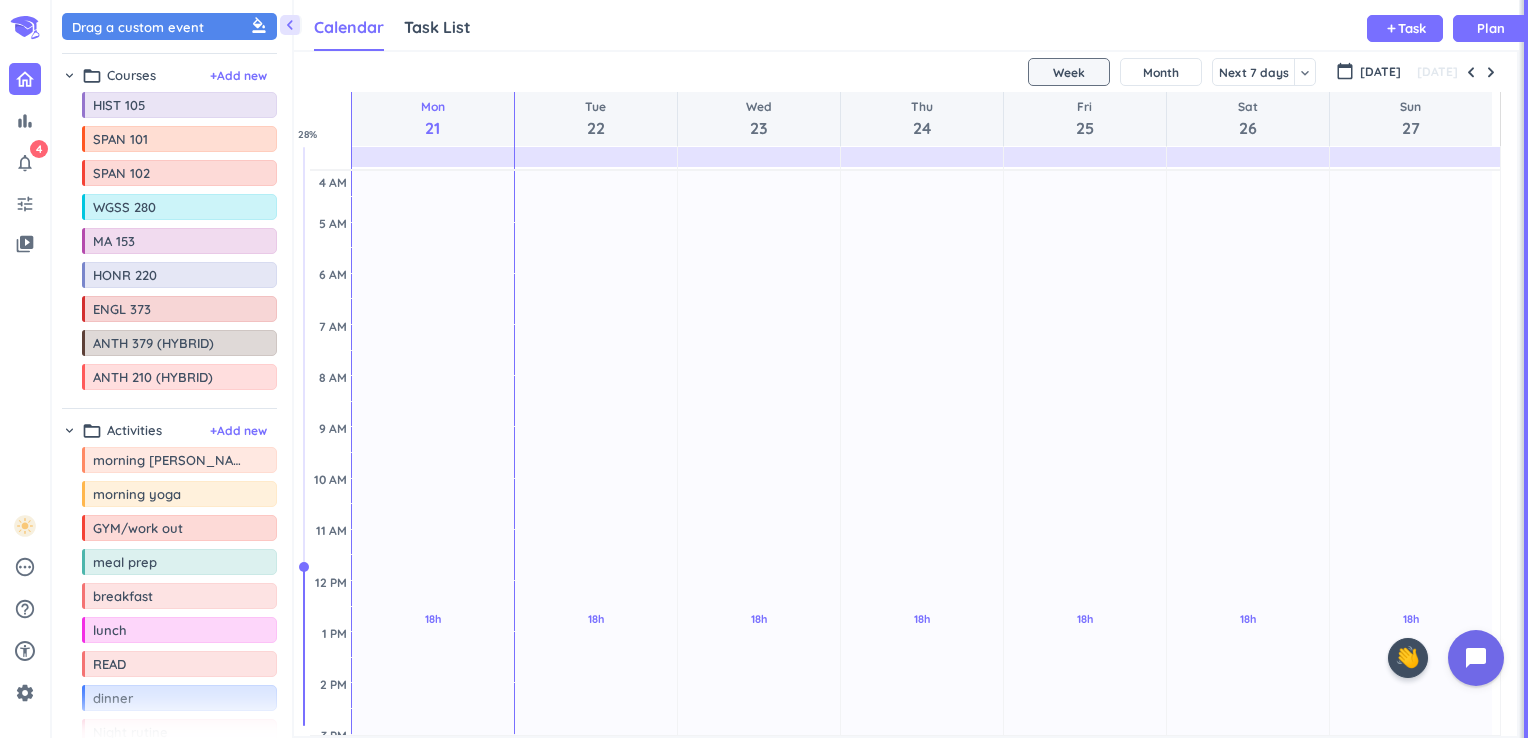 scroll, scrollTop: 0, scrollLeft: 0, axis: both 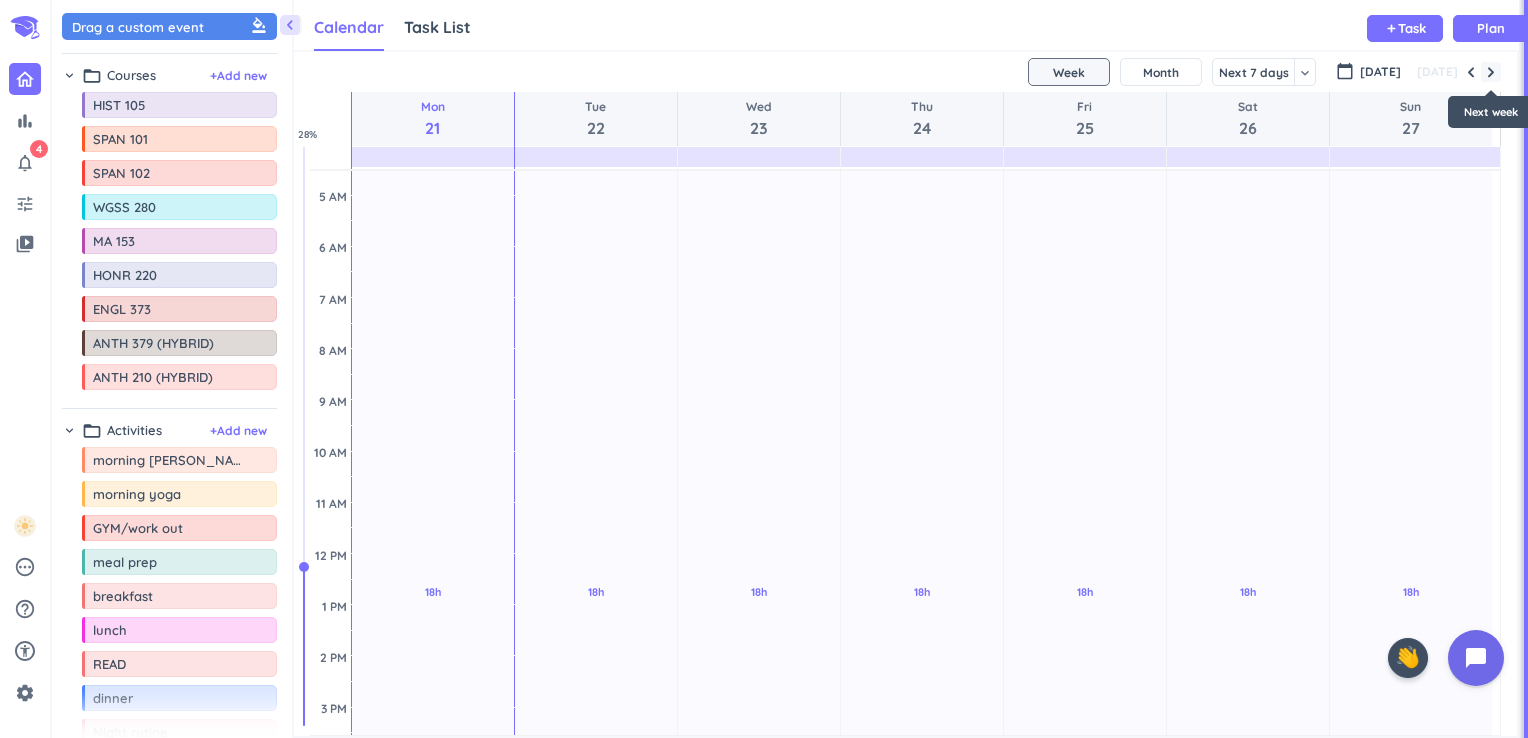 click at bounding box center (1491, 72) 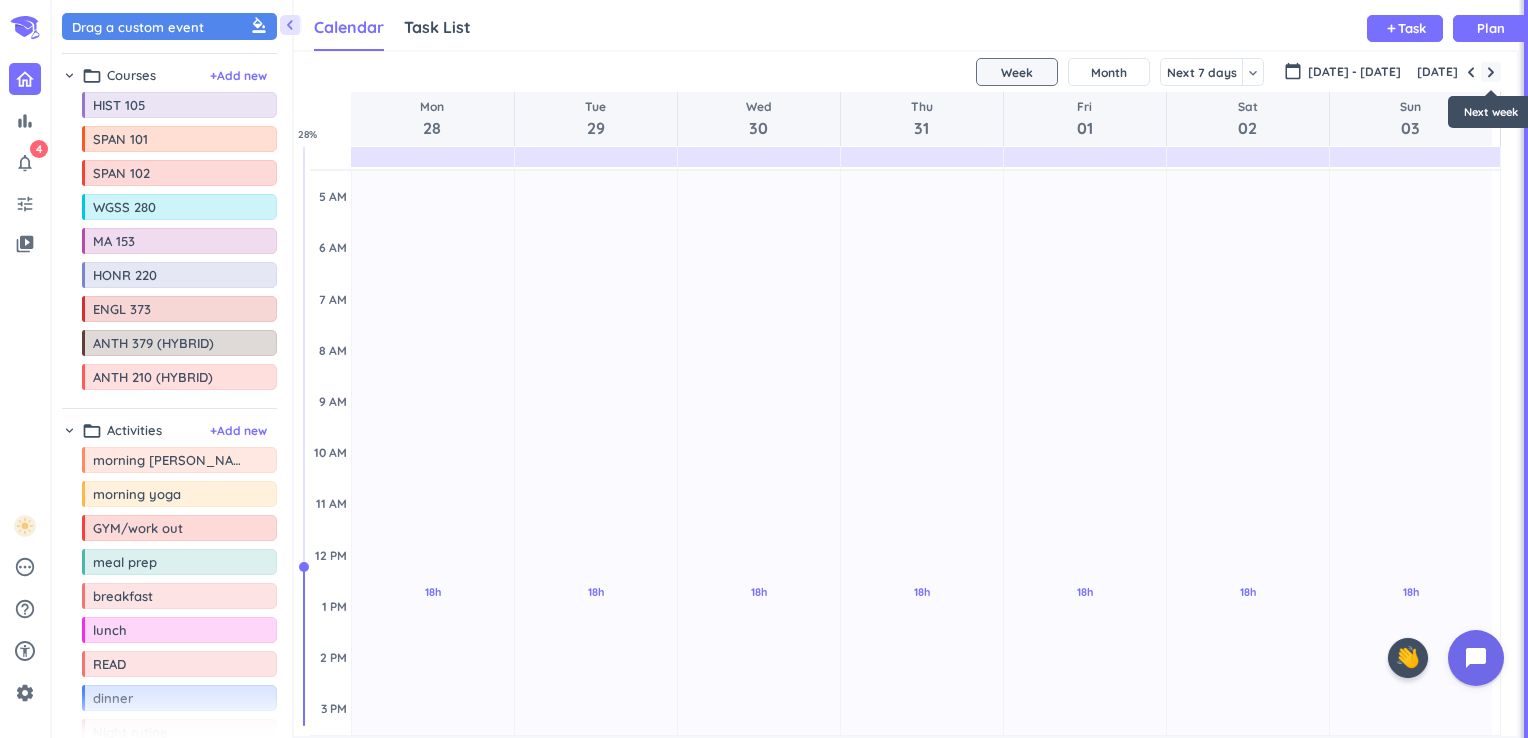 click at bounding box center (1491, 72) 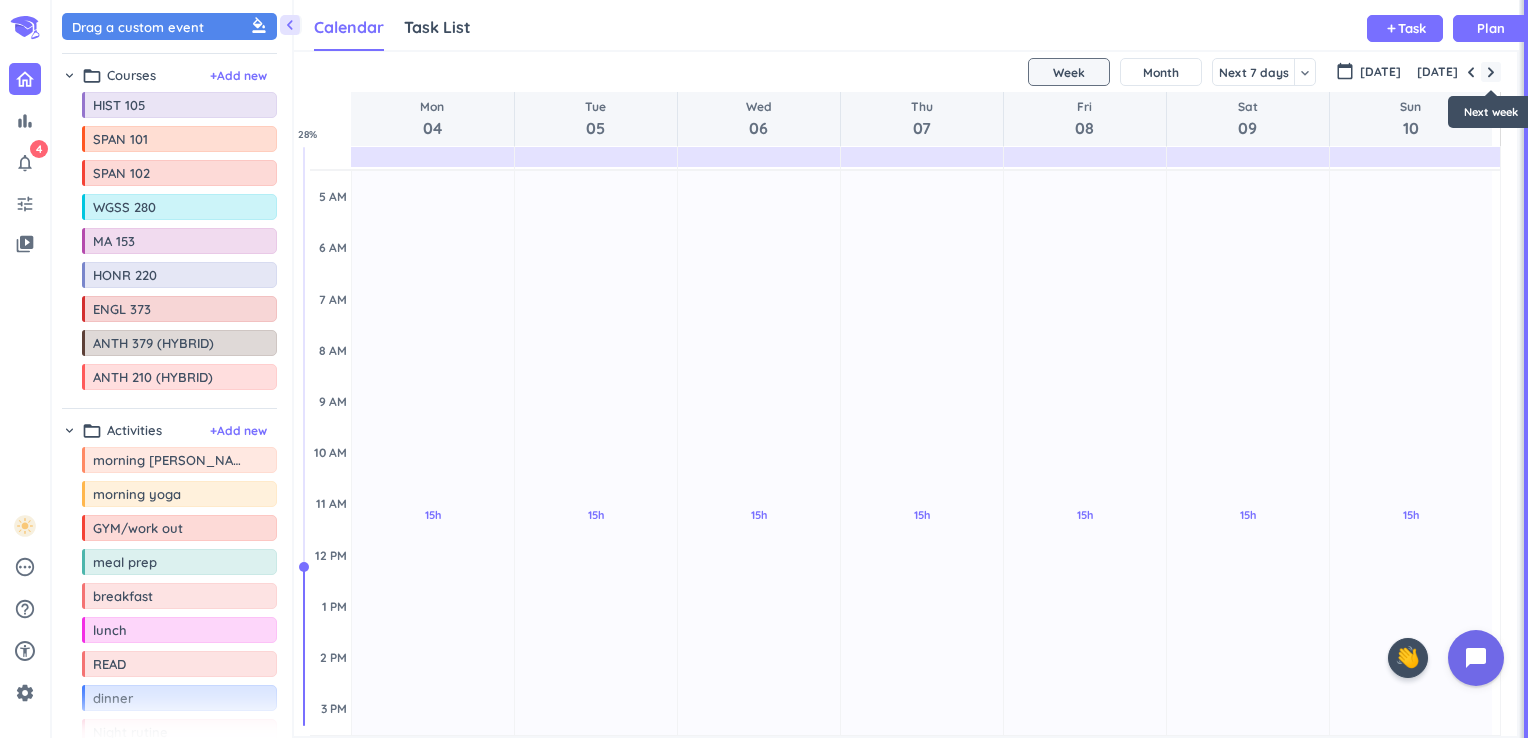 click at bounding box center [1491, 72] 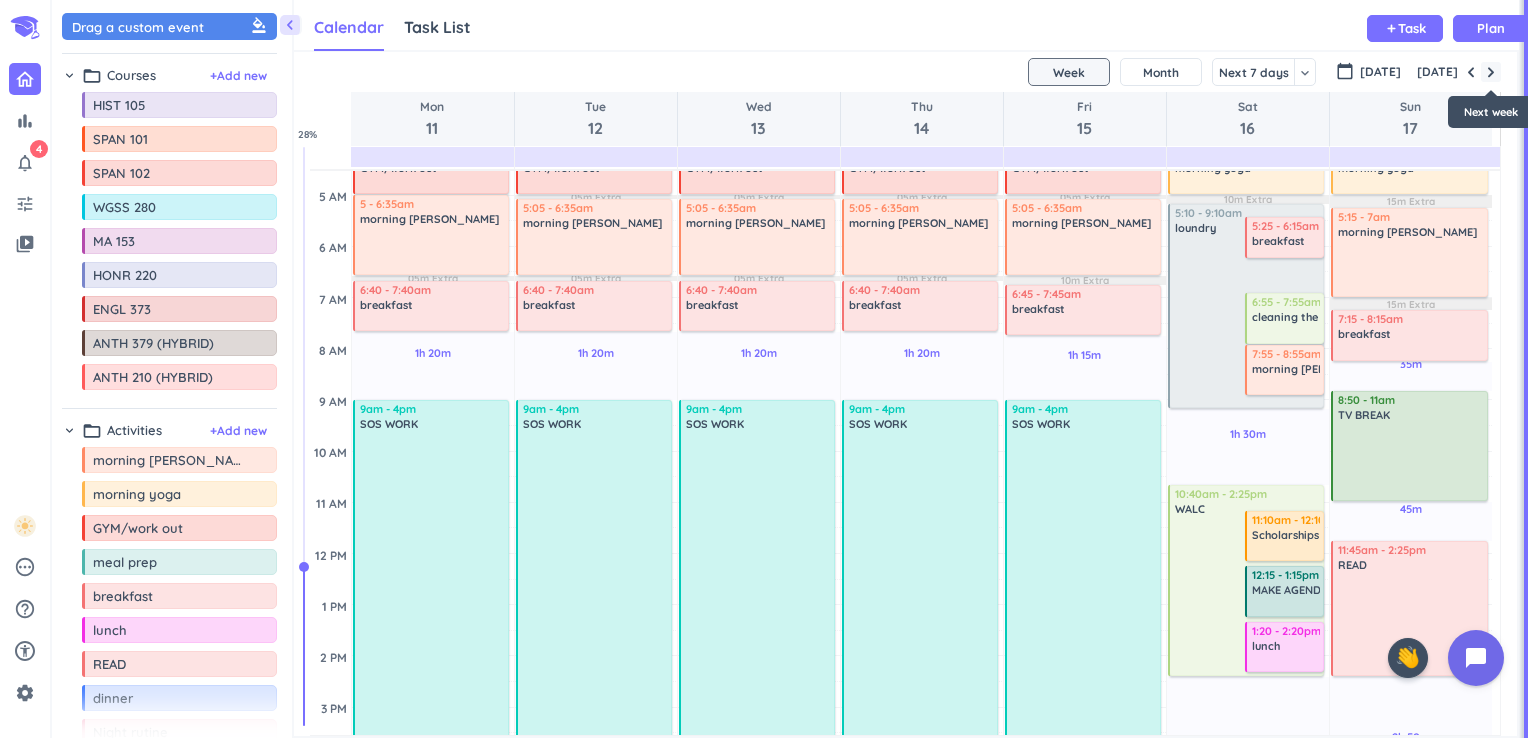click at bounding box center [1491, 72] 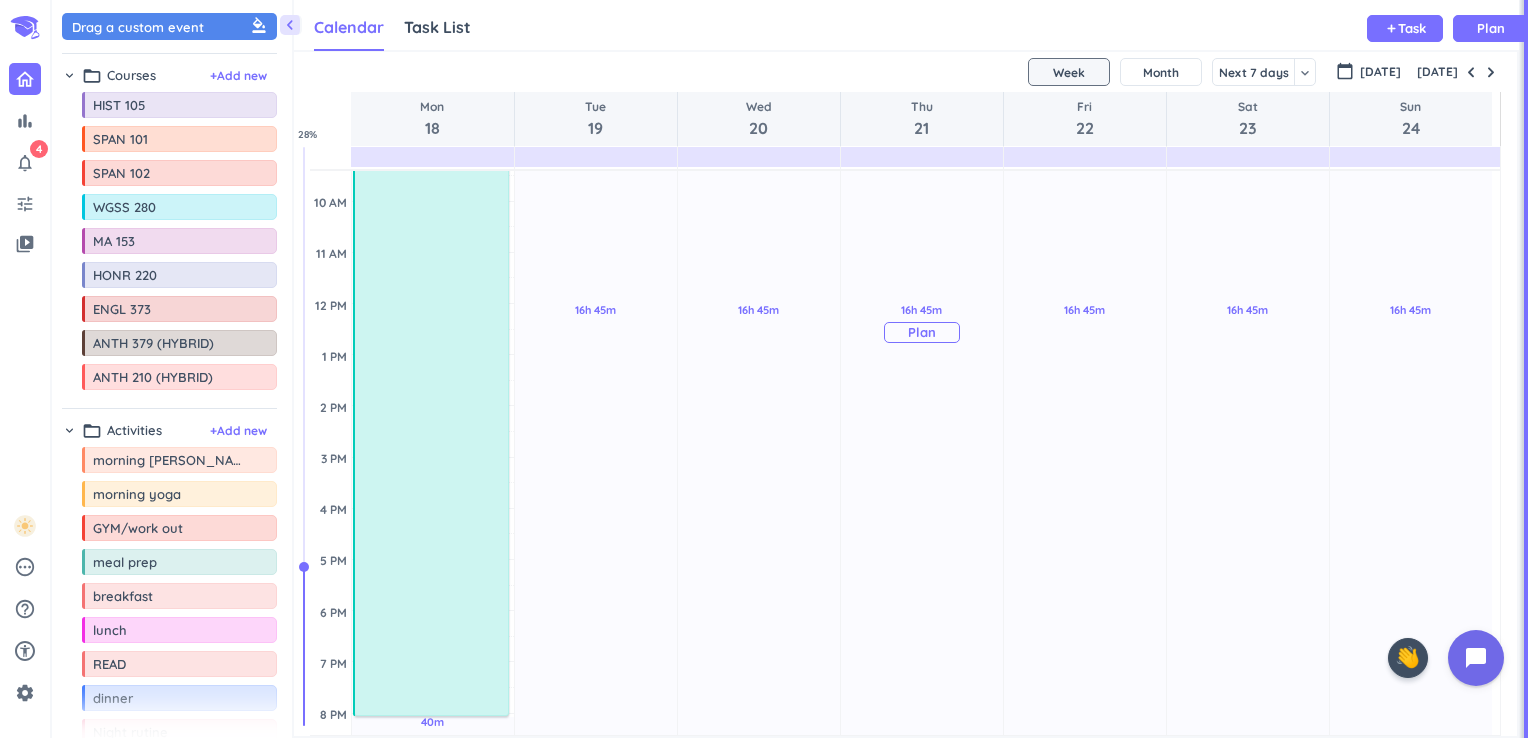 scroll, scrollTop: 283, scrollLeft: 0, axis: vertical 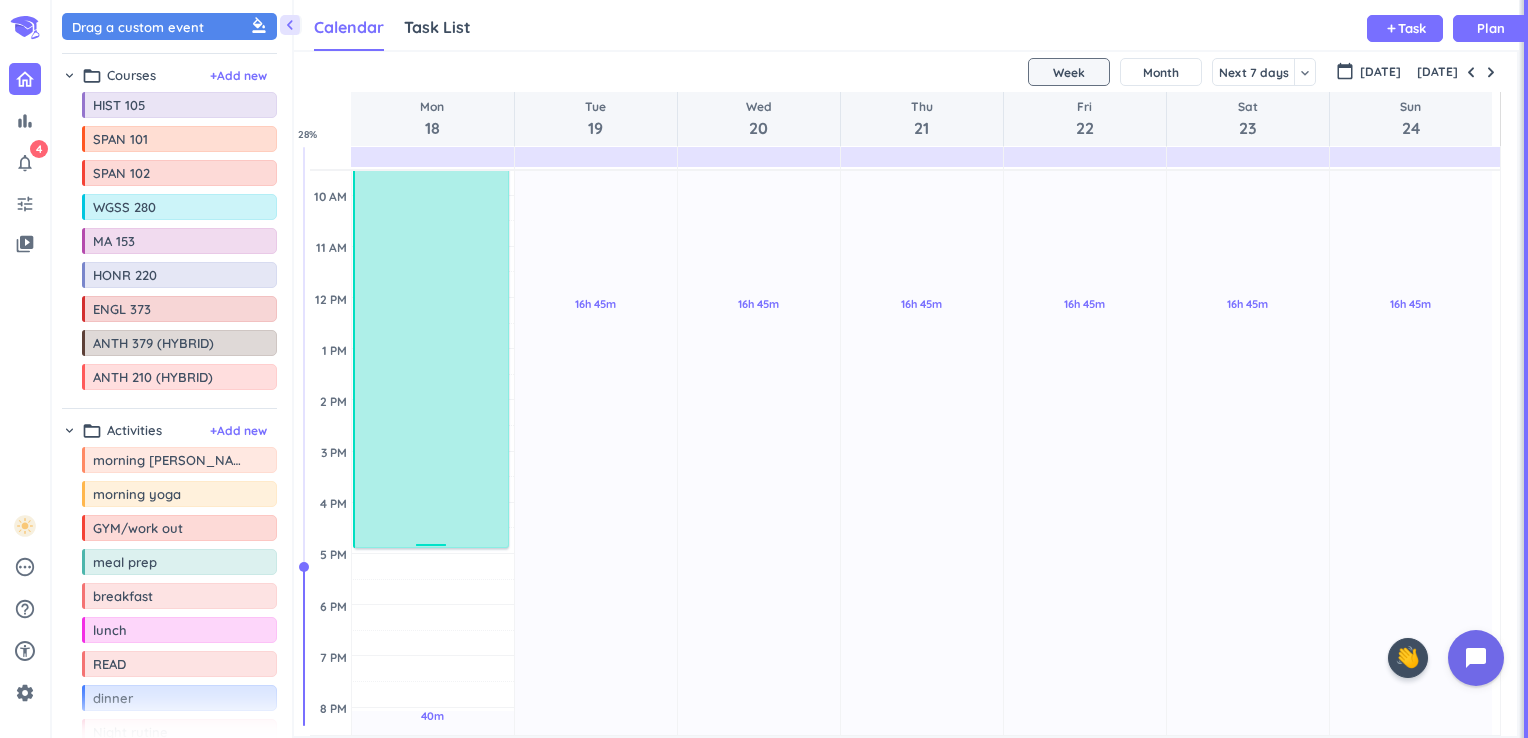 drag, startPoint x: 427, startPoint y: 706, endPoint x: 396, endPoint y: 544, distance: 164.93938 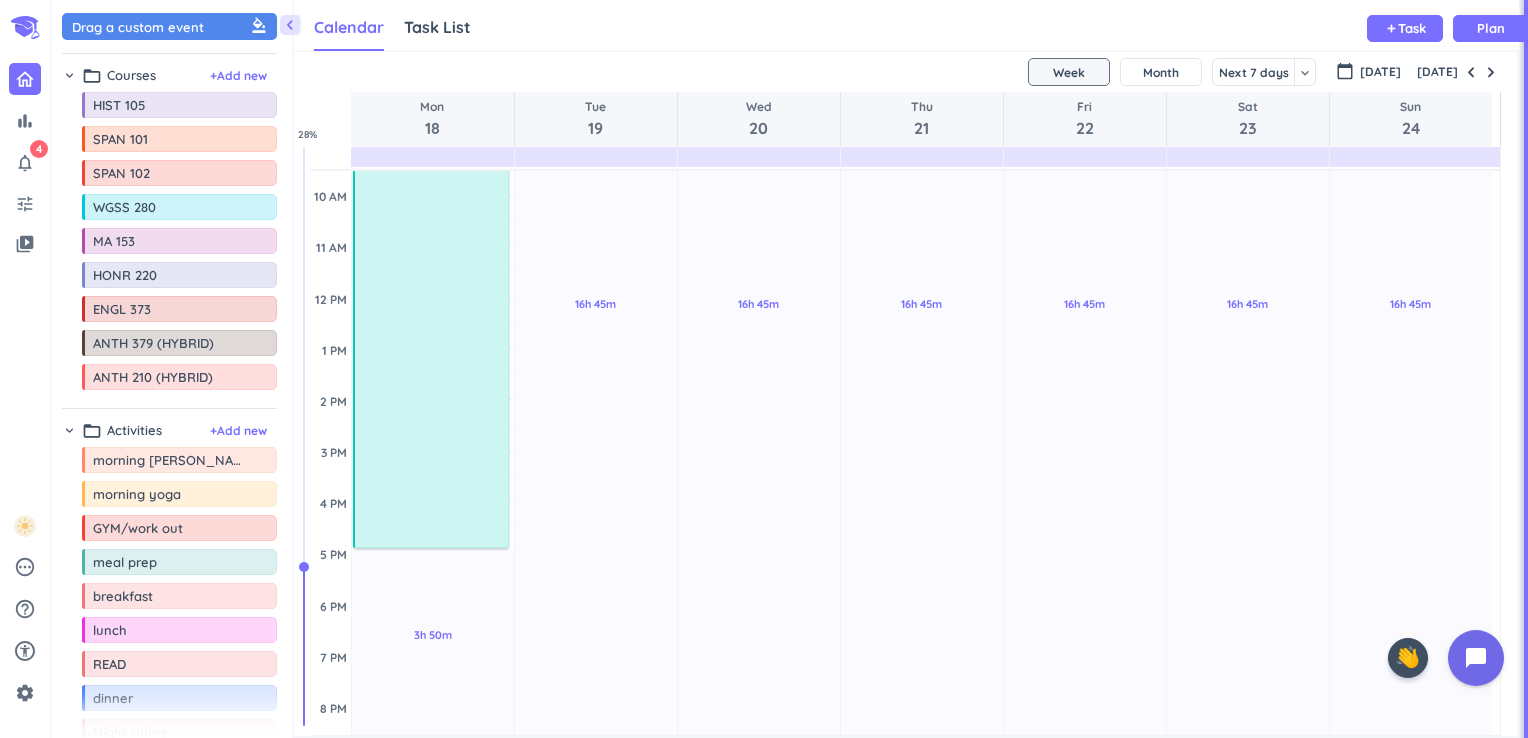 scroll, scrollTop: 0, scrollLeft: 0, axis: both 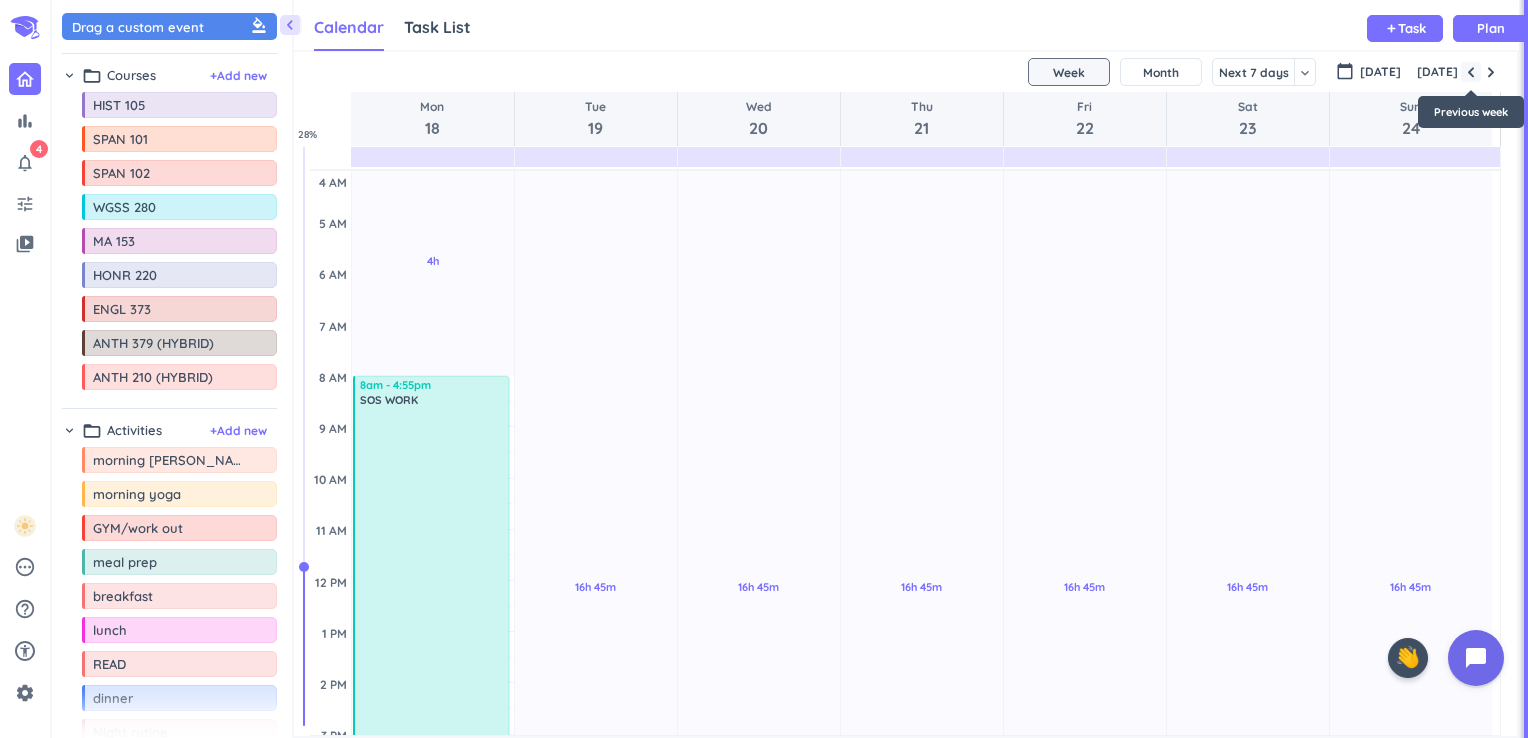 click at bounding box center [1471, 72] 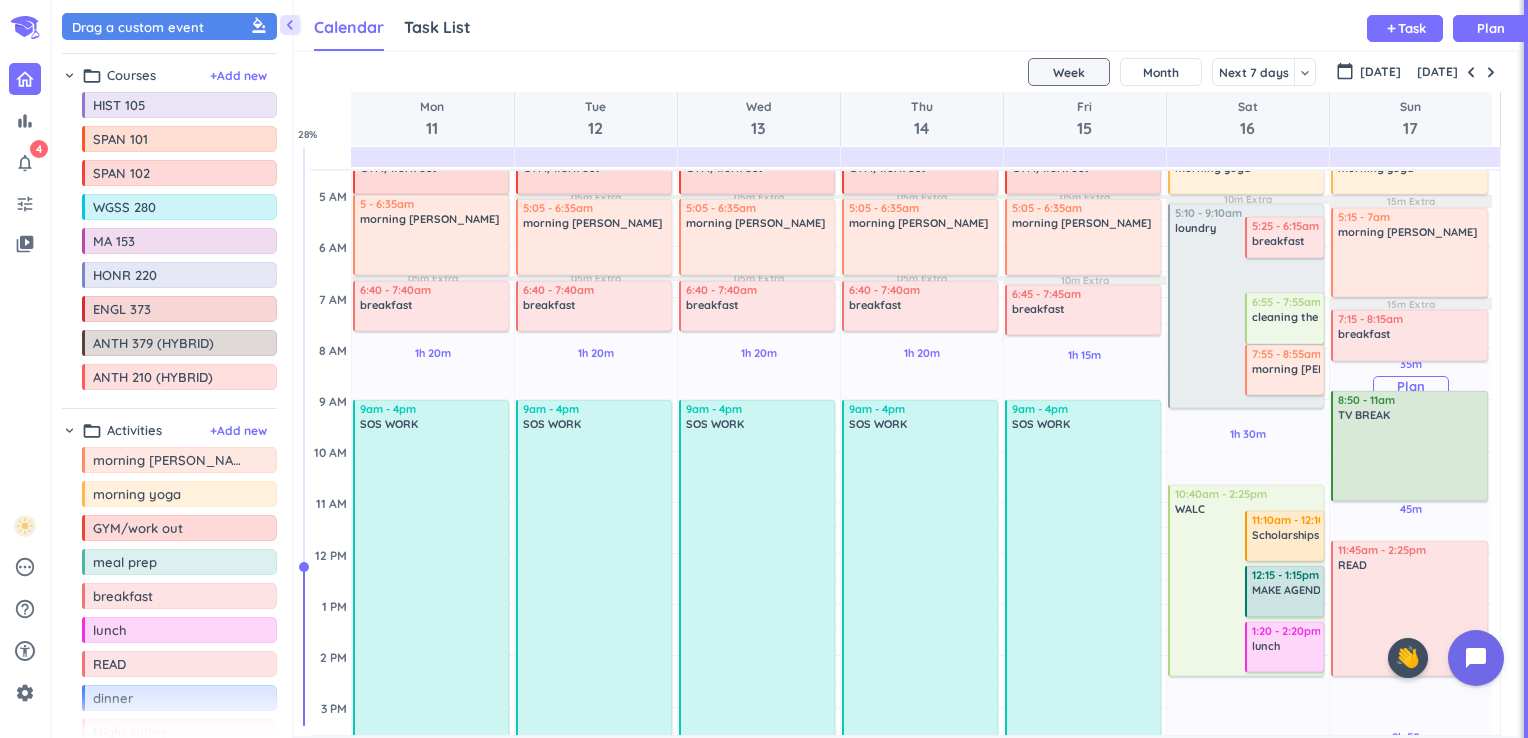 scroll, scrollTop: 0, scrollLeft: 0, axis: both 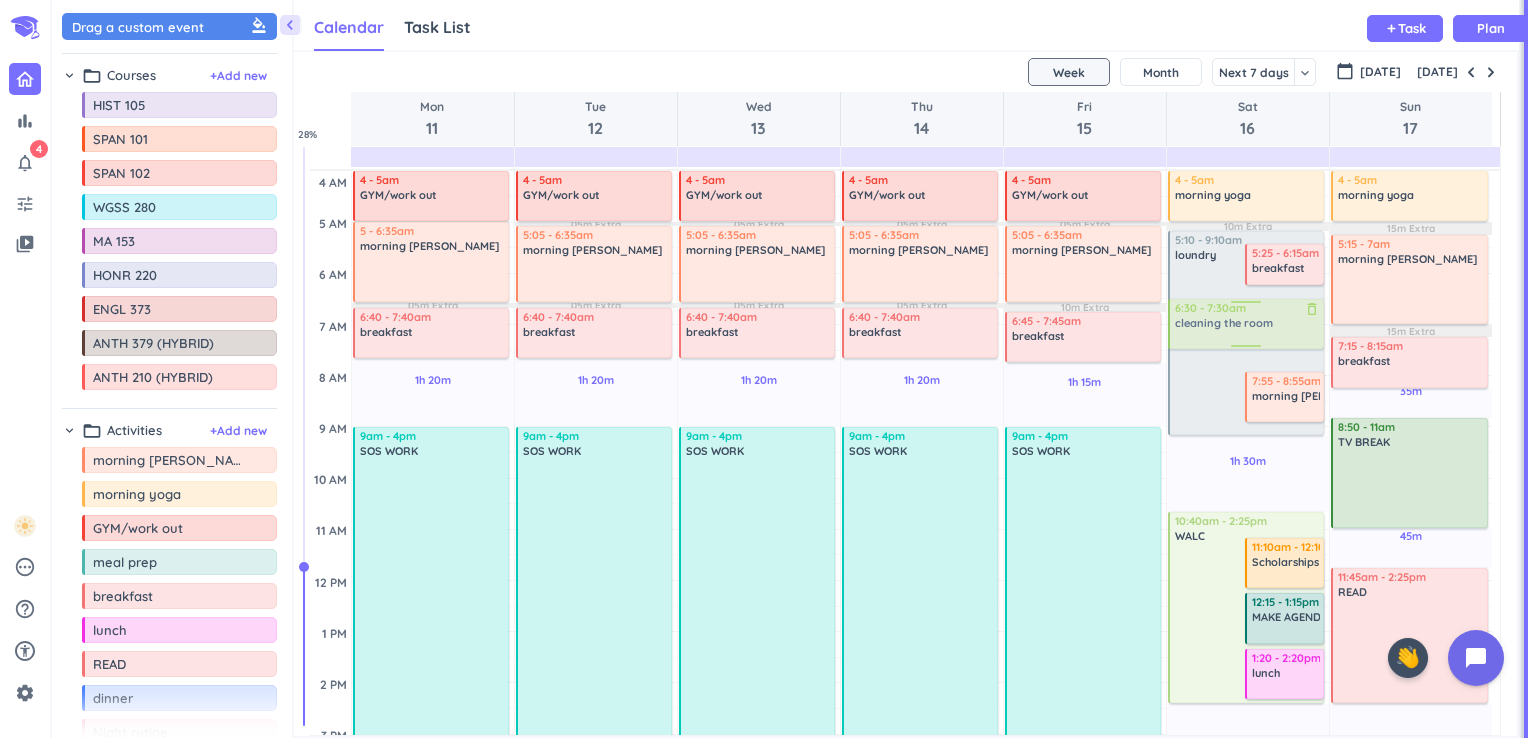 drag, startPoint x: 1286, startPoint y: 350, endPoint x: 1278, endPoint y: 340, distance: 12.806249 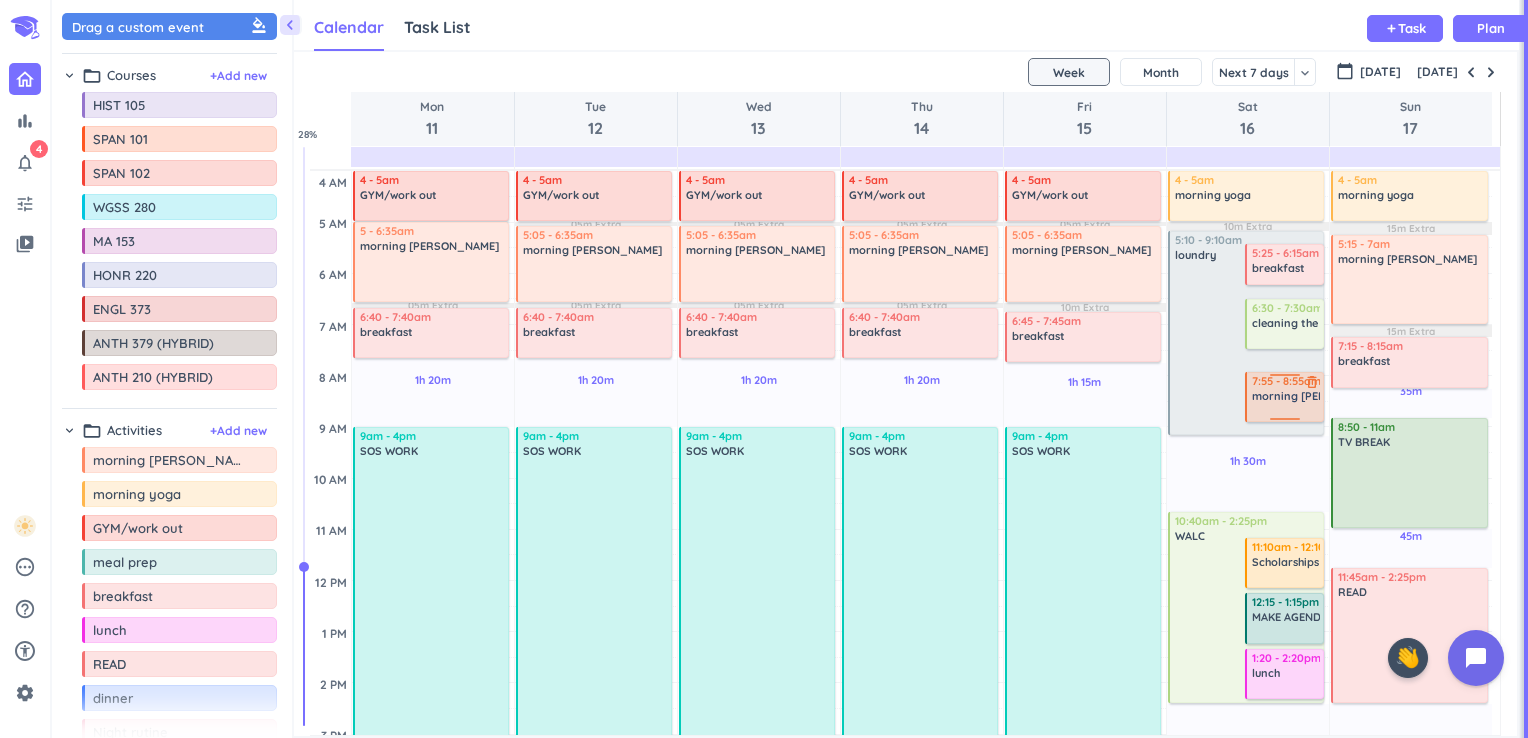 click on "morning [PERSON_NAME]" at bounding box center (1321, 396) 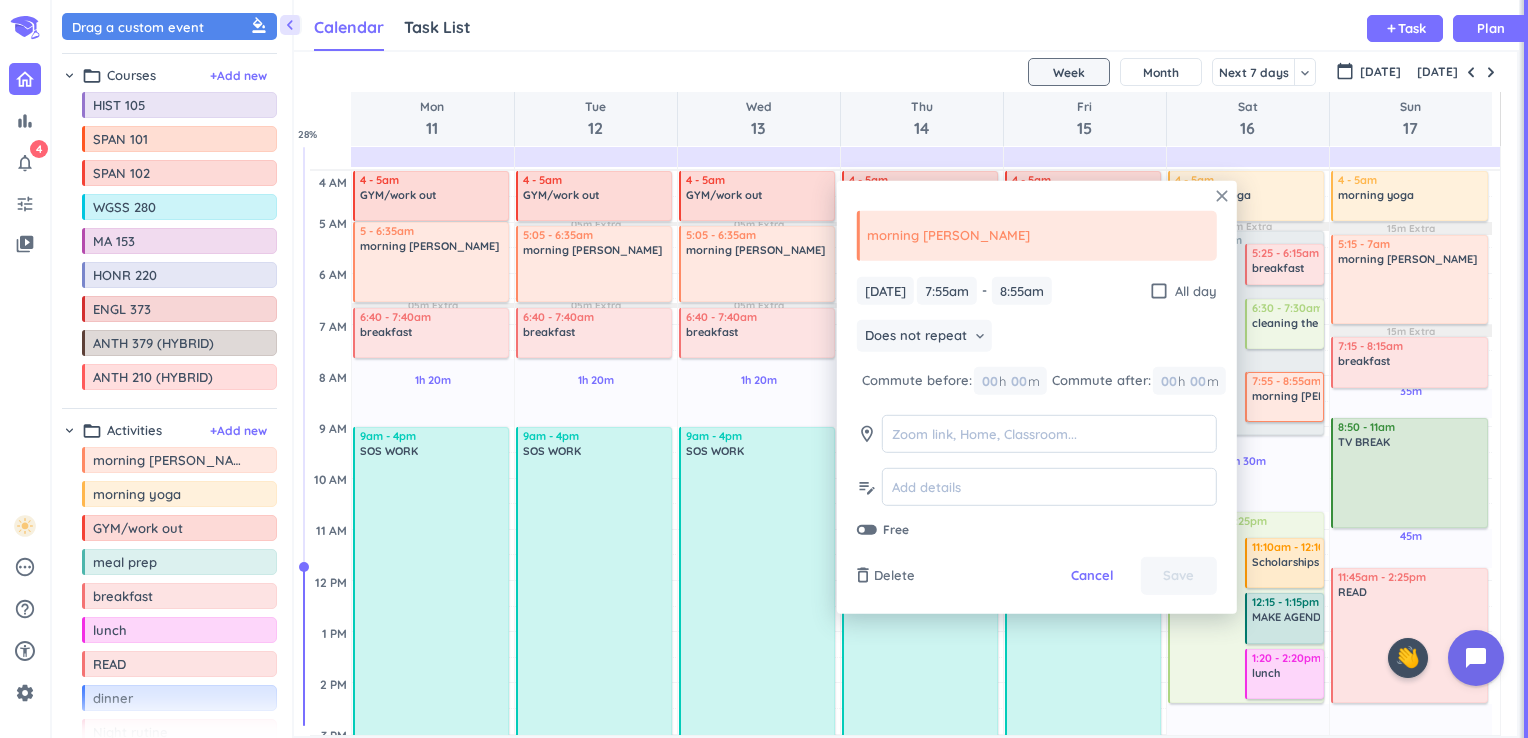 click on "close" at bounding box center [1222, 196] 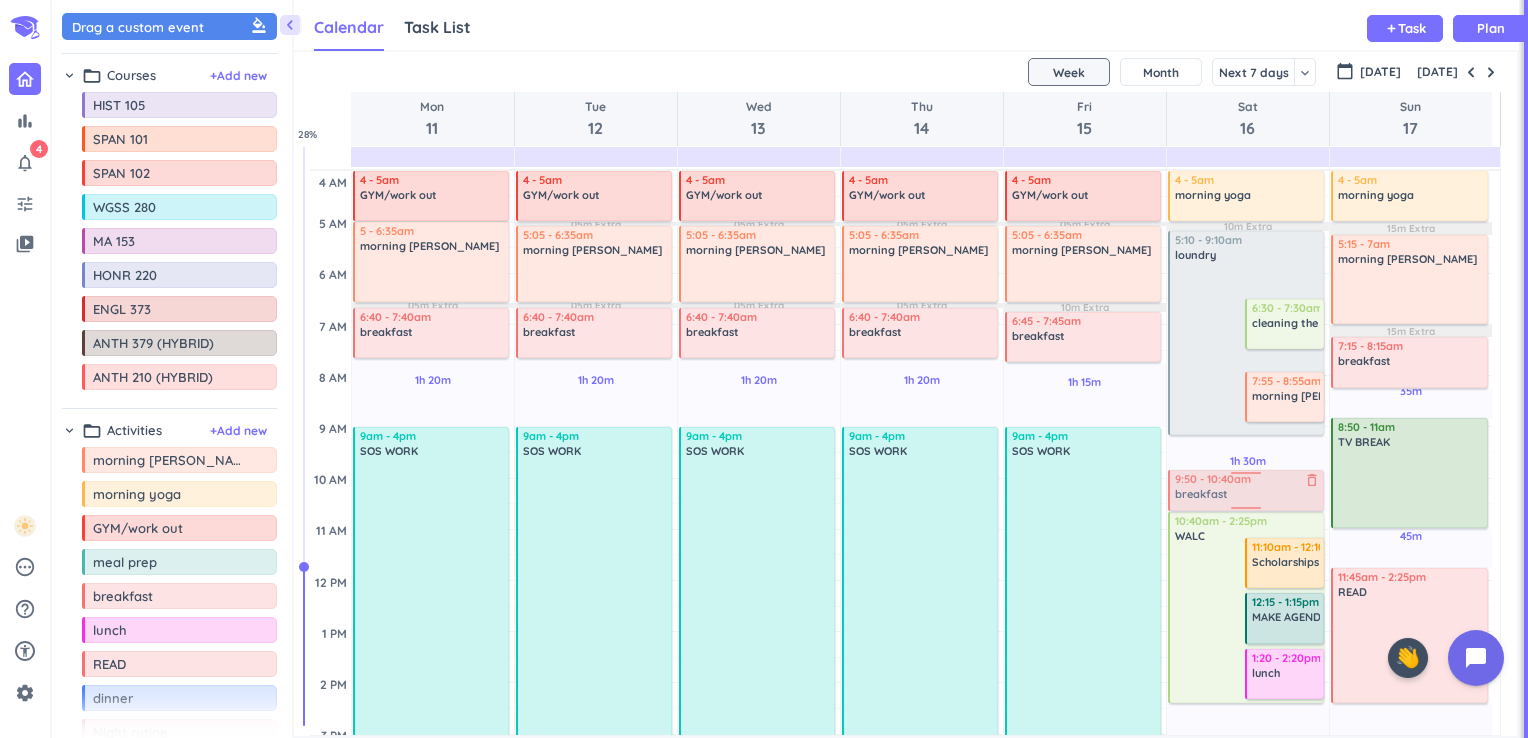 drag, startPoint x: 1272, startPoint y: 260, endPoint x: 1231, endPoint y: 485, distance: 228.70505 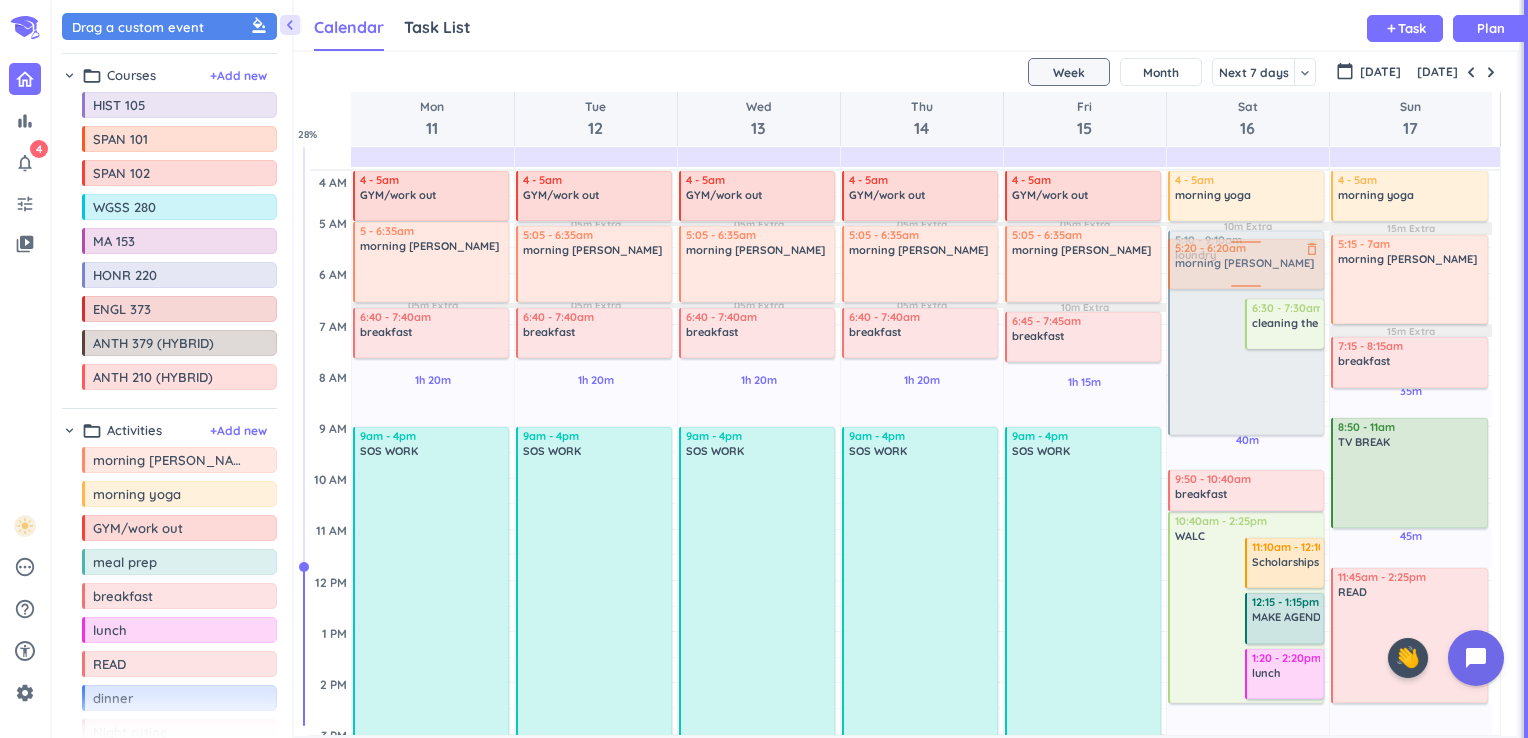 click on "40m Past due Plan 3h 50m Past due Plan 1h  Past due Plan 10m Extra Adjust Awake Time 5:10 - 9:10am loundry  delete_outline 6:30 - 7:30am cleaning the room delete_outline 7:55 - 8:55am morning rutine delete_outline 10:40am - 2:25pm WALC delete_outline 11:10am - 12:10pm Scholarships delete_outline 12:15 - 1:15pm MAKE AGENDA BOOK delete_outline 1:20 - 2:20pm lunch delete_outline 4 - 5am morning yoga delete_outline 9:50 - 10:40am breakfast delete_outline 6:15 - 7pm dinner delete_outline 7 - 8:20pm Night rutine delete_outline 8:20 - 9pm tv before bed SLEEP delete_outline 5:20 - 6:20am morning rutine delete_outline" at bounding box center [1248, 785] 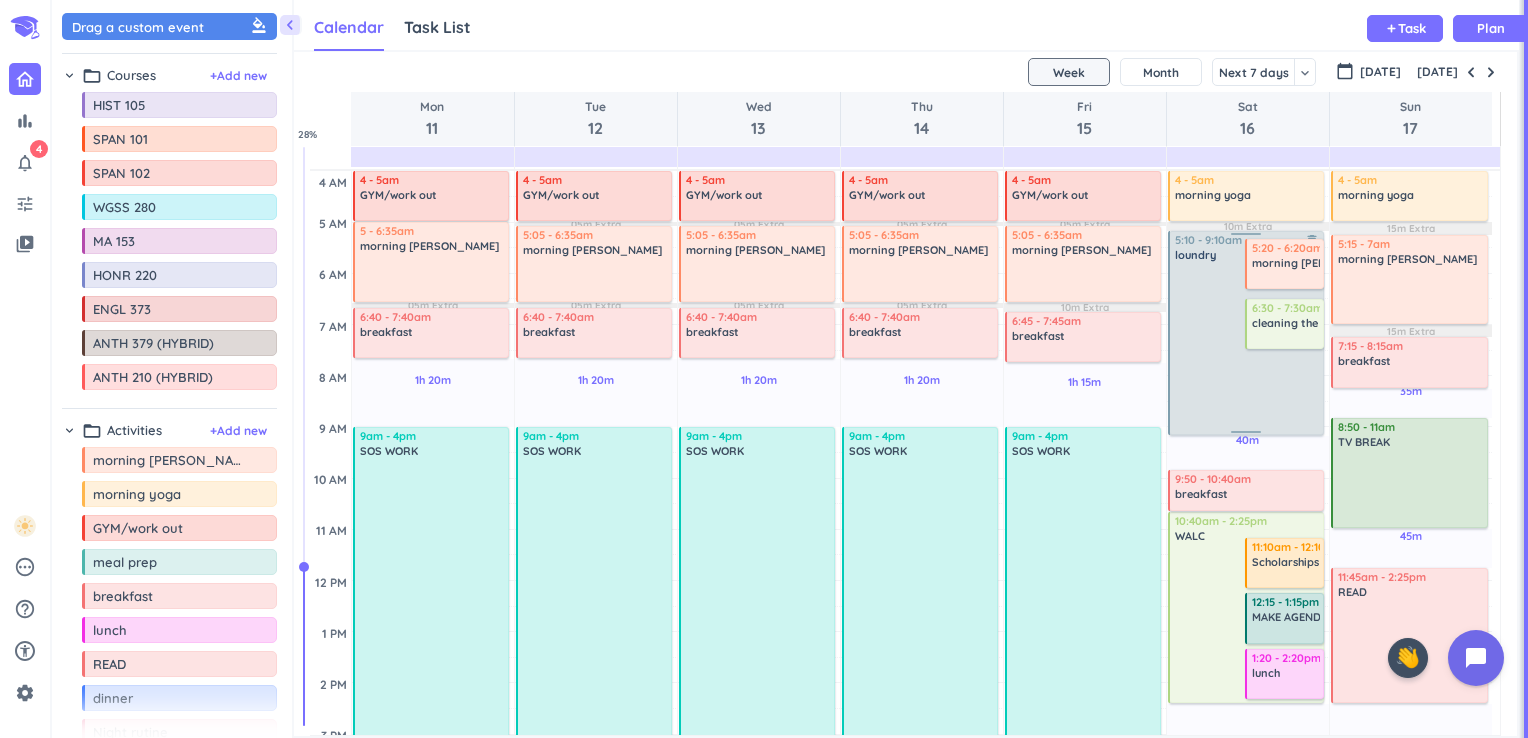 scroll, scrollTop: 0, scrollLeft: 0, axis: both 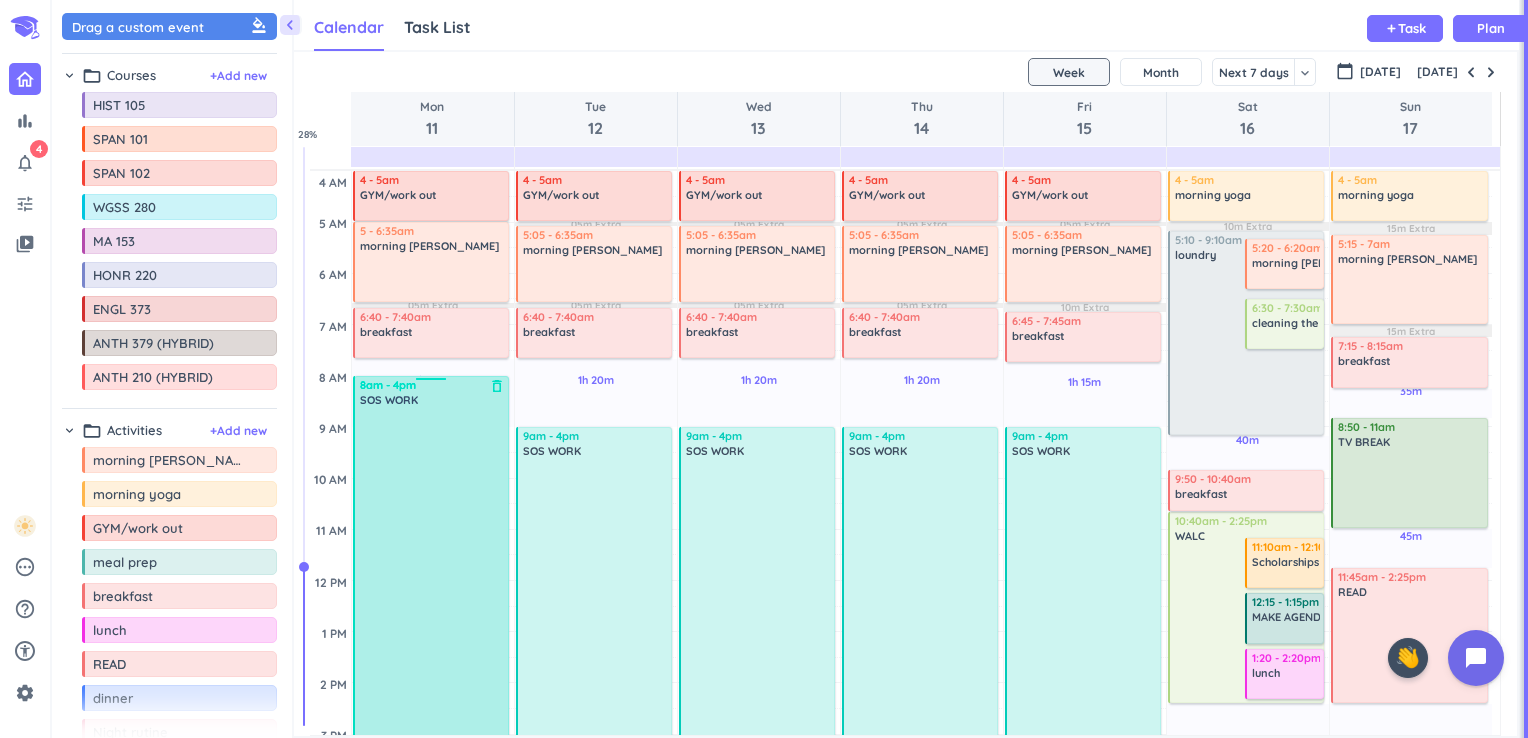 drag, startPoint x: 428, startPoint y: 430, endPoint x: 418, endPoint y: 378, distance: 52.95281 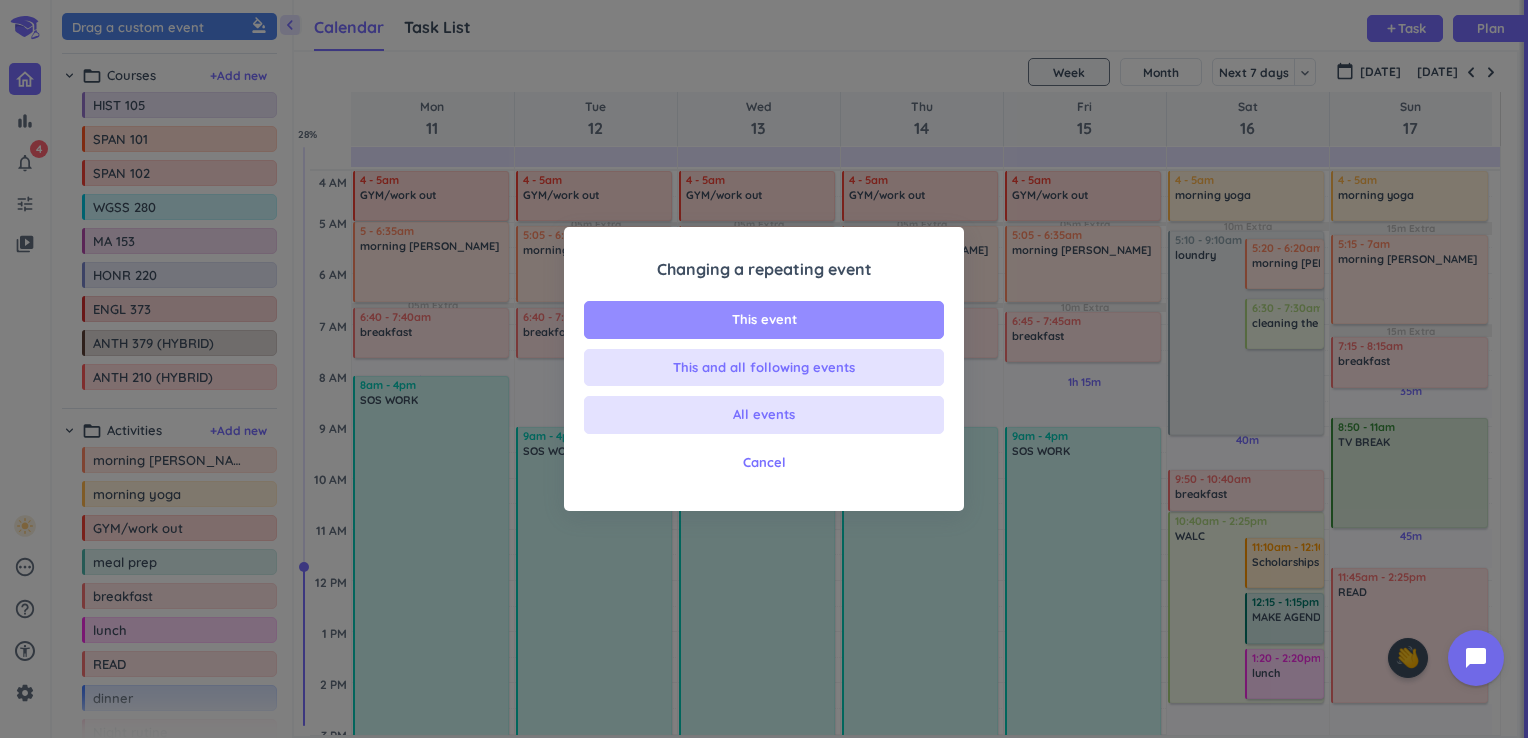 click on "This event" at bounding box center (764, 320) 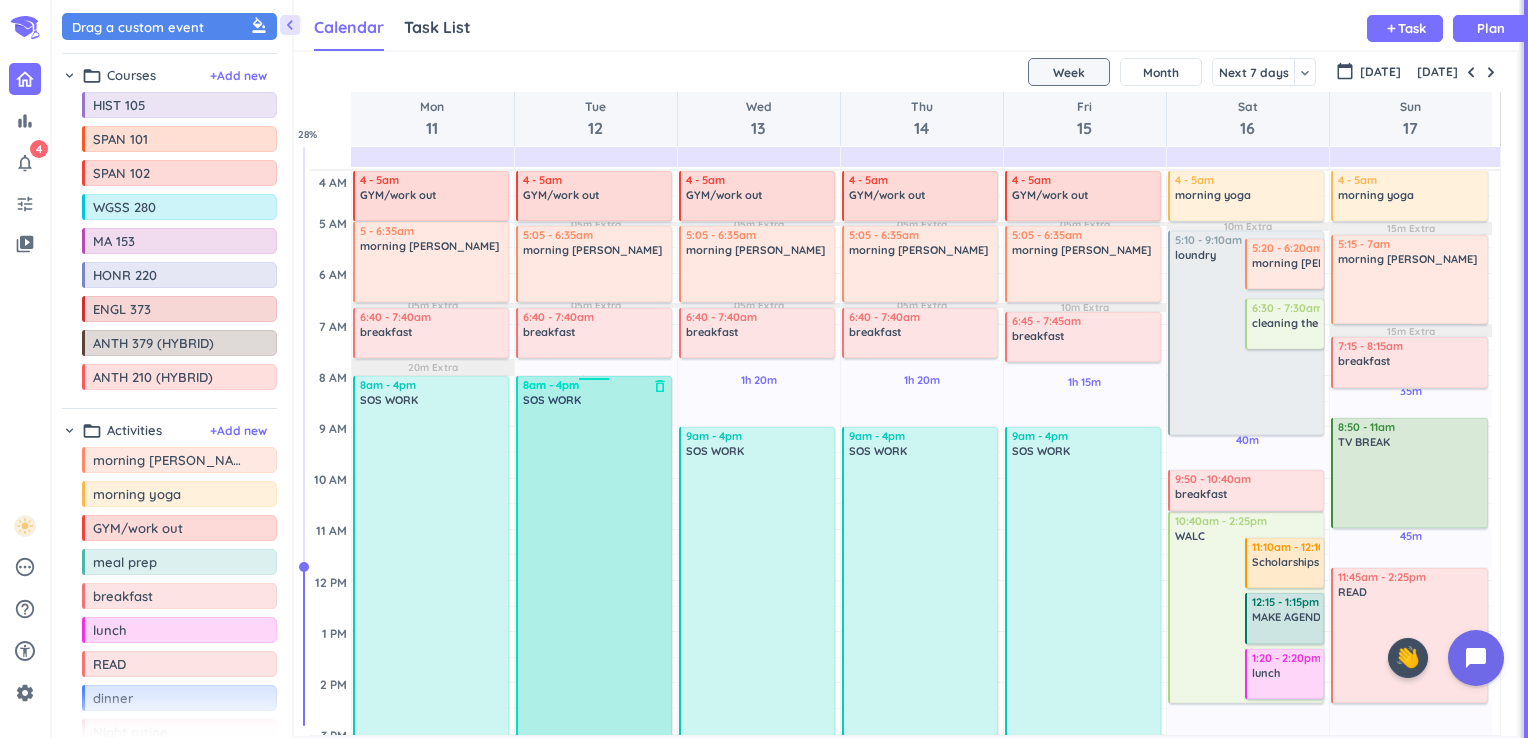 drag, startPoint x: 596, startPoint y: 429, endPoint x: 582, endPoint y: 376, distance: 54.81788 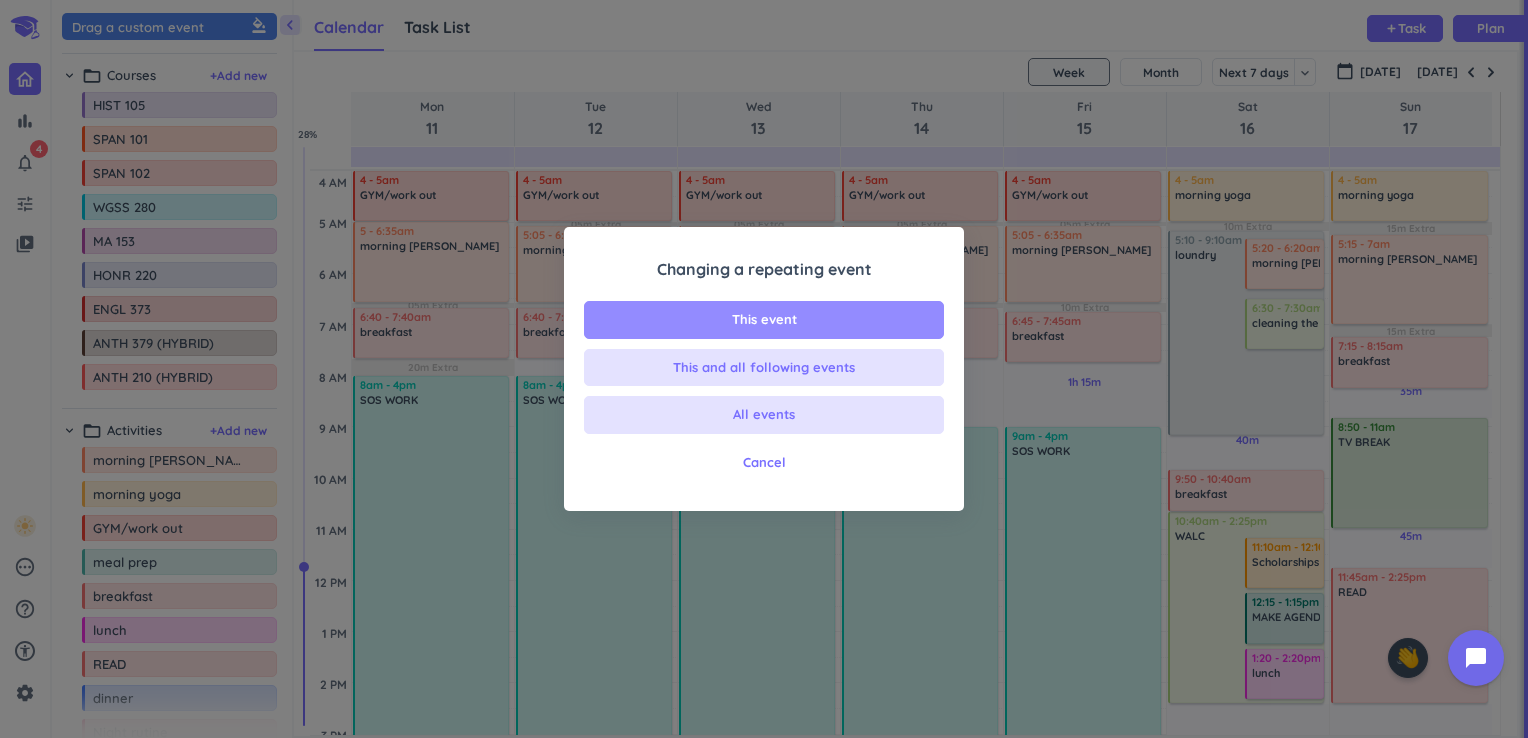 click on "This event" at bounding box center [764, 320] 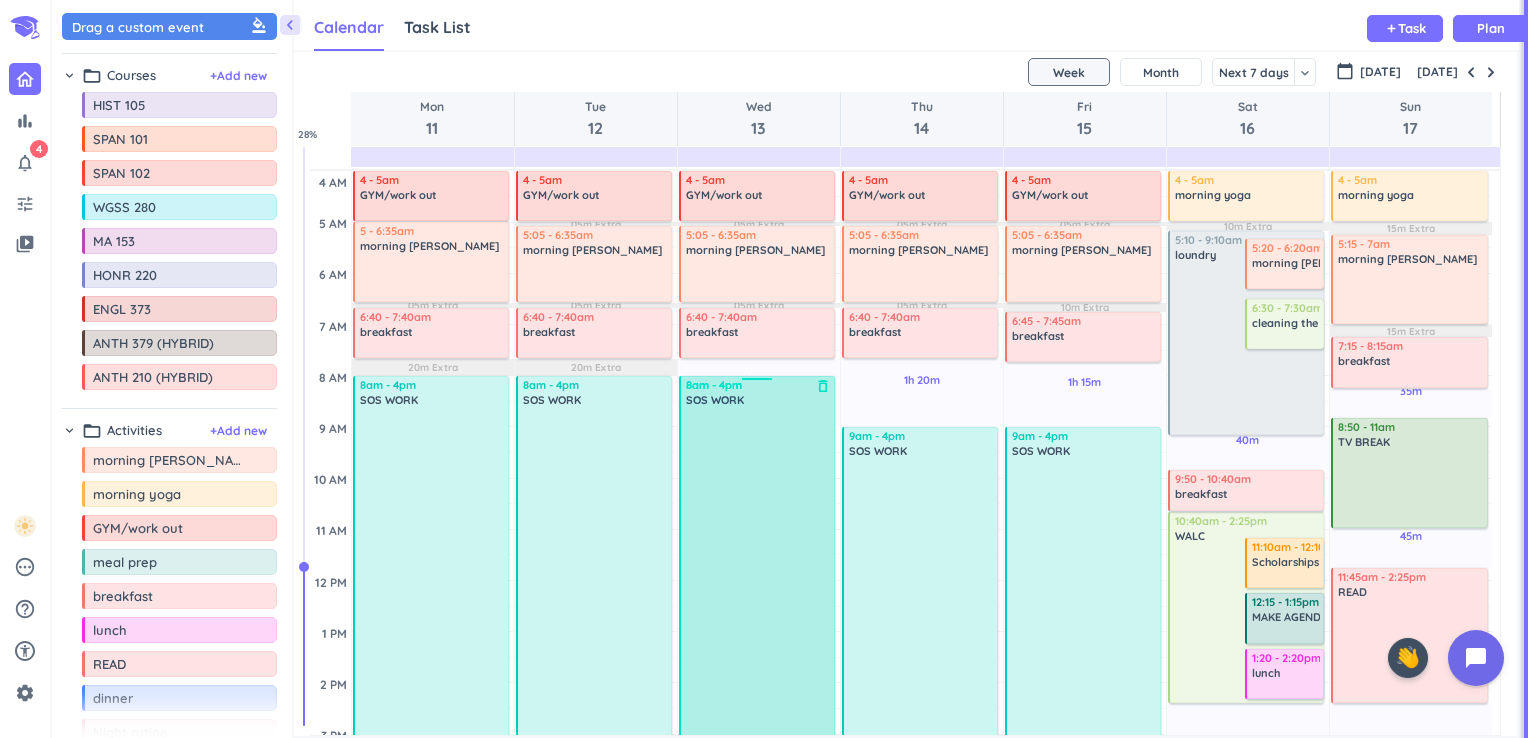drag, startPoint x: 756, startPoint y: 430, endPoint x: 747, endPoint y: 378, distance: 52.773098 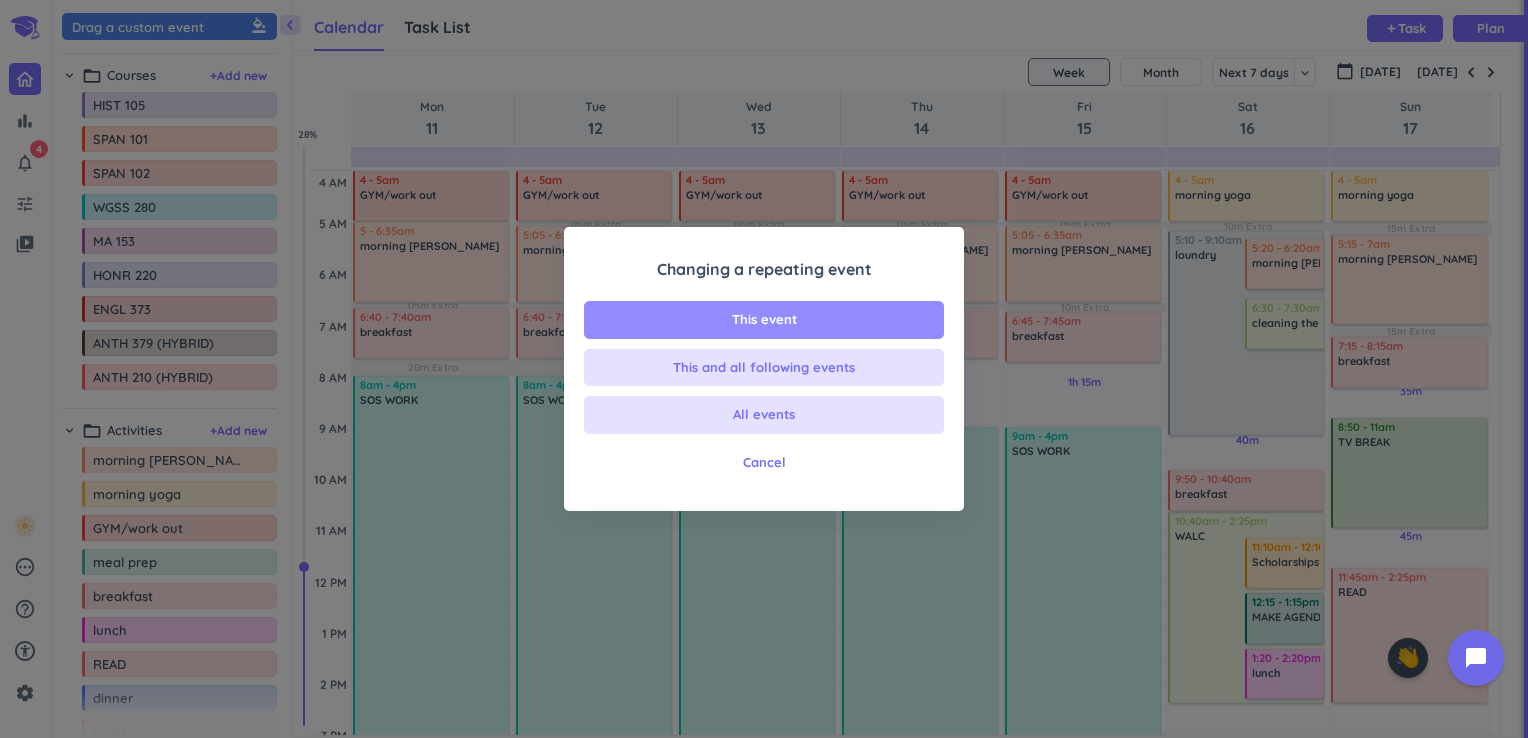 click on "This event" at bounding box center [764, 320] 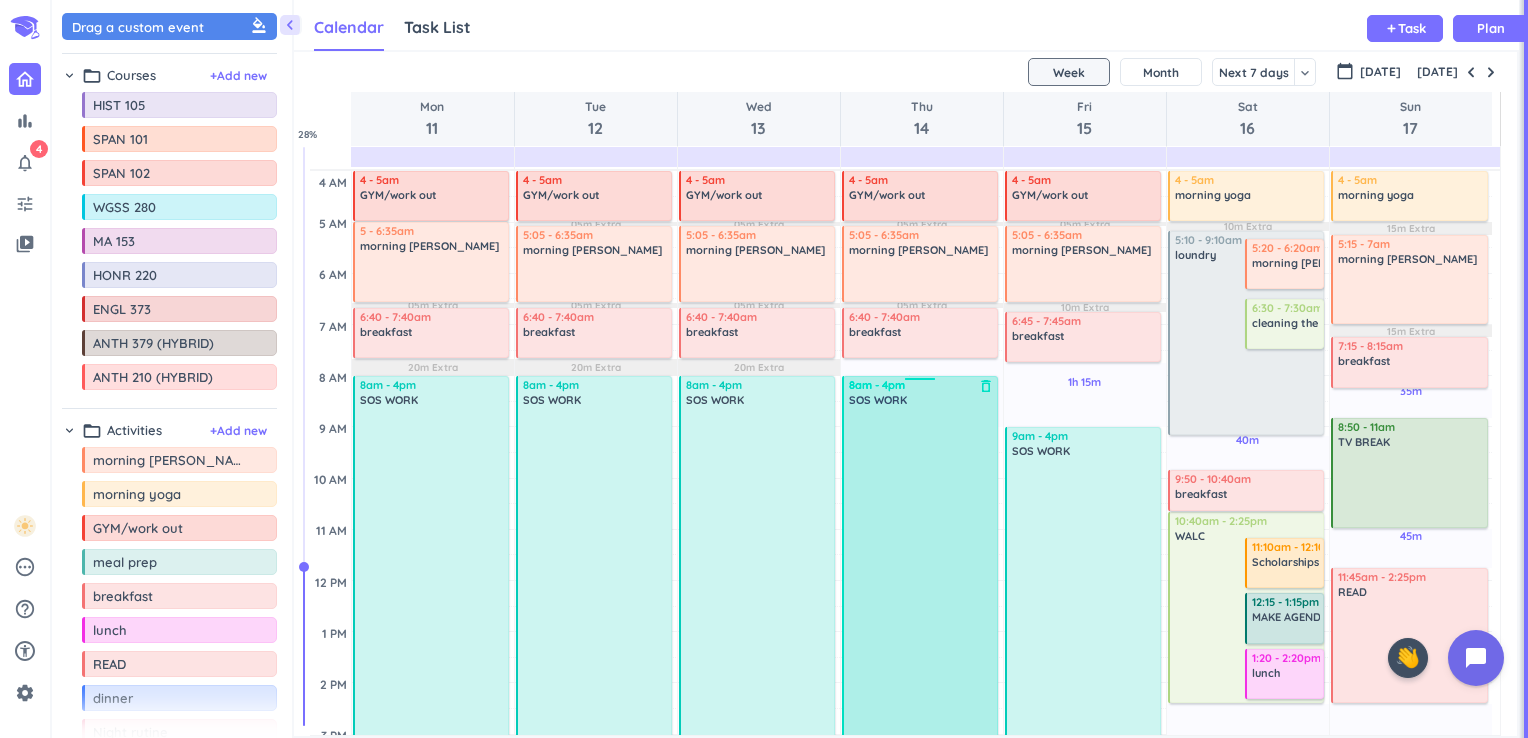drag, startPoint x: 923, startPoint y: 430, endPoint x: 904, endPoint y: 378, distance: 55.362442 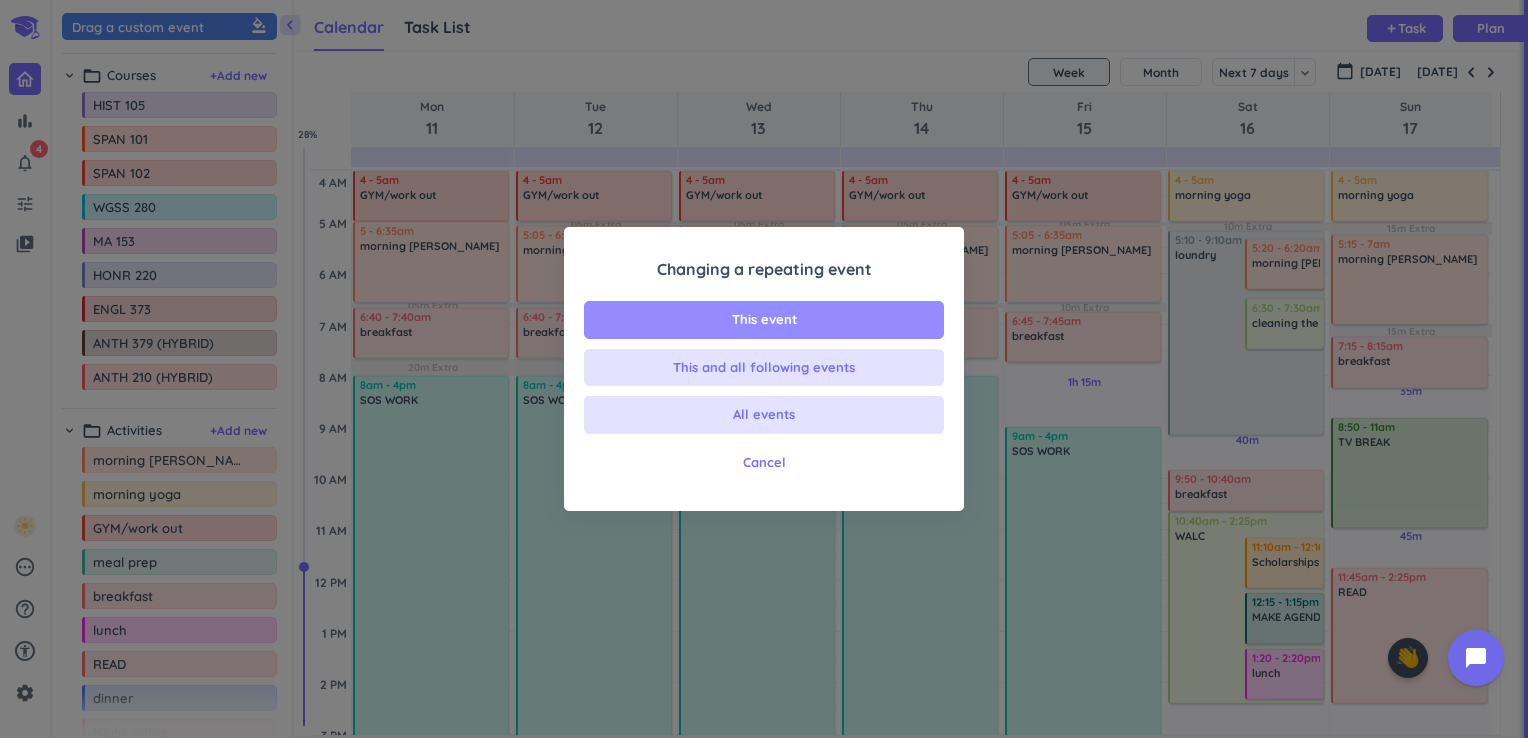 click on "This event" at bounding box center [764, 320] 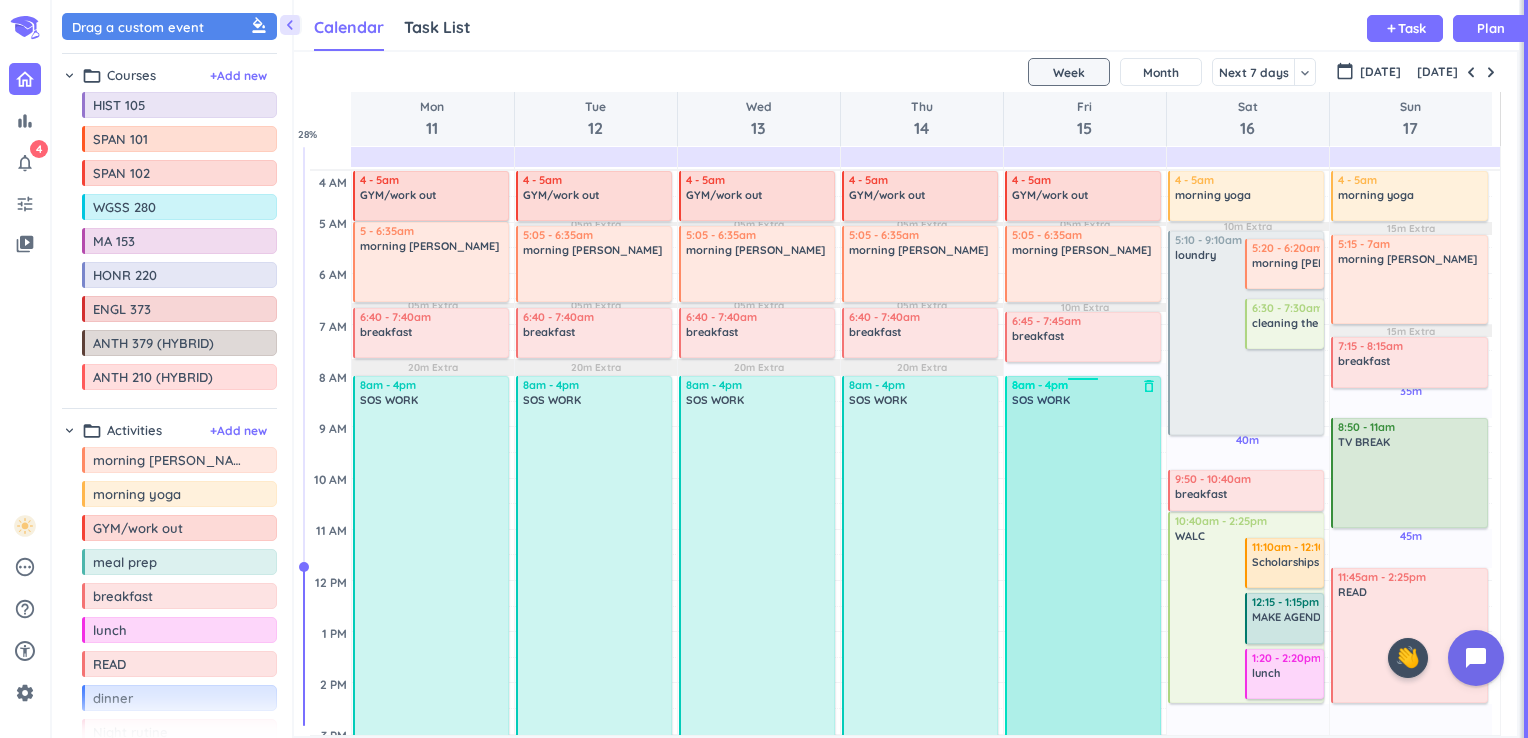 drag, startPoint x: 1074, startPoint y: 428, endPoint x: 1060, endPoint y: 379, distance: 50.96077 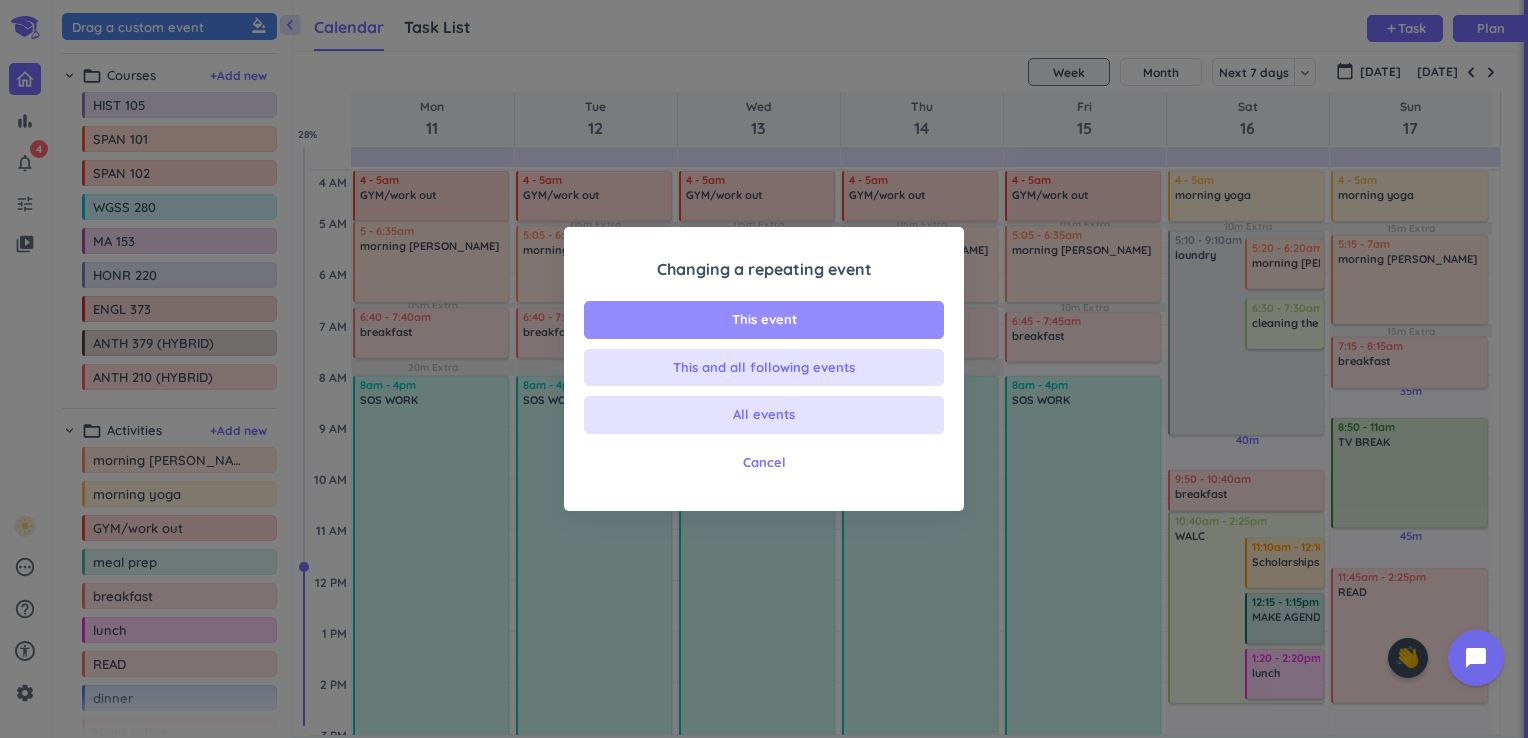 click on "This event" at bounding box center (764, 320) 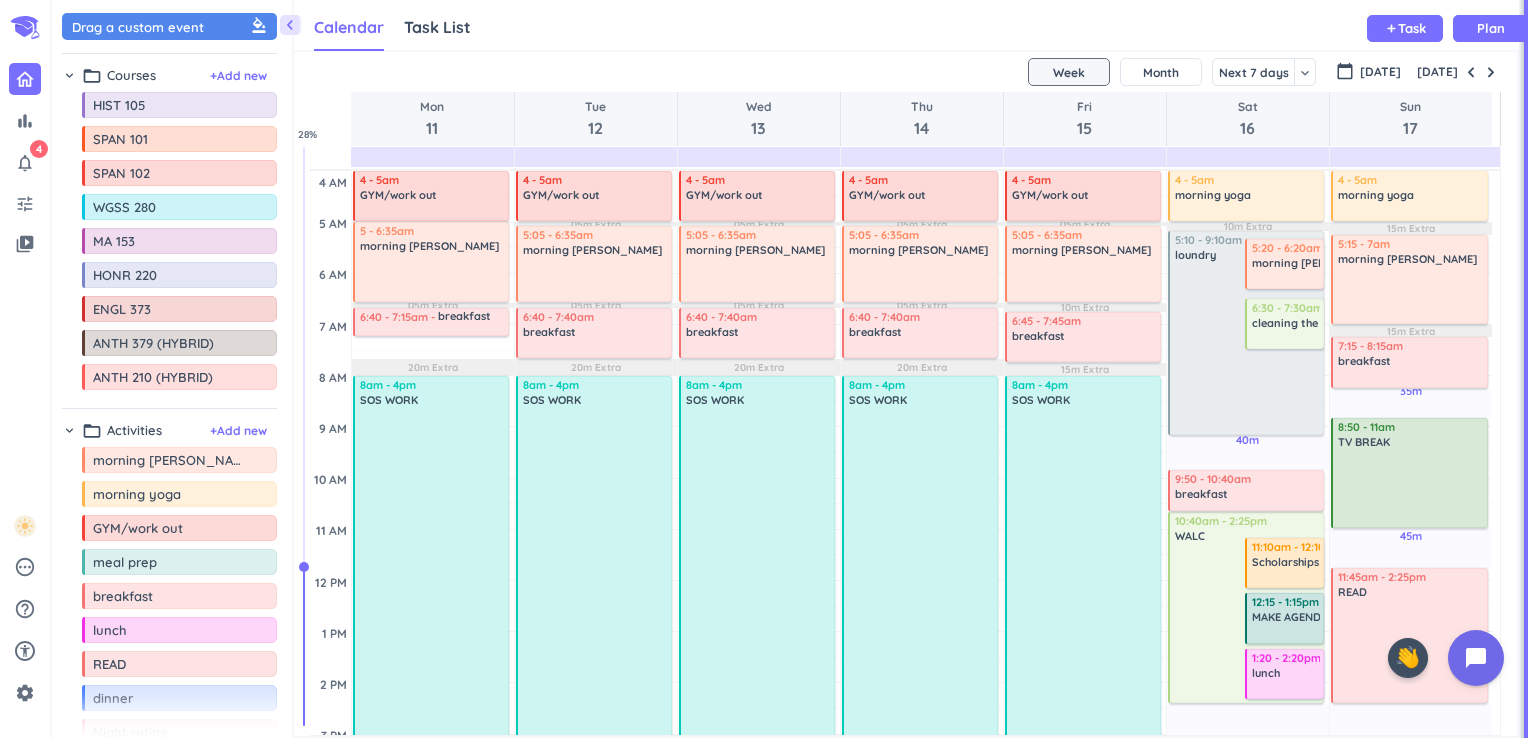 click on "1h 15m Past due Plan 1h  Past due Plan 05m Extra 20m Extra Adjust Awake Time 4 - 5am GYM/work out delete_outline 5 - 6:35am morning rutine delete_outline 6:40 - 7:40am breakfast delete_outline 8am - 4pm SOS WORK delete_outline 5:15 - 6:15pm meal prep delete_outline 6:15 - 7pm dinner delete_outline 7 - 8:20pm Night rutine delete_outline 8:20 - 9pm tv before bed SLEEP delete_outline 6:40 - 7:15am breakfast delete_outline" at bounding box center [433, 785] 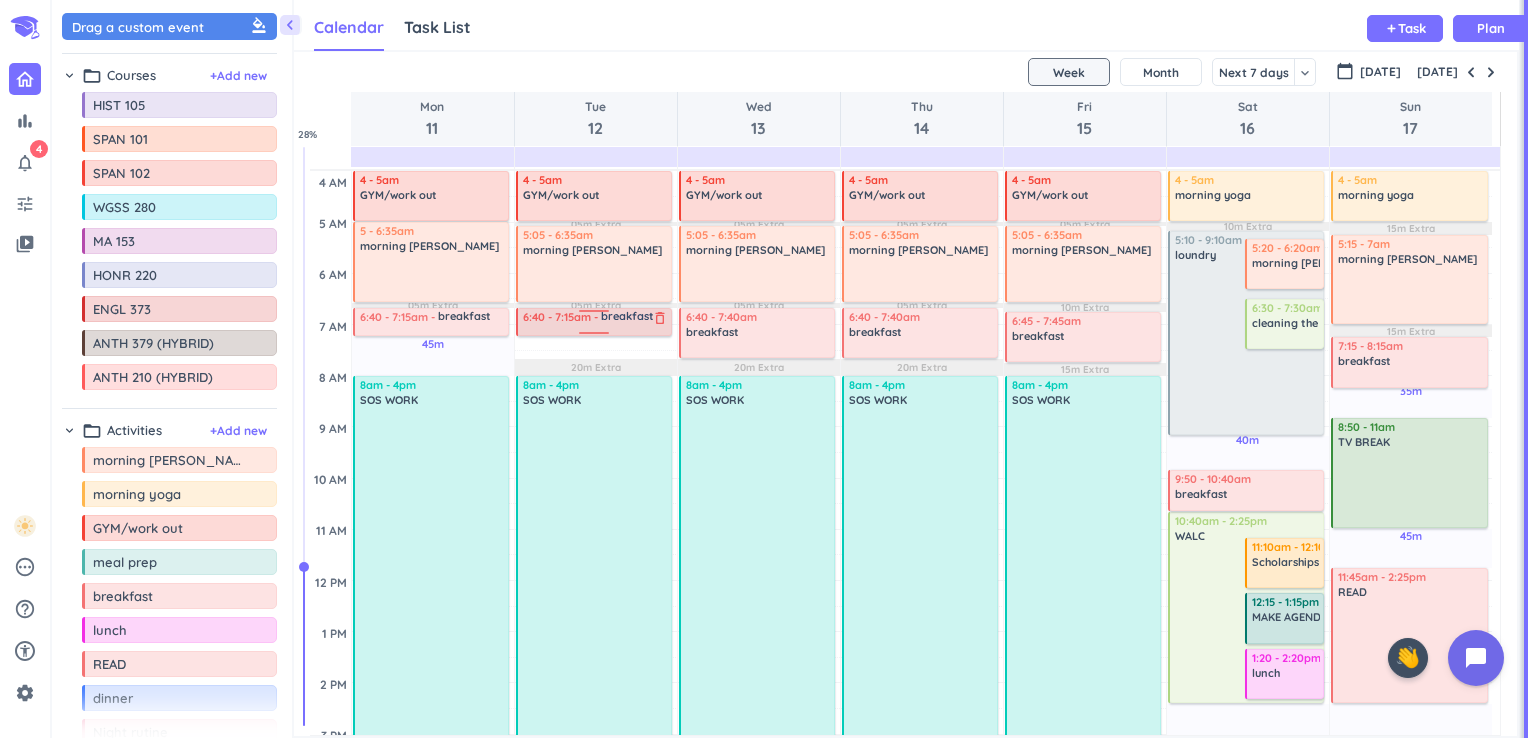 drag, startPoint x: 593, startPoint y: 356, endPoint x: 590, endPoint y: 335, distance: 21.213203 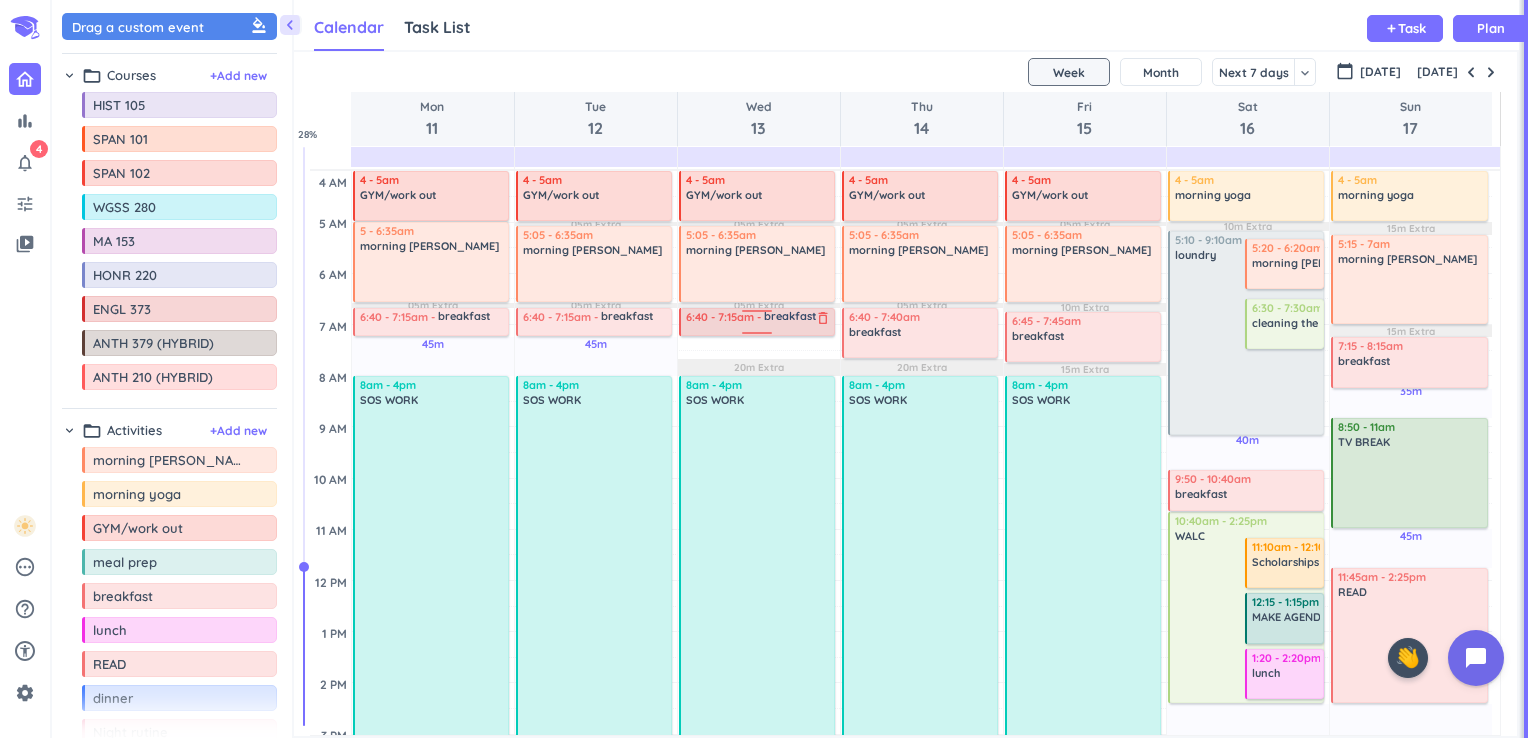 drag, startPoint x: 755, startPoint y: 356, endPoint x: 748, endPoint y: 334, distance: 23.086792 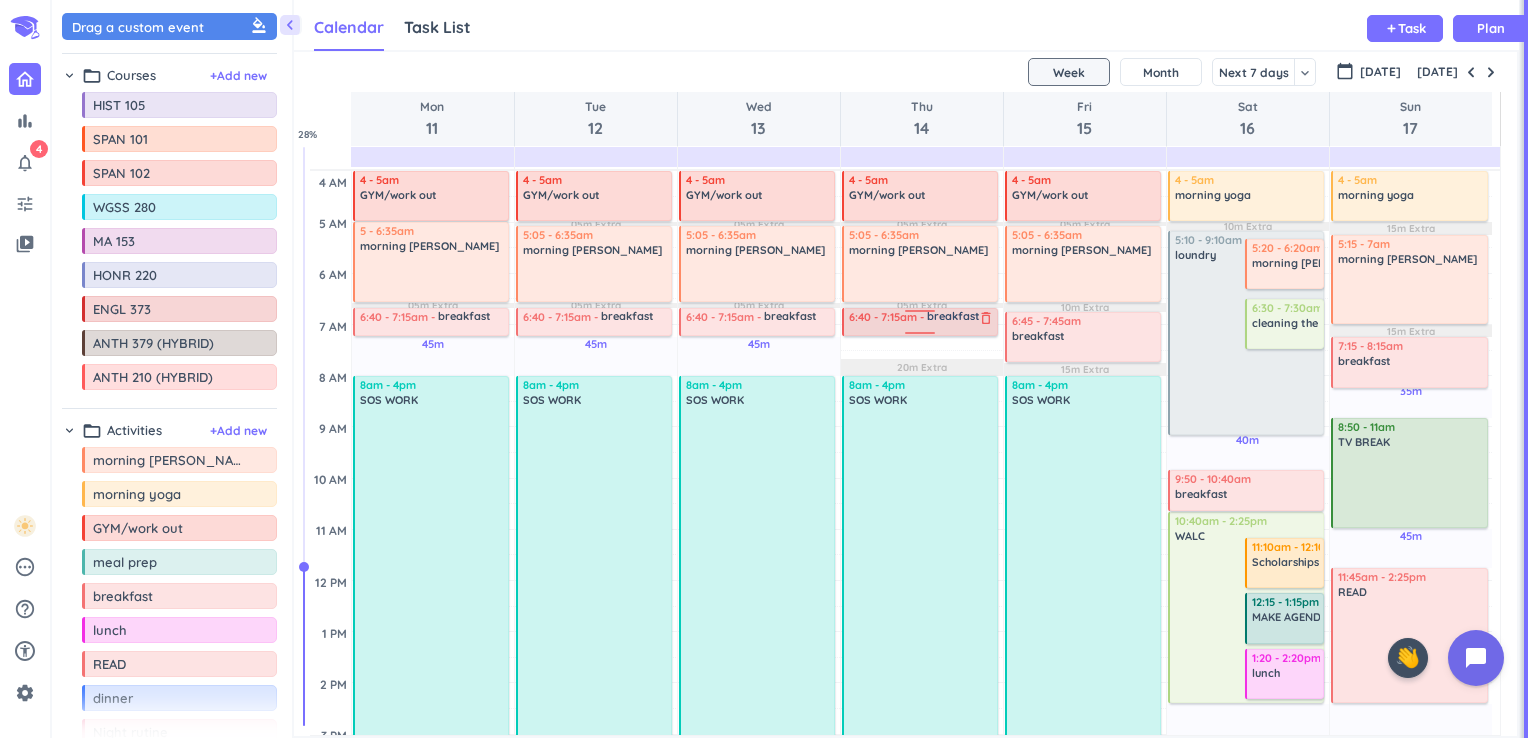 drag, startPoint x: 919, startPoint y: 358, endPoint x: 914, endPoint y: 334, distance: 24.5153 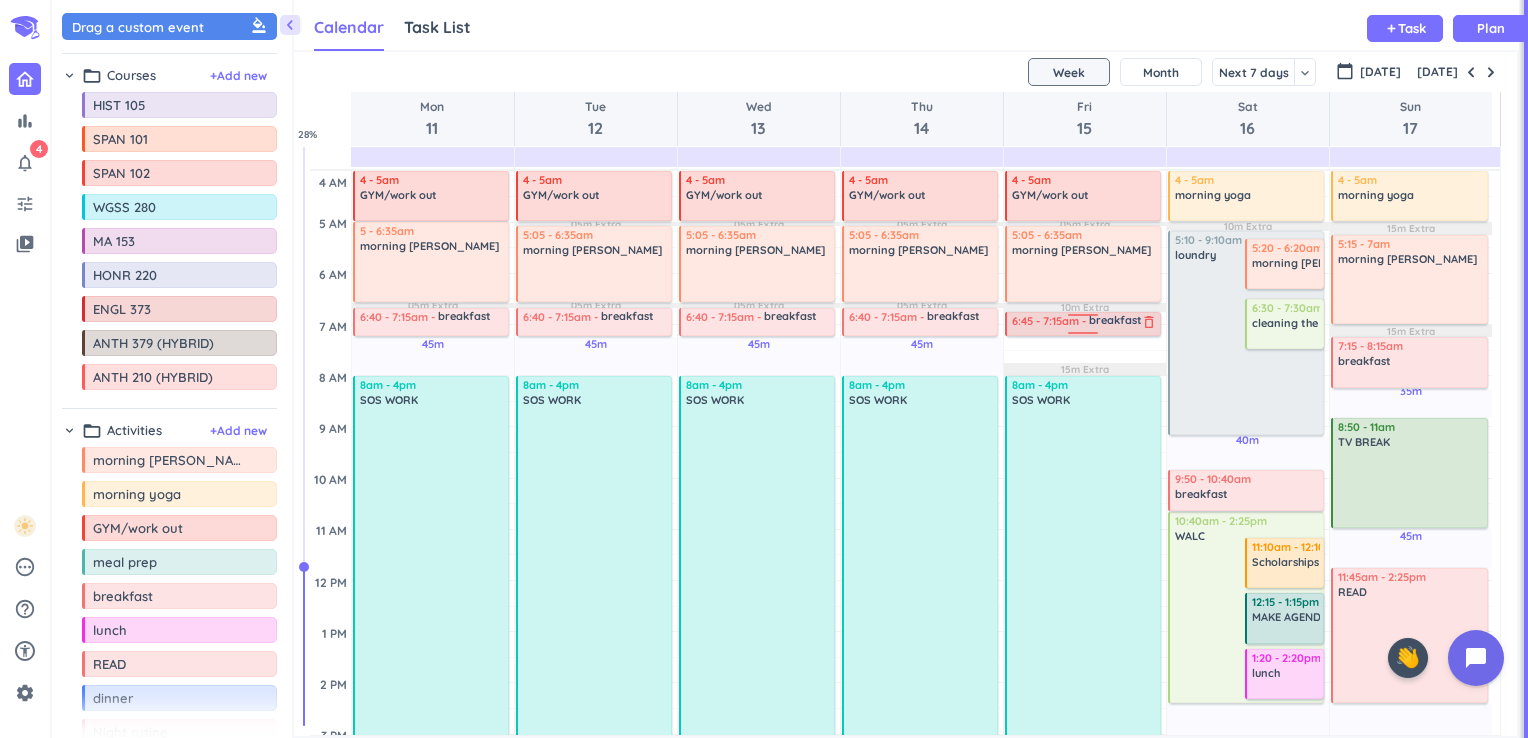 drag, startPoint x: 1072, startPoint y: 361, endPoint x: 1063, endPoint y: 335, distance: 27.513634 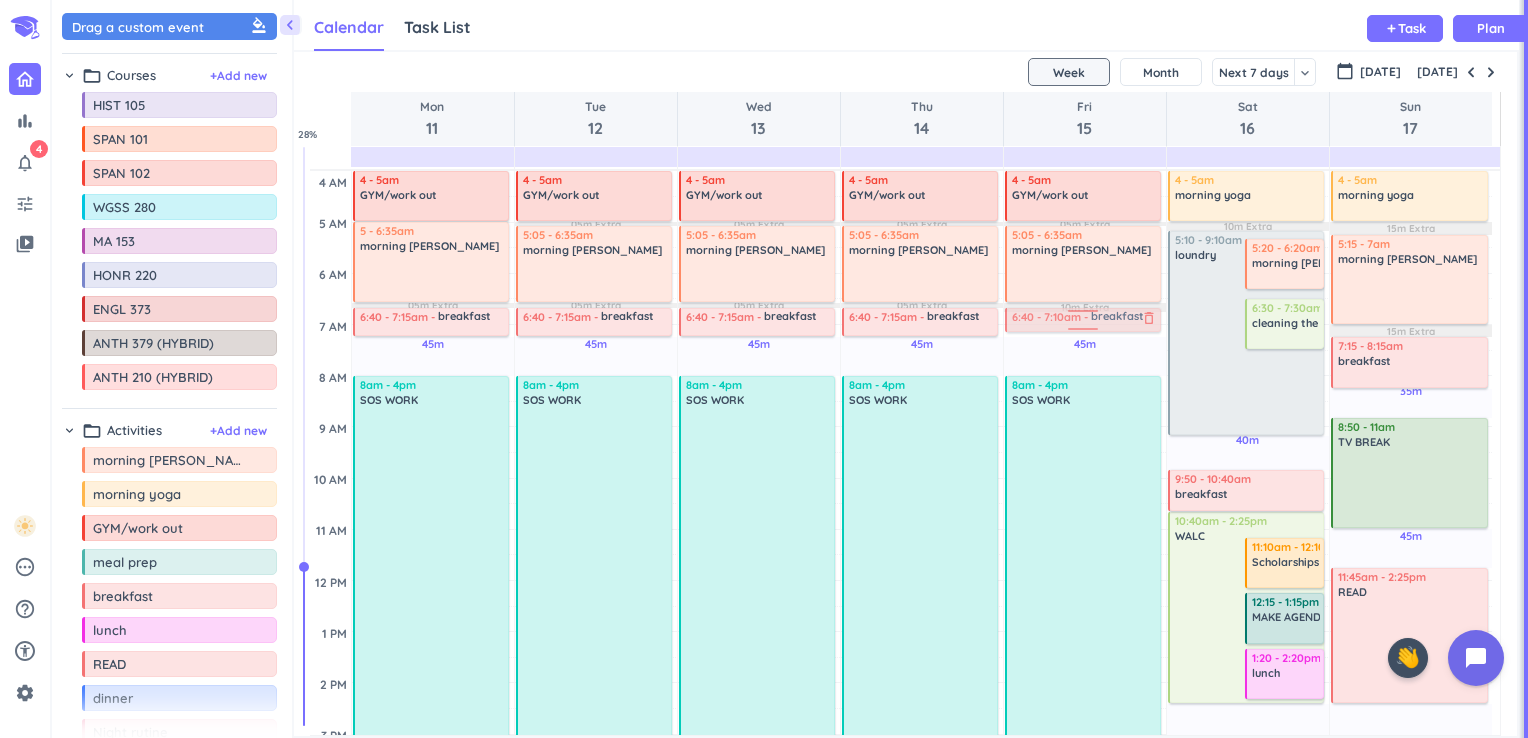 click on "45m Past due Plan 1h 15m Past due Plan 1h  Past due Plan 05m Extra 10m Extra Adjust Awake Time 4 - 5am GYM/work out delete_outline 5:05 - 6:35am morning rutine delete_outline 6:45 - 7:15am breakfast delete_outline 8am - 4pm SOS WORK delete_outline 5:15 - 6:15pm meal prep delete_outline 6:15 - 7pm dinner delete_outline 7 - 8:20pm Night rutine delete_outline 8:20 - 9pm tv before bed SLEEP delete_outline 6:40 - 7:10am breakfast delete_outline" at bounding box center [1085, 785] 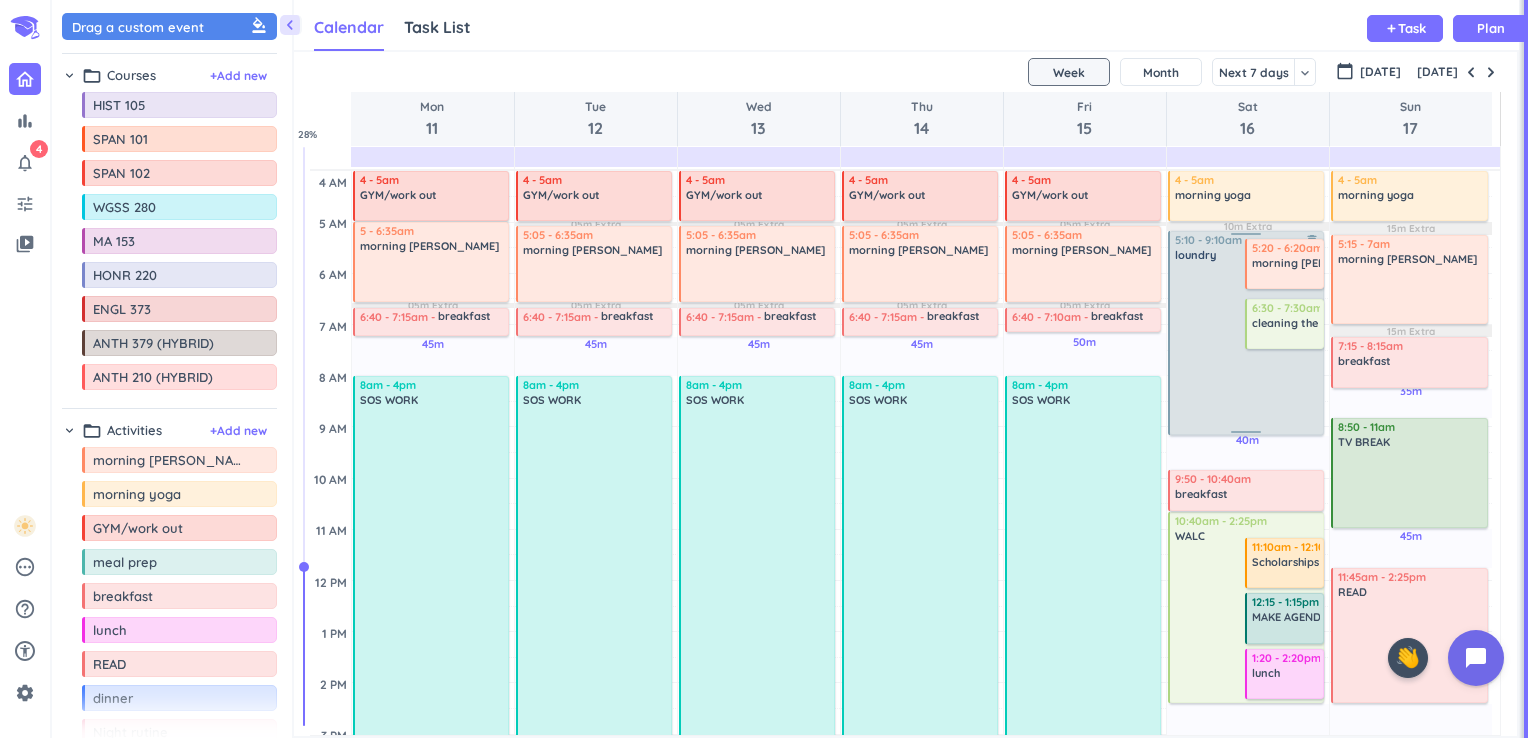 click at bounding box center (1248, 347) 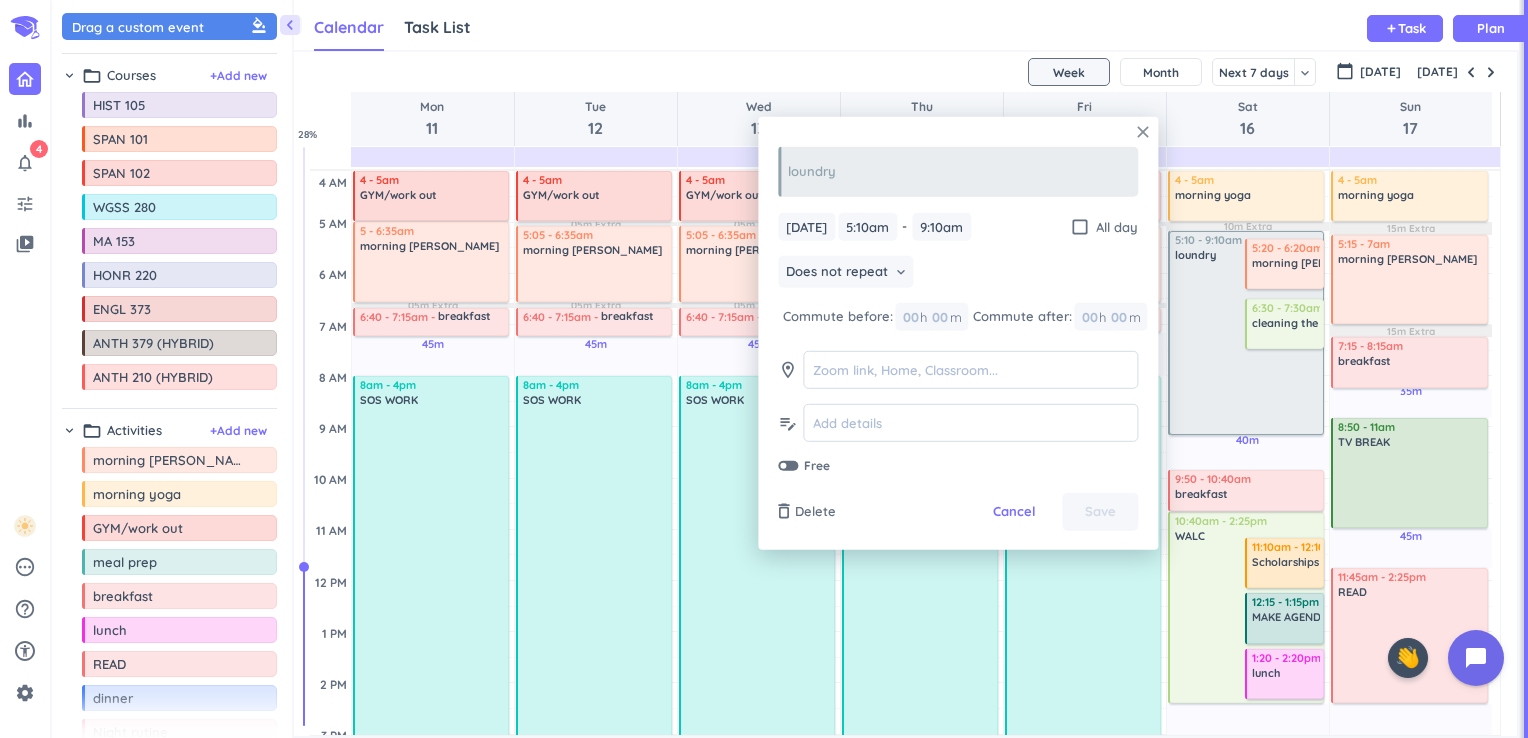 click on "close" at bounding box center (1143, 132) 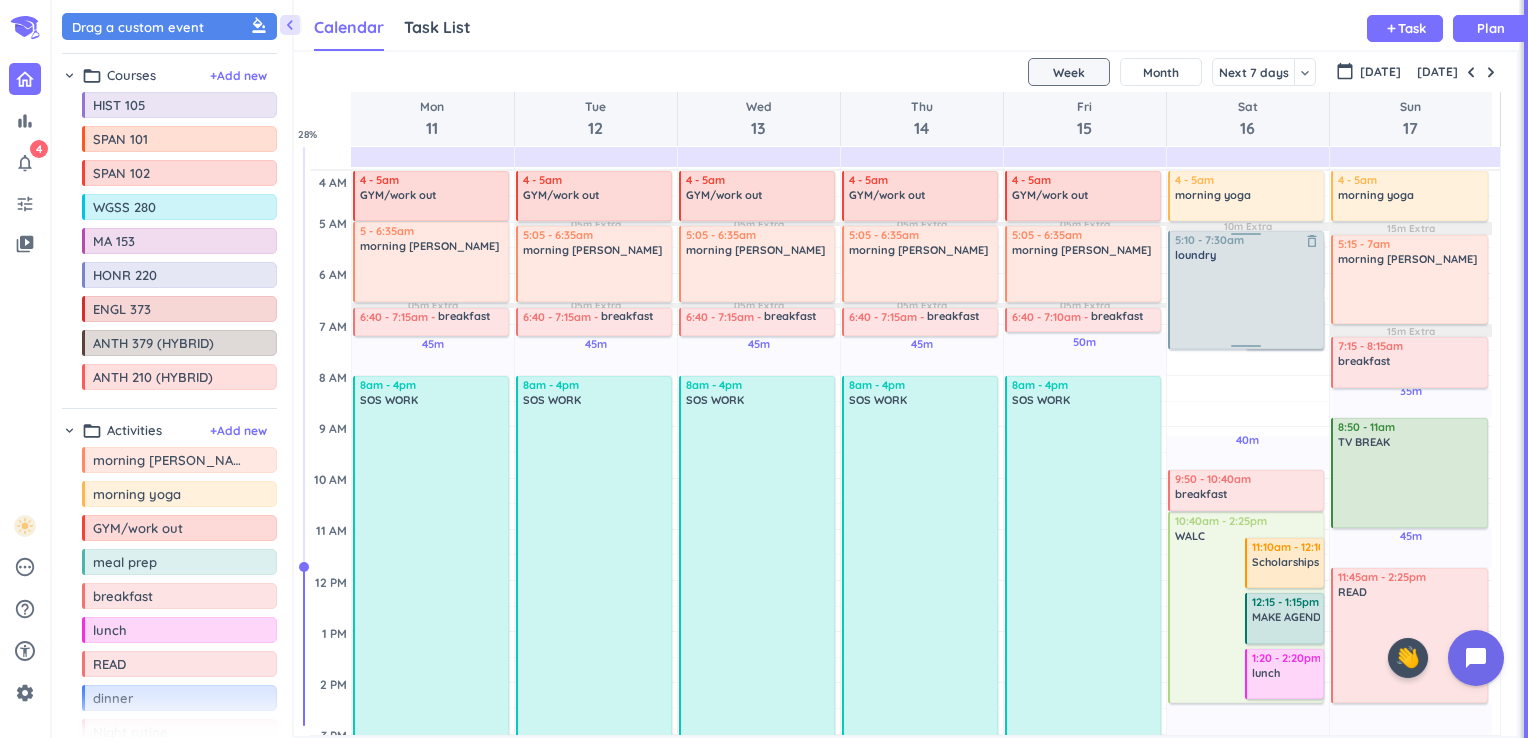 drag, startPoint x: 1247, startPoint y: 430, endPoint x: 1223, endPoint y: 343, distance: 90.24966 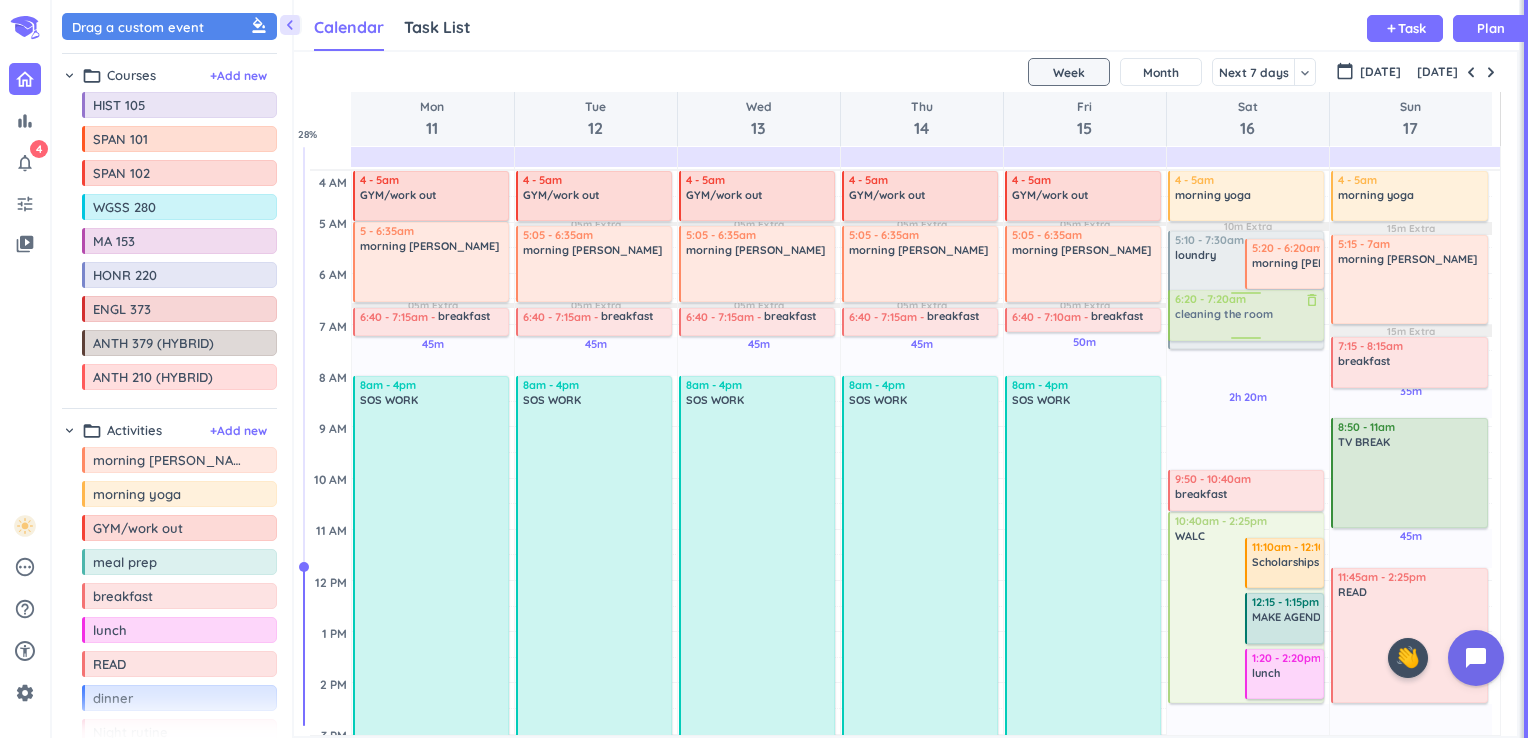 click on "2h 20m Past due Plan 3h 50m Past due Plan 1h  Past due Plan 10m Extra Adjust Awake Time 5:10 - 7:30am loundry  delete_outline 5:20 - 6:20am morning rutine delete_outline 6:30 - 7:30am cleaning the room delete_outline 10:40am - 2:25pm WALC delete_outline 11:10am - 12:10pm Scholarships delete_outline 12:15 - 1:15pm MAKE AGENDA BOOK delete_outline 1:20 - 2:20pm lunch delete_outline 4 - 5am morning yoga delete_outline 9:50 - 10:40am breakfast delete_outline 6:15 - 7pm dinner delete_outline 7 - 8:20pm Night rutine delete_outline 8:20 - 9pm tv before bed SLEEP delete_outline 6:20 - 7:20am cleaning the room delete_outline" at bounding box center [1248, 785] 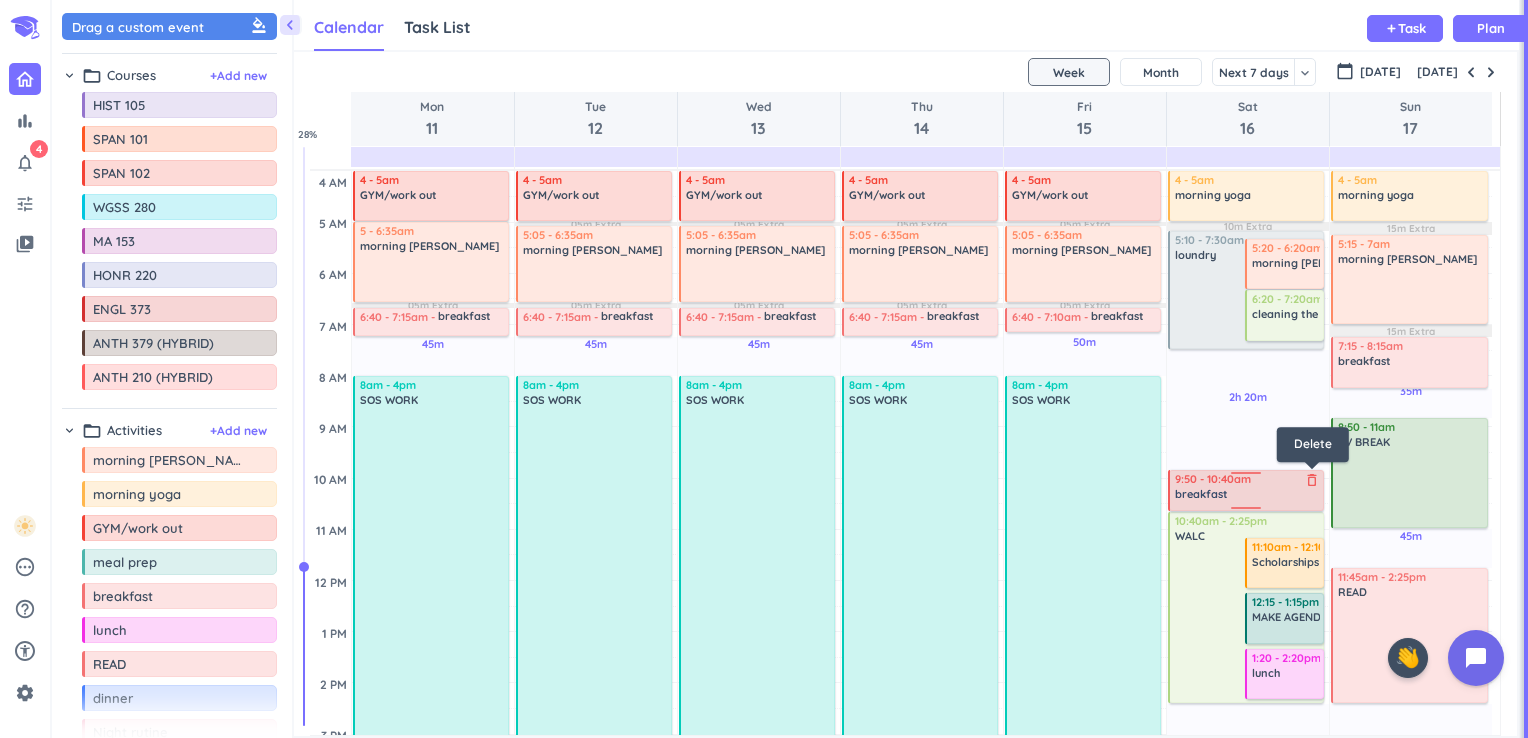 click on "delete_outline" at bounding box center (1312, 480) 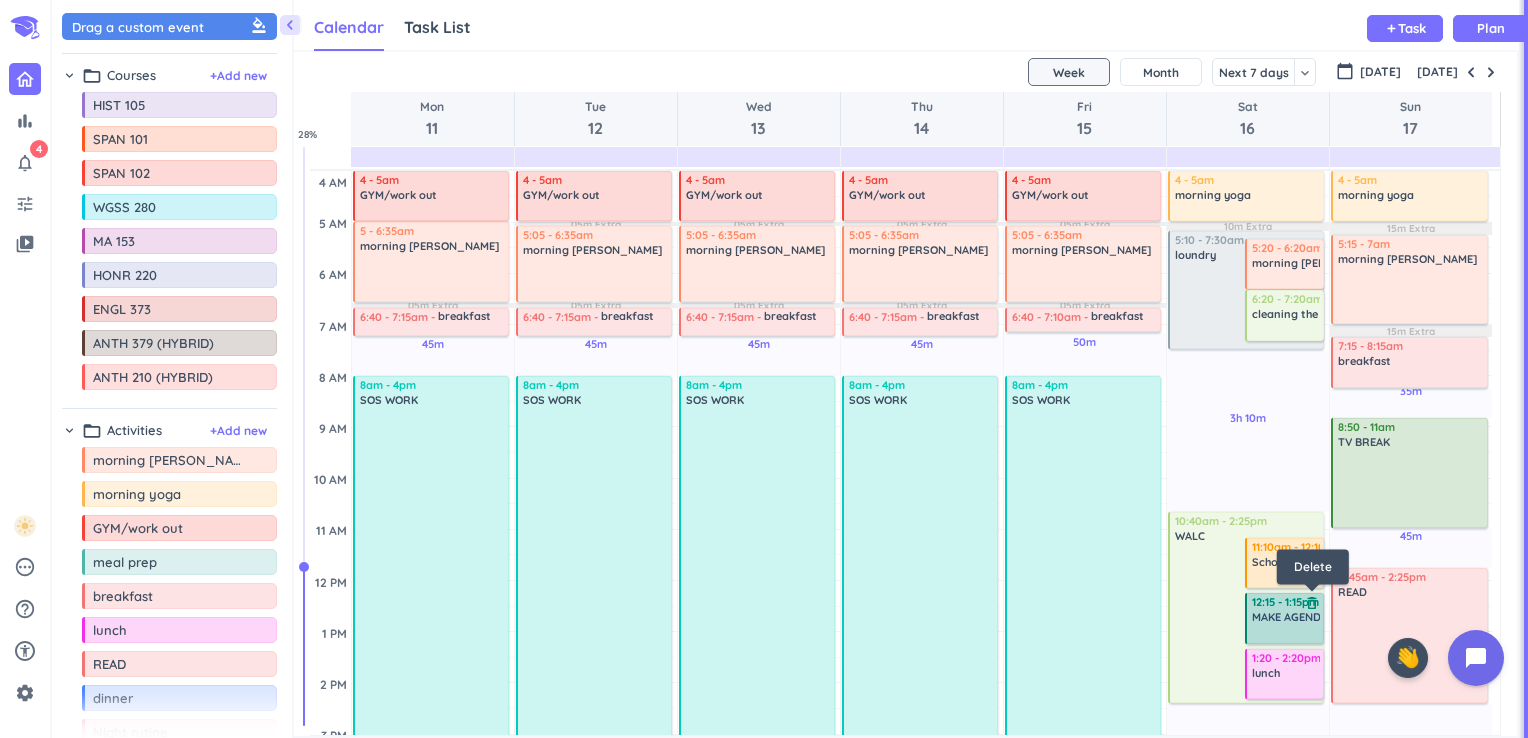 click on "delete_outline" at bounding box center (1312, 603) 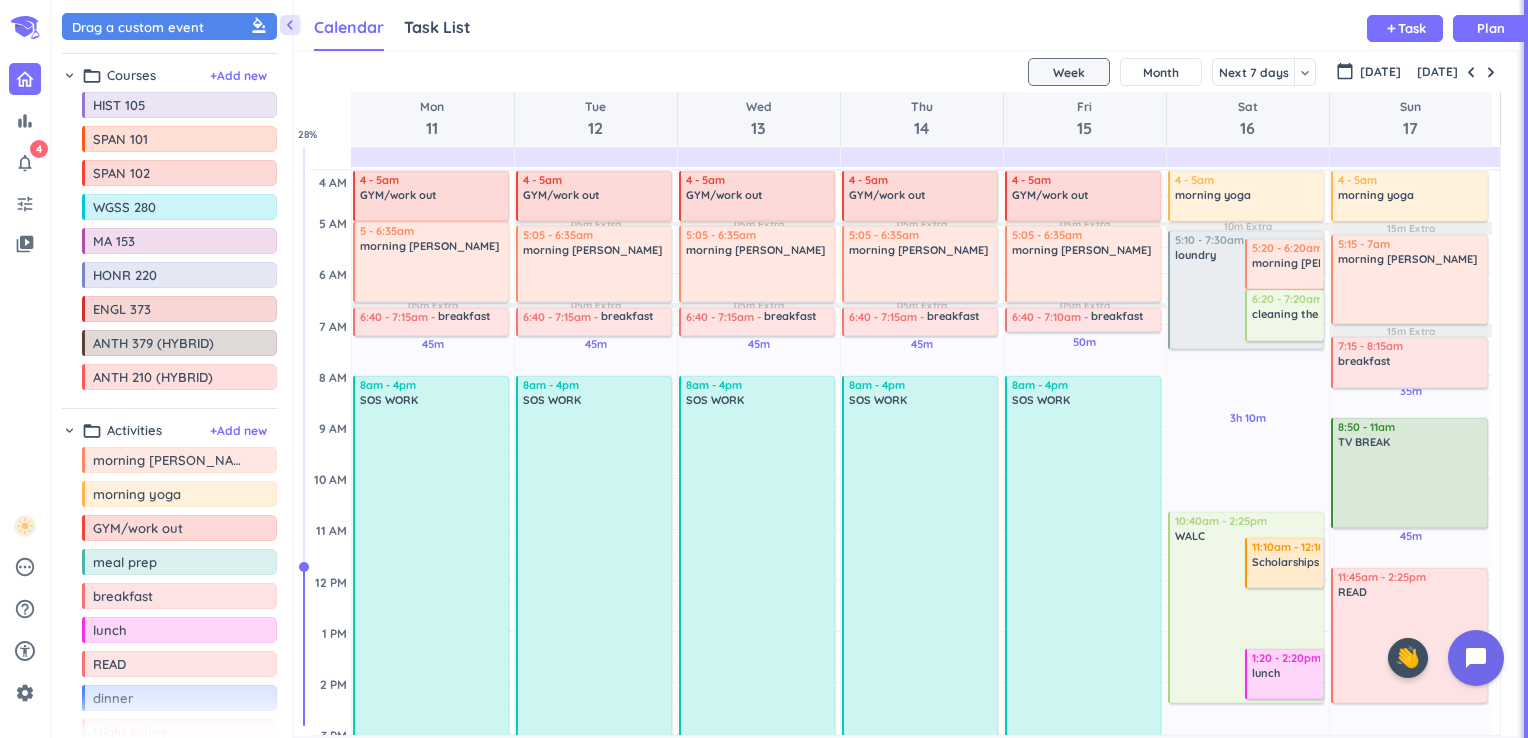 click at bounding box center [1248, 622] 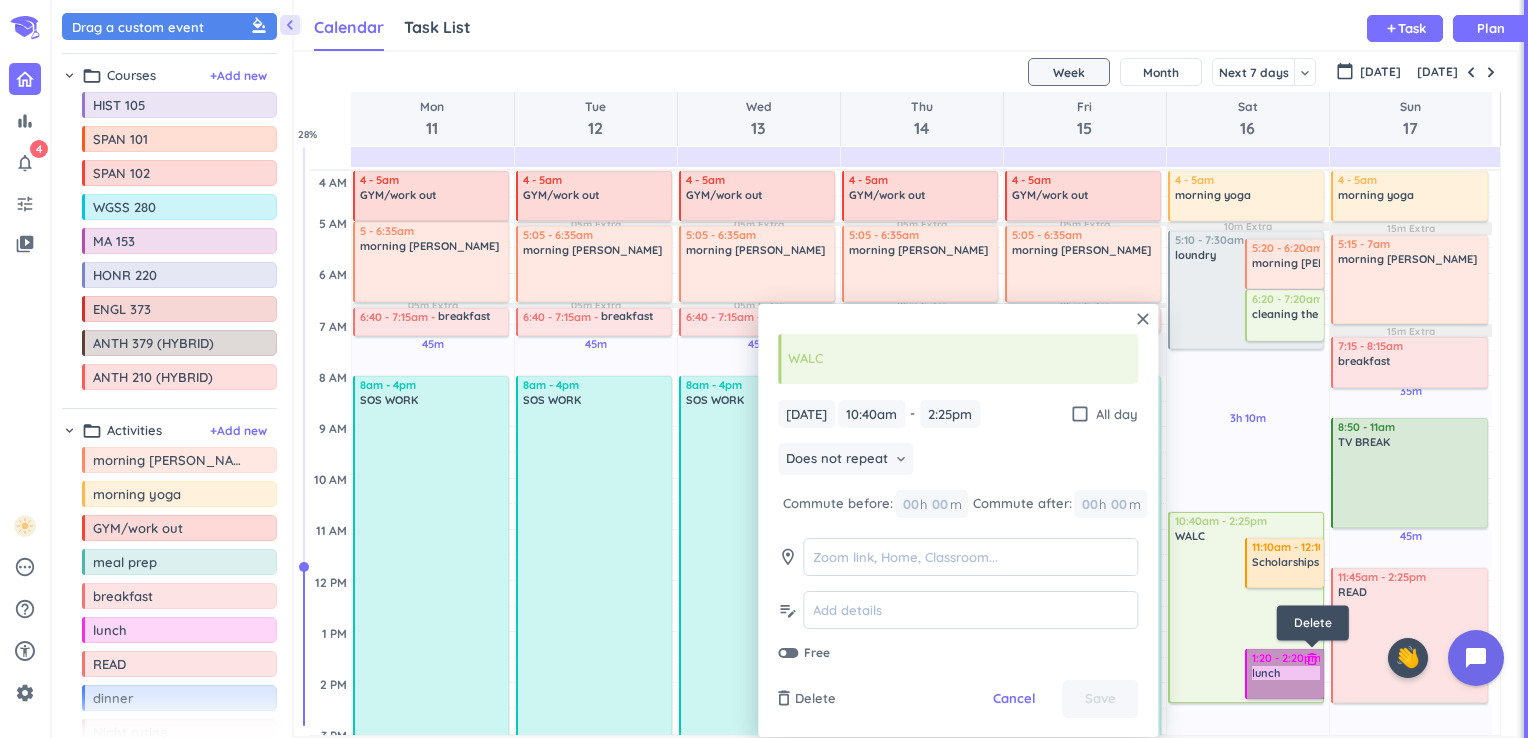 click on "1:20 - 2:20pm lunch delete_outline" at bounding box center (1285, 674) 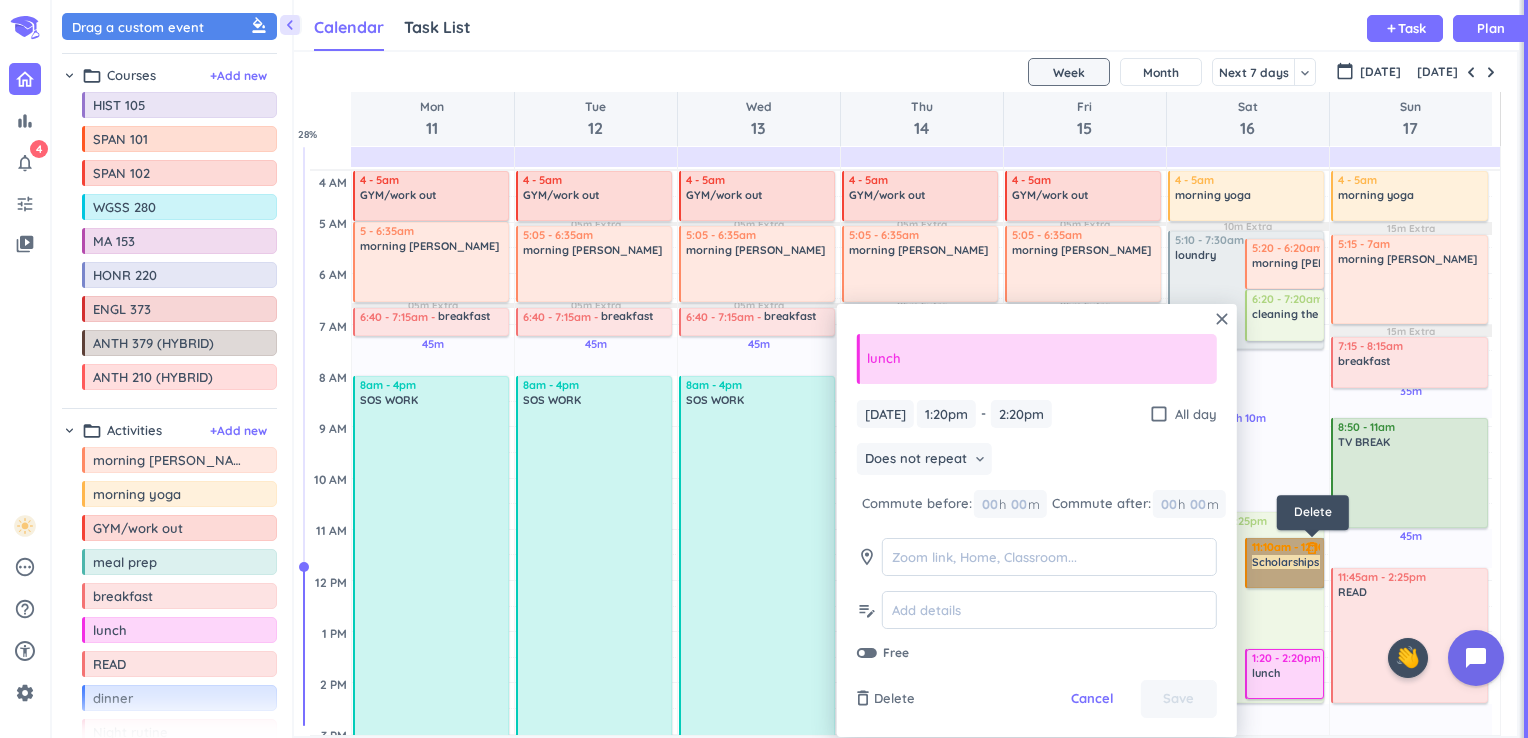 click on "11:10am - 12:10pm Scholarships delete_outline" at bounding box center [1285, 563] 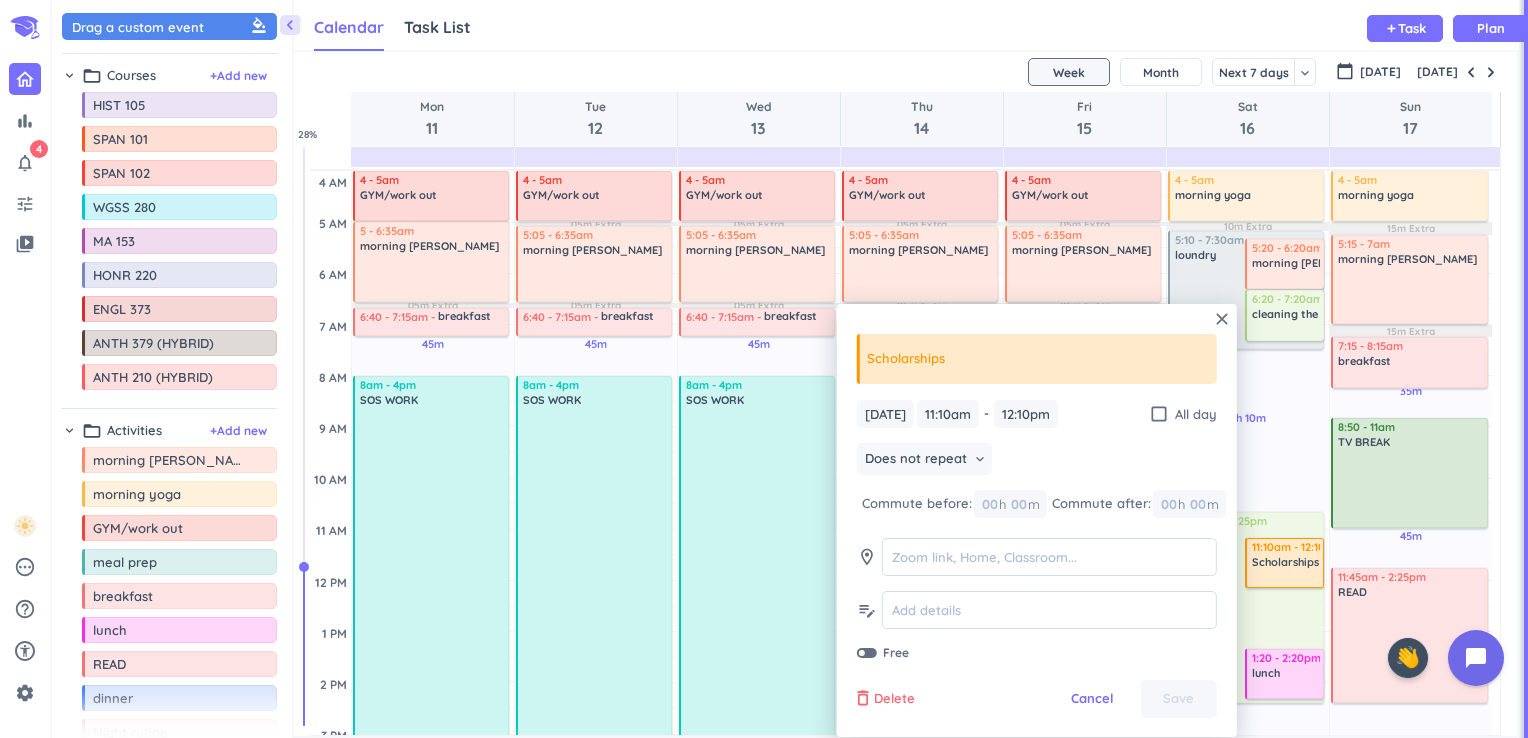 click on "Delete" at bounding box center [894, 699] 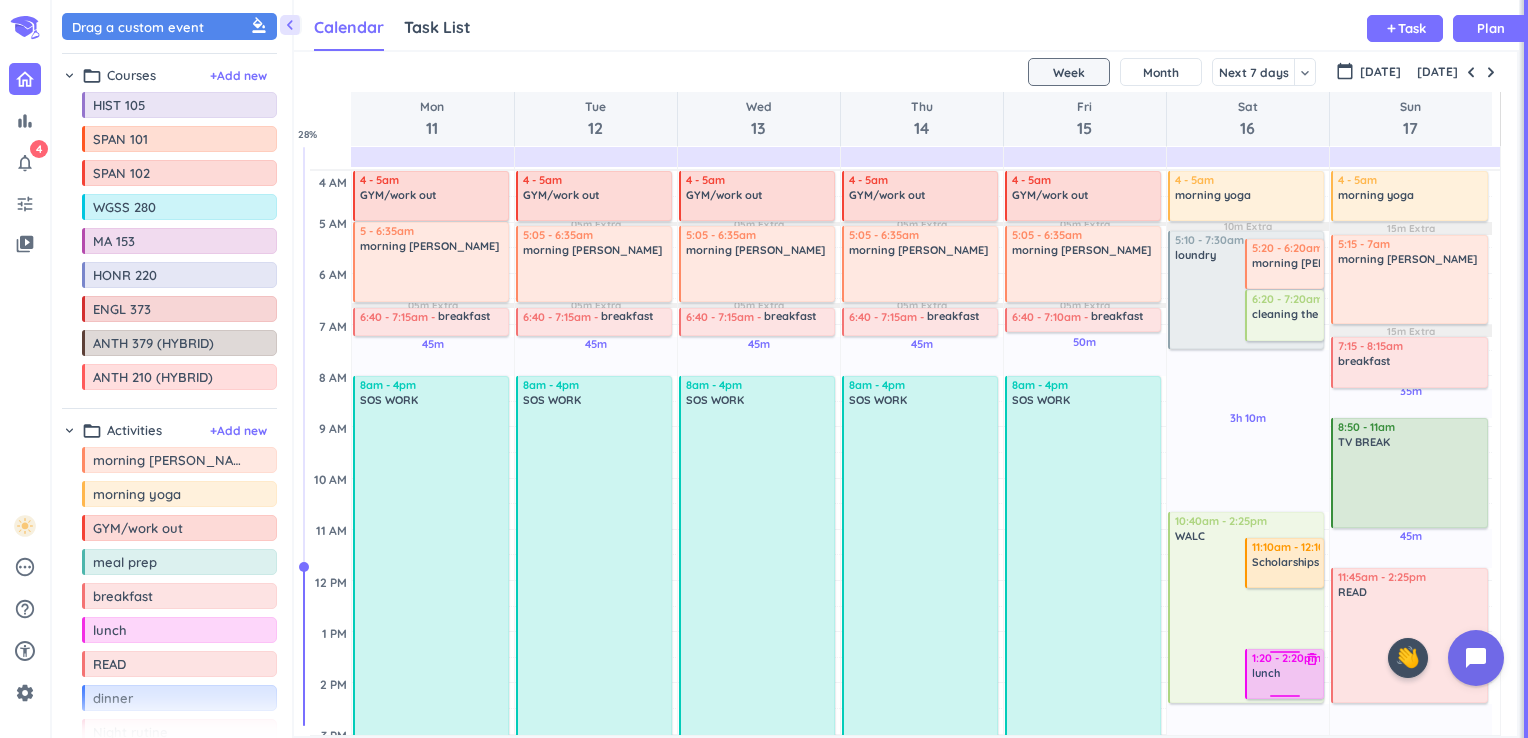 click on "delete_outline" at bounding box center (1312, 659) 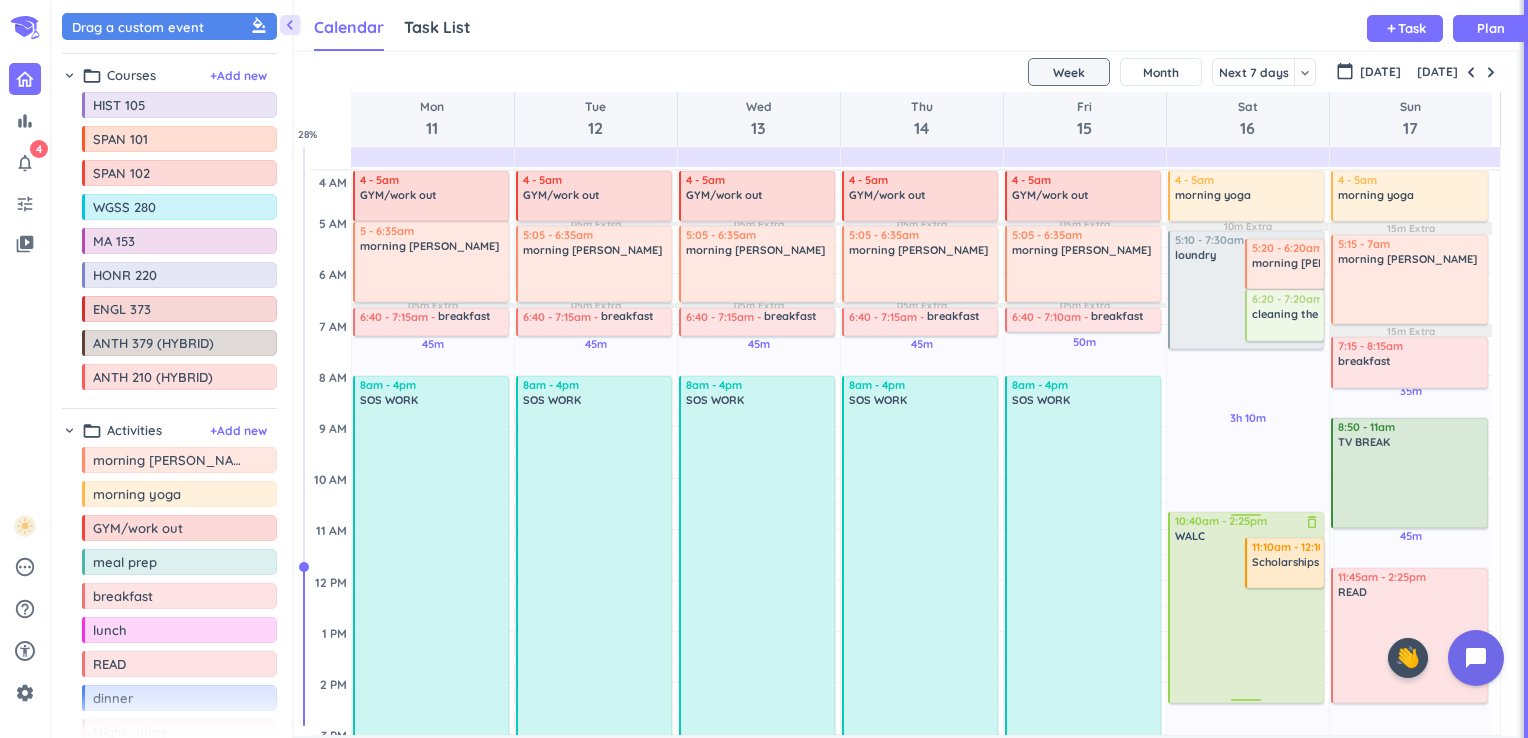 click at bounding box center [1248, 622] 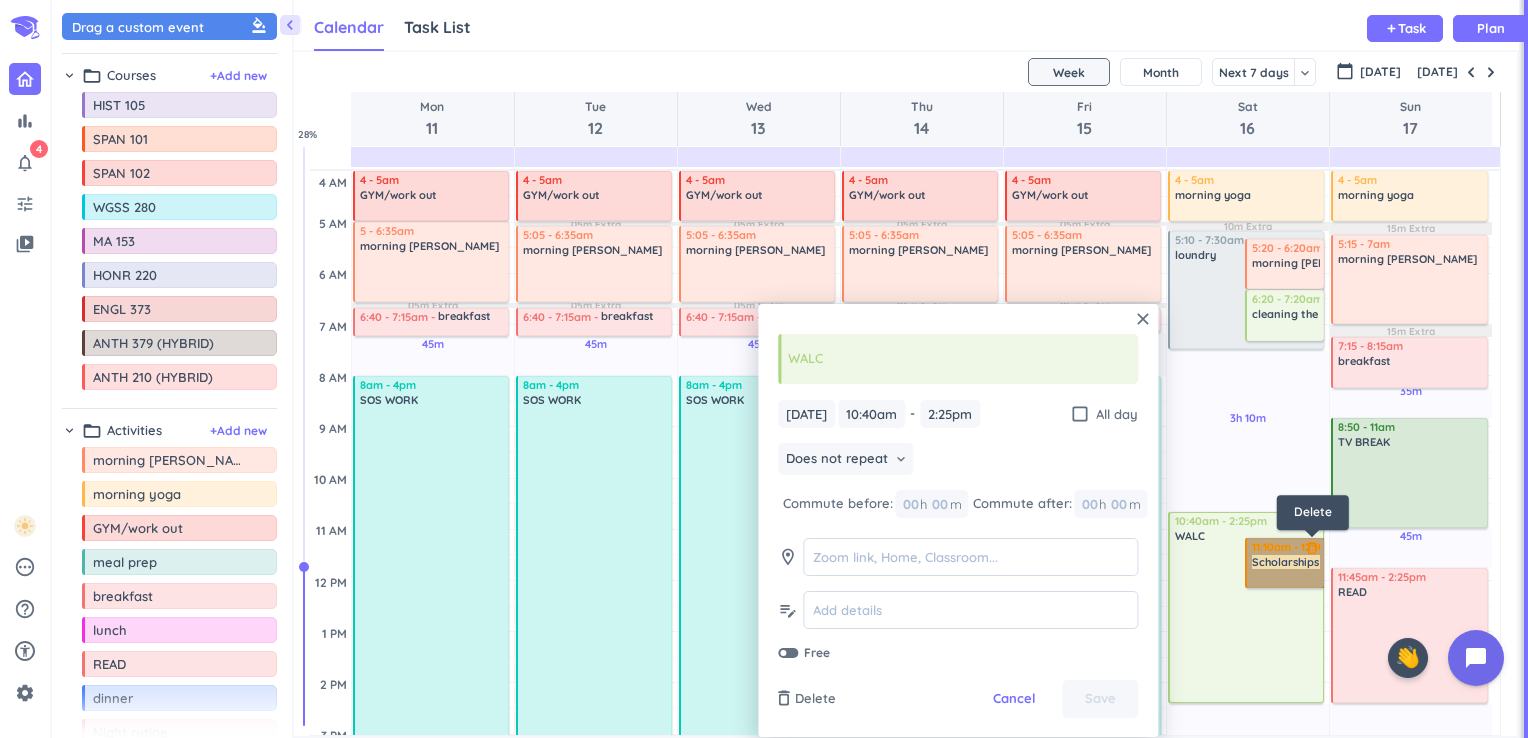 click on "11:10am - 12:10pm Scholarships delete_outline" at bounding box center (1285, 563) 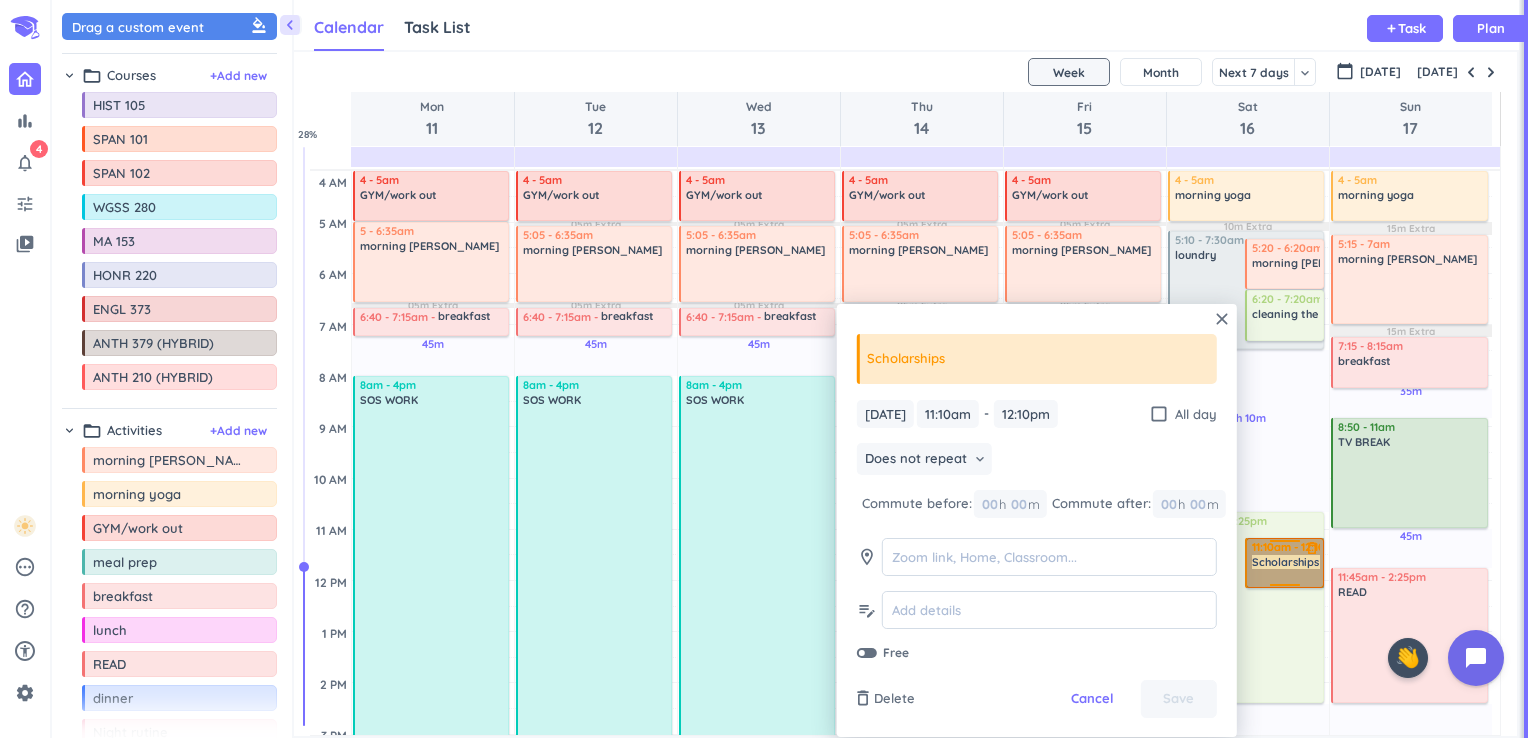 click at bounding box center (1285, 544) 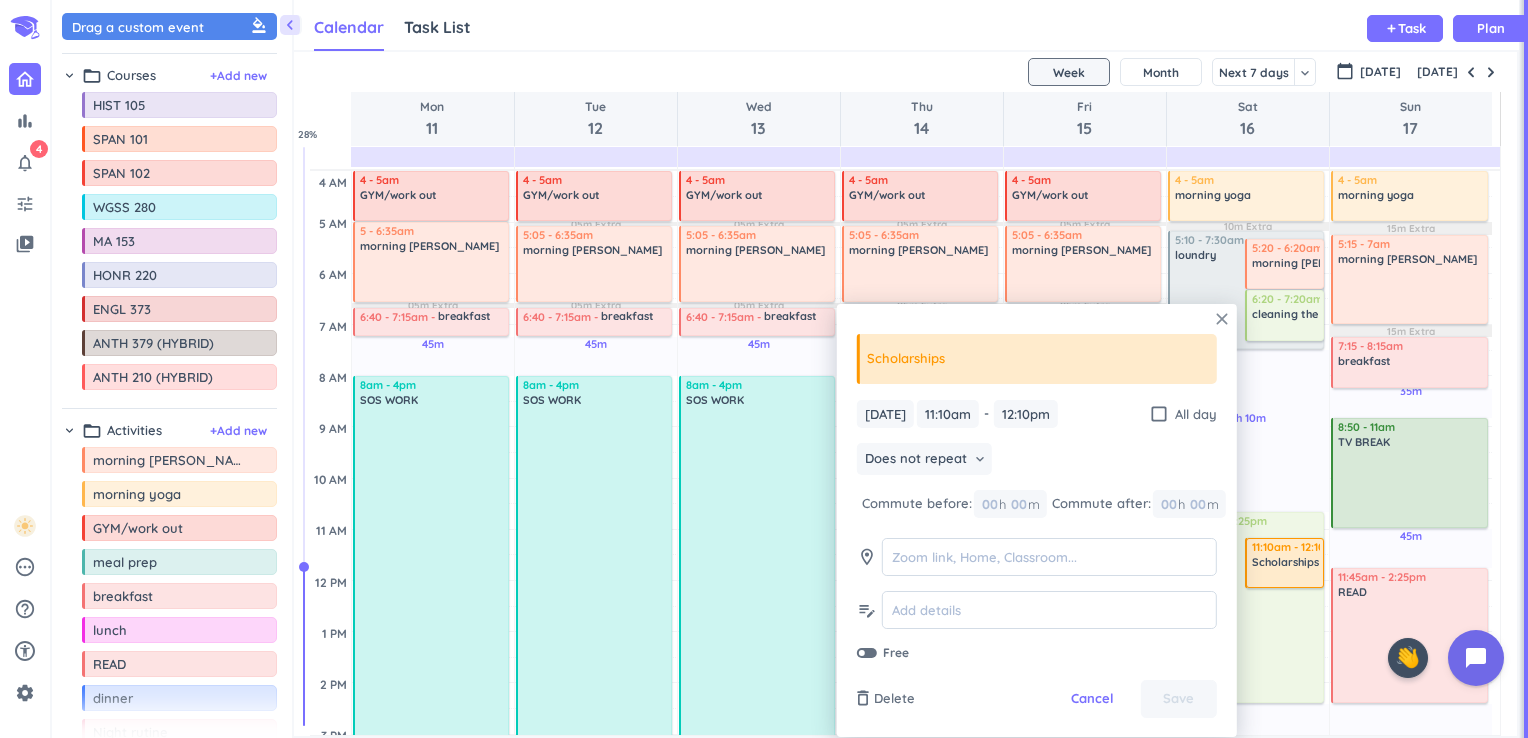 click on "close" at bounding box center [1222, 319] 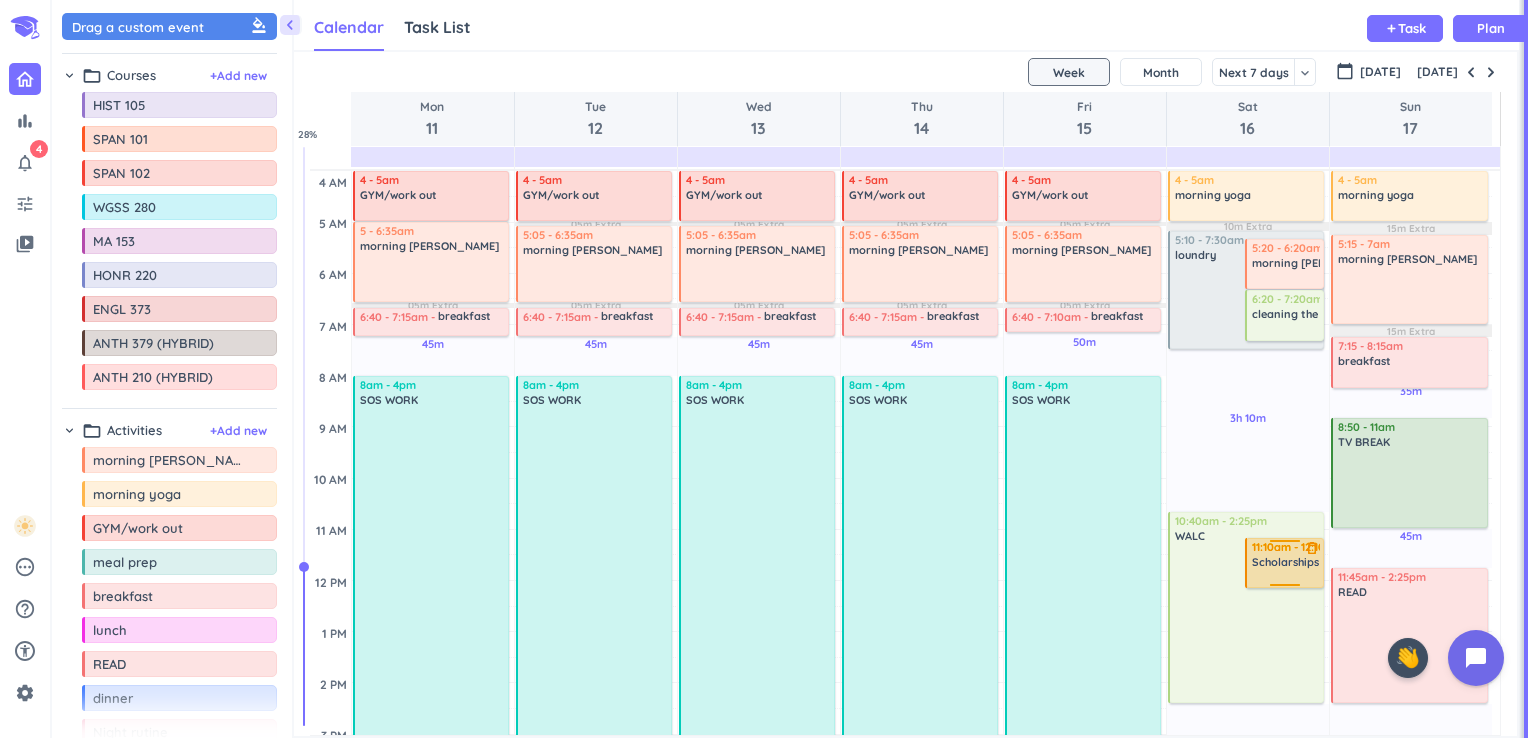 click on "delete_outline" at bounding box center (1312, 548) 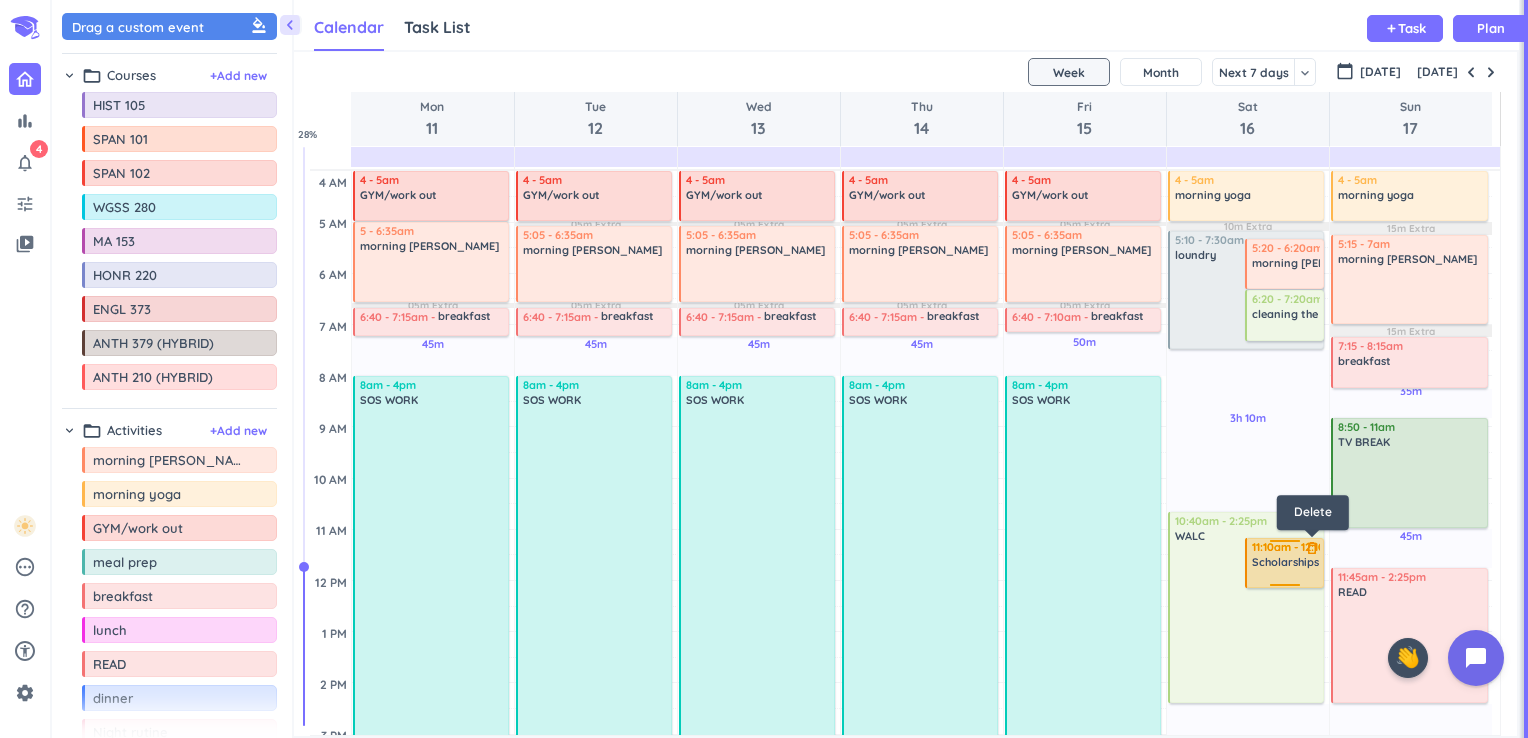 click on "delete_outline" at bounding box center [1312, 548] 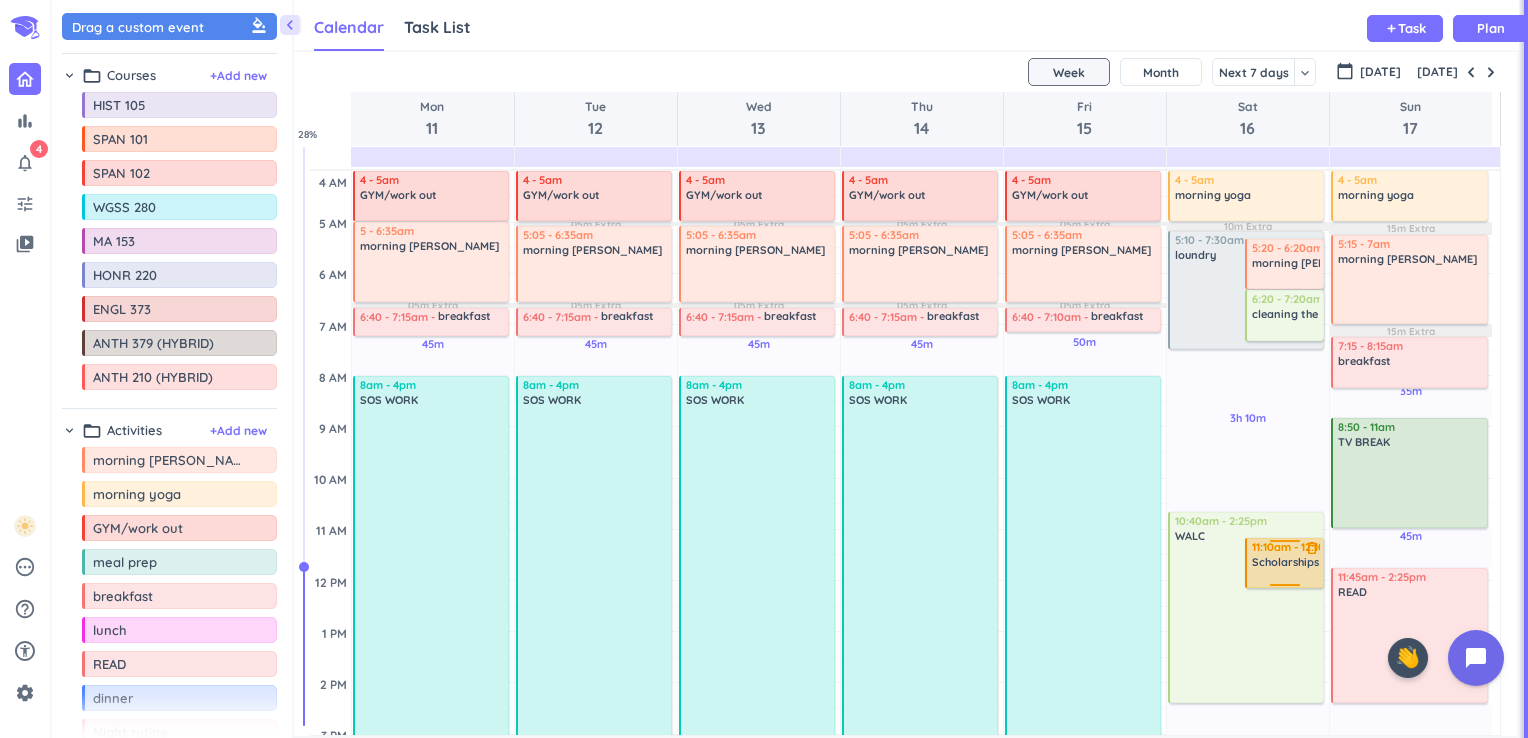 click at bounding box center (1285, 544) 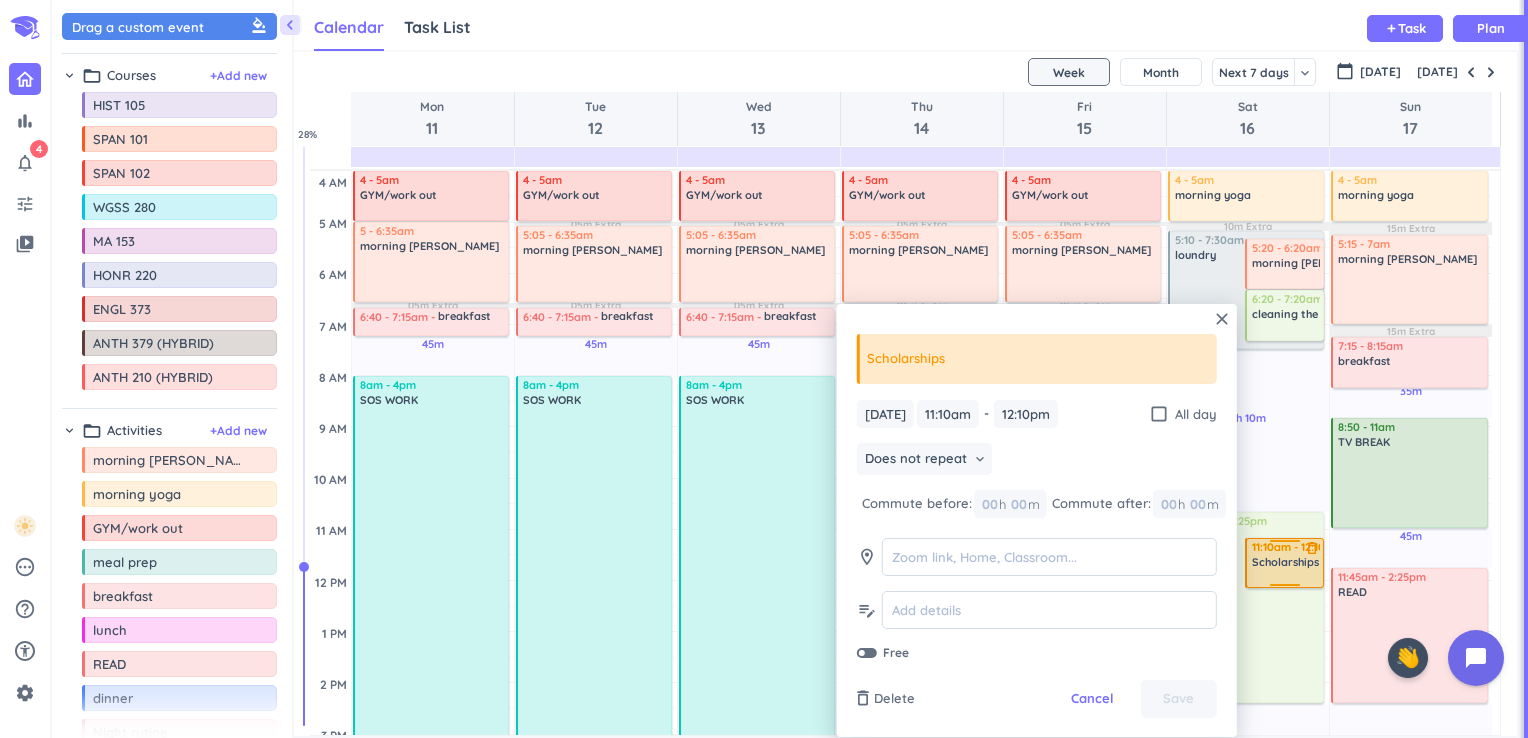 click on "delete_outline" at bounding box center [1312, 548] 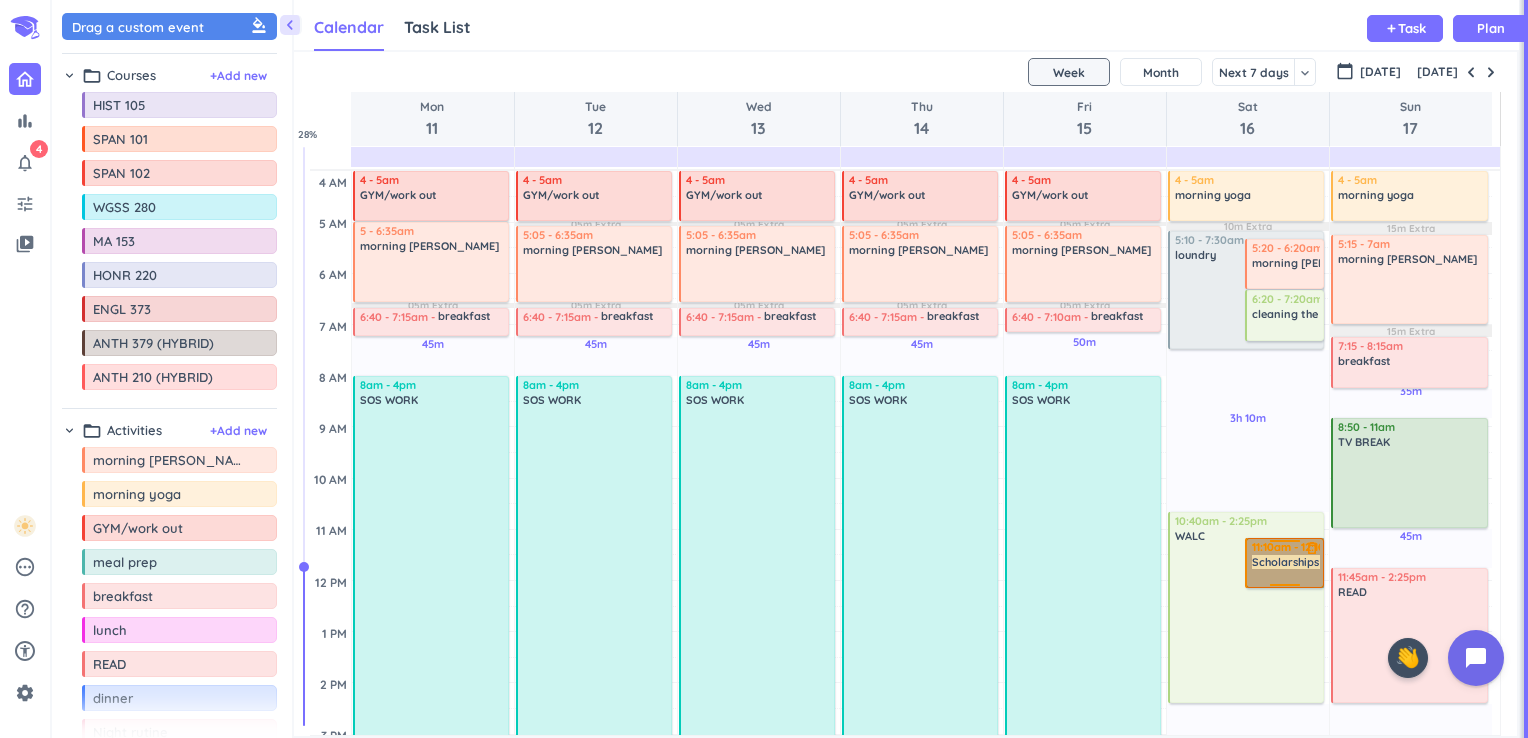 click on "11:10am - 12:10pm Scholarships delete_outline" at bounding box center [1285, 563] 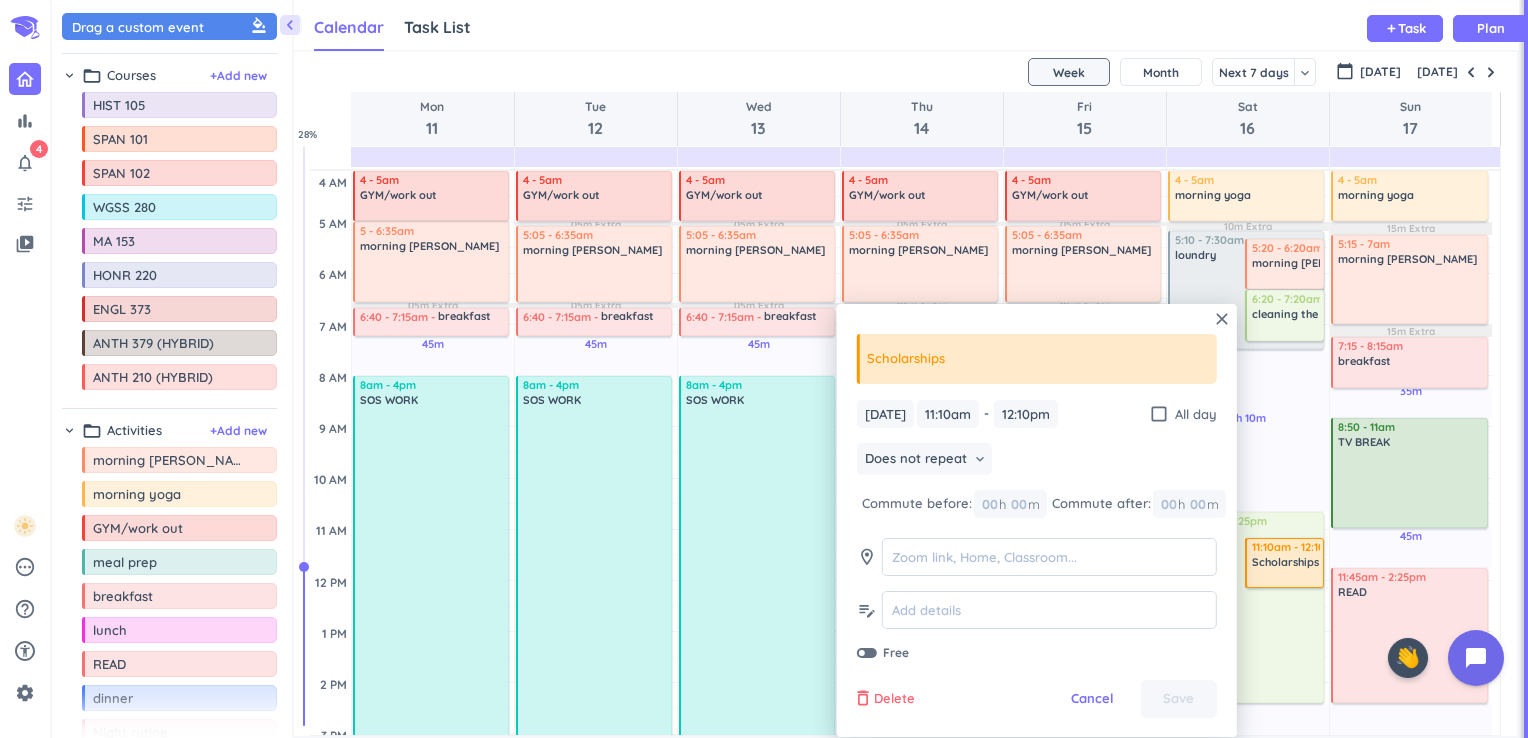 click on "Delete" at bounding box center (894, 699) 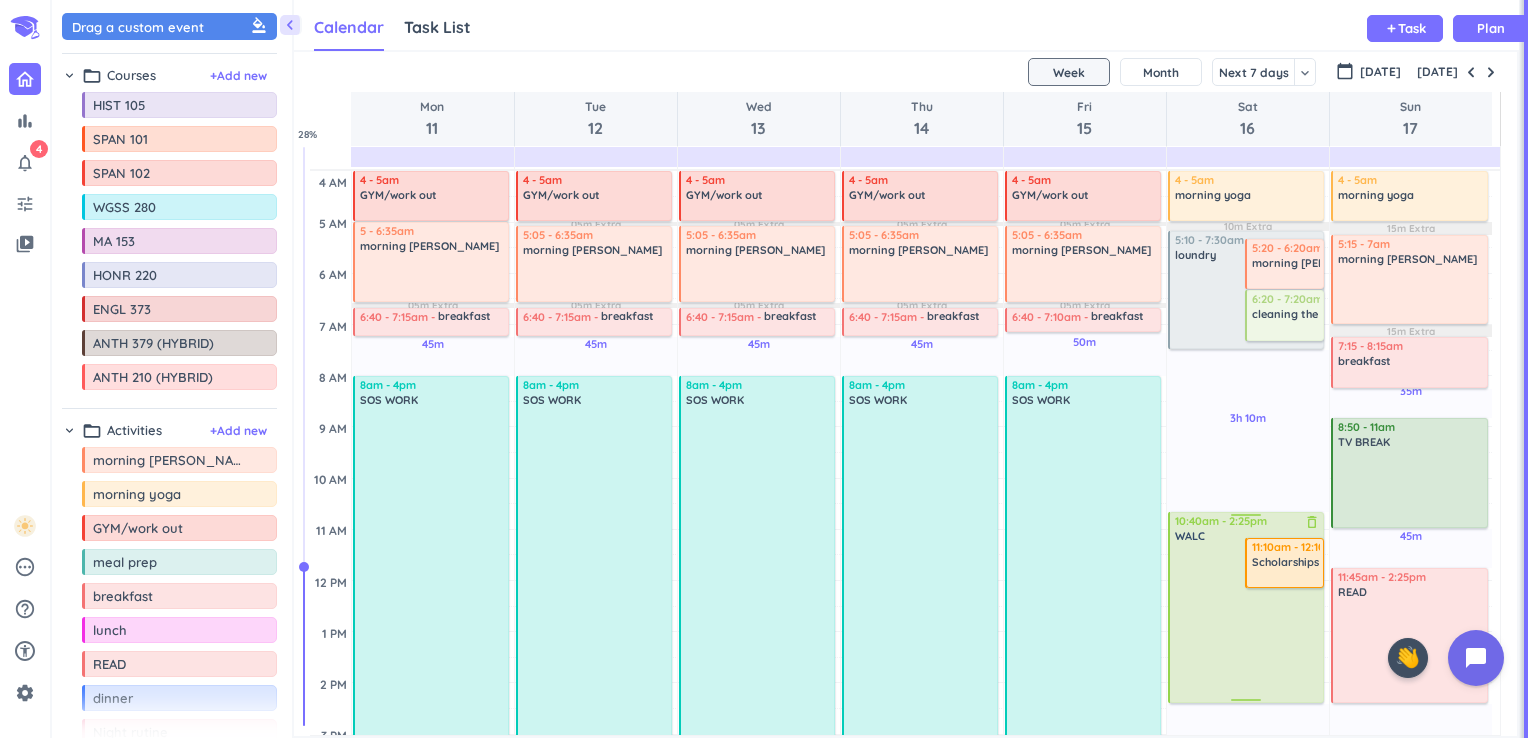 click at bounding box center [1247, 518] 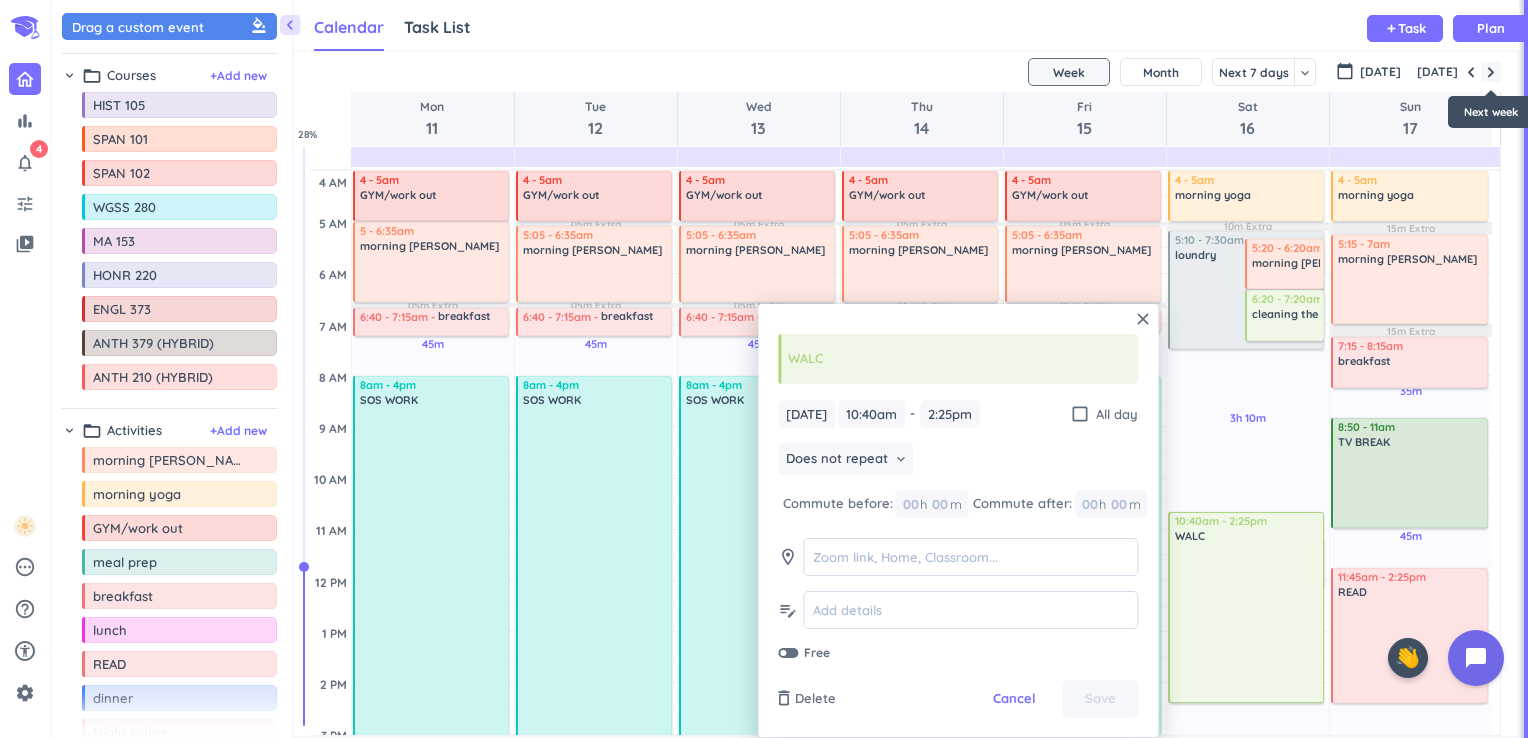 click at bounding box center (1491, 72) 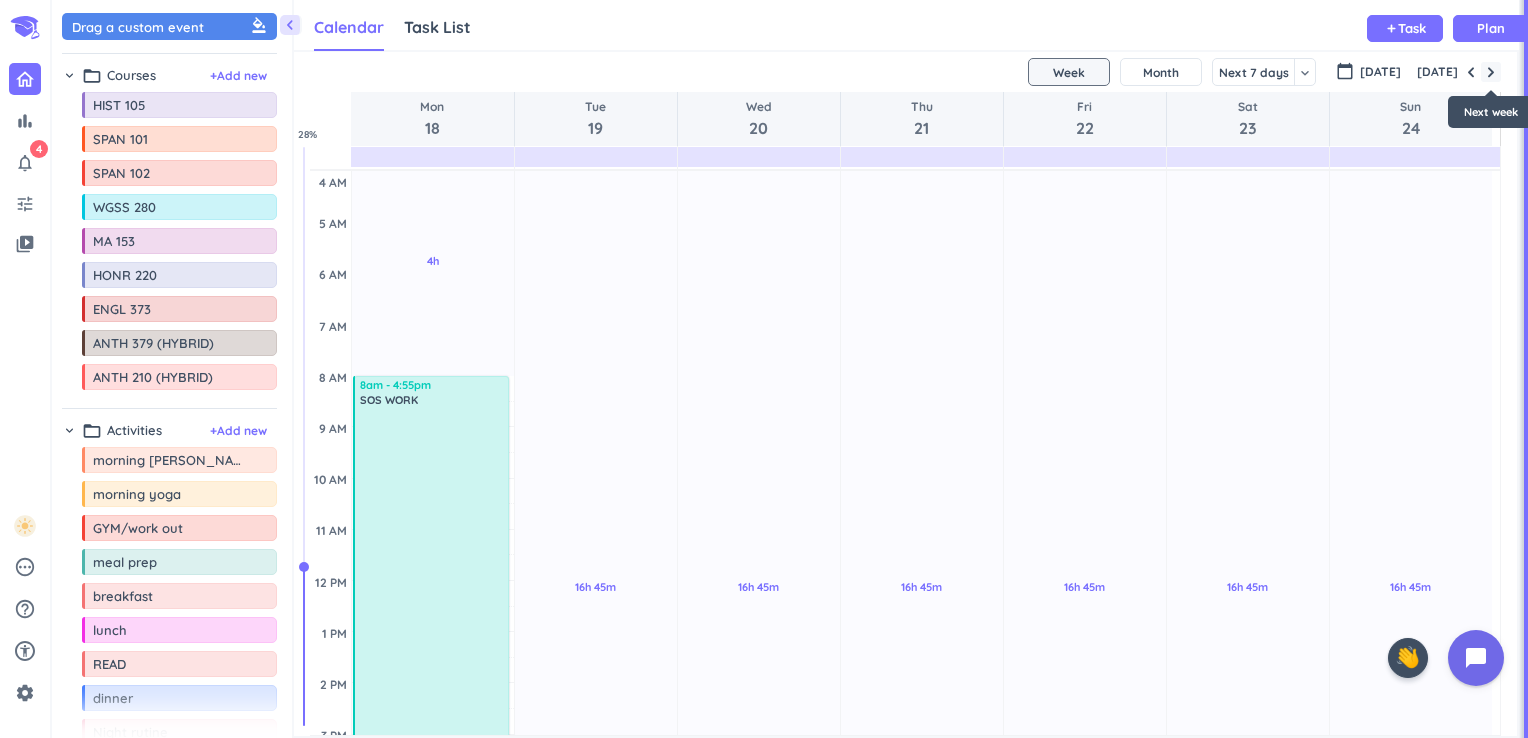 scroll, scrollTop: 27, scrollLeft: 0, axis: vertical 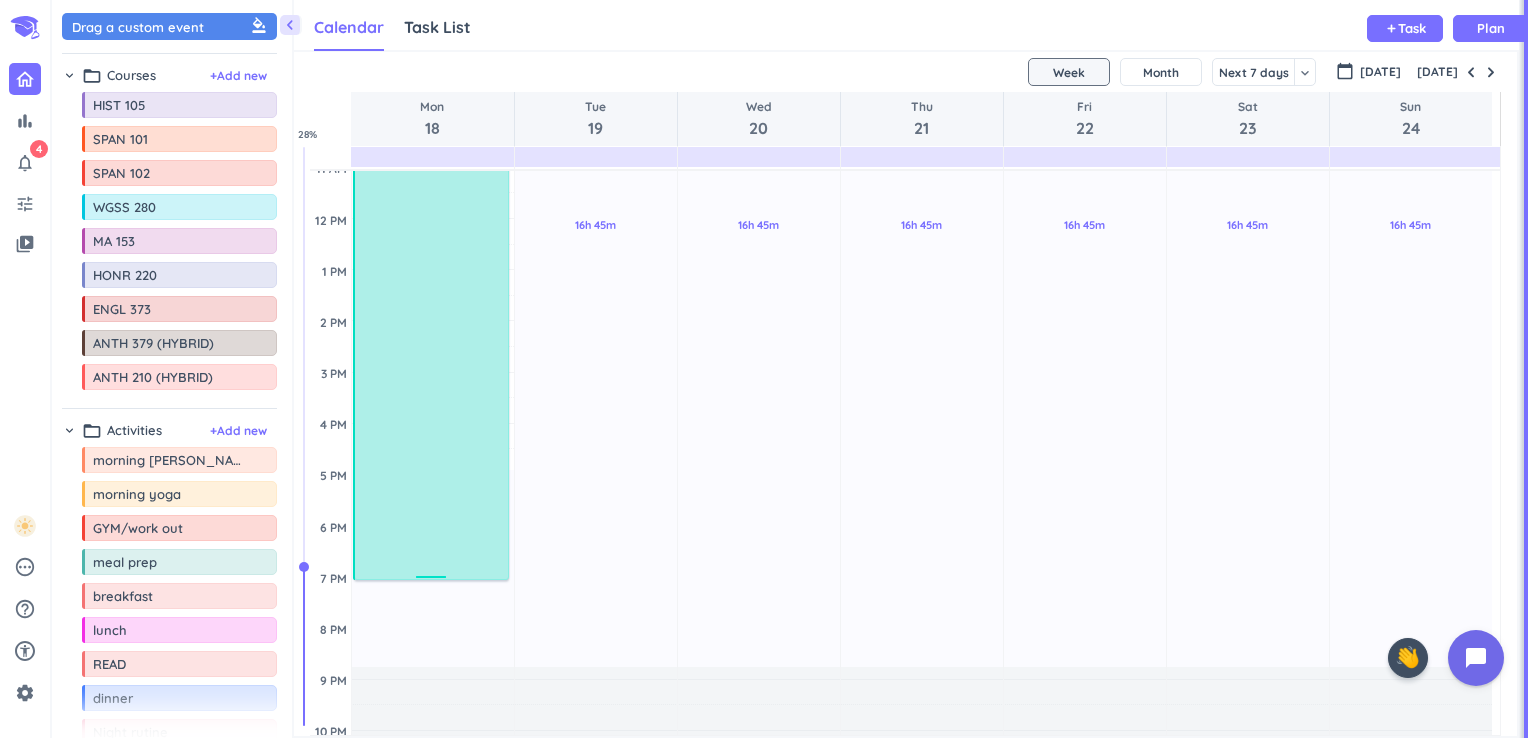 drag, startPoint x: 428, startPoint y: 504, endPoint x: 426, endPoint y: 576, distance: 72.02777 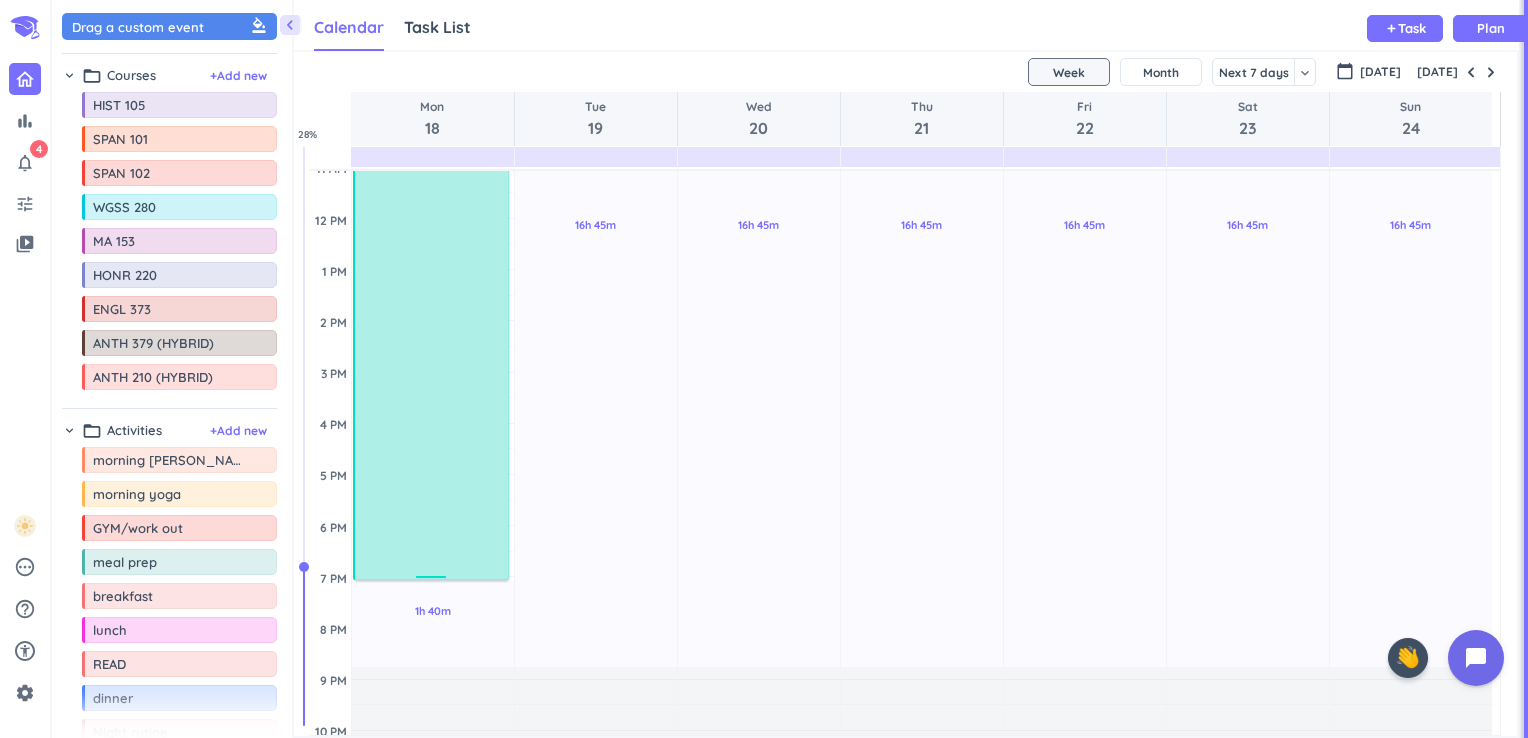 click at bounding box center [433, 311] 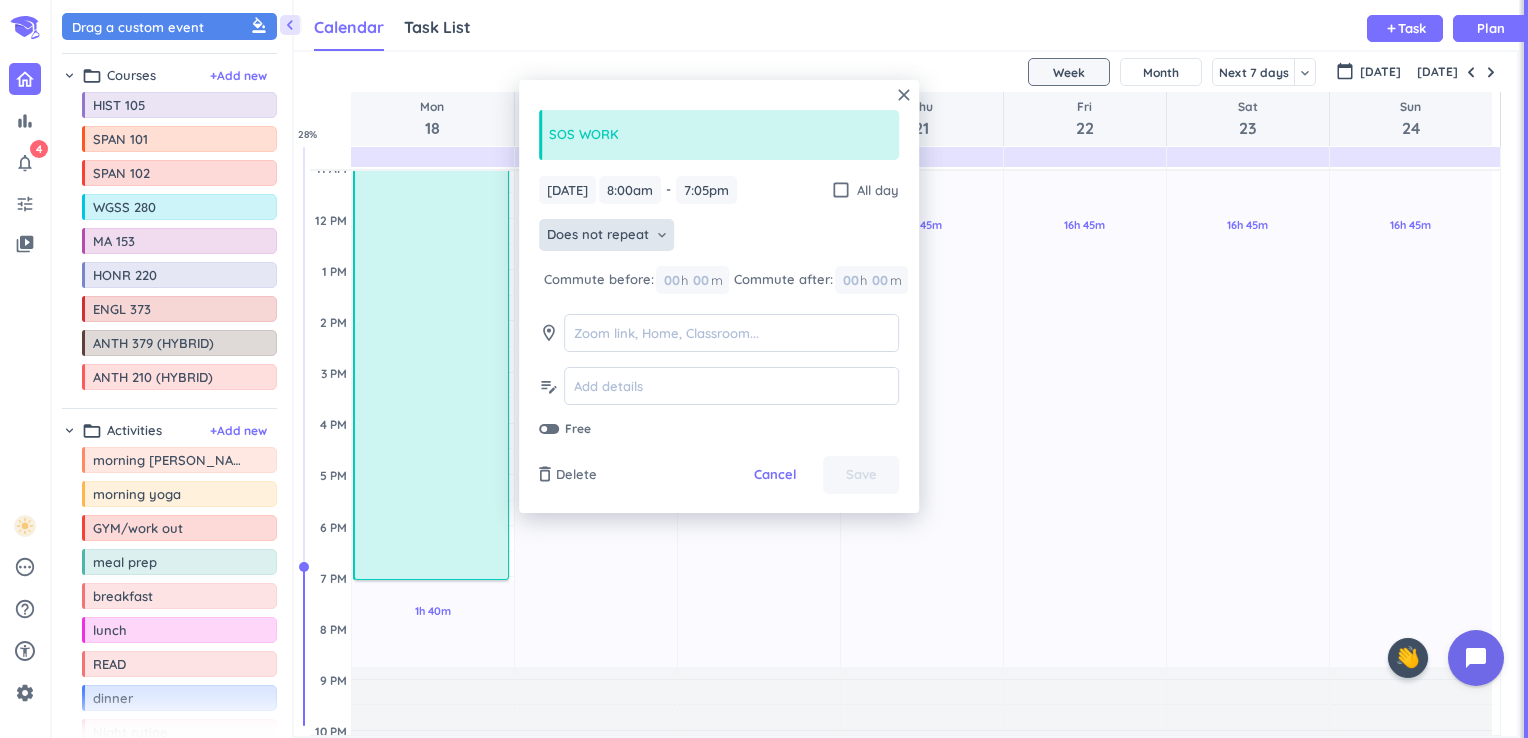 click on "Does not repeat" at bounding box center (598, 235) 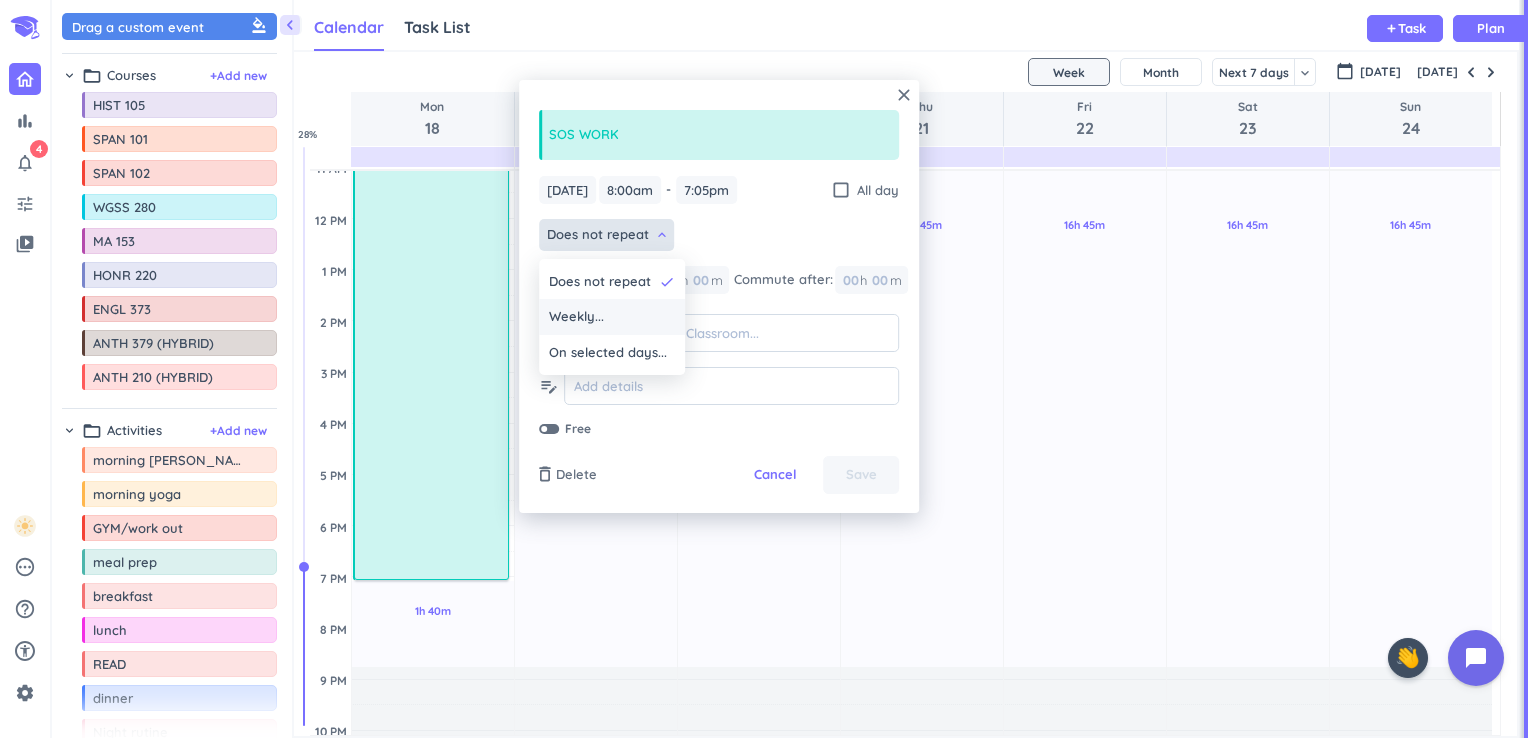 click on "Weekly..." at bounding box center [612, 317] 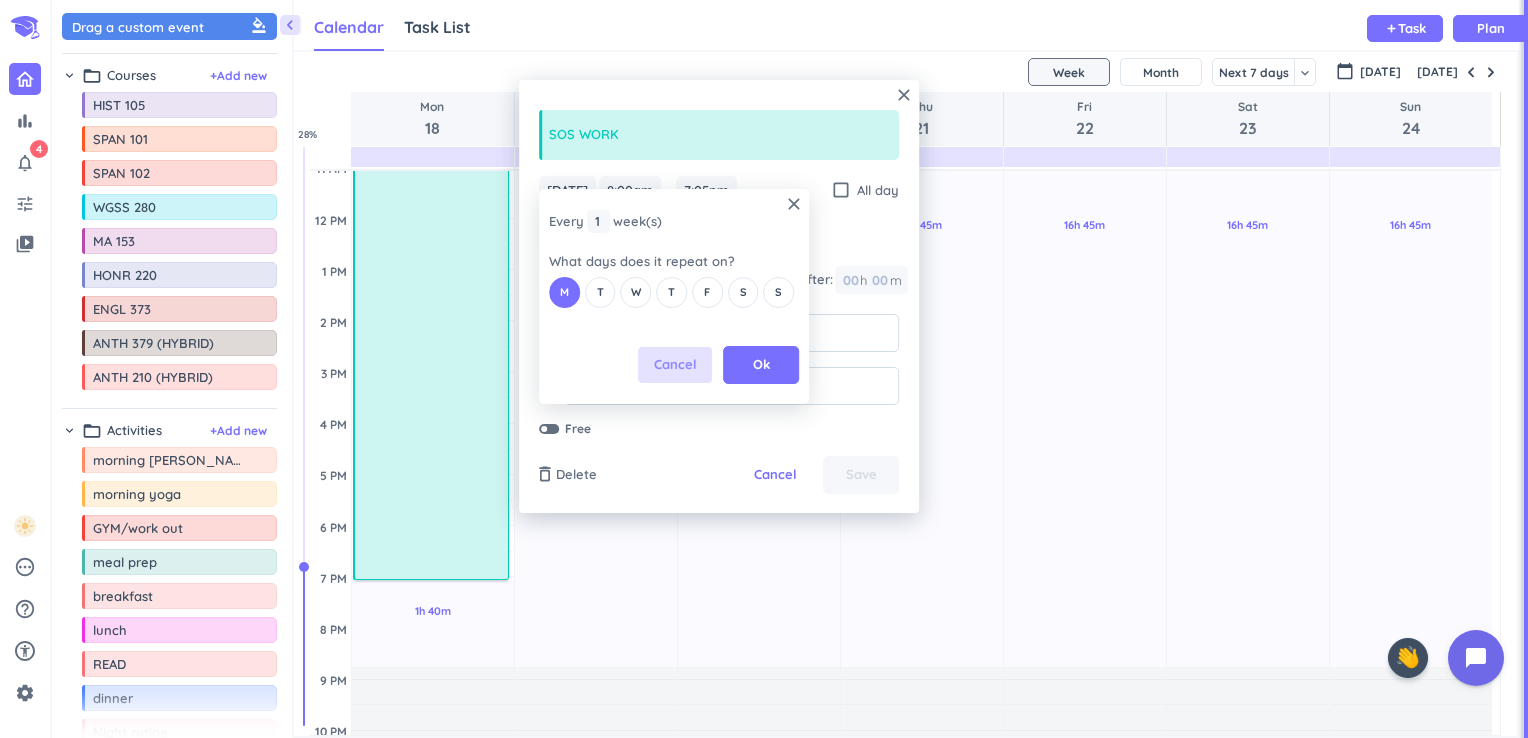 click on "Cancel" at bounding box center [675, 365] 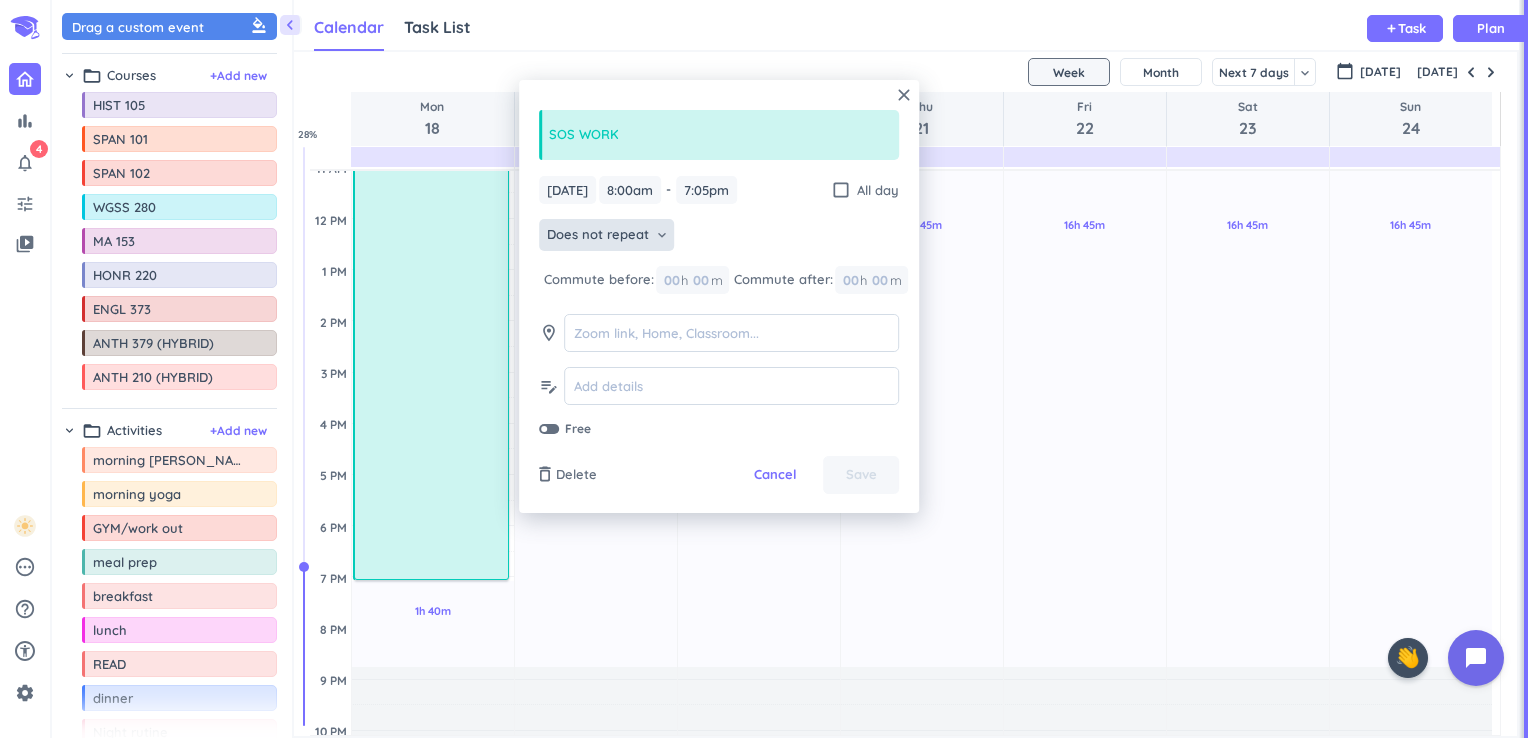 click on "Does not repeat" at bounding box center [598, 235] 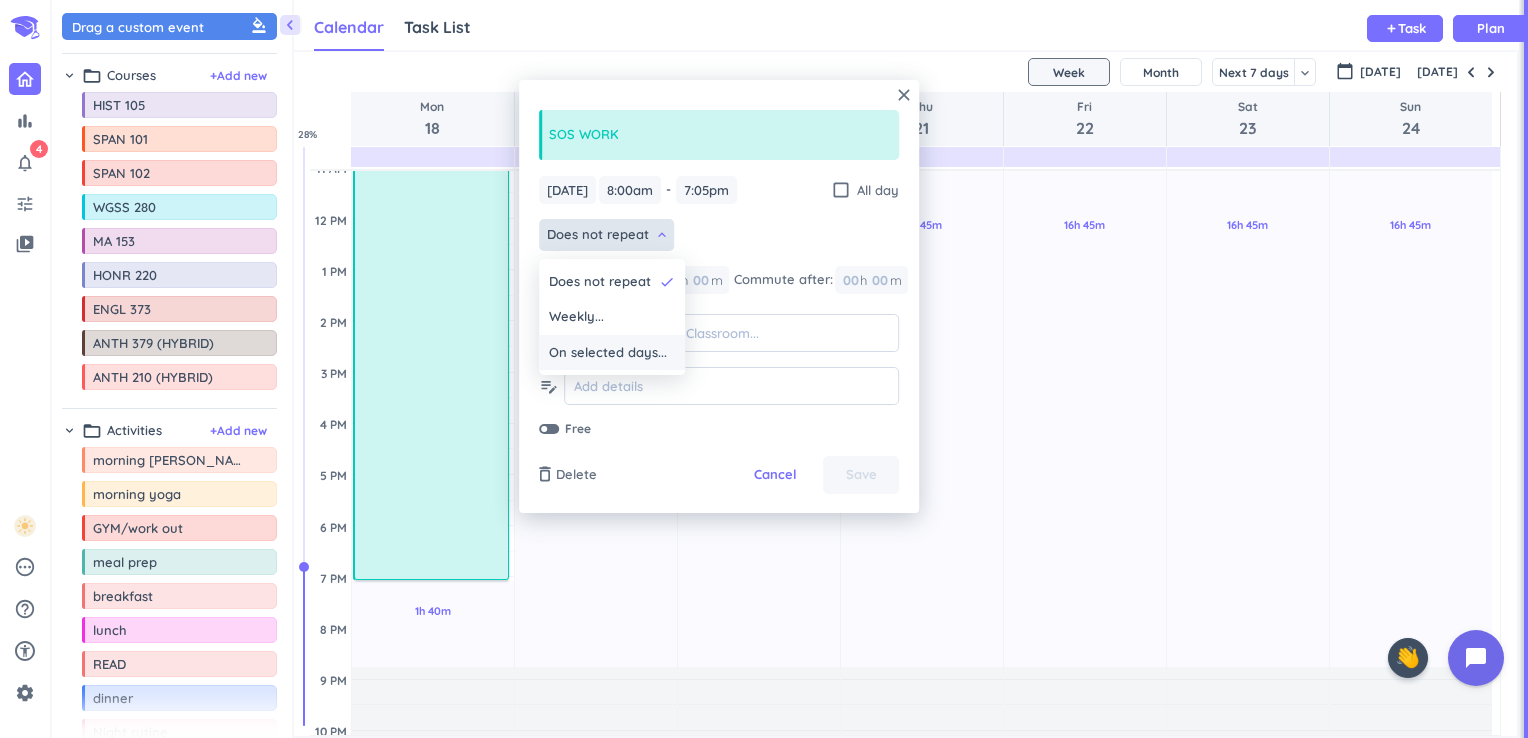 click on "On selected days..." at bounding box center (608, 353) 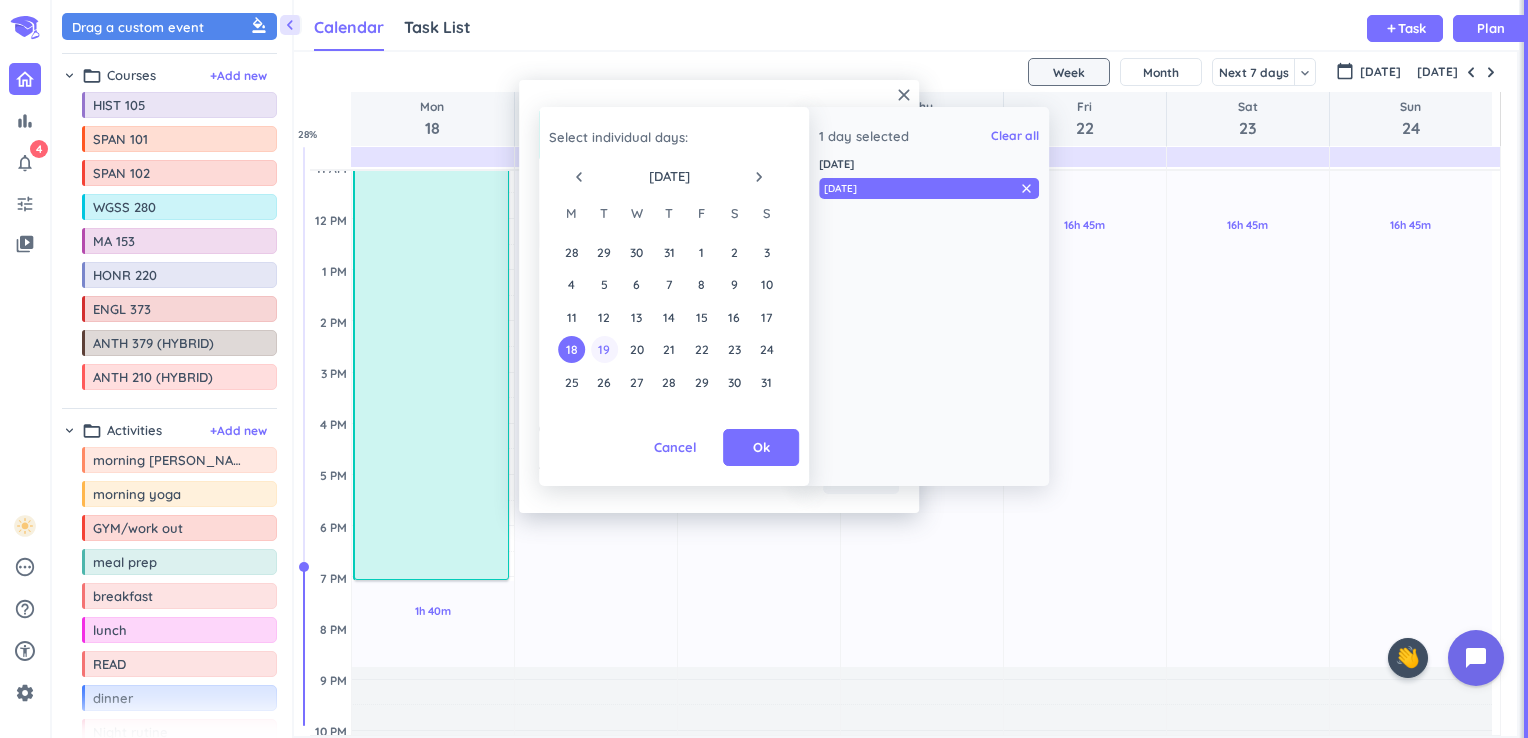 click on "19" at bounding box center (604, 349) 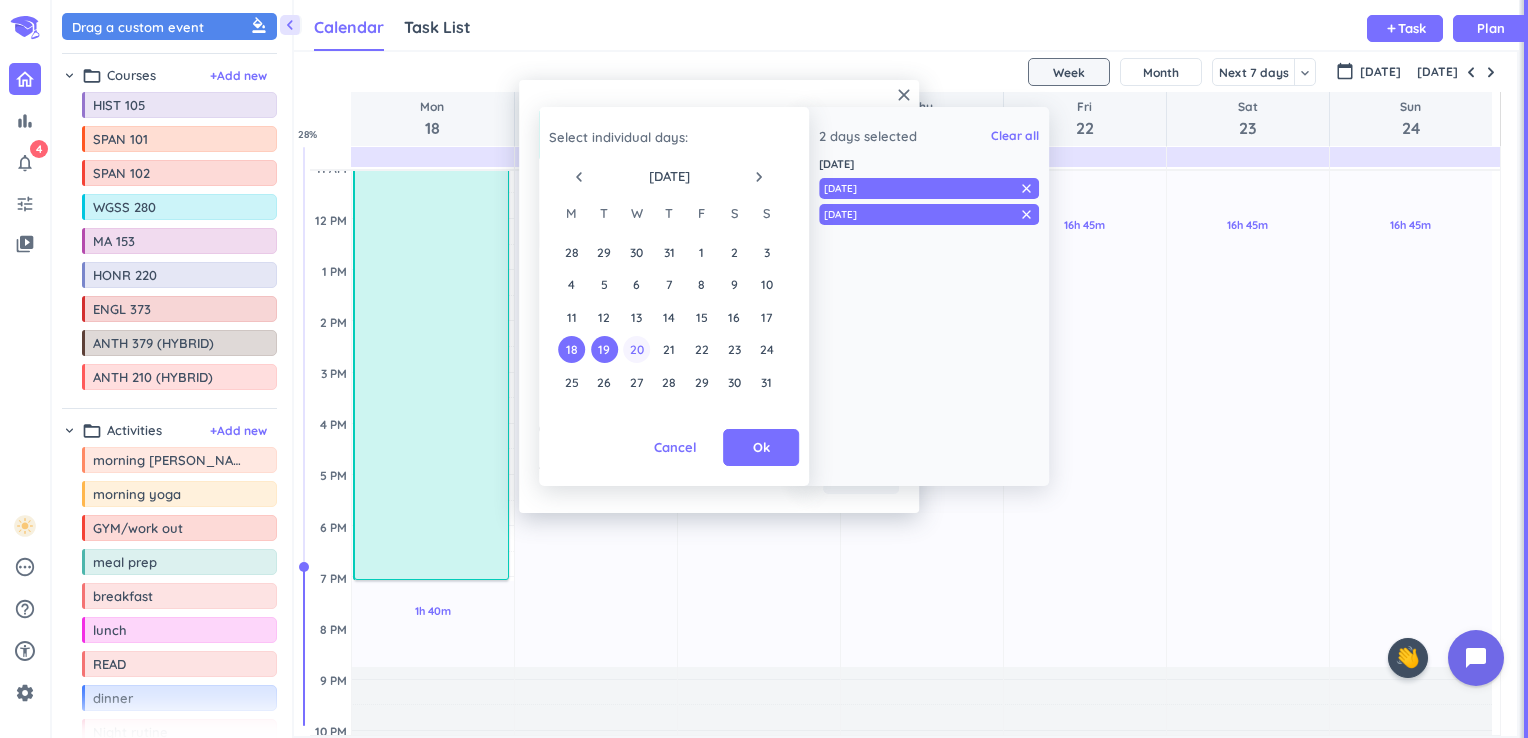 click on "20" at bounding box center (636, 349) 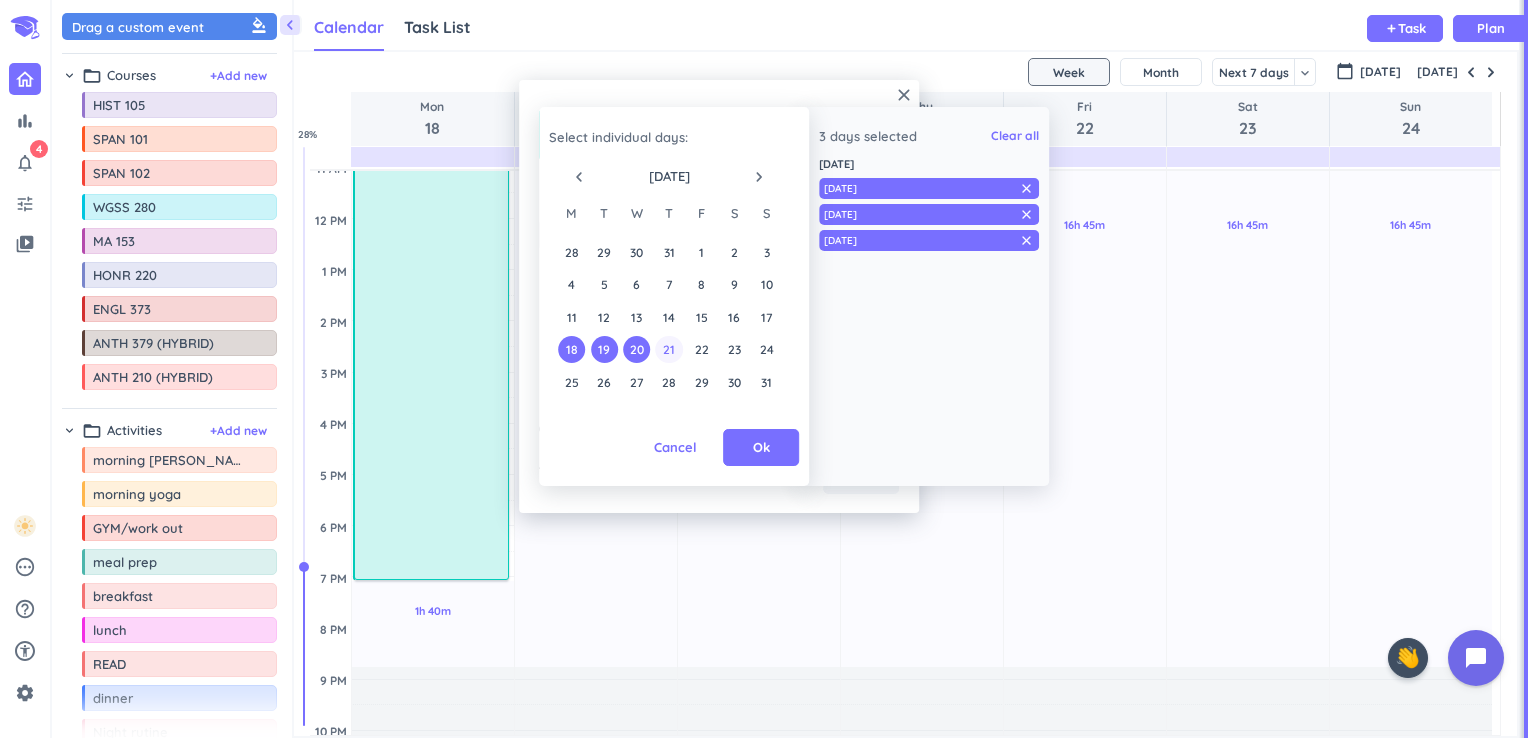 click on "21" at bounding box center (669, 349) 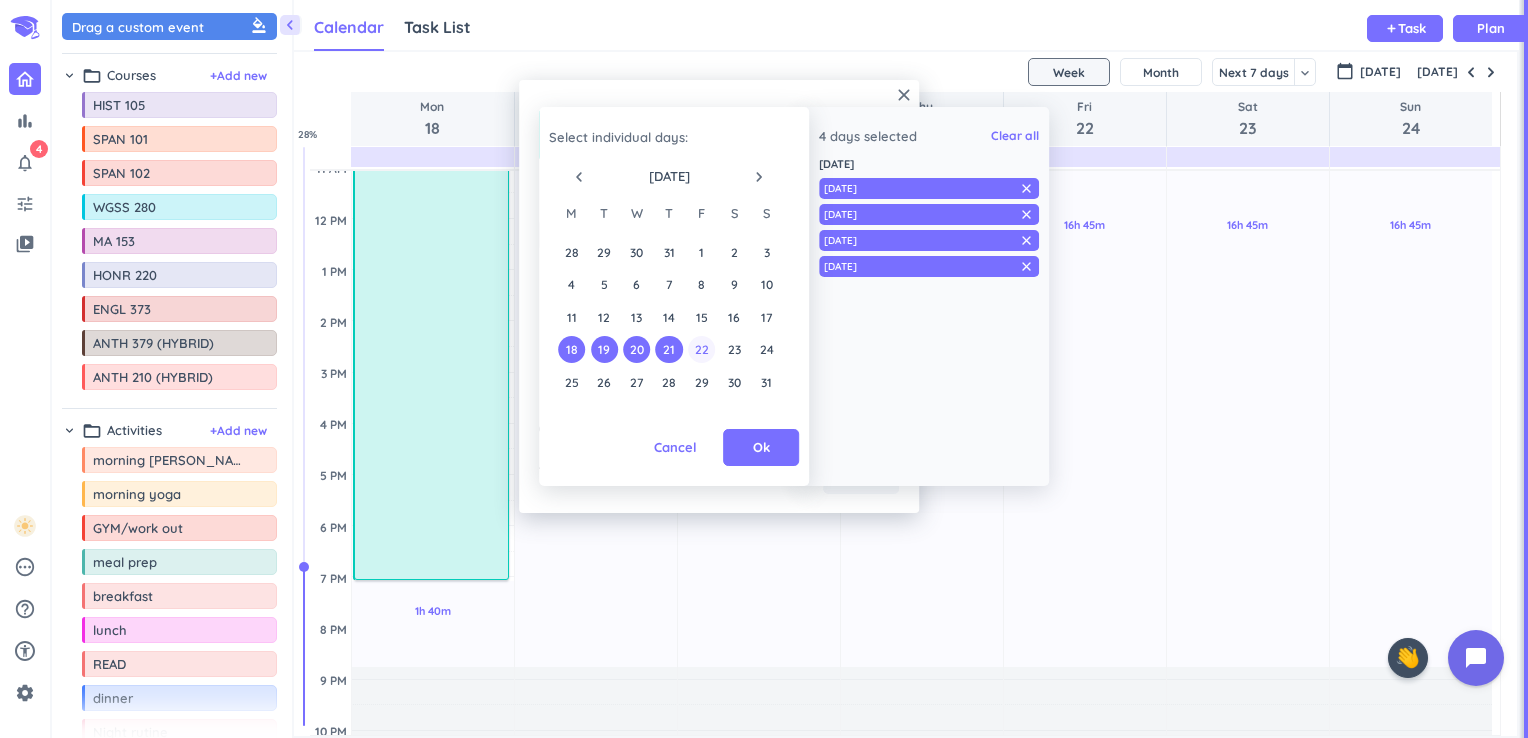 click on "22" at bounding box center (701, 349) 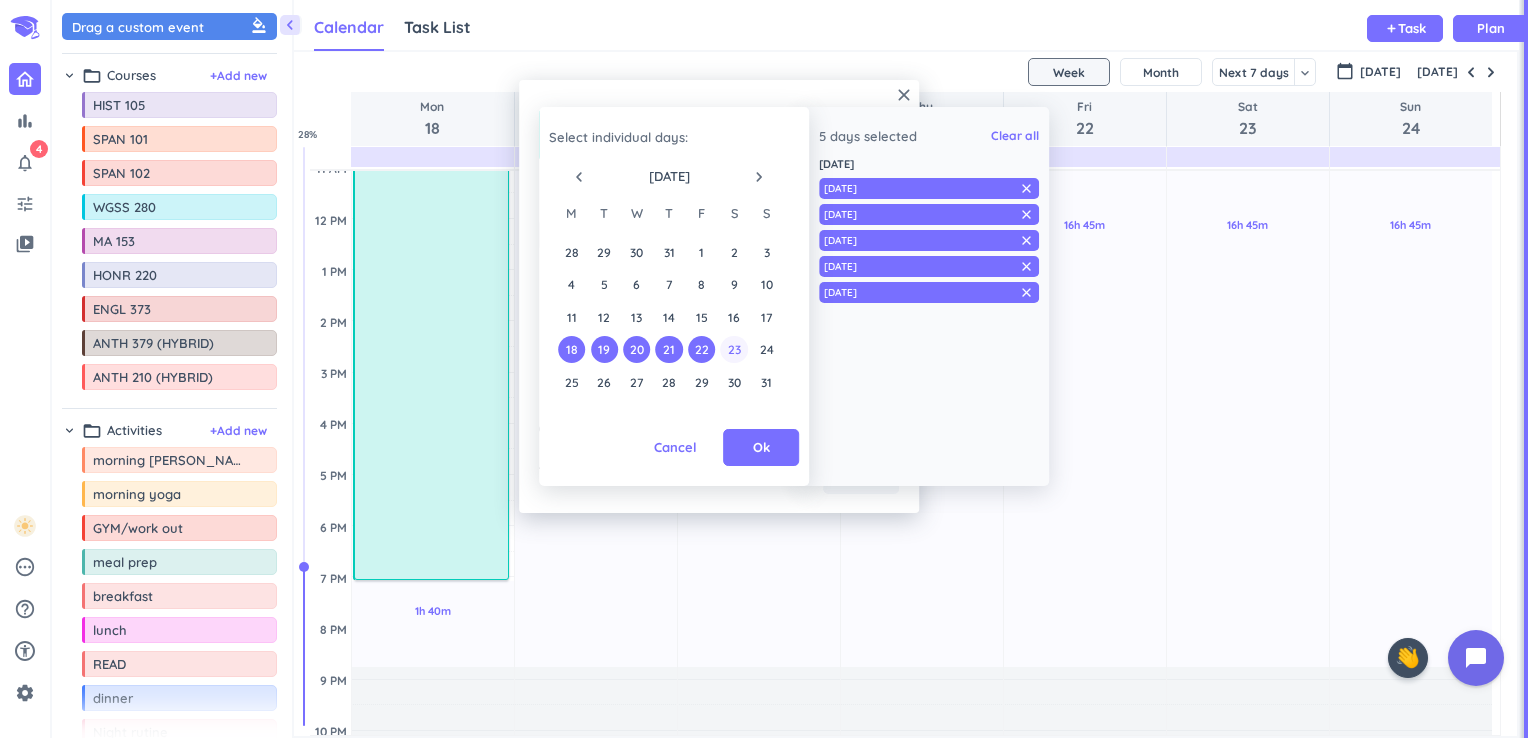 click on "23" at bounding box center (734, 349) 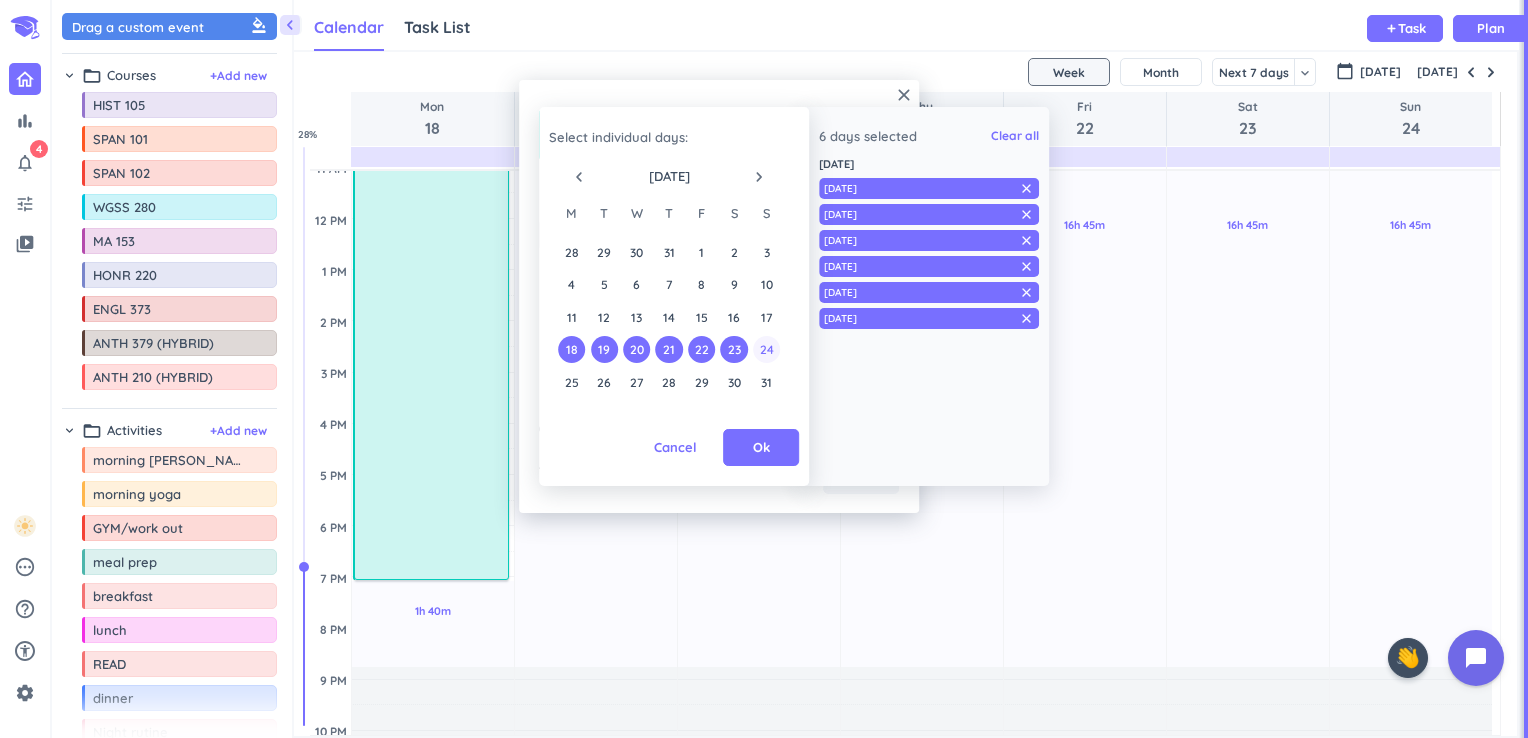 click on "24" at bounding box center (766, 349) 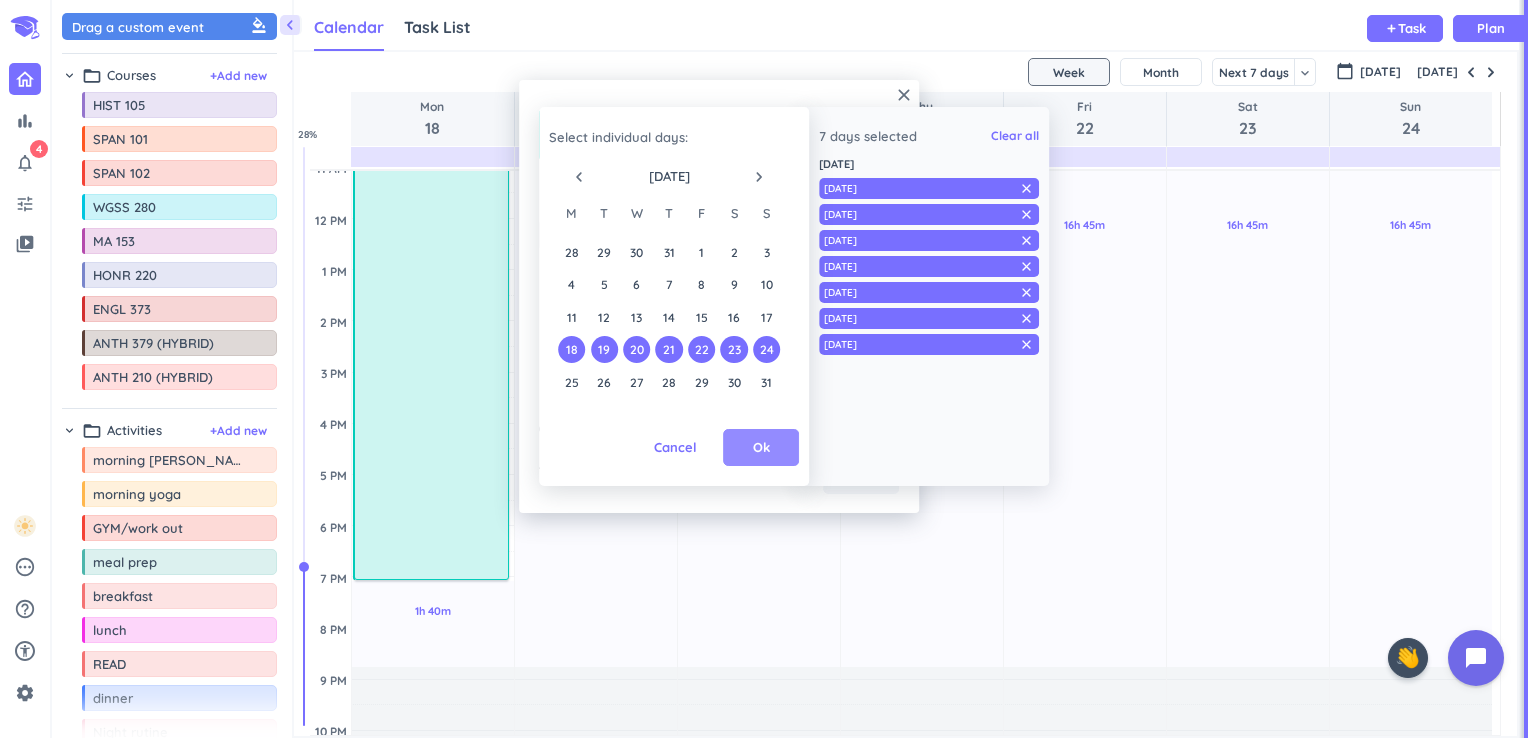click on "Ok" at bounding box center (761, 448) 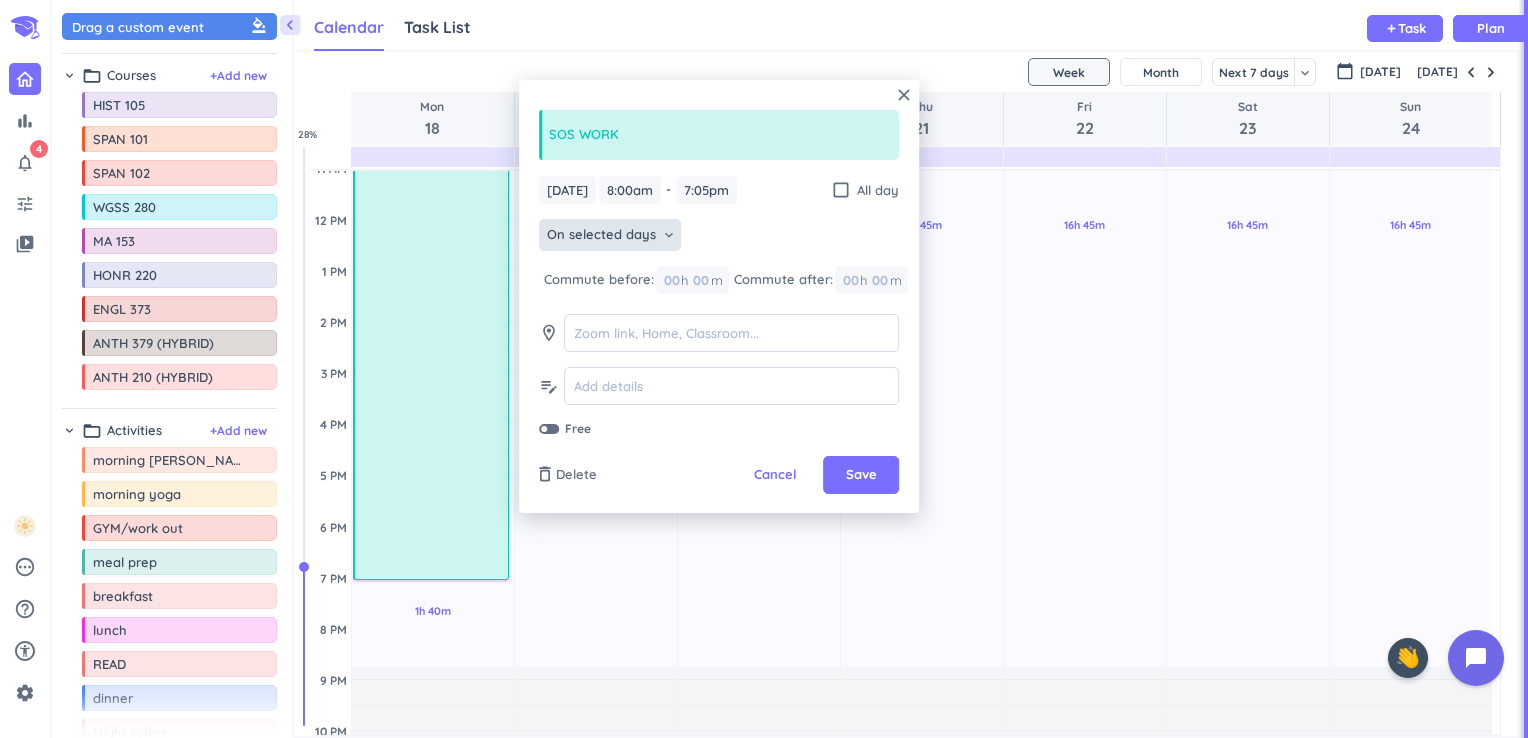 click on "close SOS WORK [DATE] [DATE]   8:00am 8:00am - 7:05pm 7:05pm check_box_outline_blank All day On selected days keyboard_arrow_down Commute before: 00 h 00 m Commute after: 00 h 00 m room edit_note Free delete_outline Delete Cancel Save" at bounding box center [719, 296] 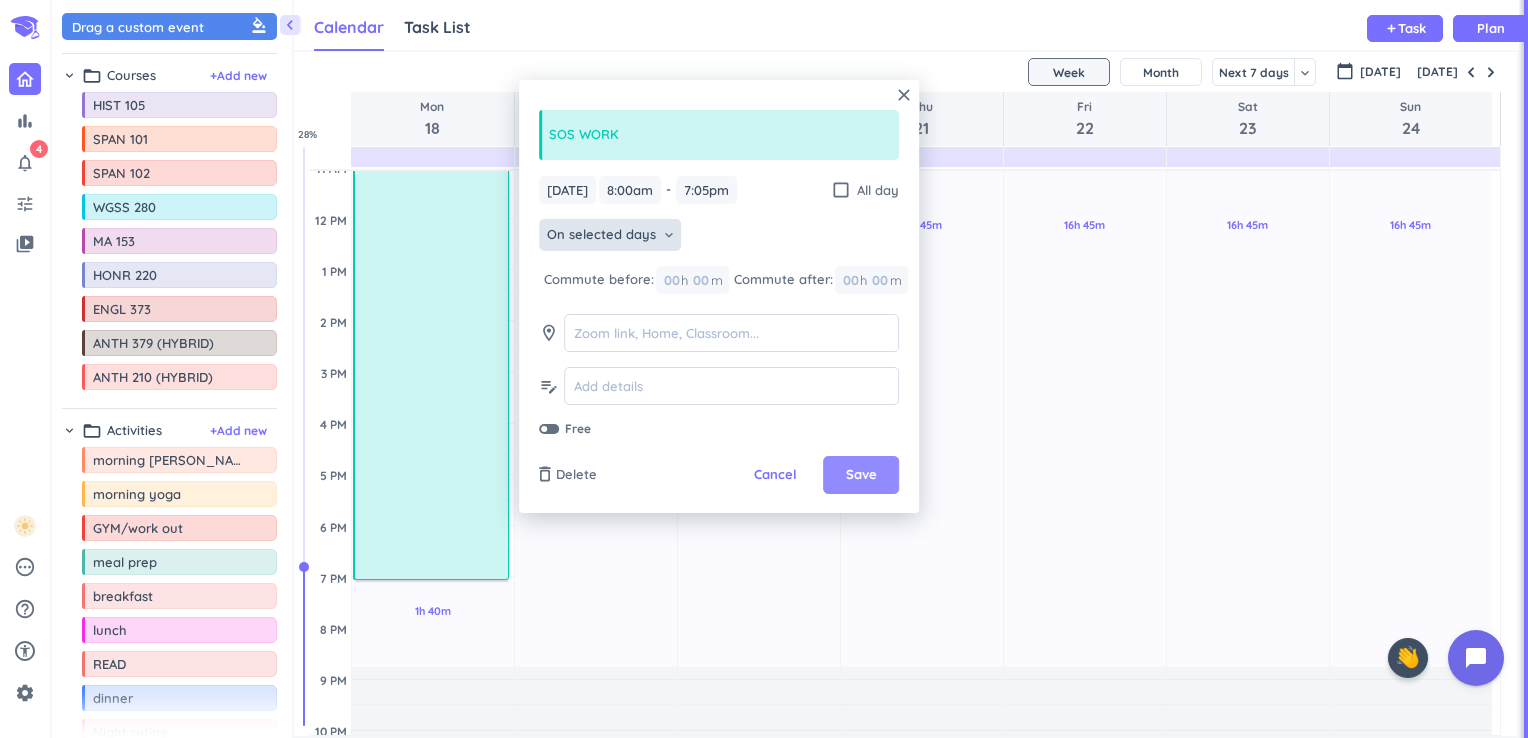 click on "Save" at bounding box center [861, 475] 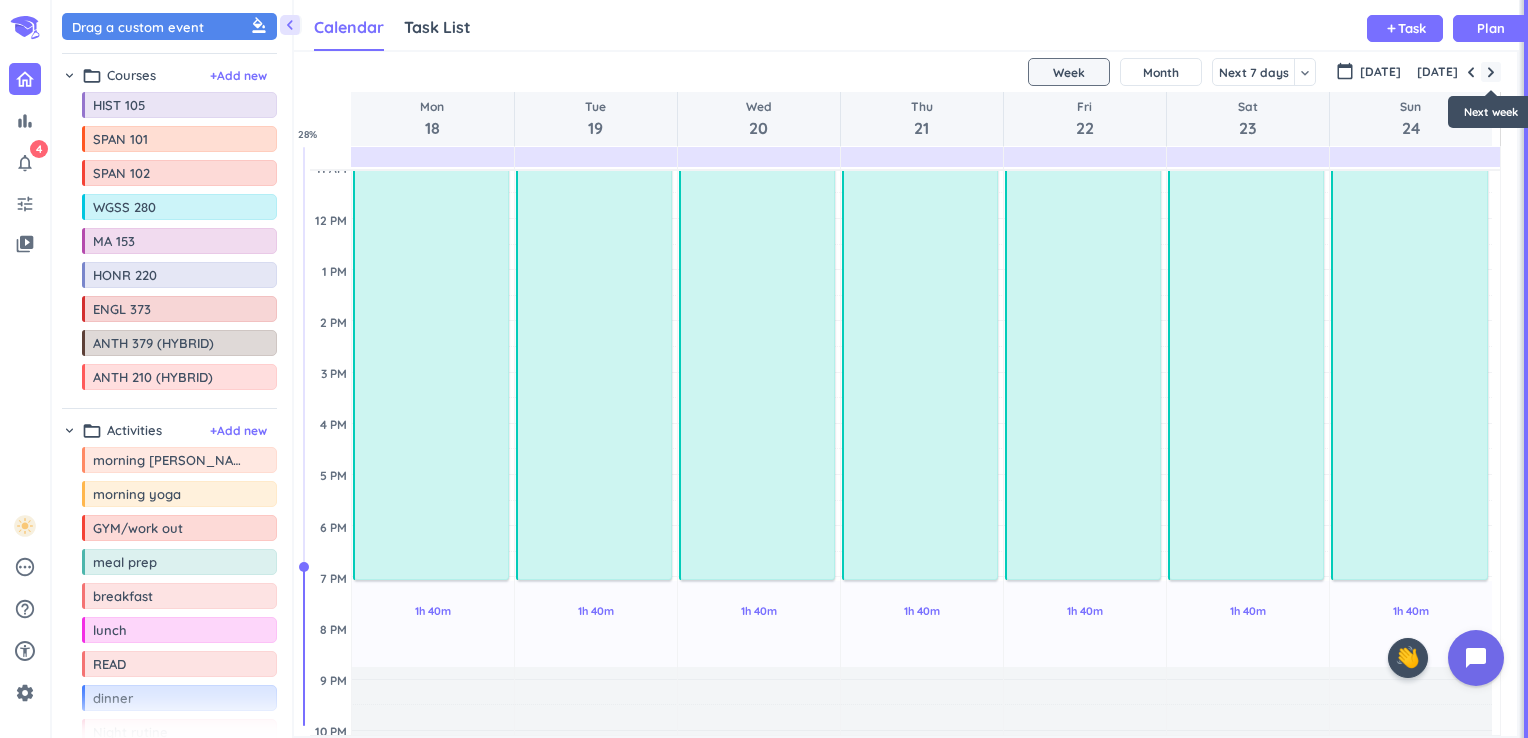 click at bounding box center [1491, 72] 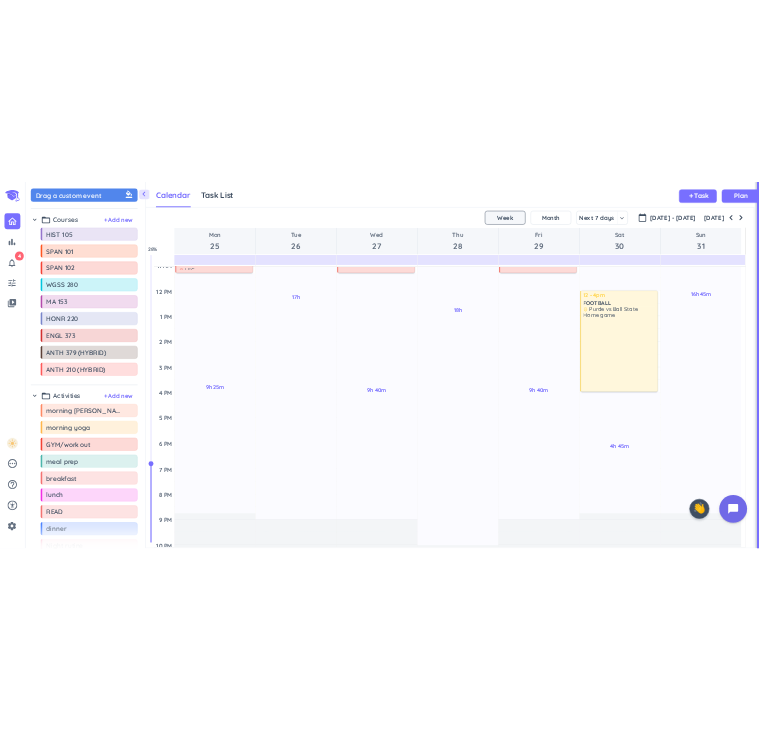 scroll, scrollTop: 27, scrollLeft: 0, axis: vertical 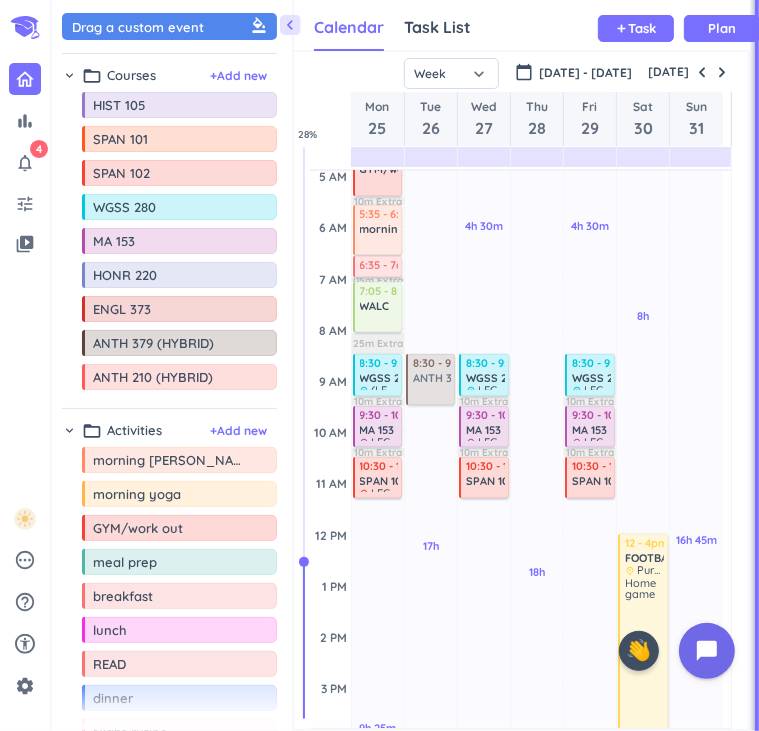 drag, startPoint x: 136, startPoint y: 346, endPoint x: 420, endPoint y: 358, distance: 284.25342 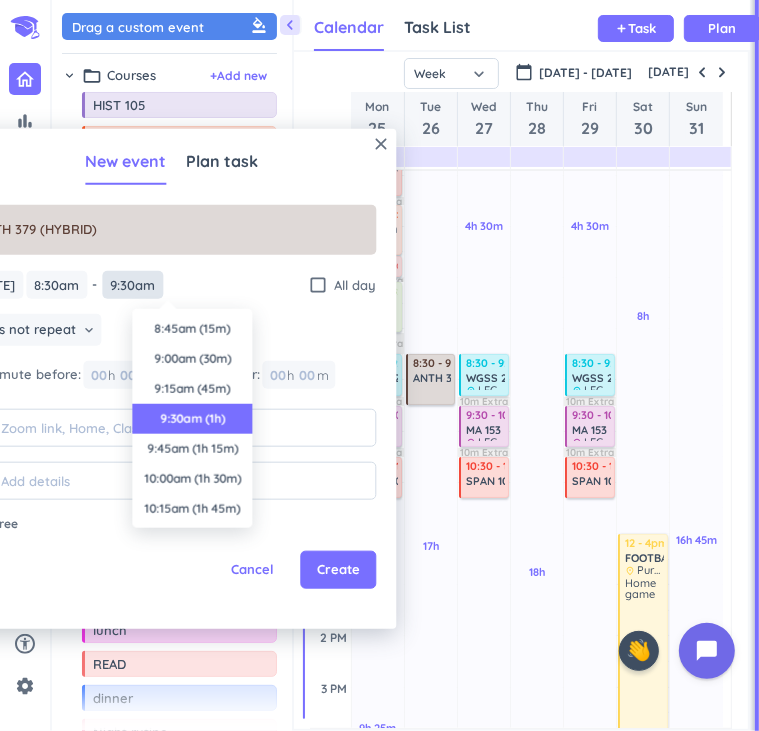 click on "9:30am" at bounding box center [132, 284] 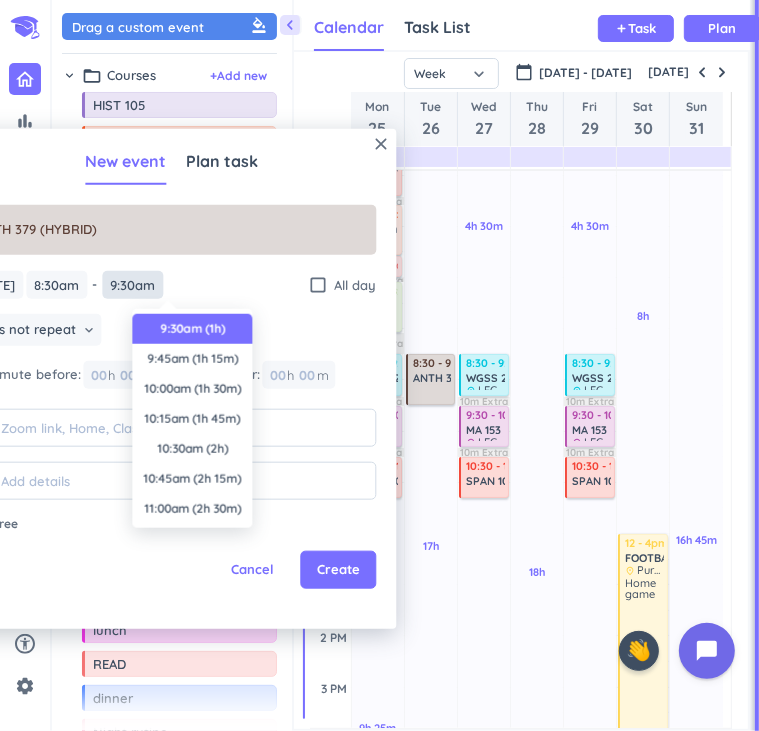 click on "9:30am" at bounding box center [132, 284] 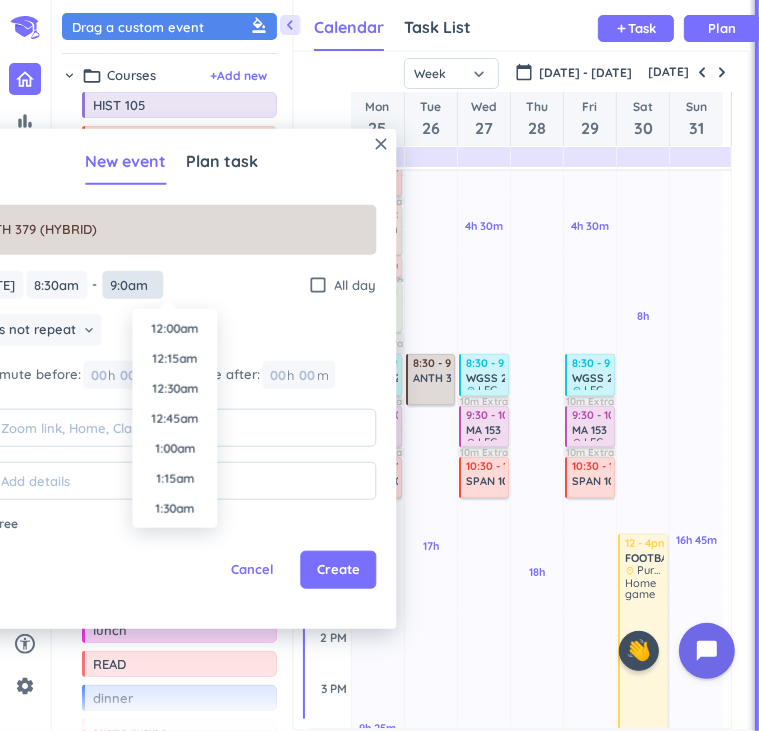 scroll, scrollTop: 990, scrollLeft: 0, axis: vertical 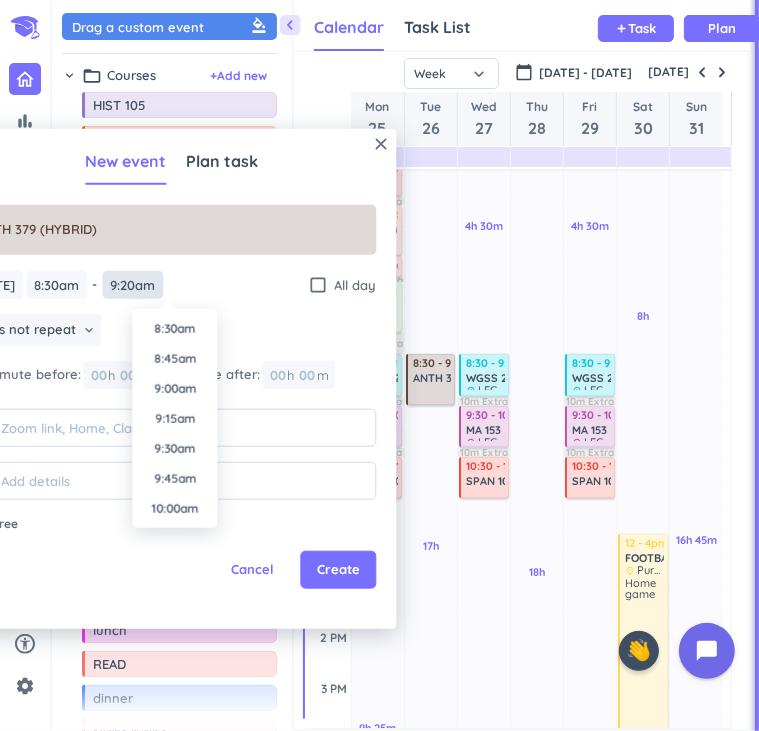type on "9:20am" 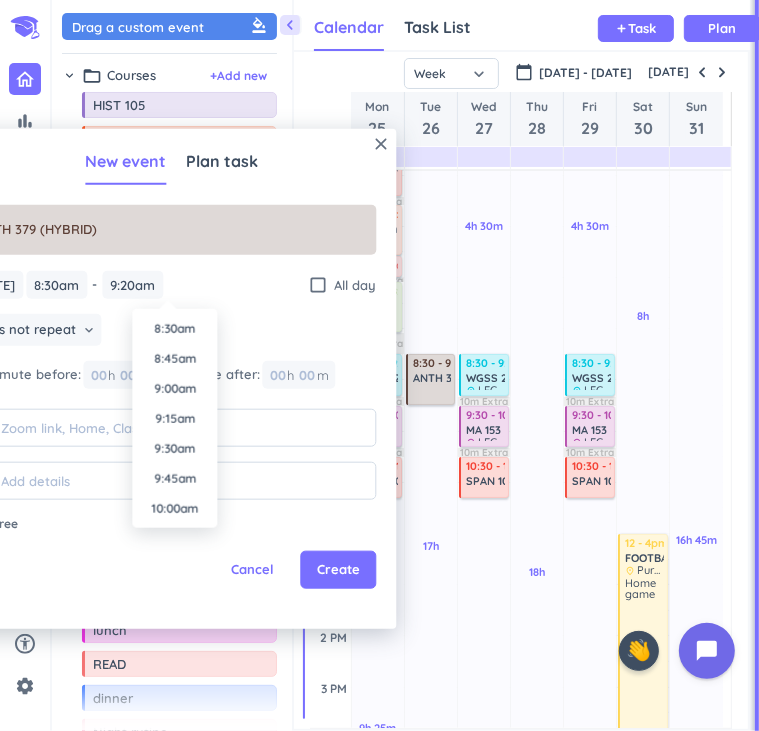 click on "[DATE] [DATE]   8:30am 8:30am - 9:30am 9:20am check_box_outline_blank All day" at bounding box center (171, 284) 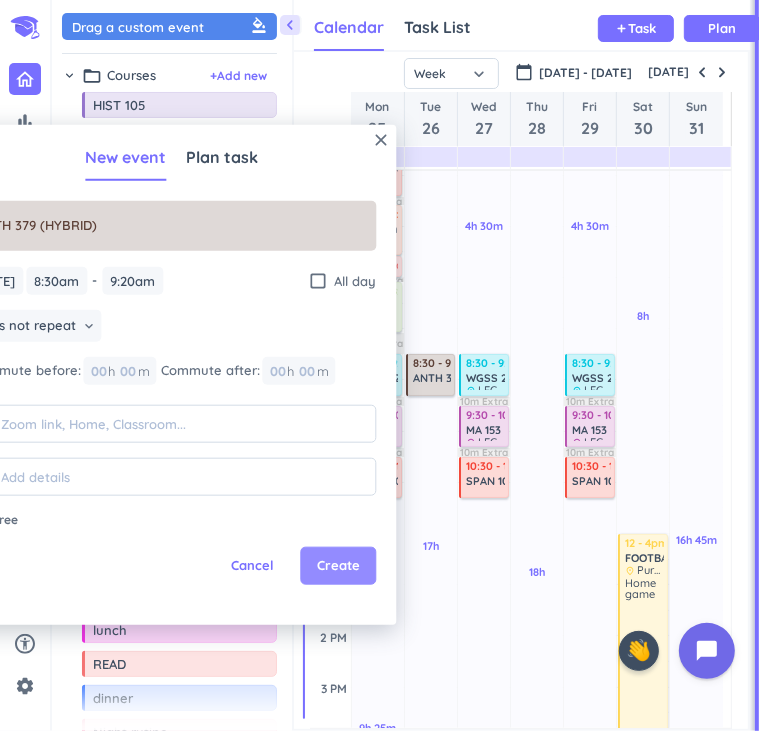 click on "Create" at bounding box center (338, 566) 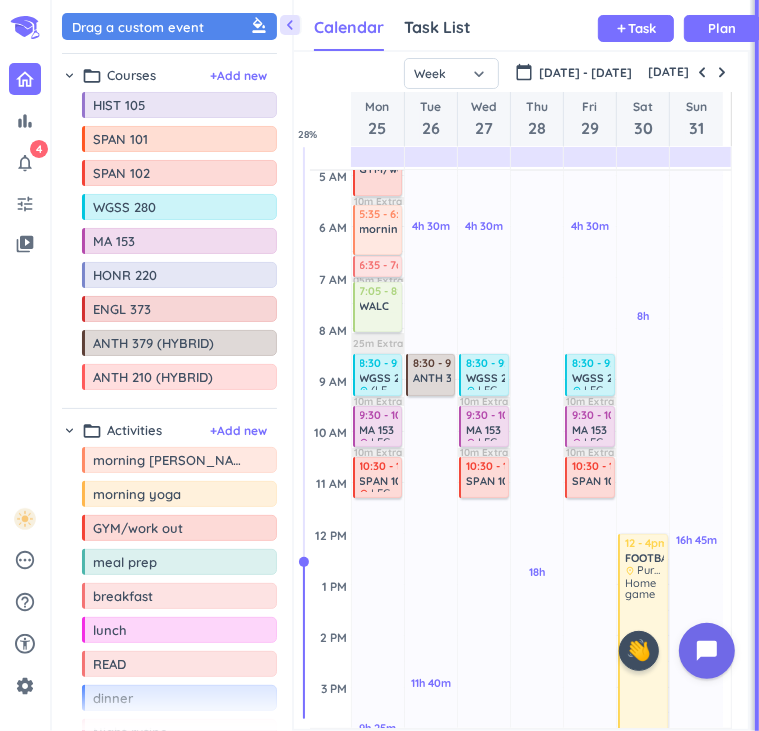 drag, startPoint x: 758, startPoint y: 399, endPoint x: 789, endPoint y: 399, distance: 31 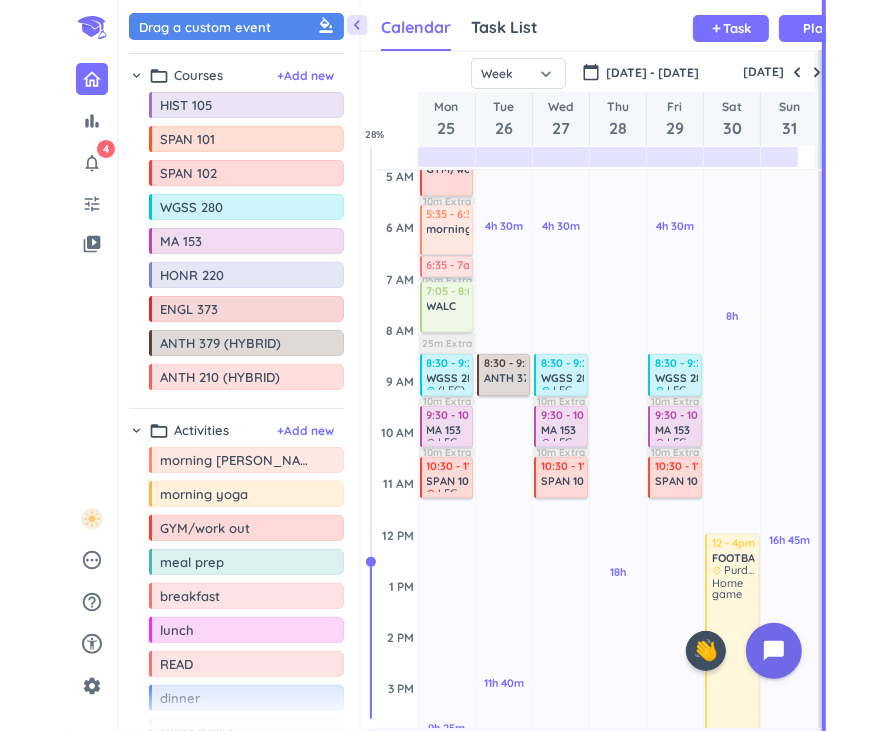 scroll, scrollTop: 8, scrollLeft: 9, axis: both 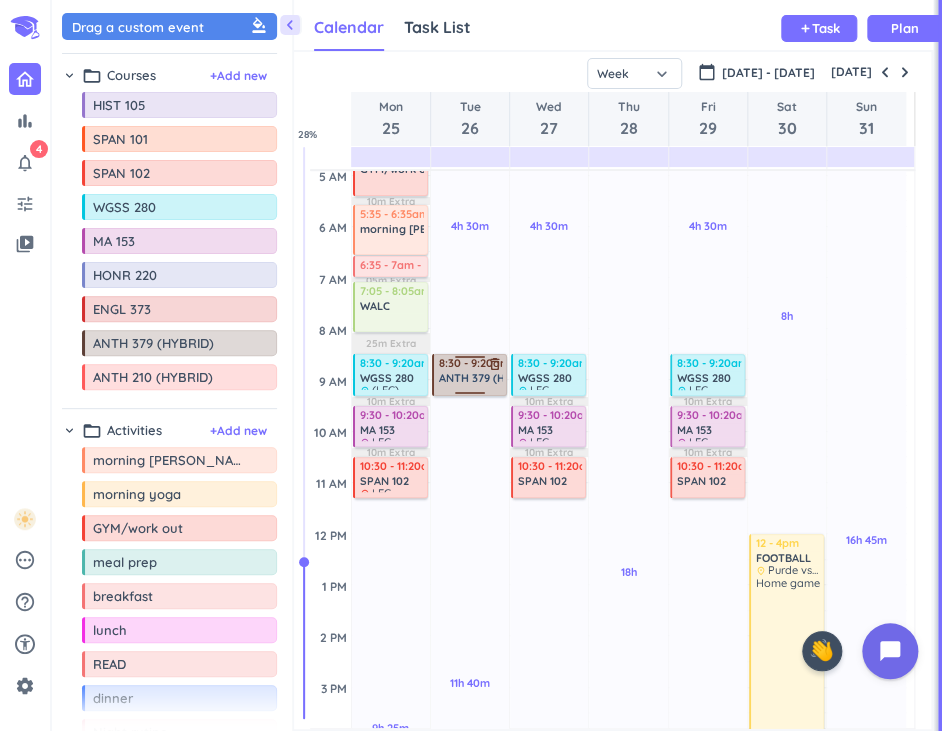 click on "ANTH 379 (HYBRID)" at bounding box center [490, 378] 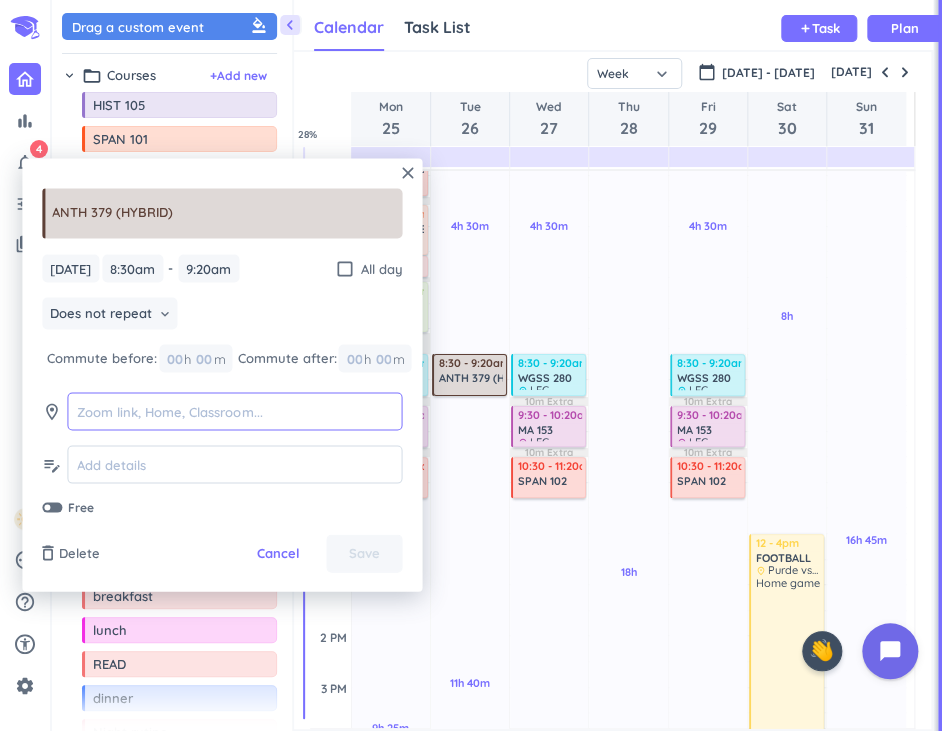 click at bounding box center [234, 411] 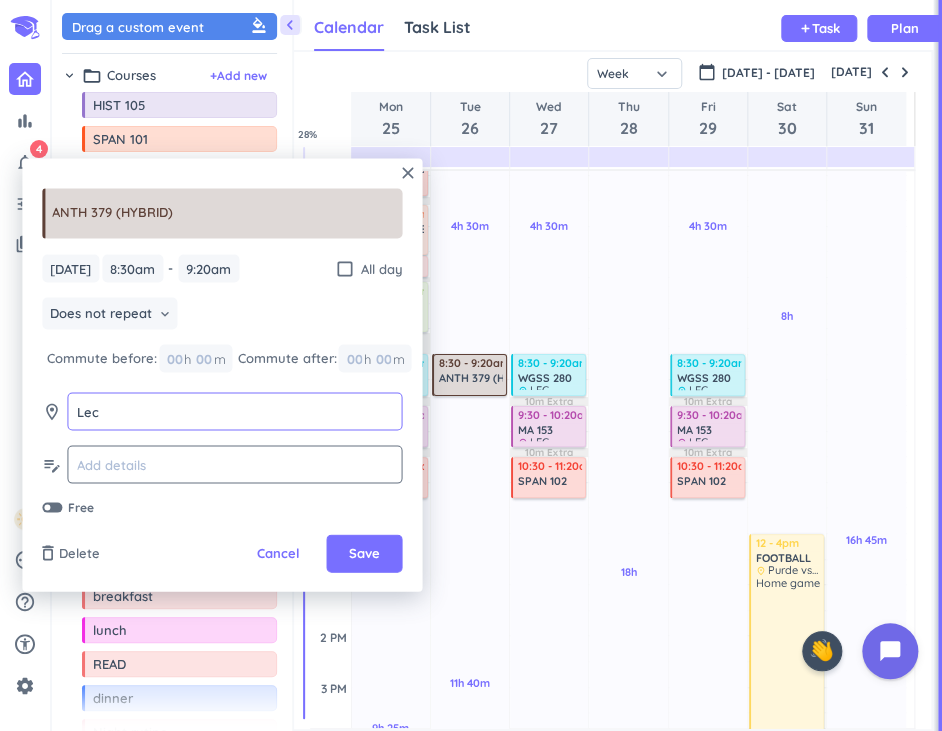 type on "Lec" 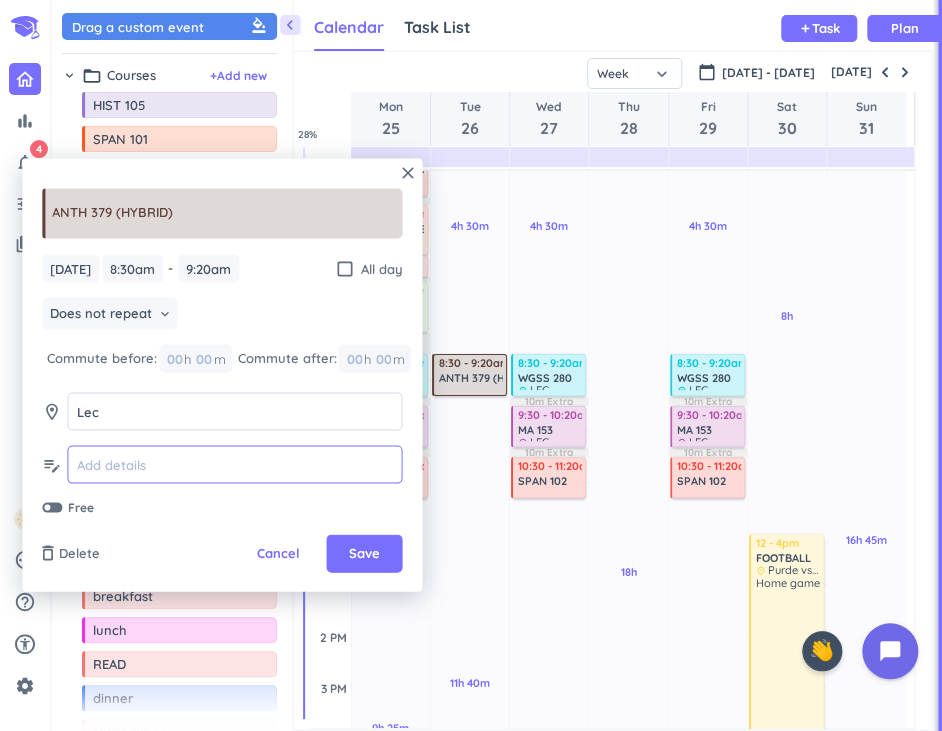 click at bounding box center [234, 464] 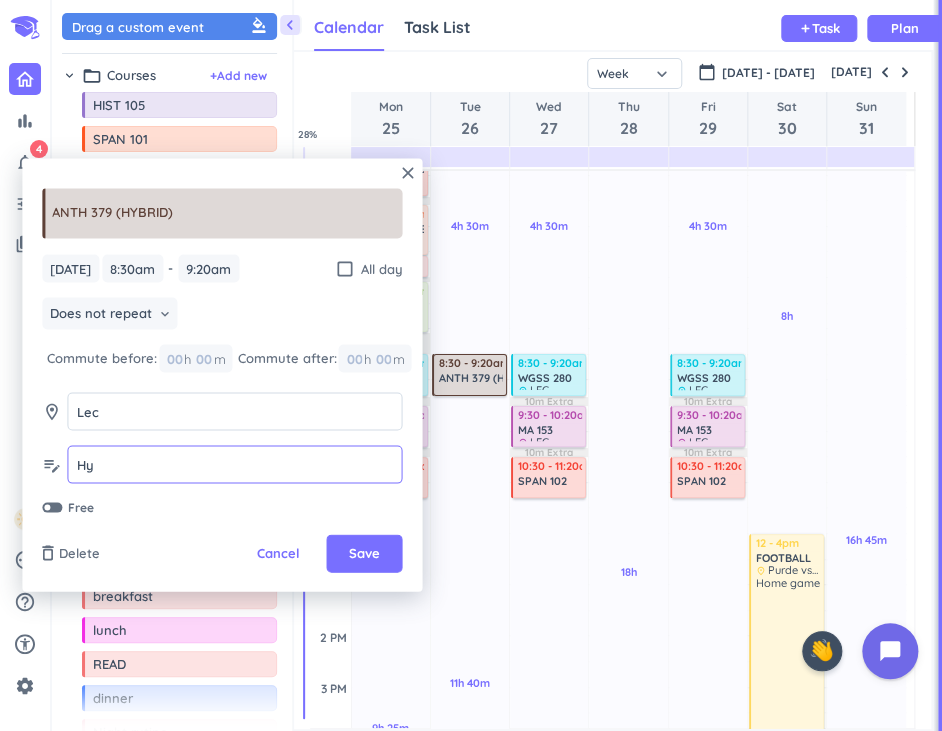 type on "H" 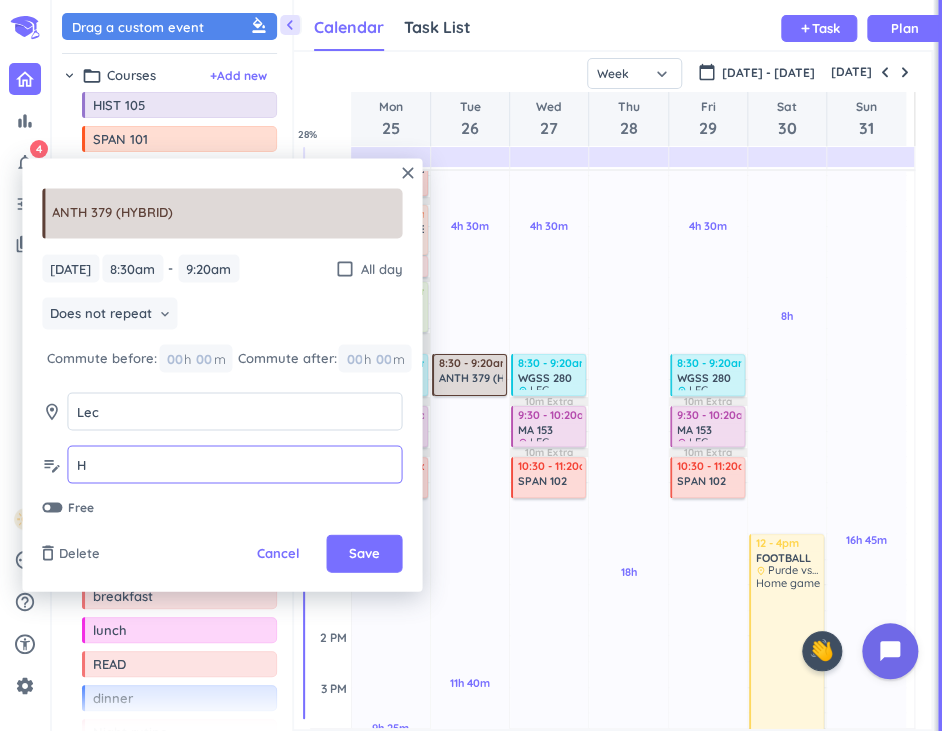 type 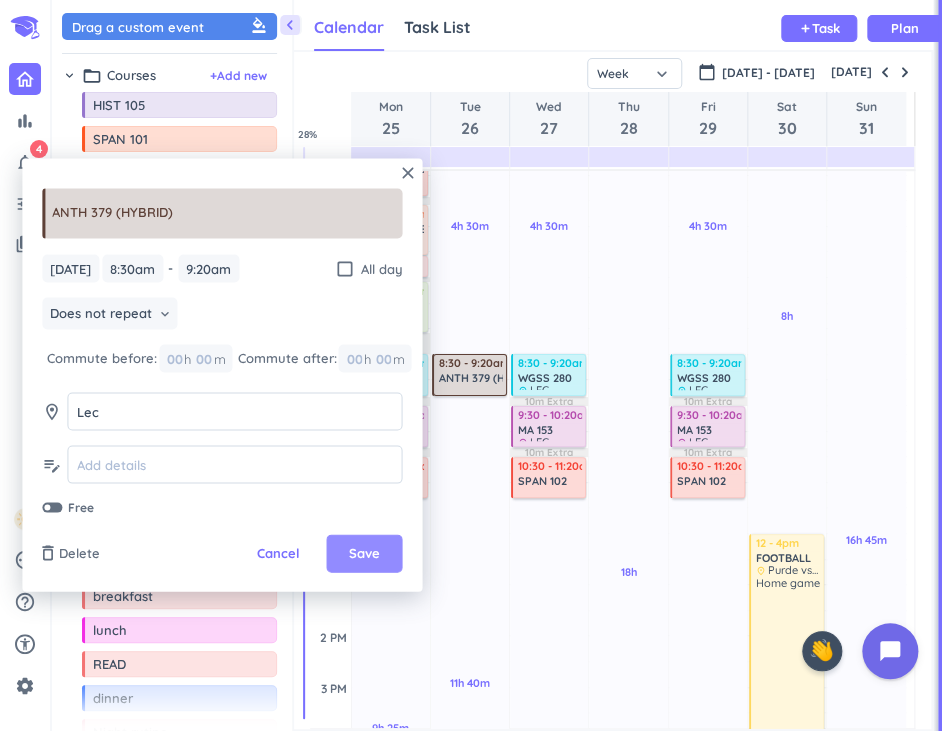 click on "Save" at bounding box center [364, 554] 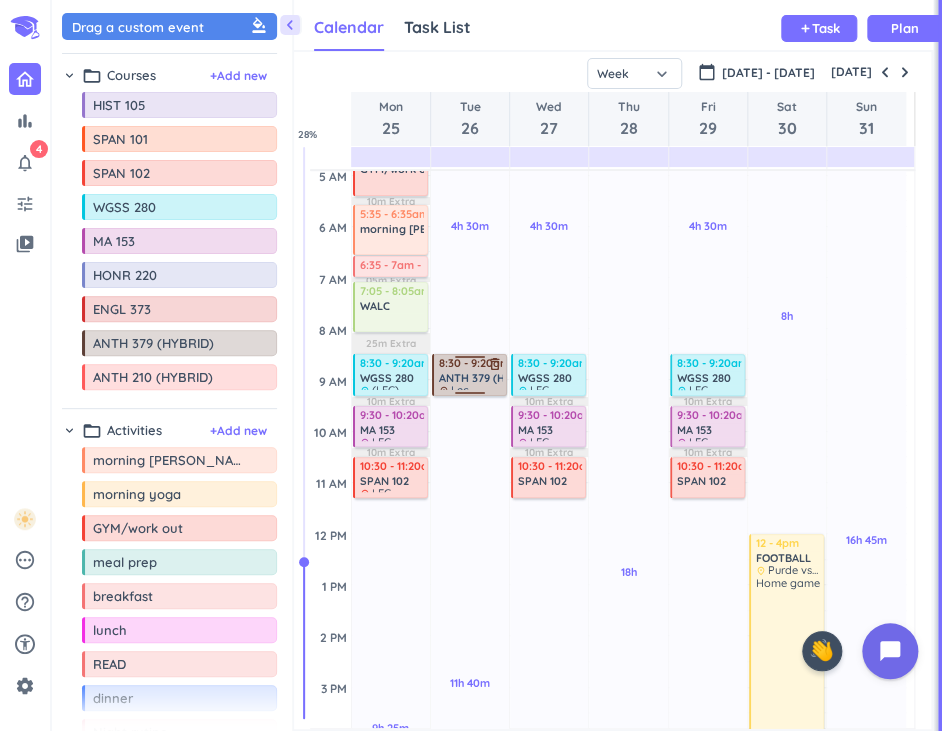 click on "ANTH 379 (HYBRID)" at bounding box center [490, 378] 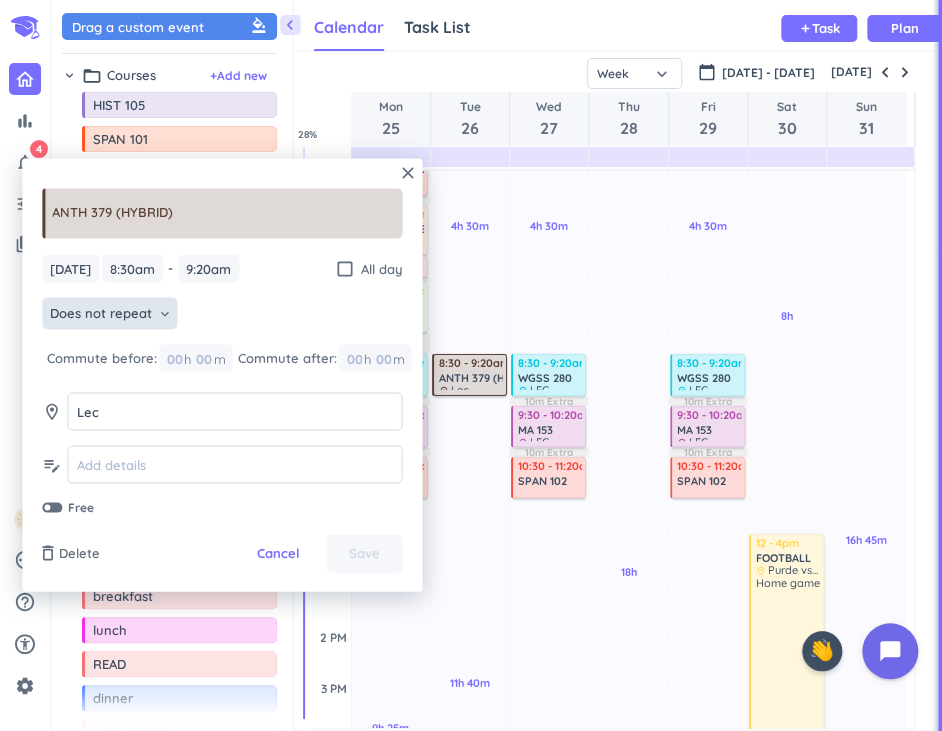 click on "Does not repeat" at bounding box center [101, 314] 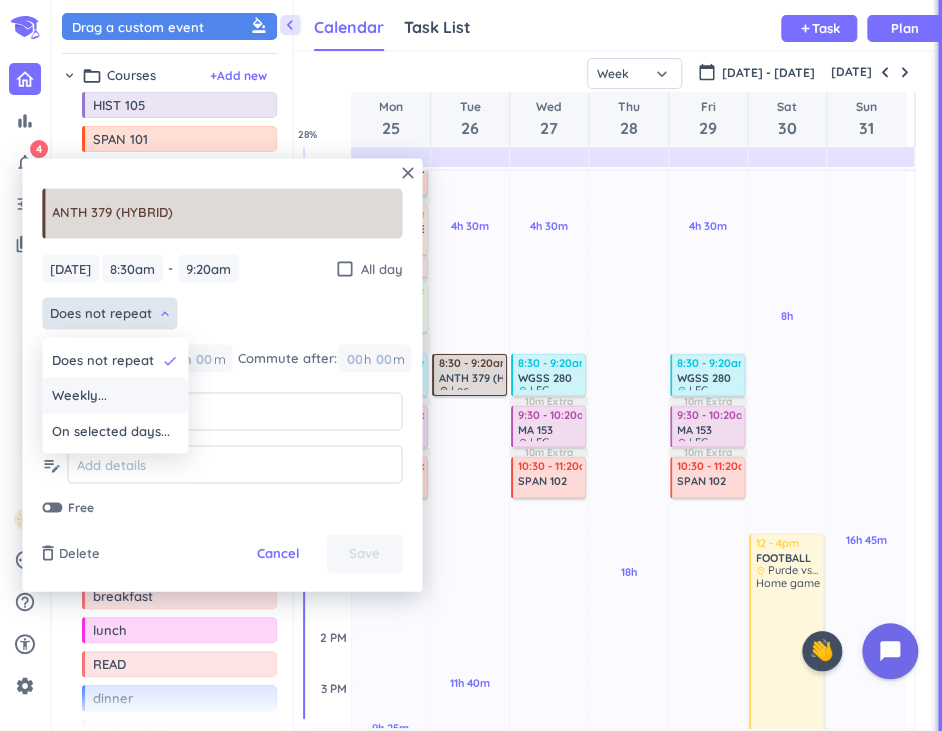 click on "Weekly..." at bounding box center (115, 396) 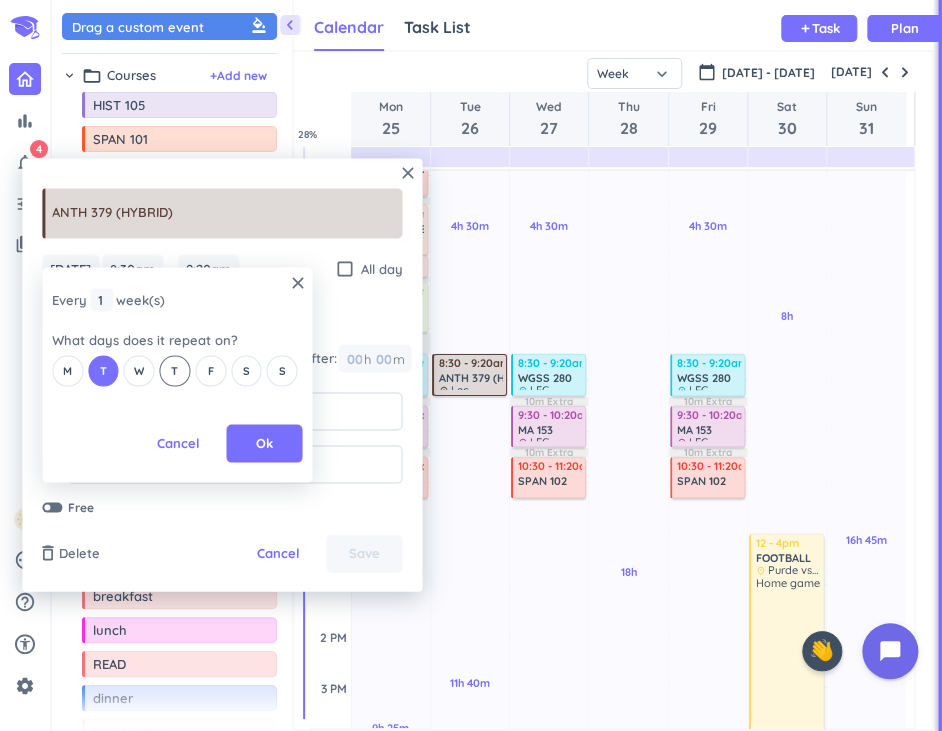 click on "T" at bounding box center [175, 370] 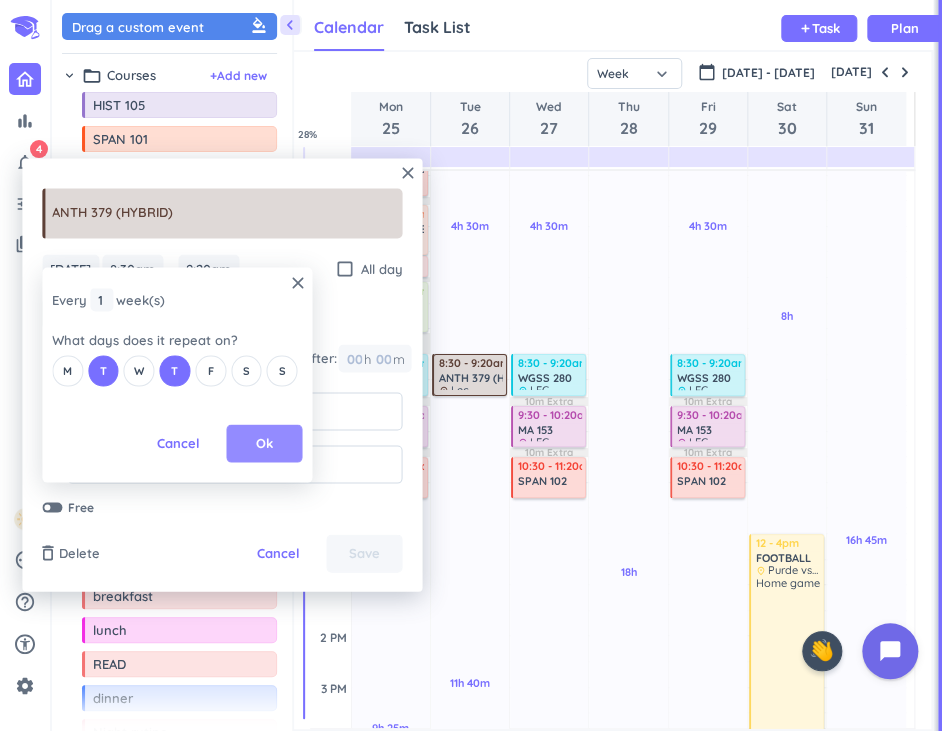 click on "Ok" at bounding box center (264, 444) 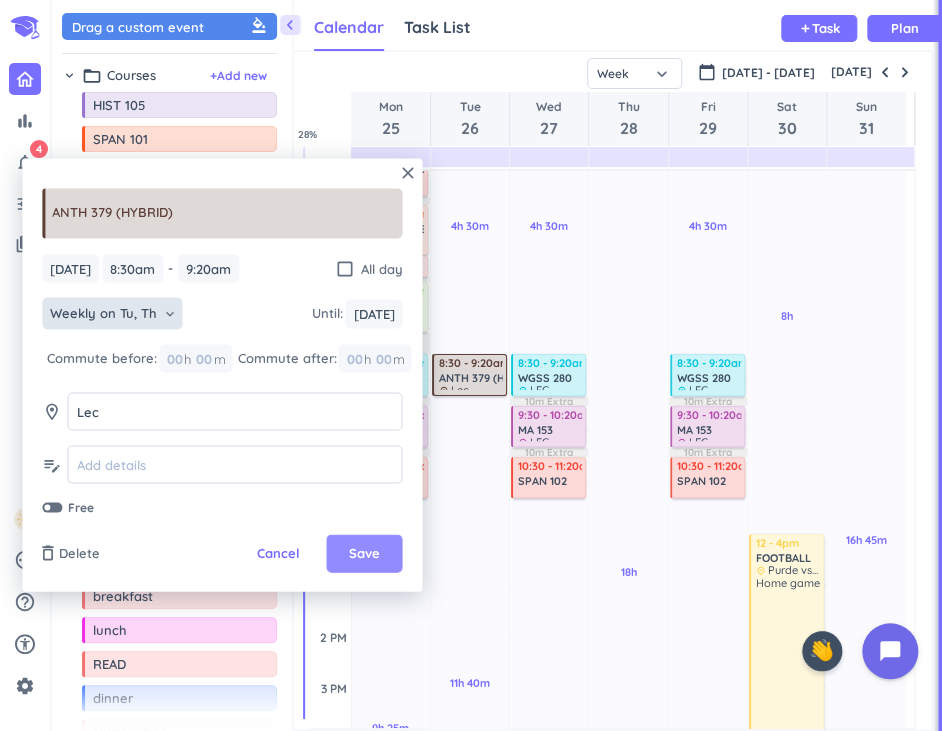 click on "Save" at bounding box center [364, 554] 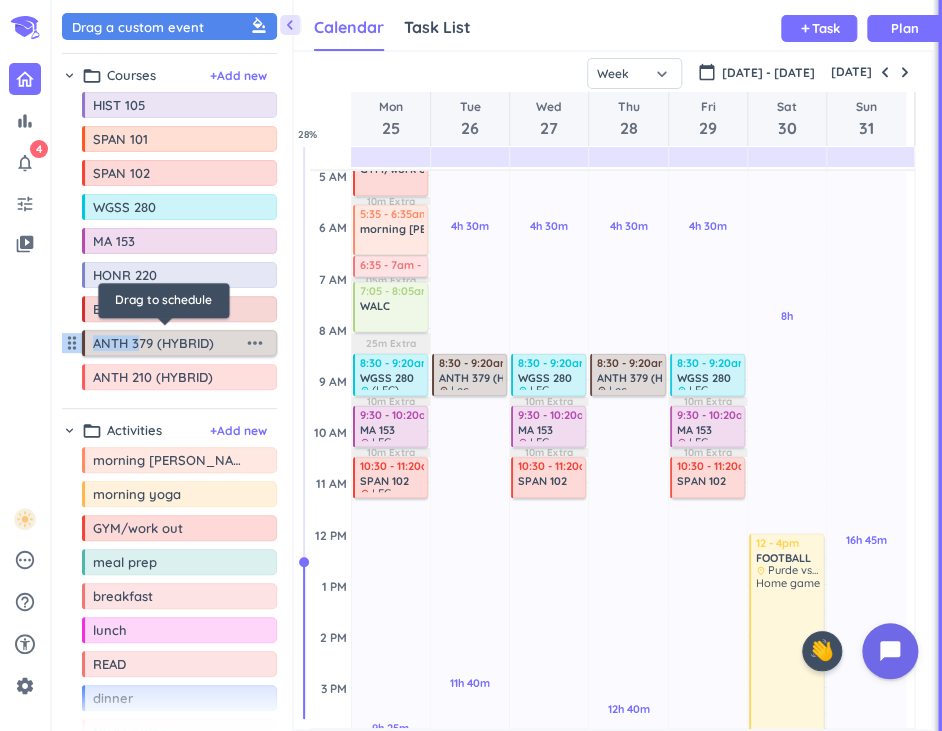 drag, startPoint x: 127, startPoint y: 319, endPoint x: 137, endPoint y: 331, distance: 15.6205 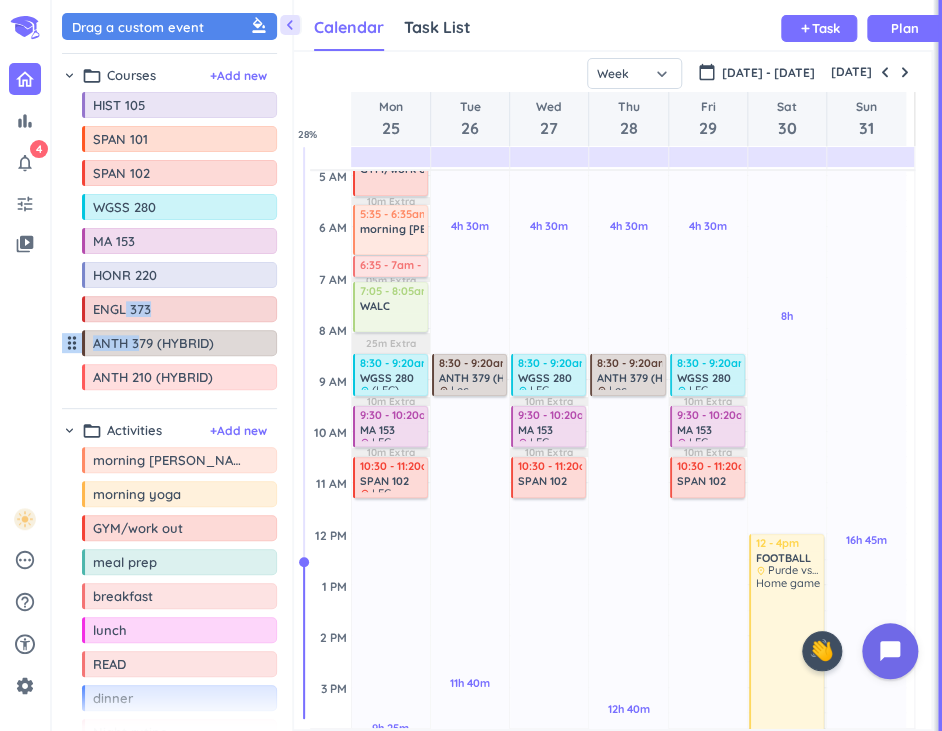 drag, startPoint x: 137, startPoint y: 331, endPoint x: 67, endPoint y: 343, distance: 71.021126 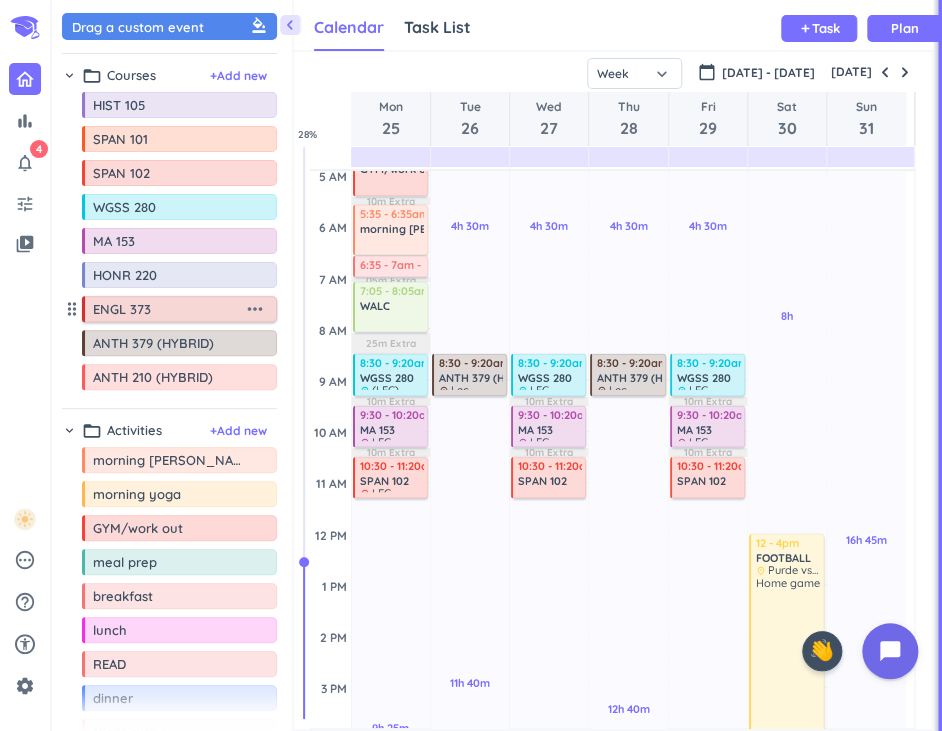 click on "ENGL 373" at bounding box center [168, 309] 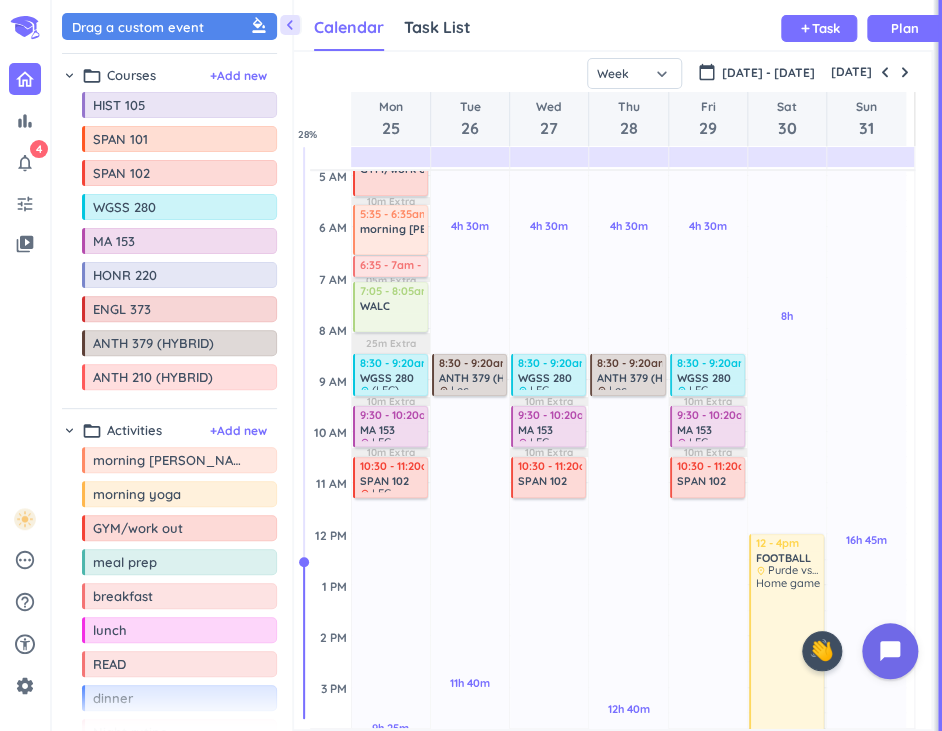click on "bar_chart notifications_none 4 tune video_library pending help_outline settings" at bounding box center (25, 377) 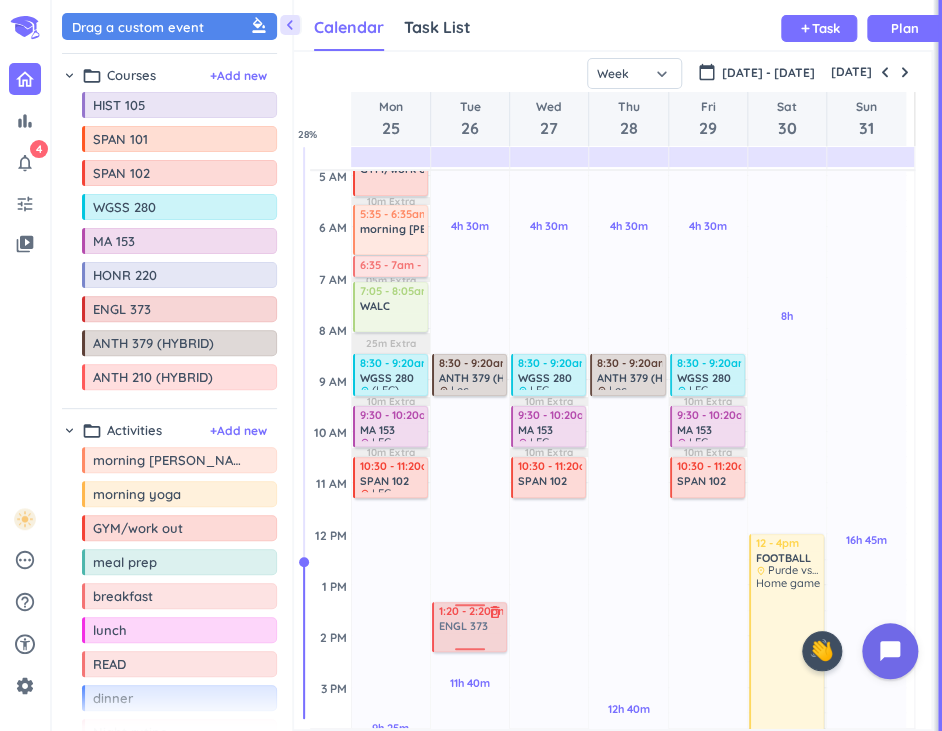 drag, startPoint x: 127, startPoint y: 307, endPoint x: 472, endPoint y: 603, distance: 454.57782 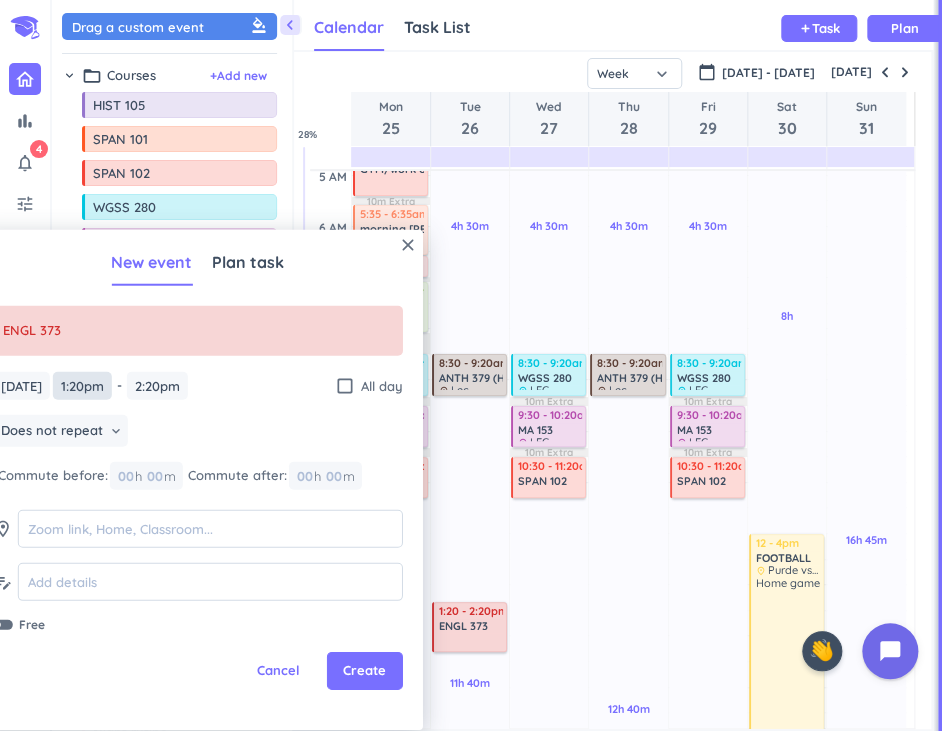 click on "1:20pm" at bounding box center (82, 385) 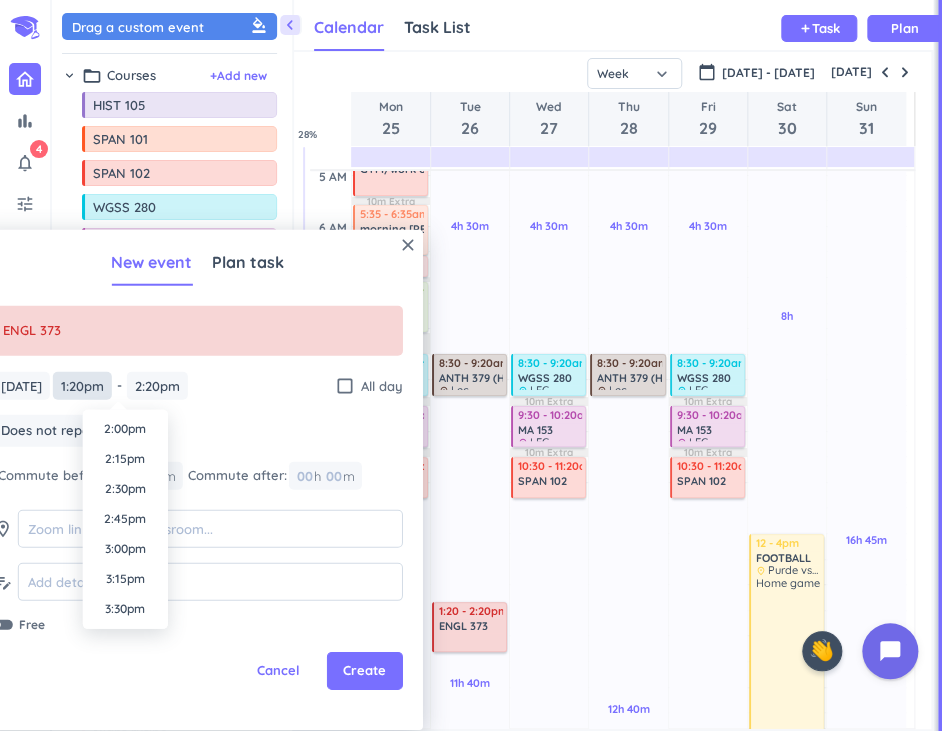 scroll, scrollTop: 1684, scrollLeft: 0, axis: vertical 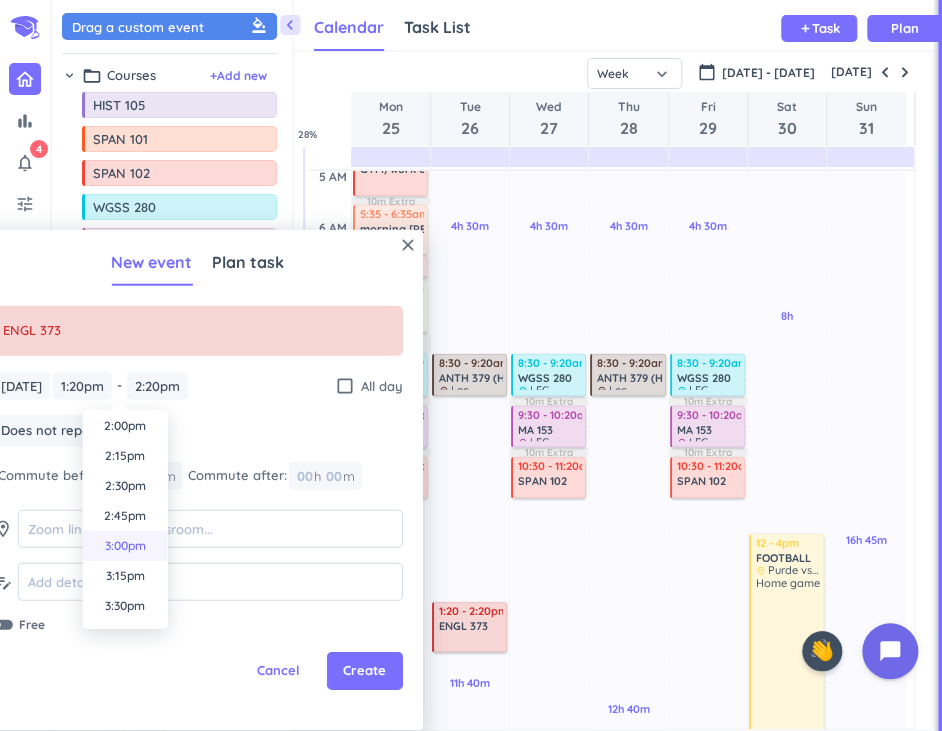 click on "3:00pm" at bounding box center (125, 546) 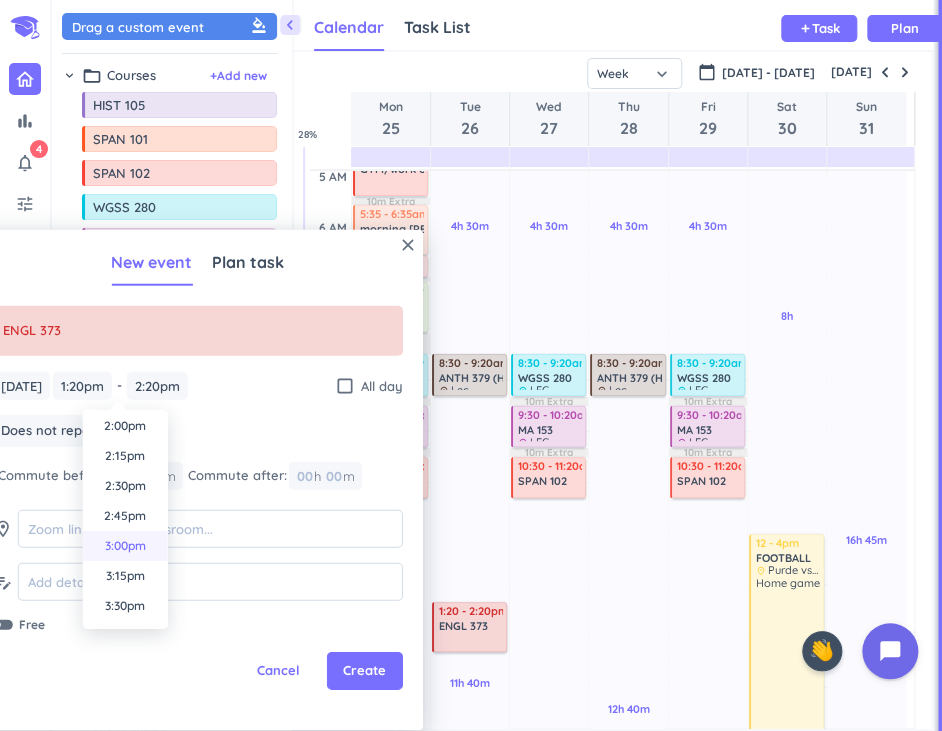 type on "3:00pm" 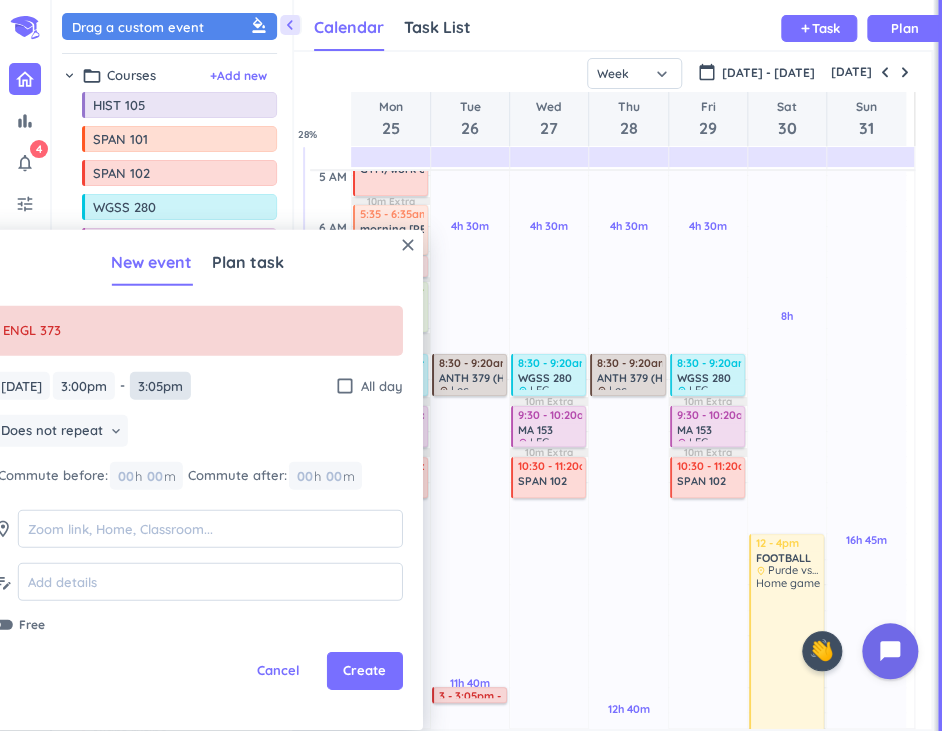 click on "3:05pm" at bounding box center (160, 385) 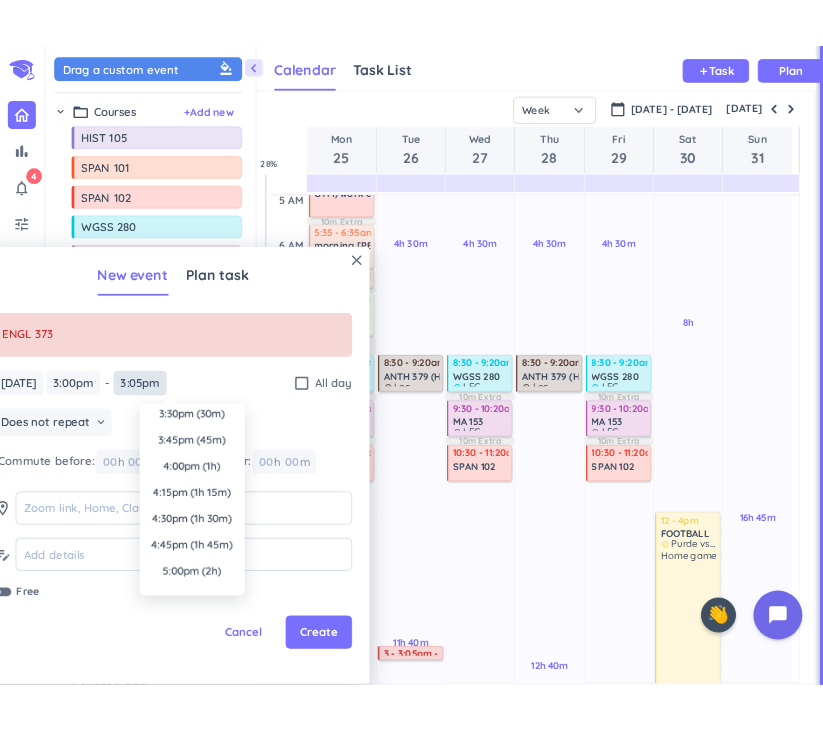 scroll, scrollTop: 0, scrollLeft: 0, axis: both 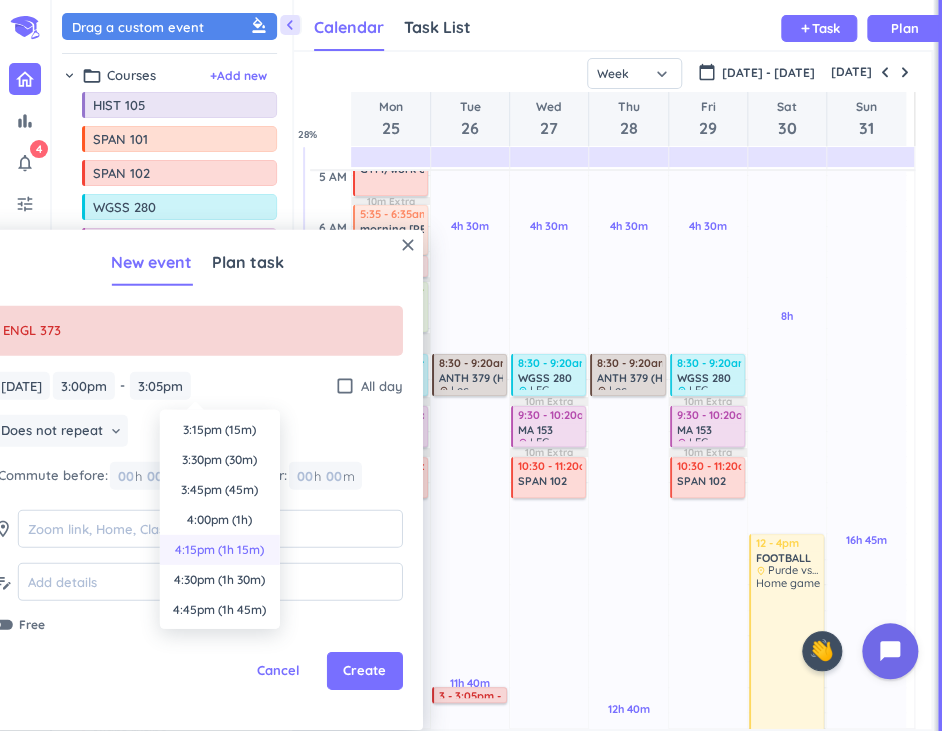 click on "4:15pm (1h 15m)" at bounding box center [220, 550] 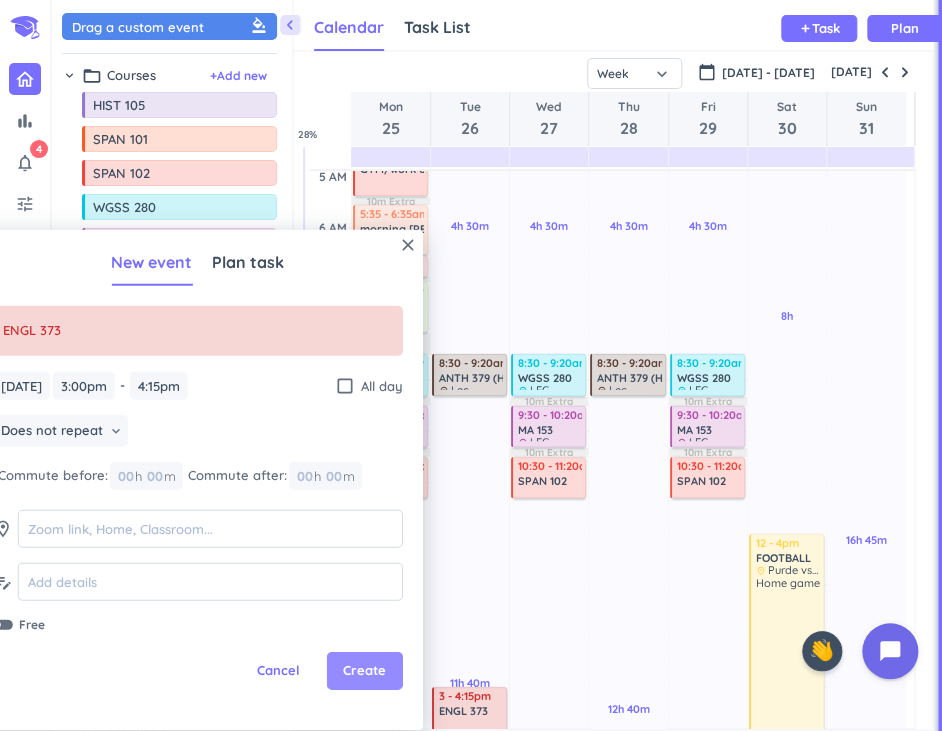click on "Create" at bounding box center [364, 671] 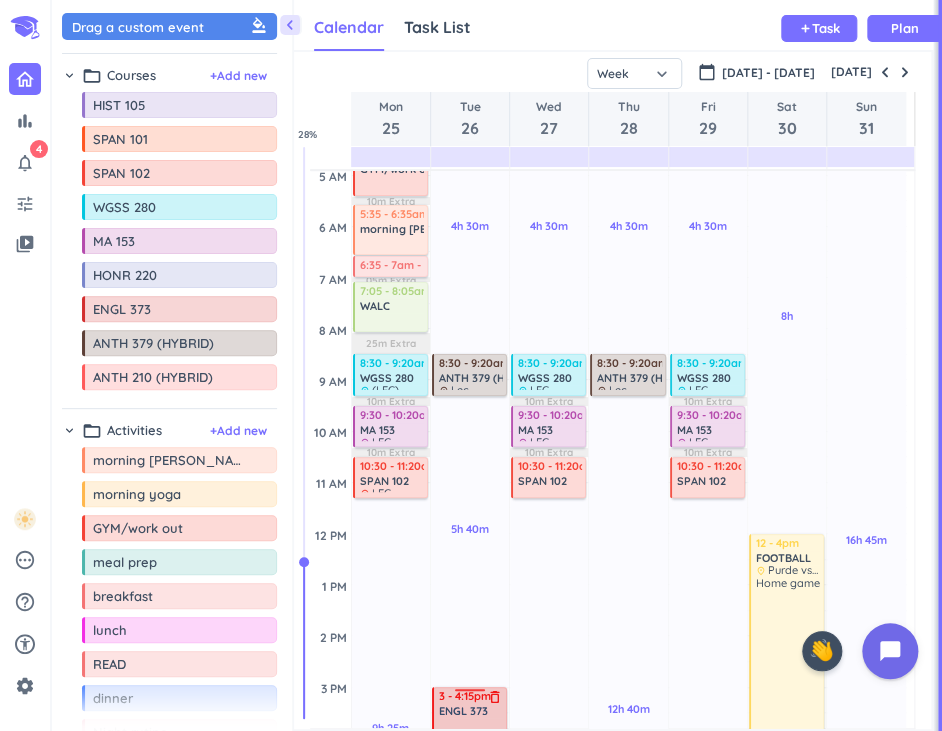click on "ENGL 373" at bounding box center (463, 711) 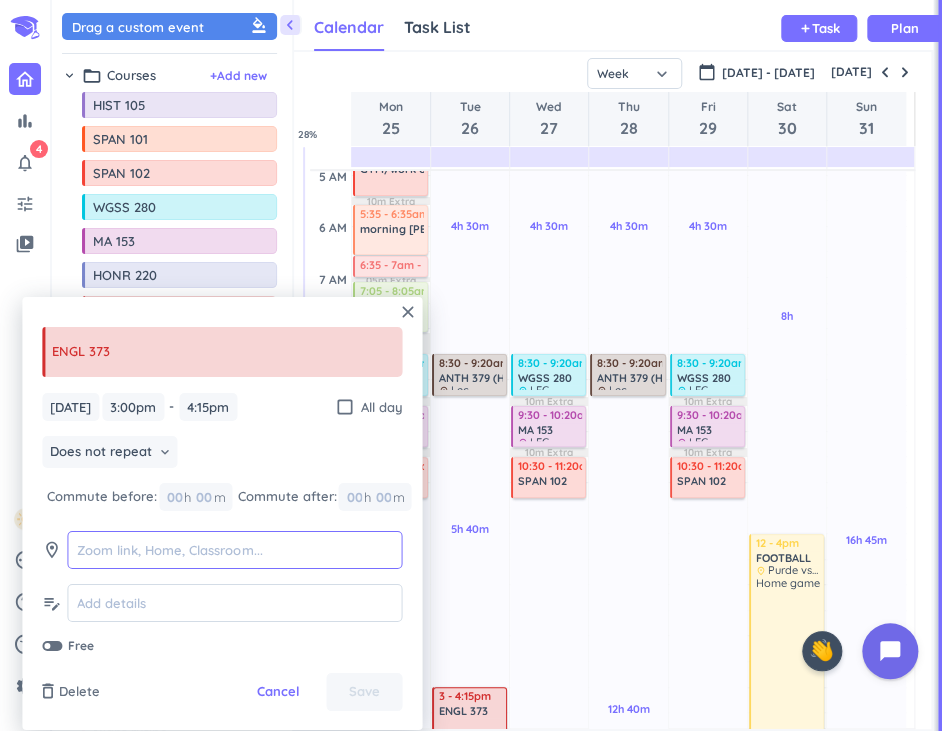 click at bounding box center (234, 550) 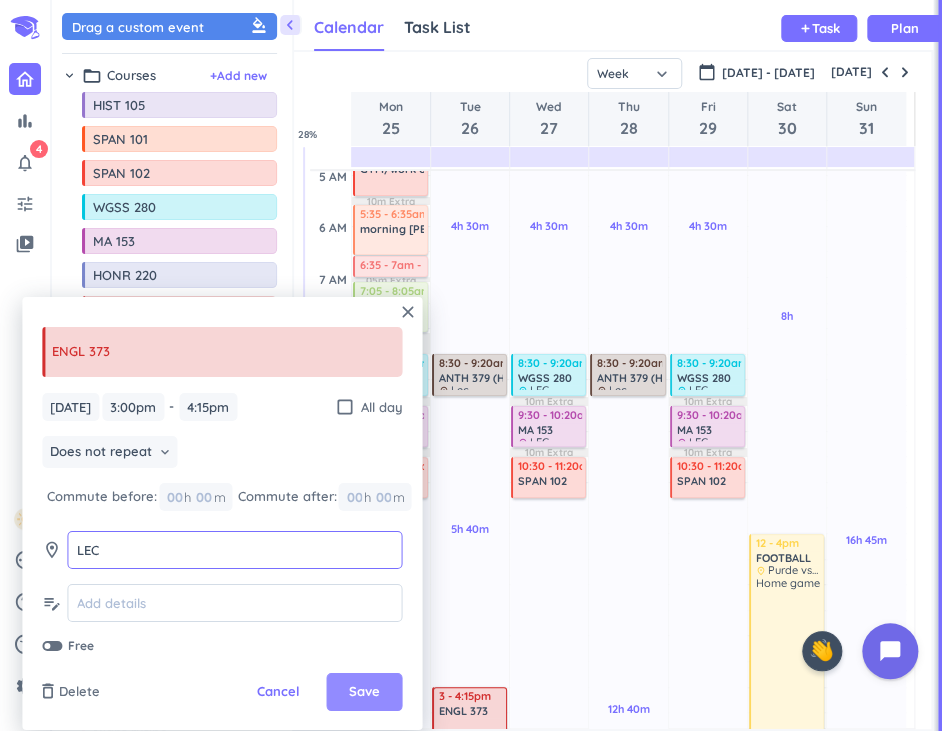 type on "LEC" 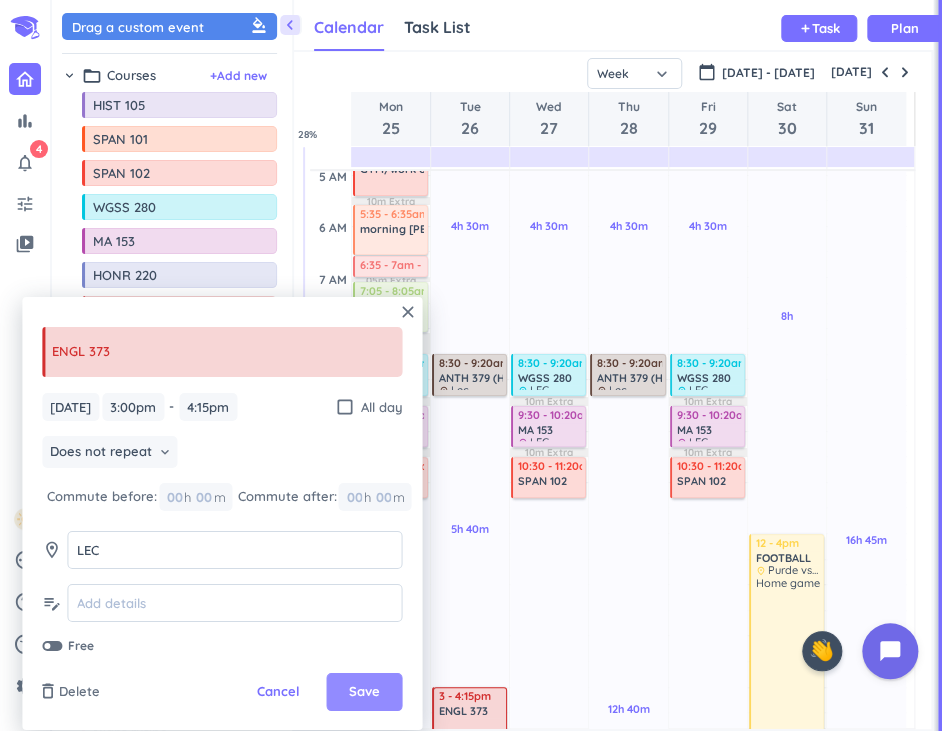 click on "Save" at bounding box center [364, 692] 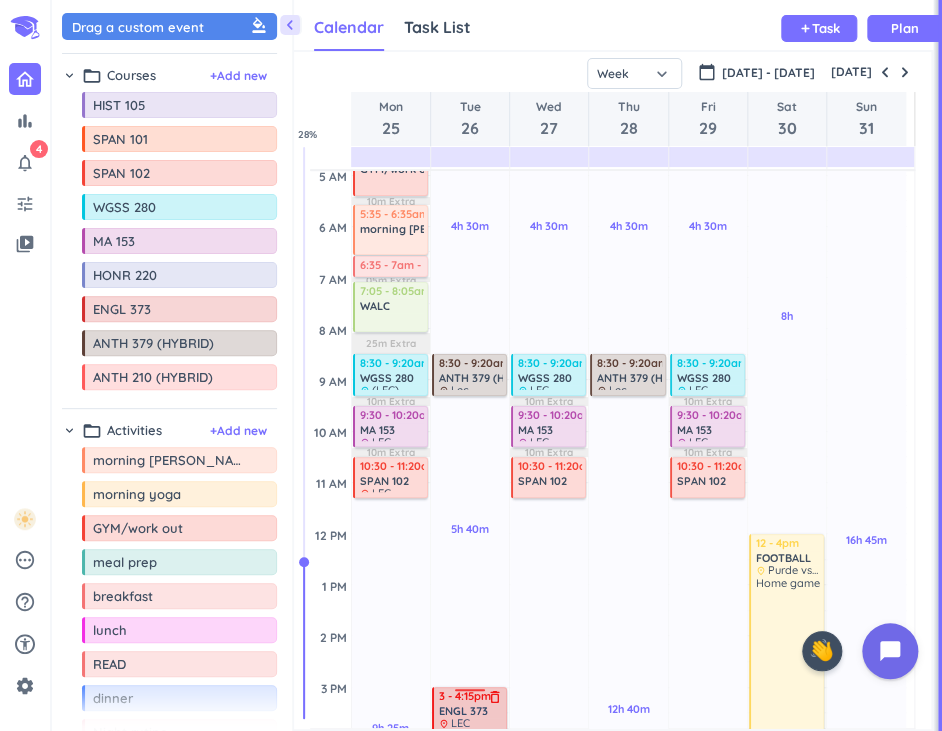 click on "ENGL 373" at bounding box center (463, 711) 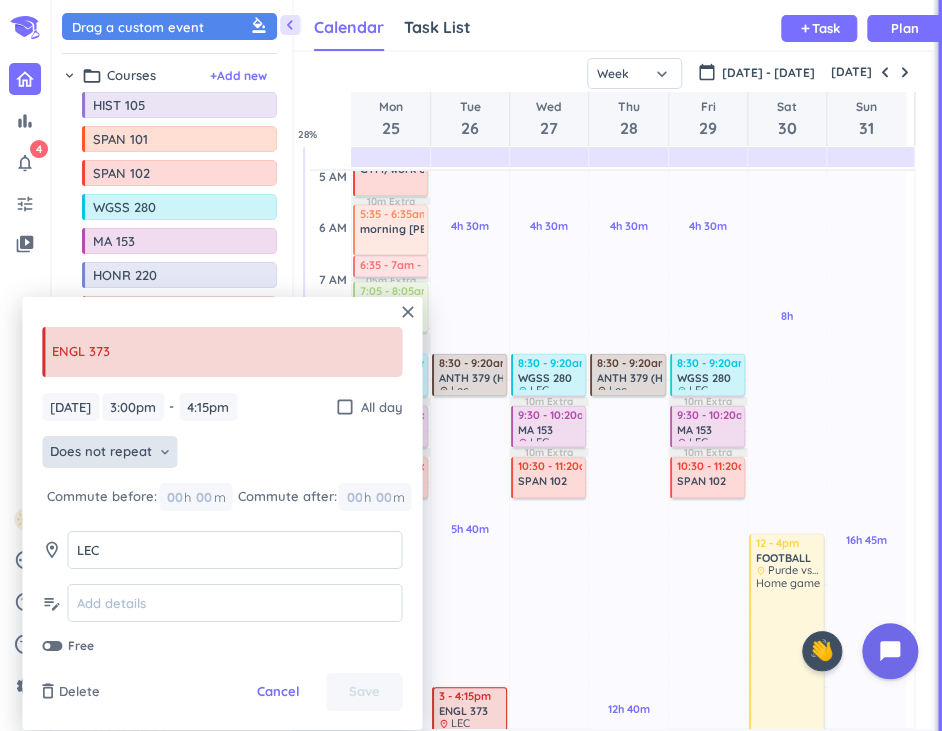 click on "Does not repeat keyboard_arrow_down" at bounding box center (109, 452) 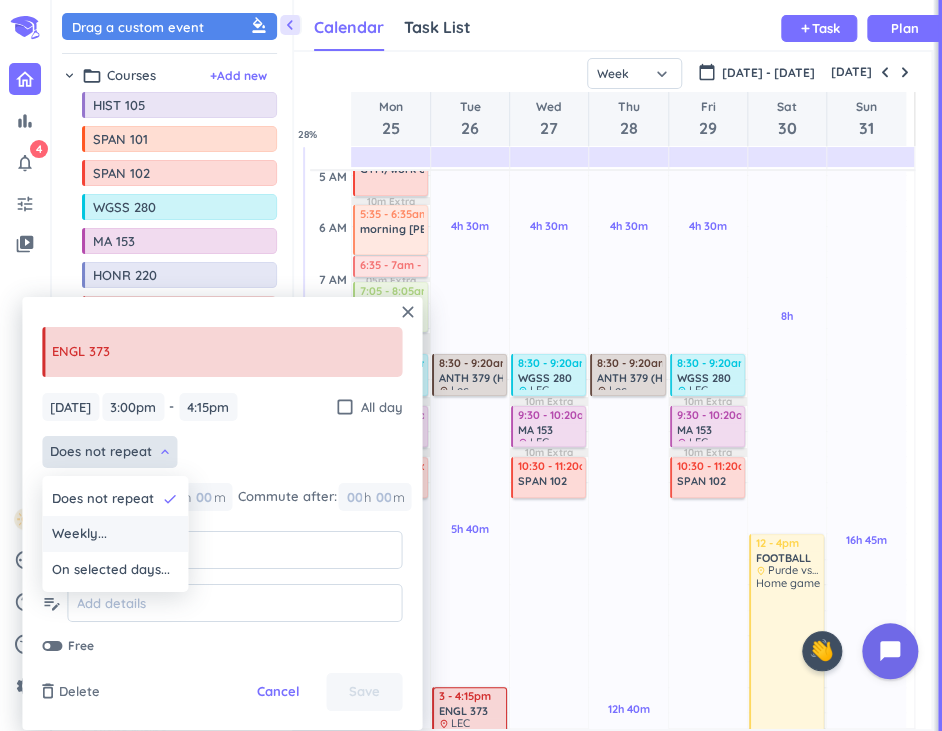 click on "Weekly..." at bounding box center (79, 534) 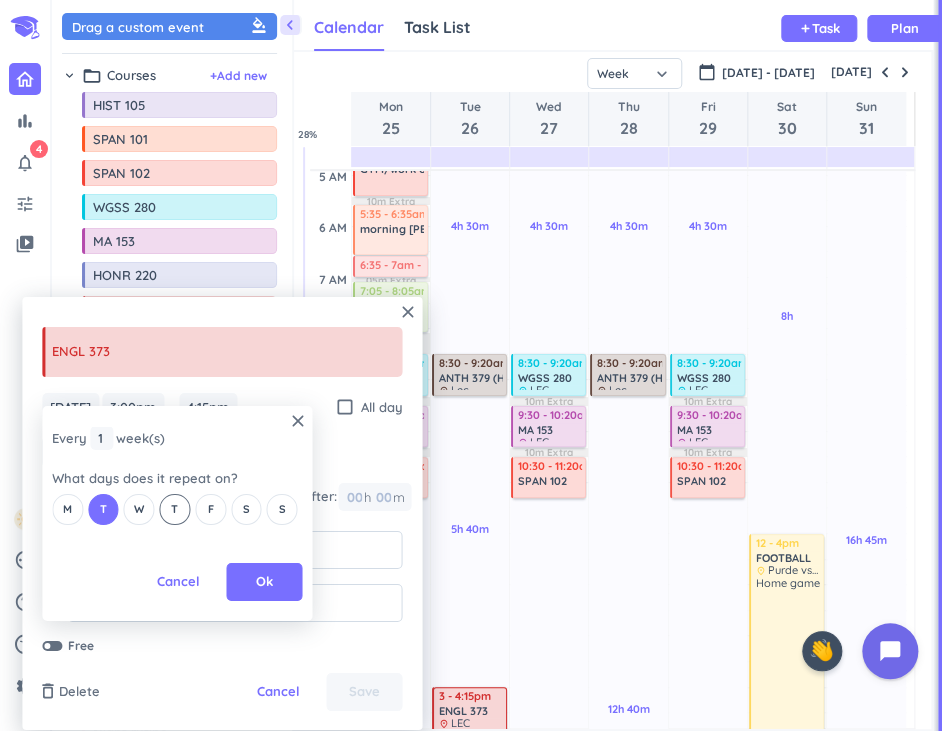 click on "T" at bounding box center (175, 508) 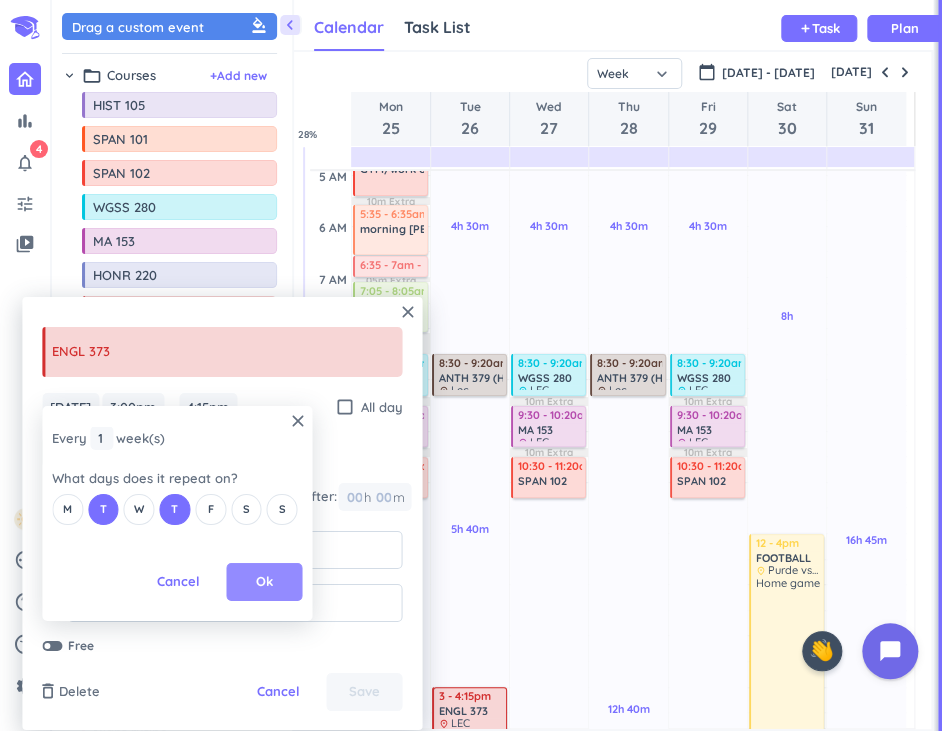 click on "Ok" at bounding box center (264, 582) 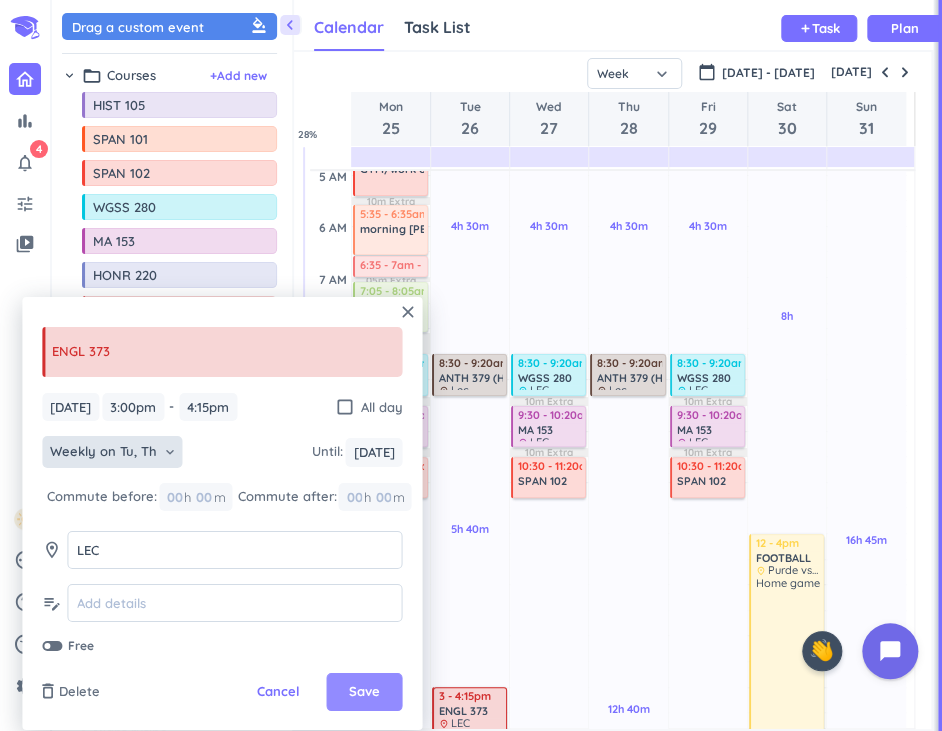click on "Save" at bounding box center (364, 692) 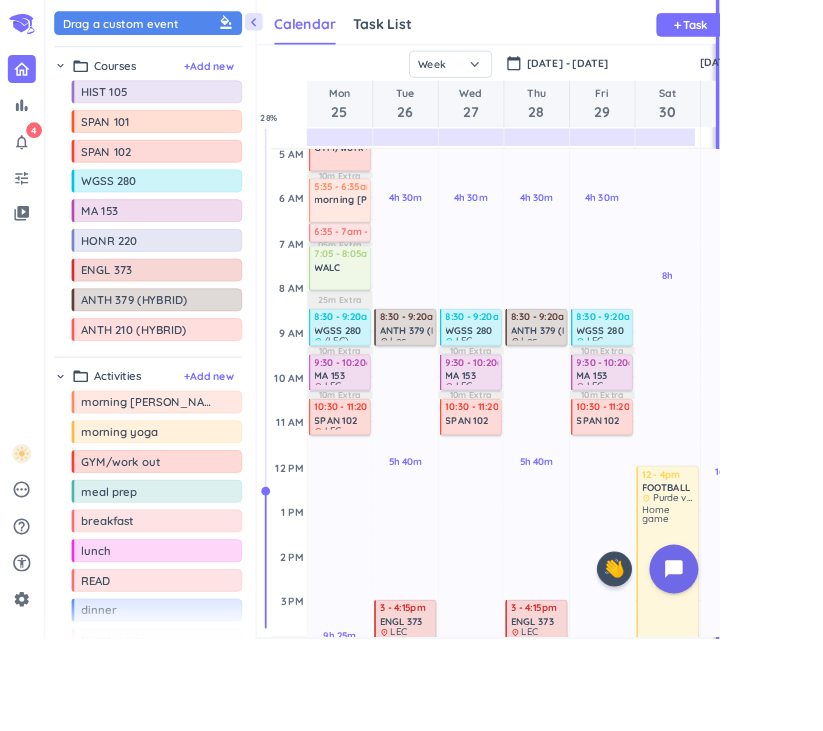 scroll, scrollTop: 41, scrollLeft: 512, axis: both 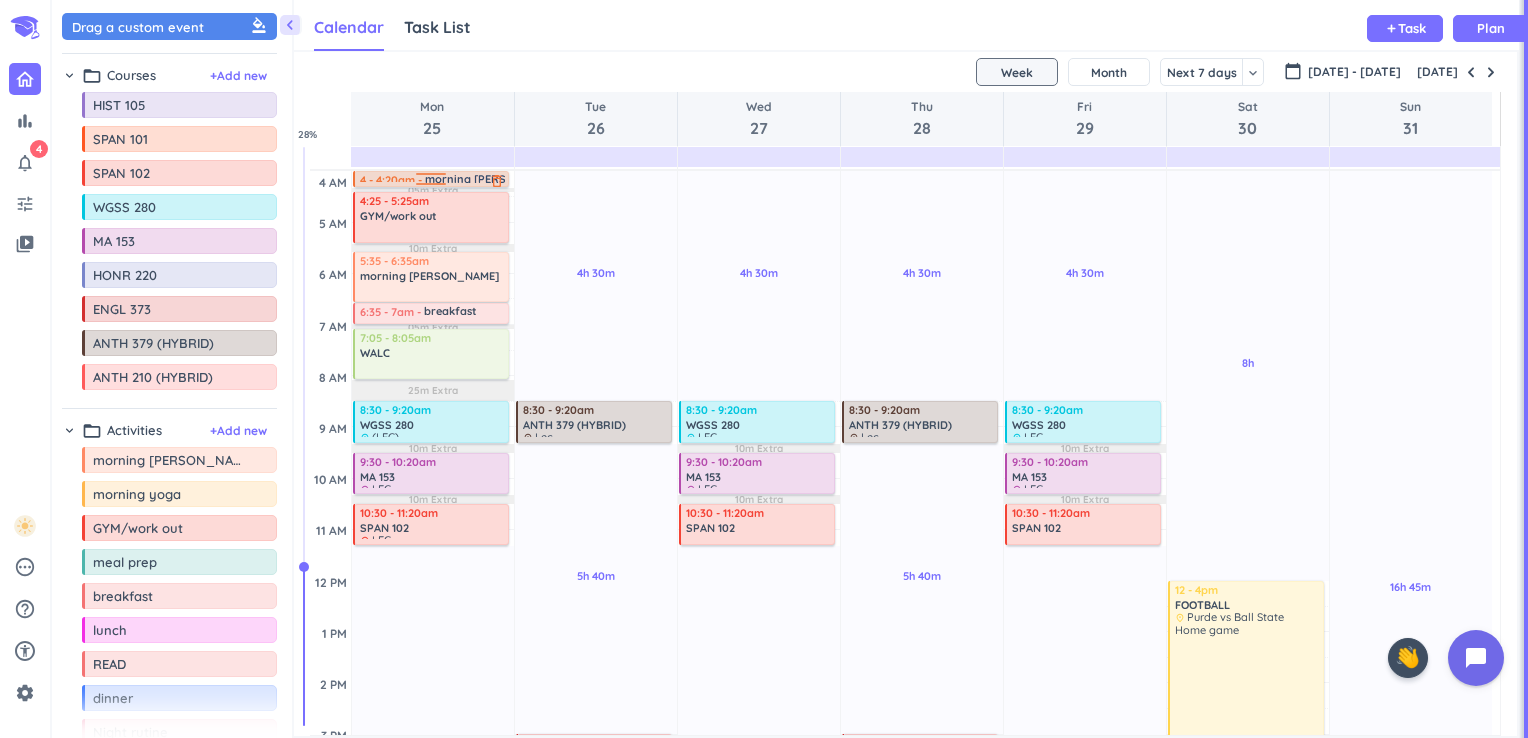 click on "4 - 4:20am" at bounding box center [392, 177] 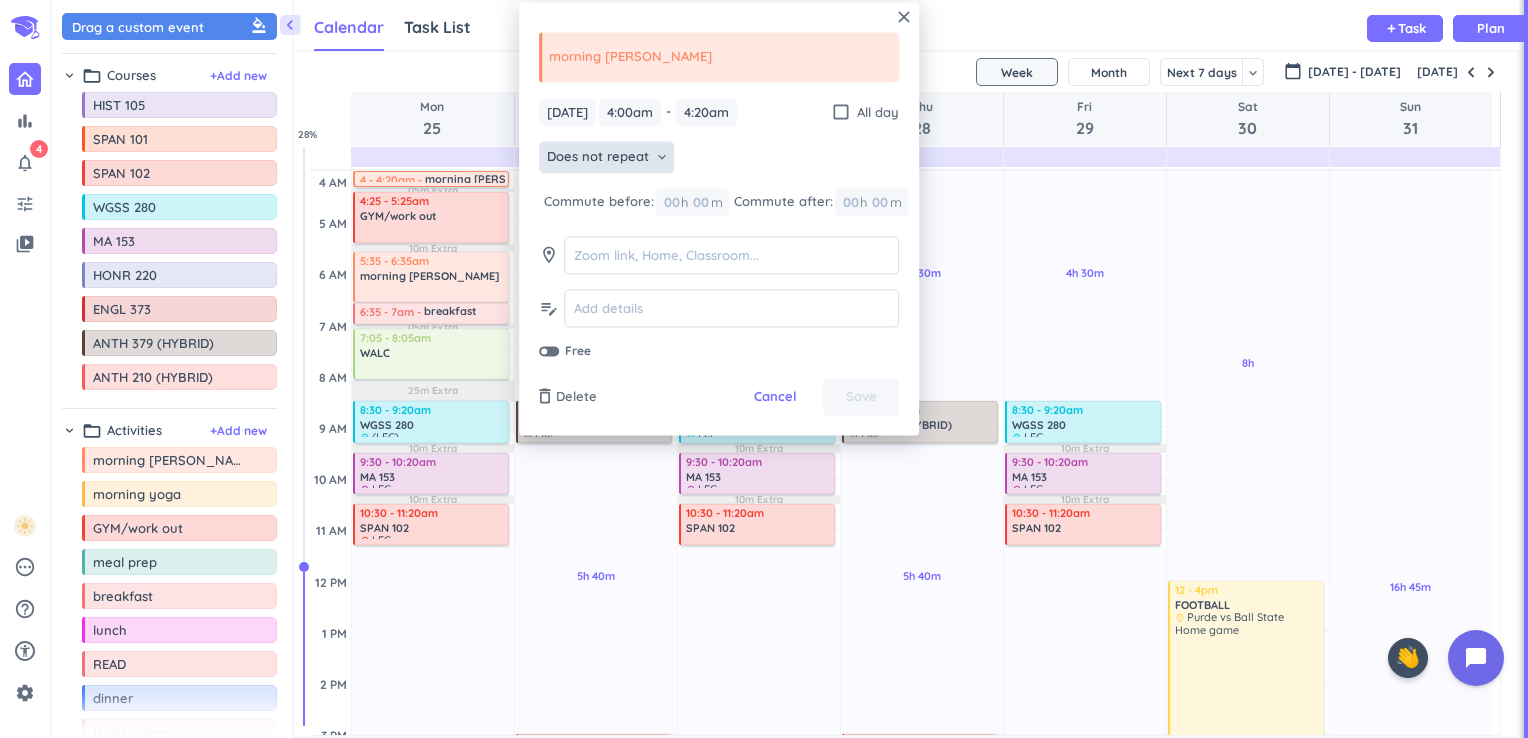 click on "Does not repeat" at bounding box center [598, 158] 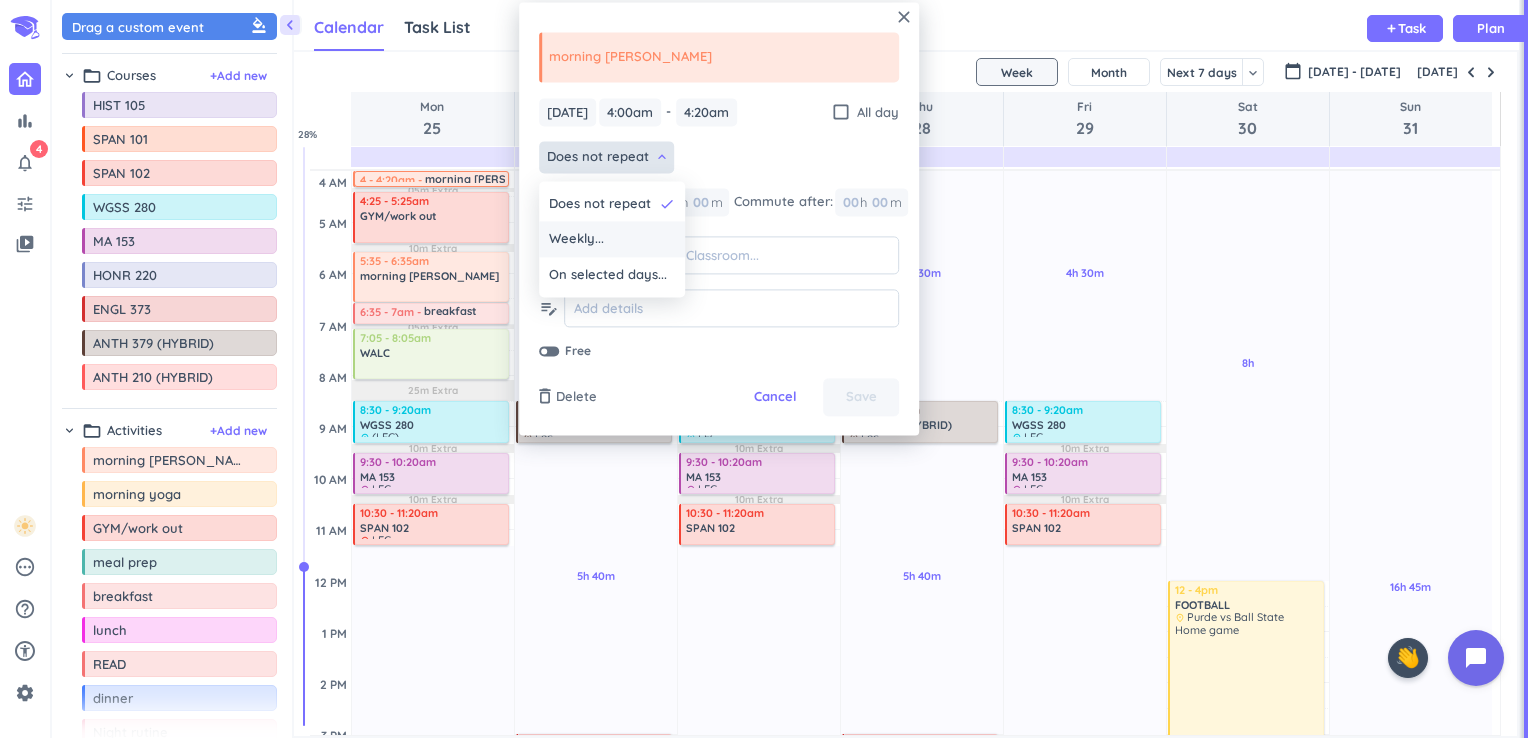 click on "Weekly..." at bounding box center (576, 240) 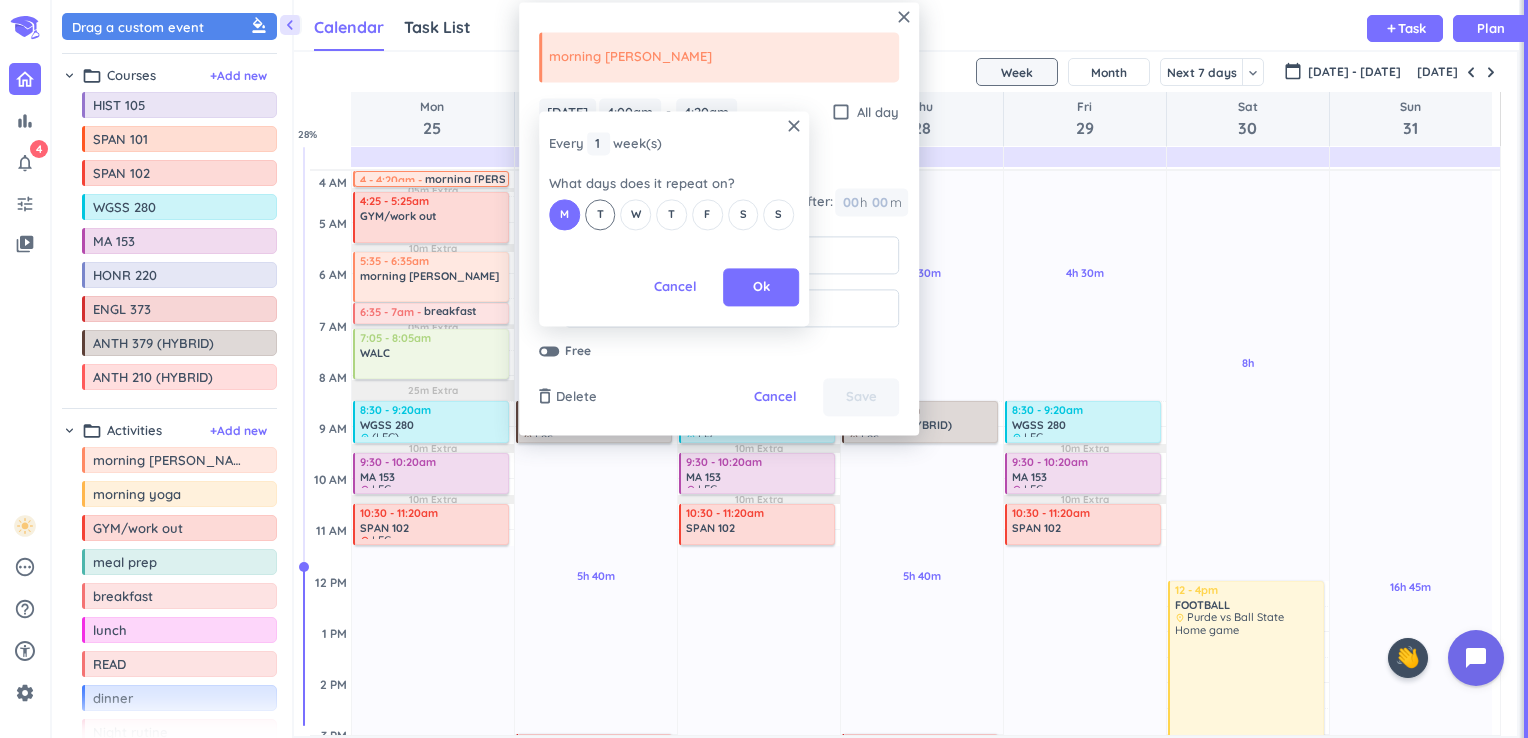click on "T" at bounding box center [600, 214] 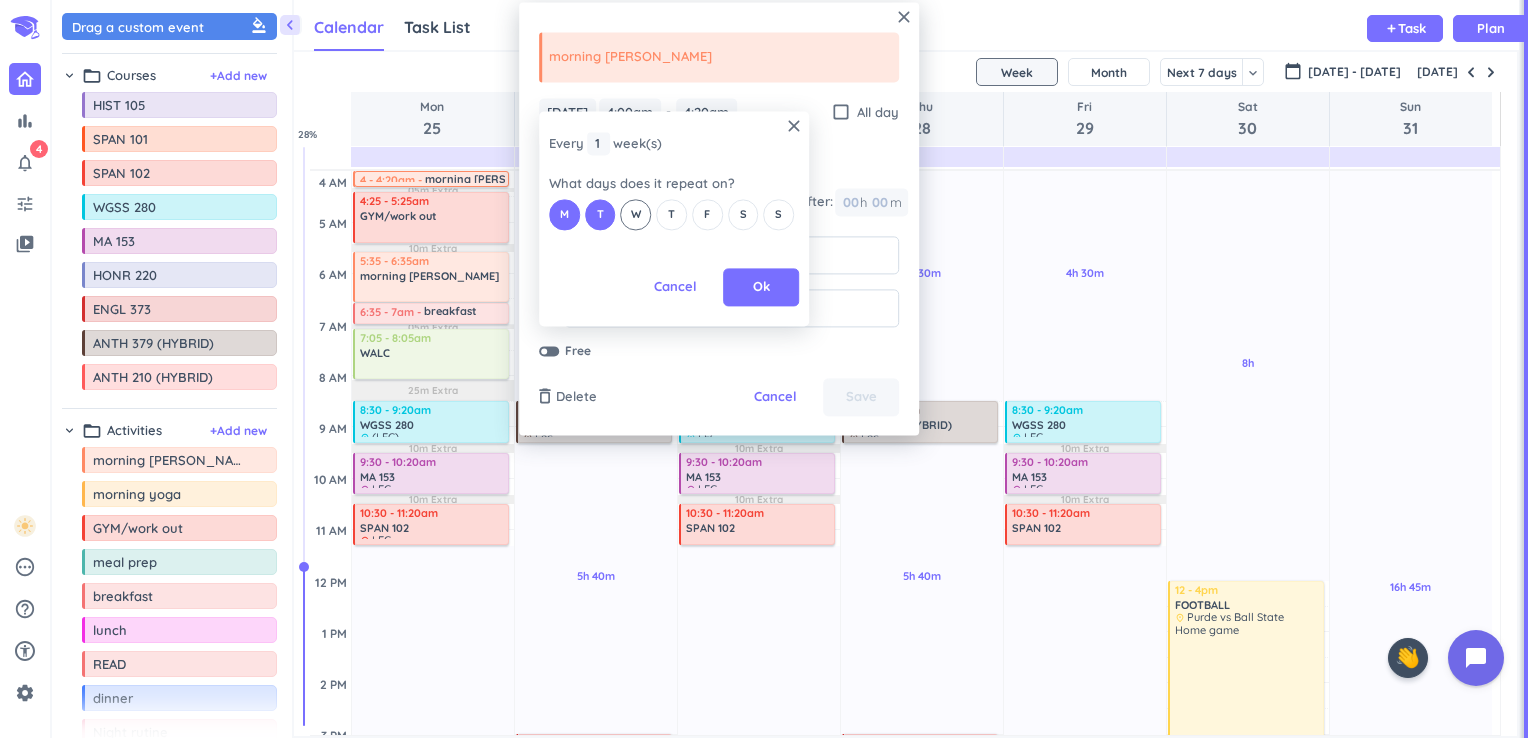 click on "W" at bounding box center (636, 214) 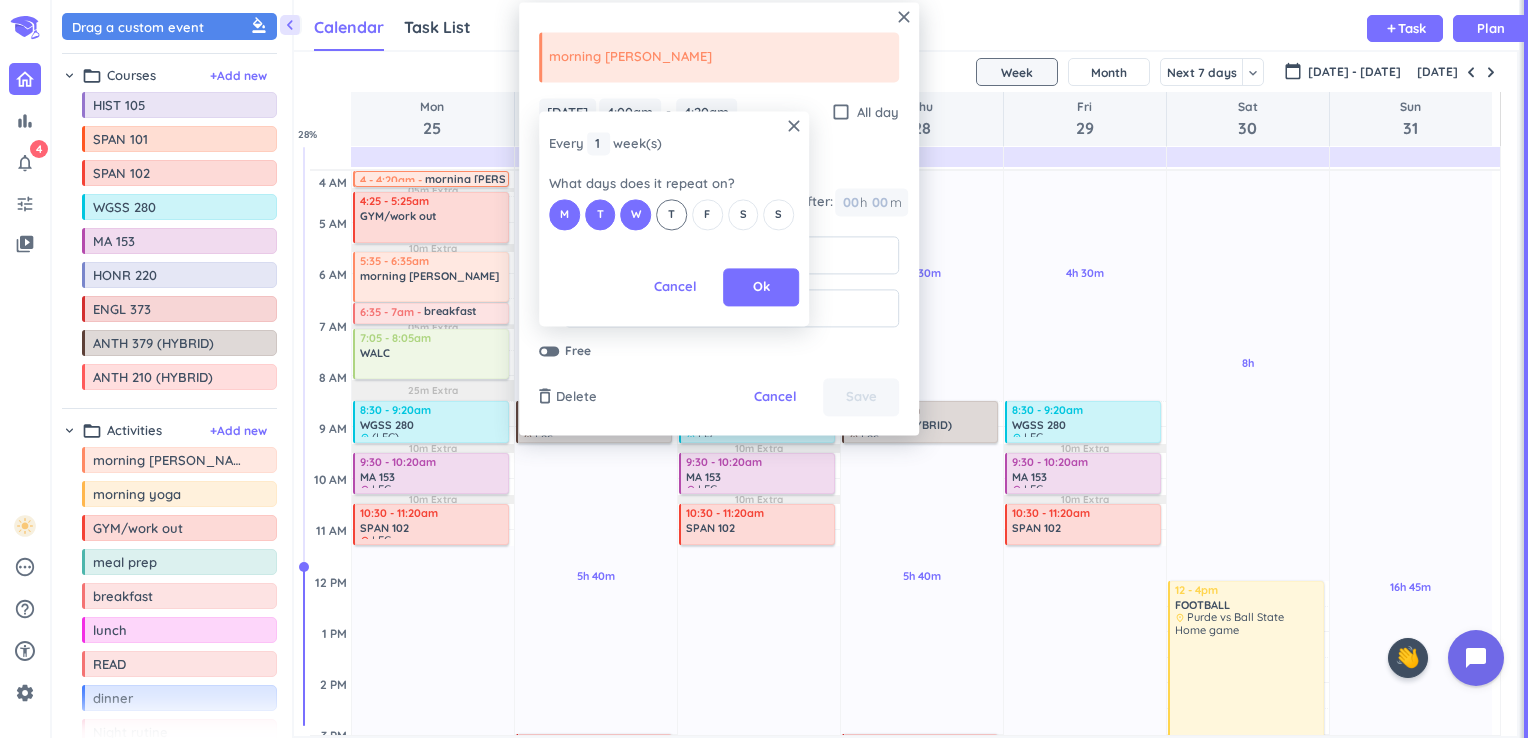 click on "T" at bounding box center [671, 214] 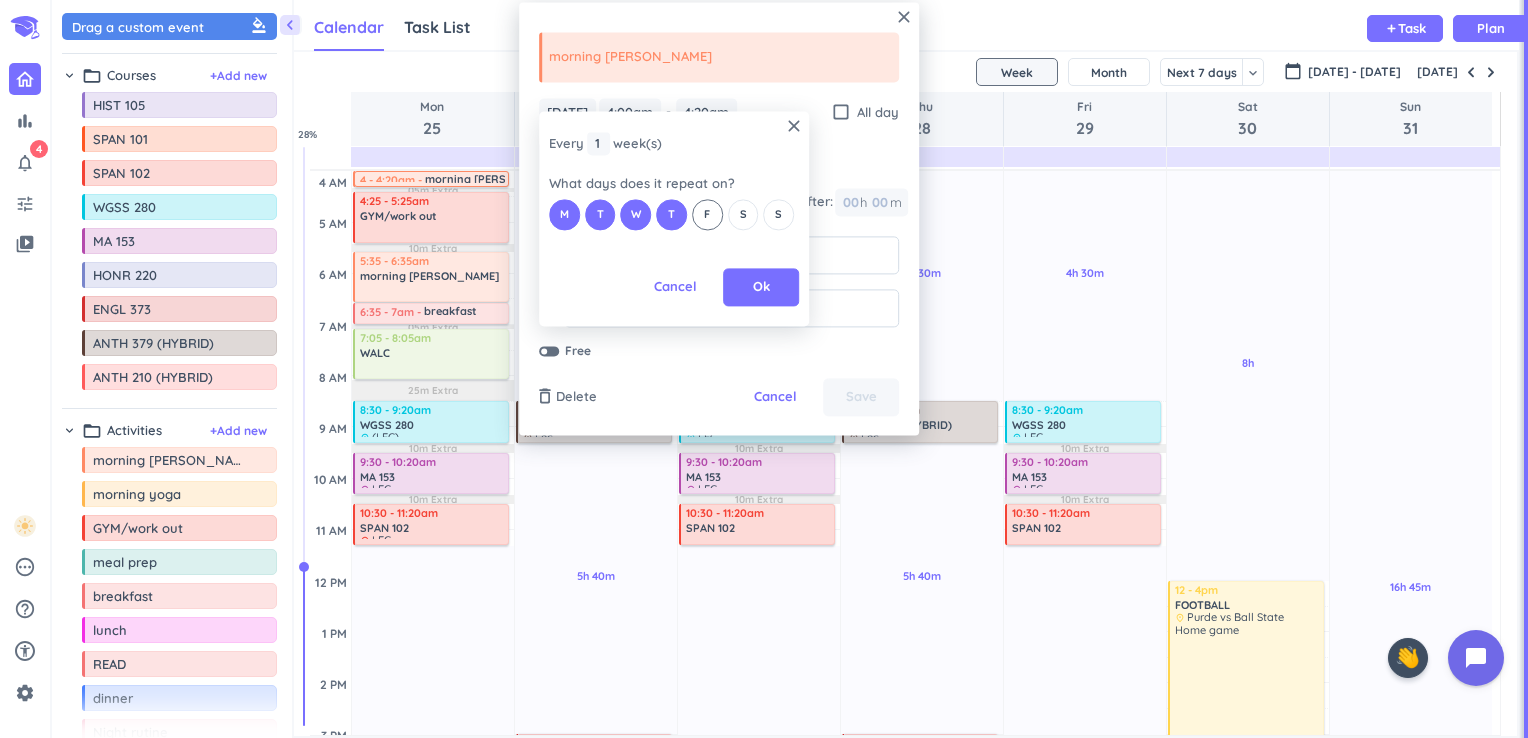 click on "F" at bounding box center [707, 214] 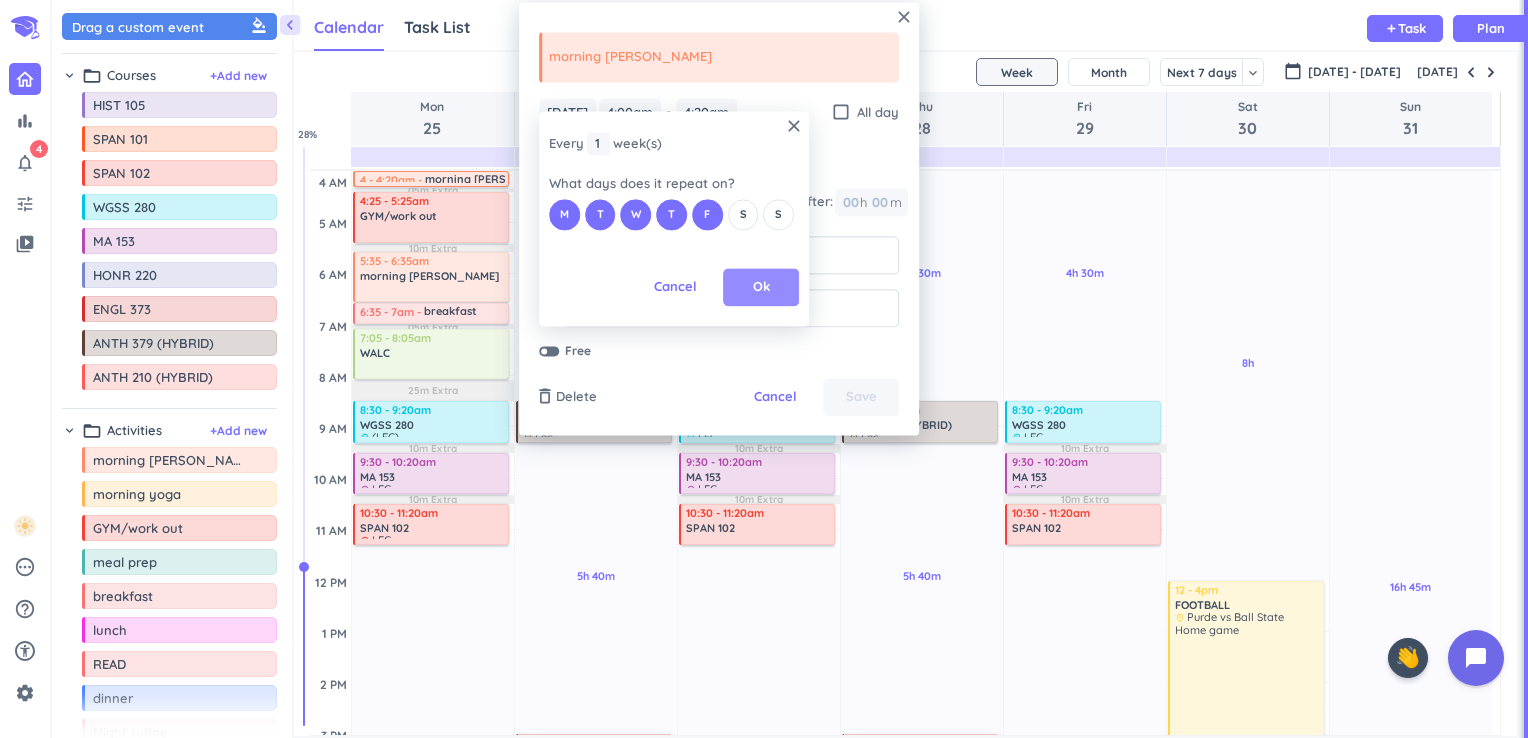 click on "Ok" at bounding box center [761, 288] 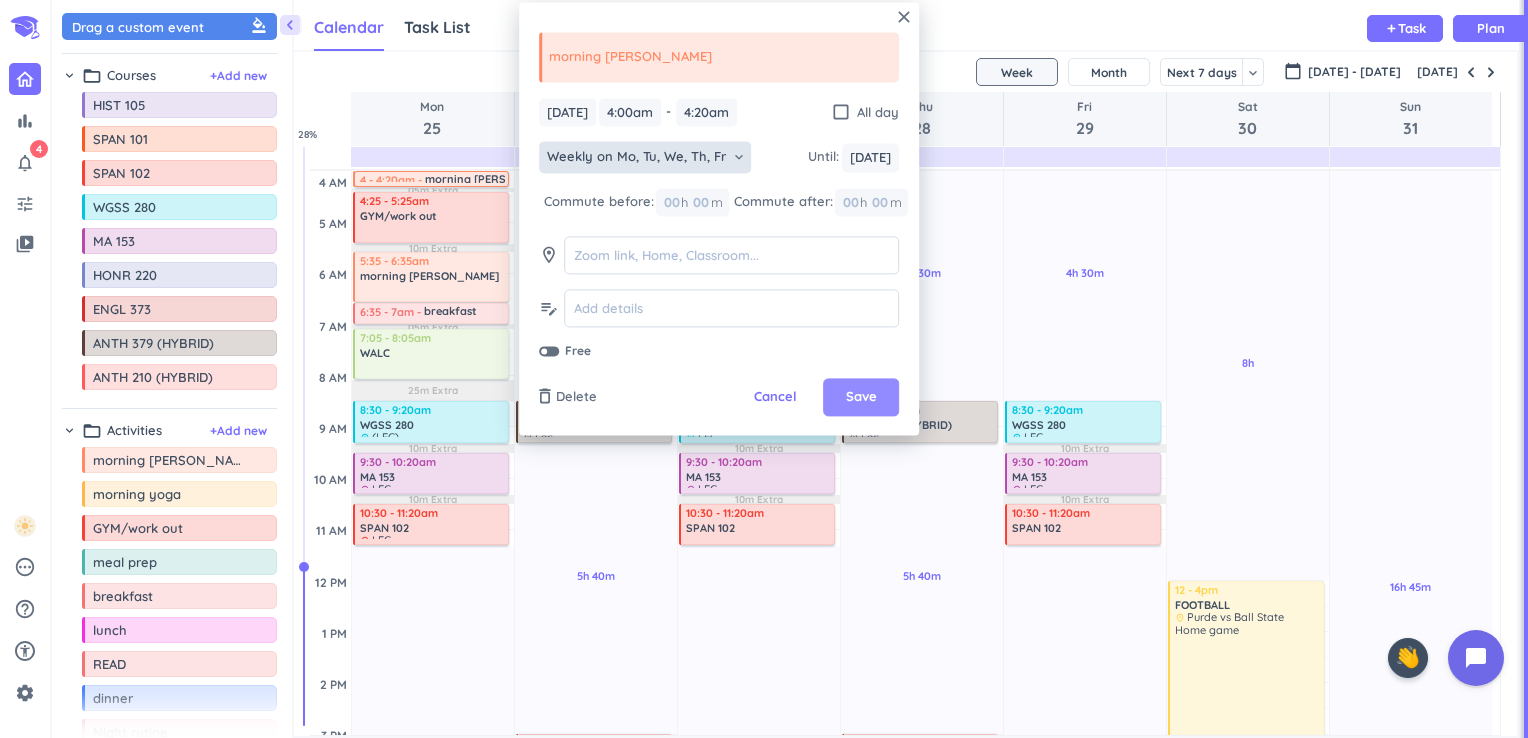 click on "Save" at bounding box center (861, 398) 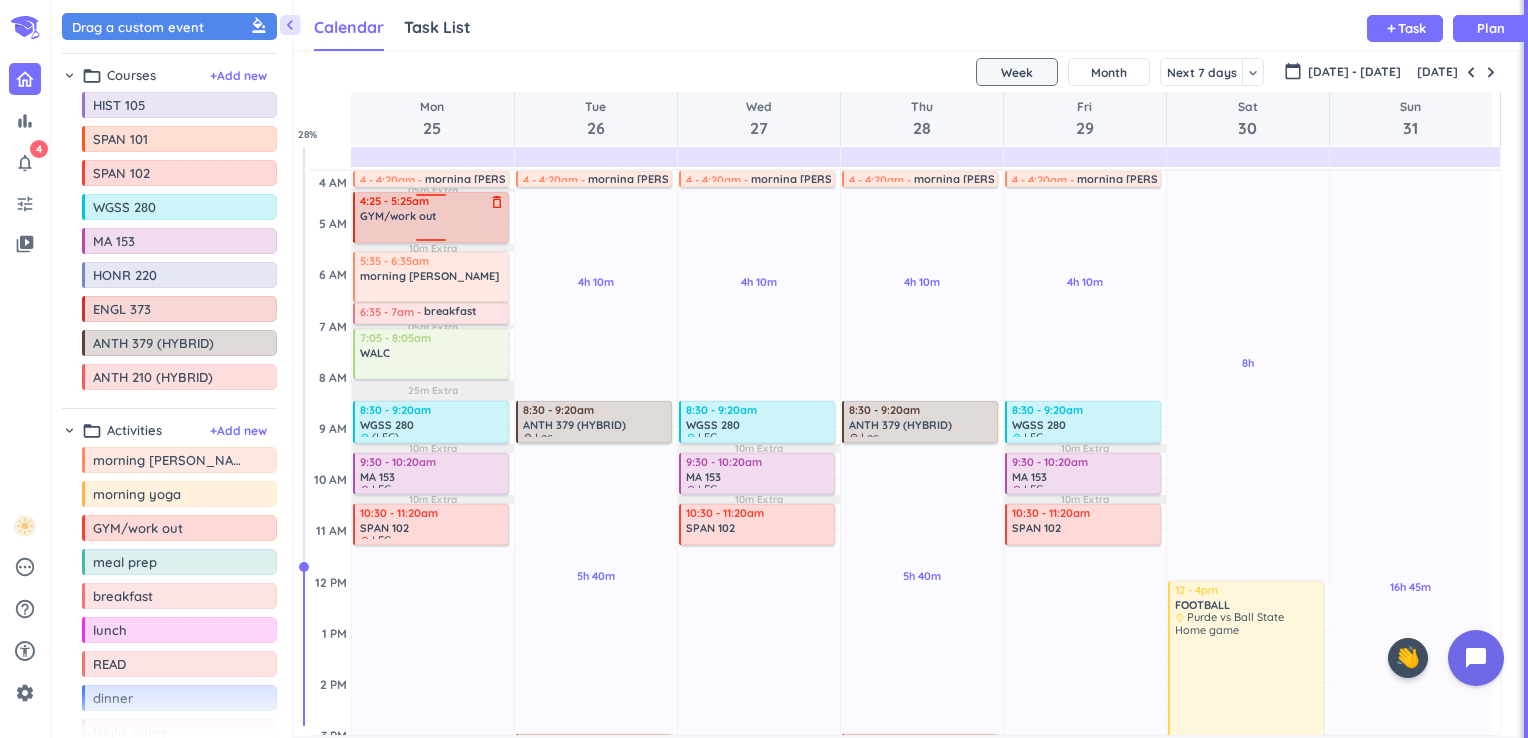 click on "GYM/work out" at bounding box center [398, 216] 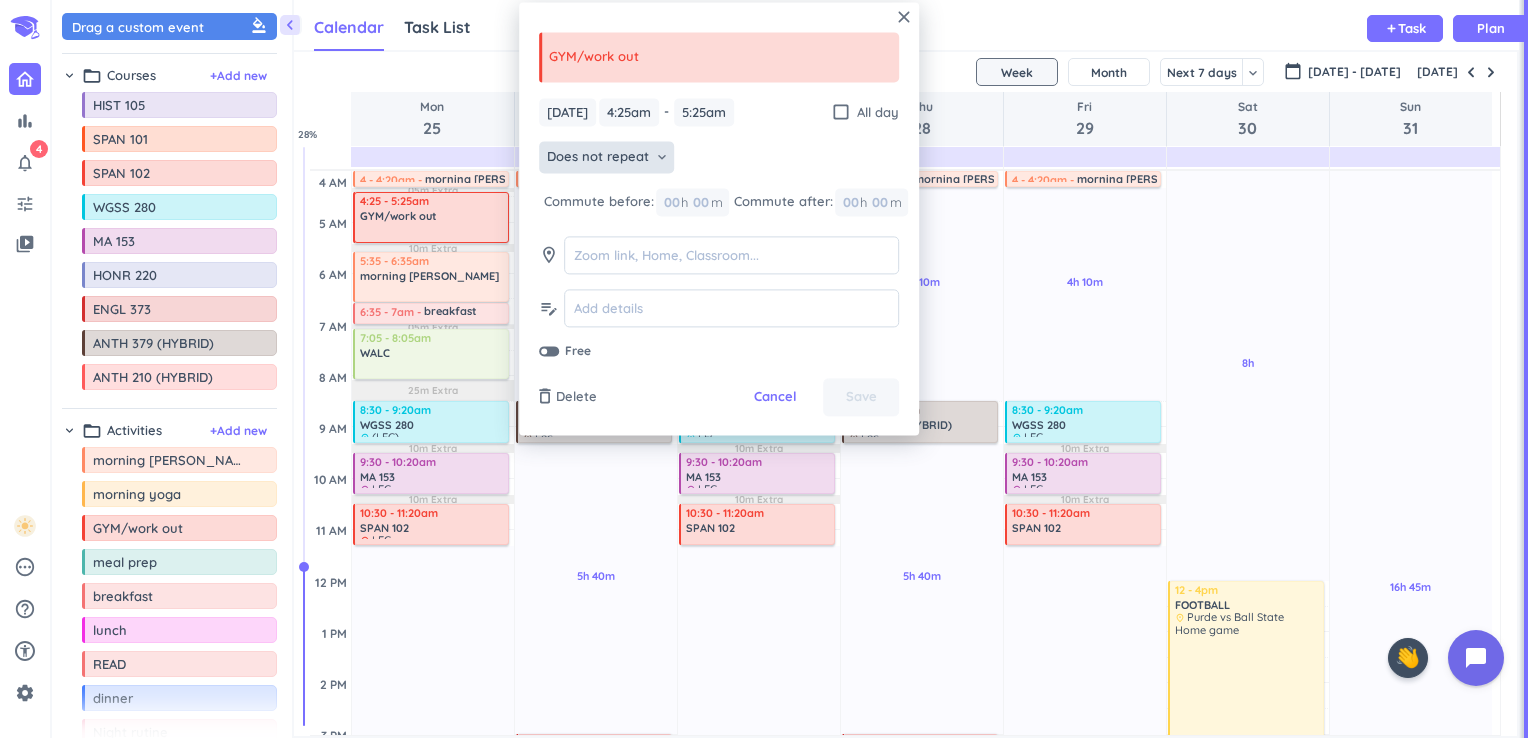 click on "Does not repeat" at bounding box center (598, 158) 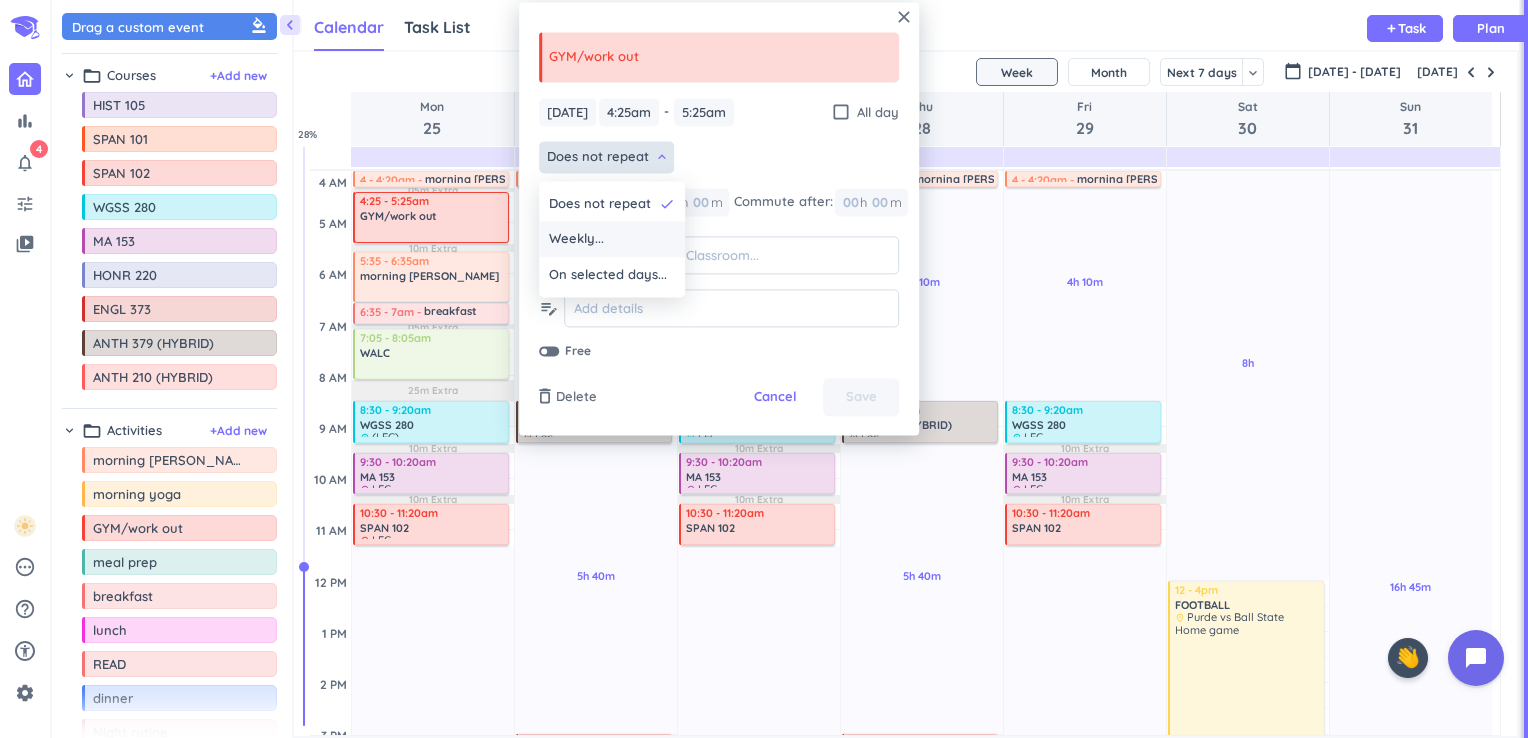 click on "Weekly..." at bounding box center (576, 240) 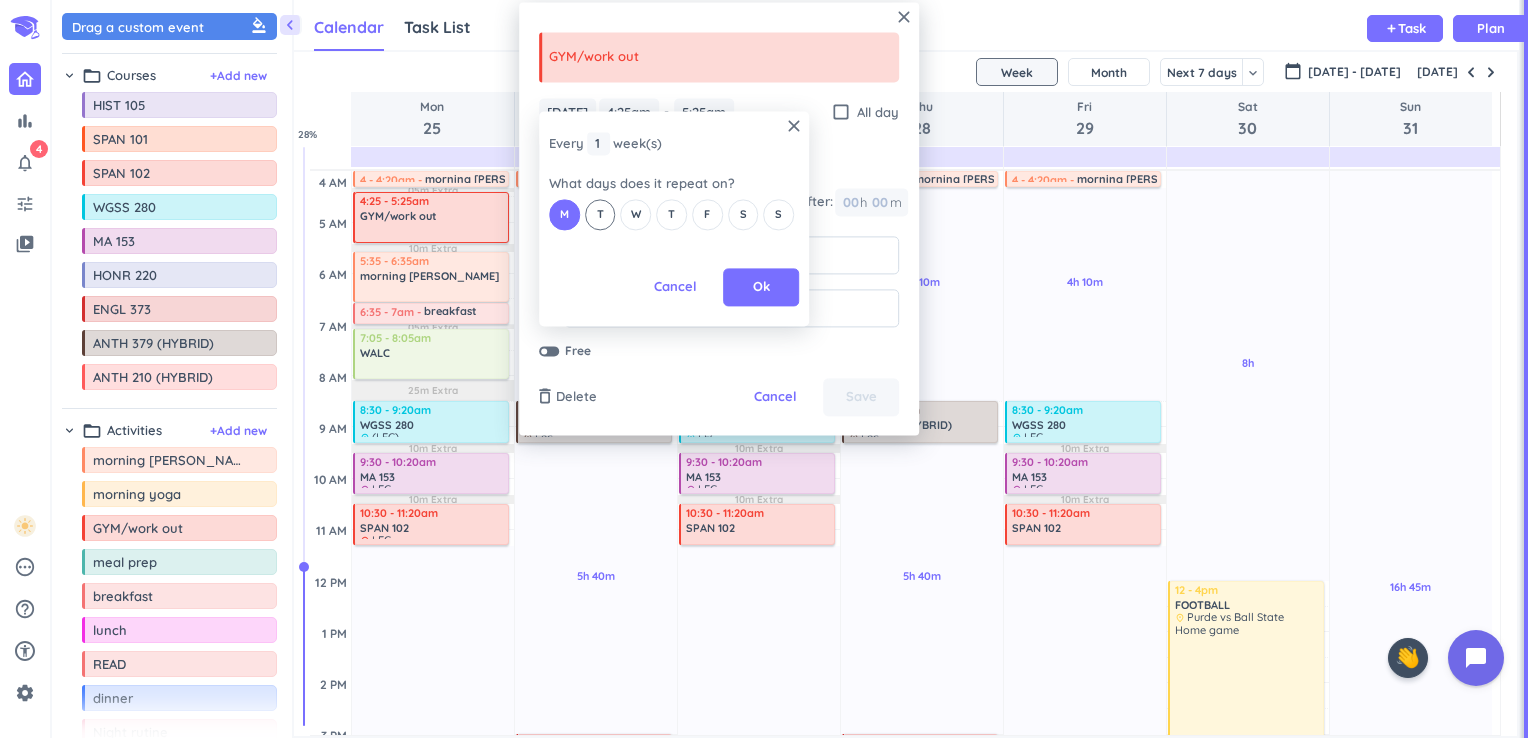click on "T" at bounding box center [600, 214] 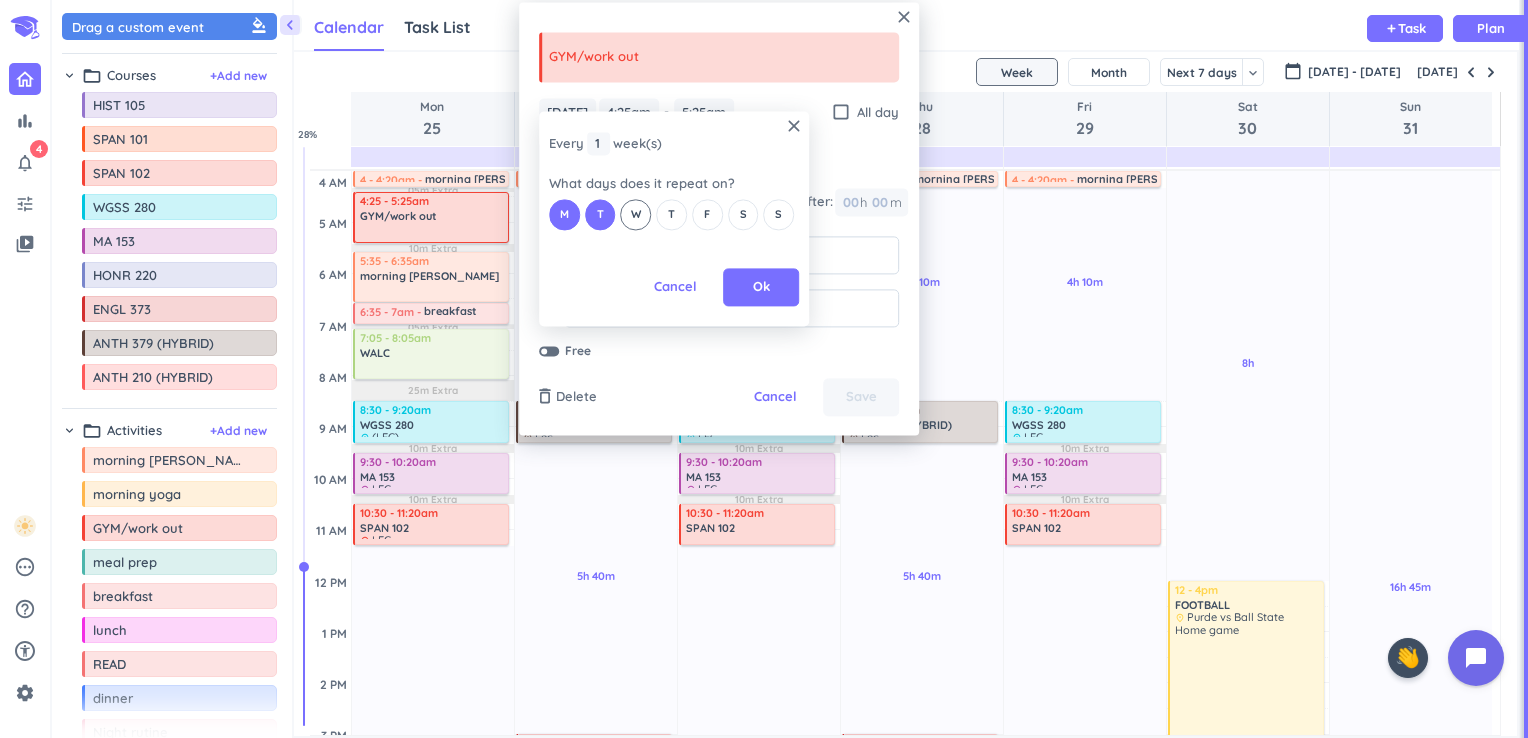click on "W" at bounding box center [636, 214] 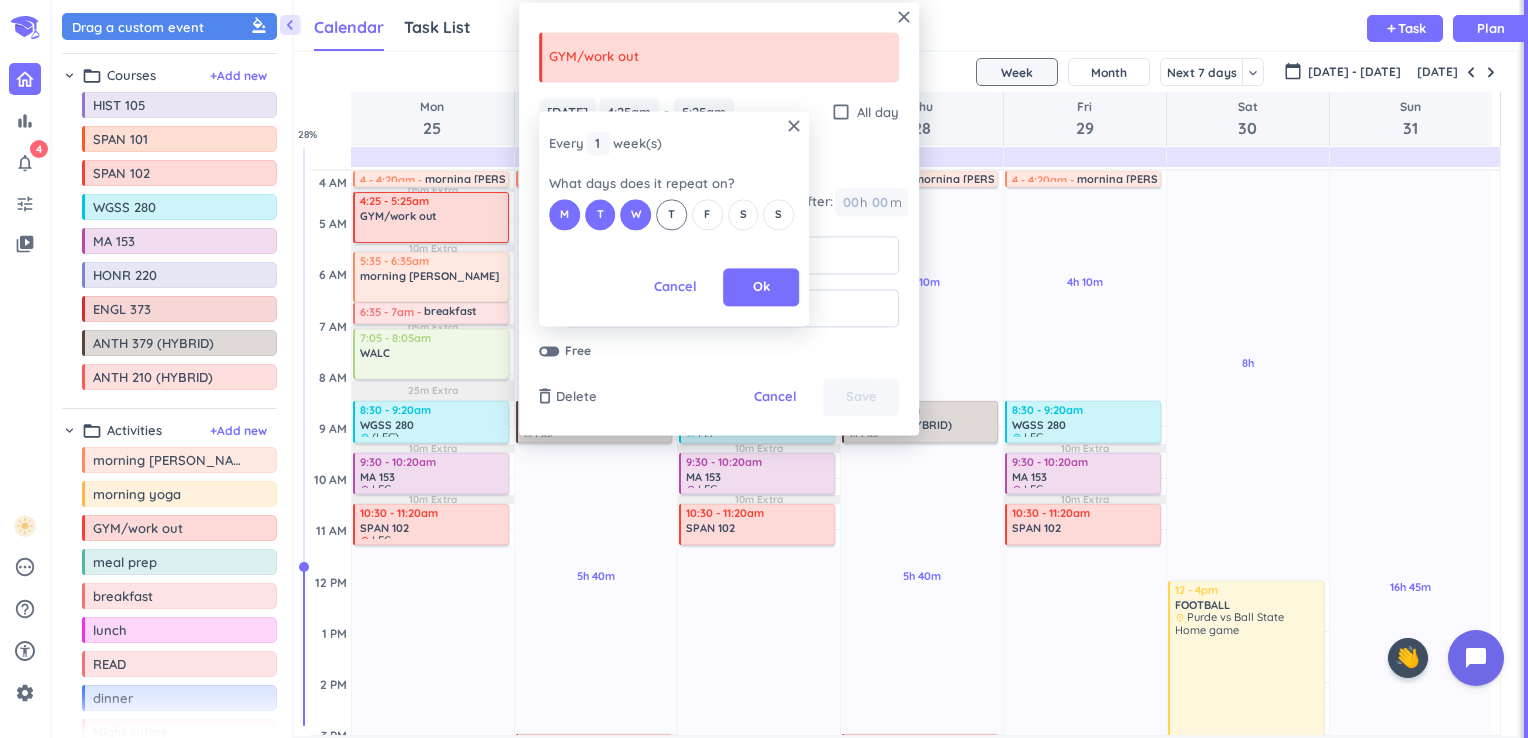 click on "T" at bounding box center [671, 214] 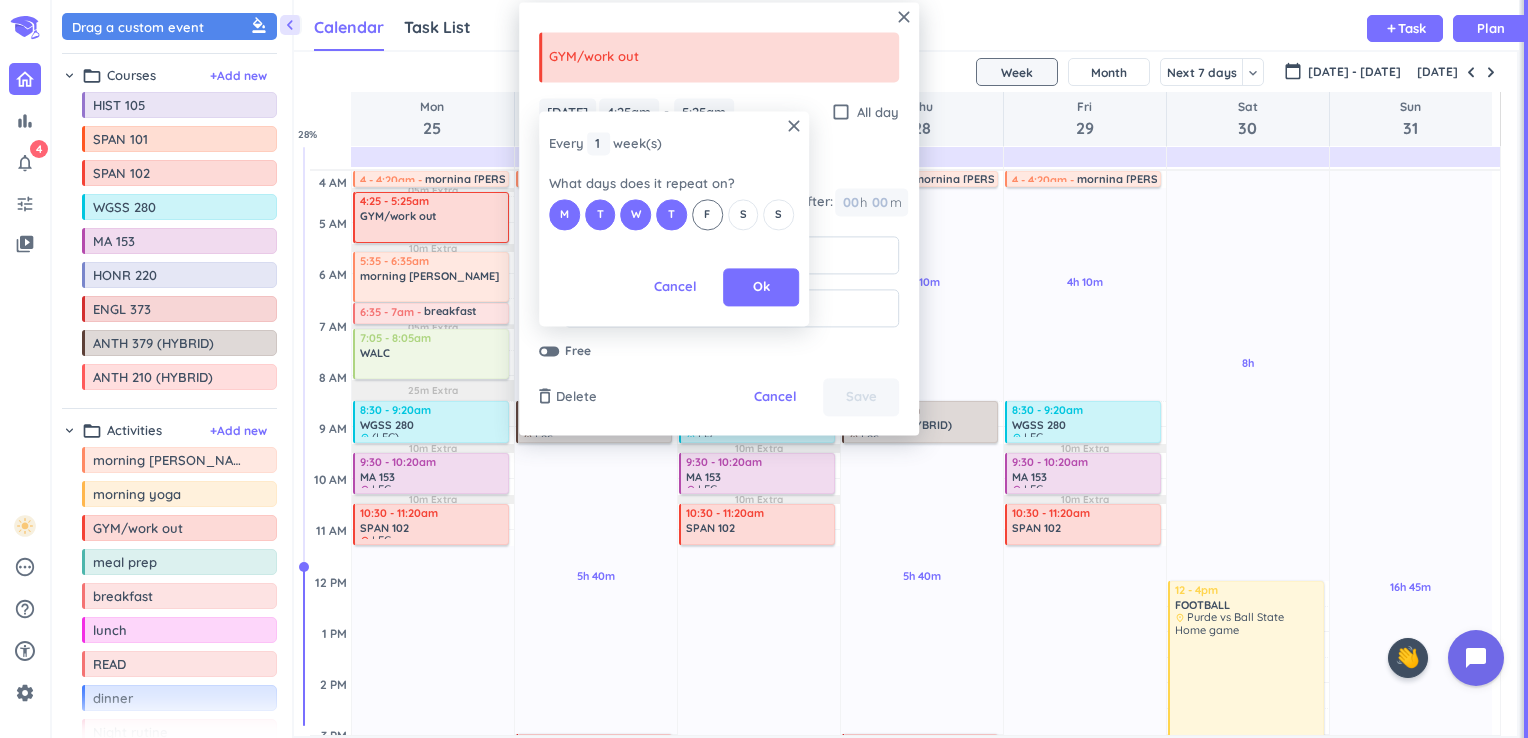 click on "F" at bounding box center (707, 214) 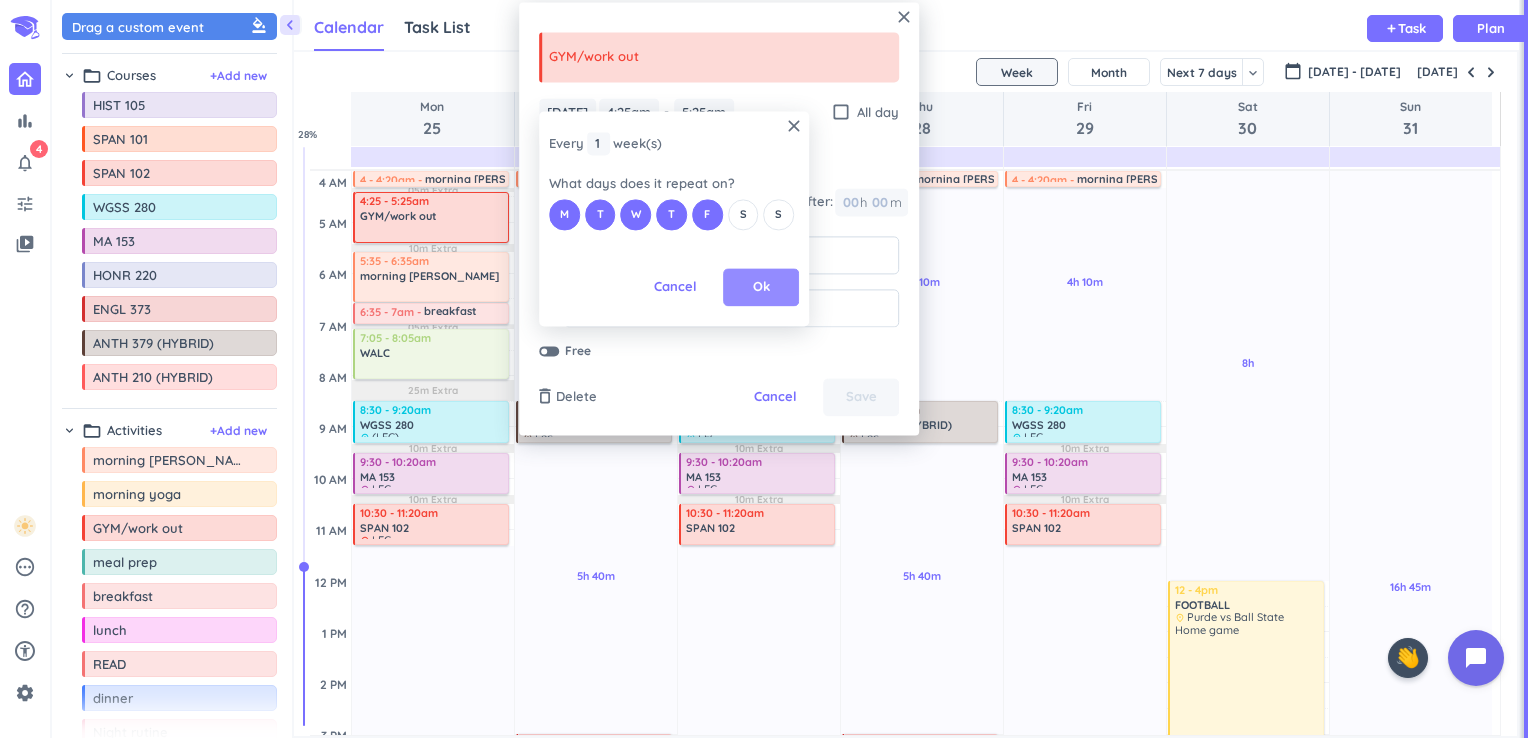 click on "Ok" at bounding box center [761, 288] 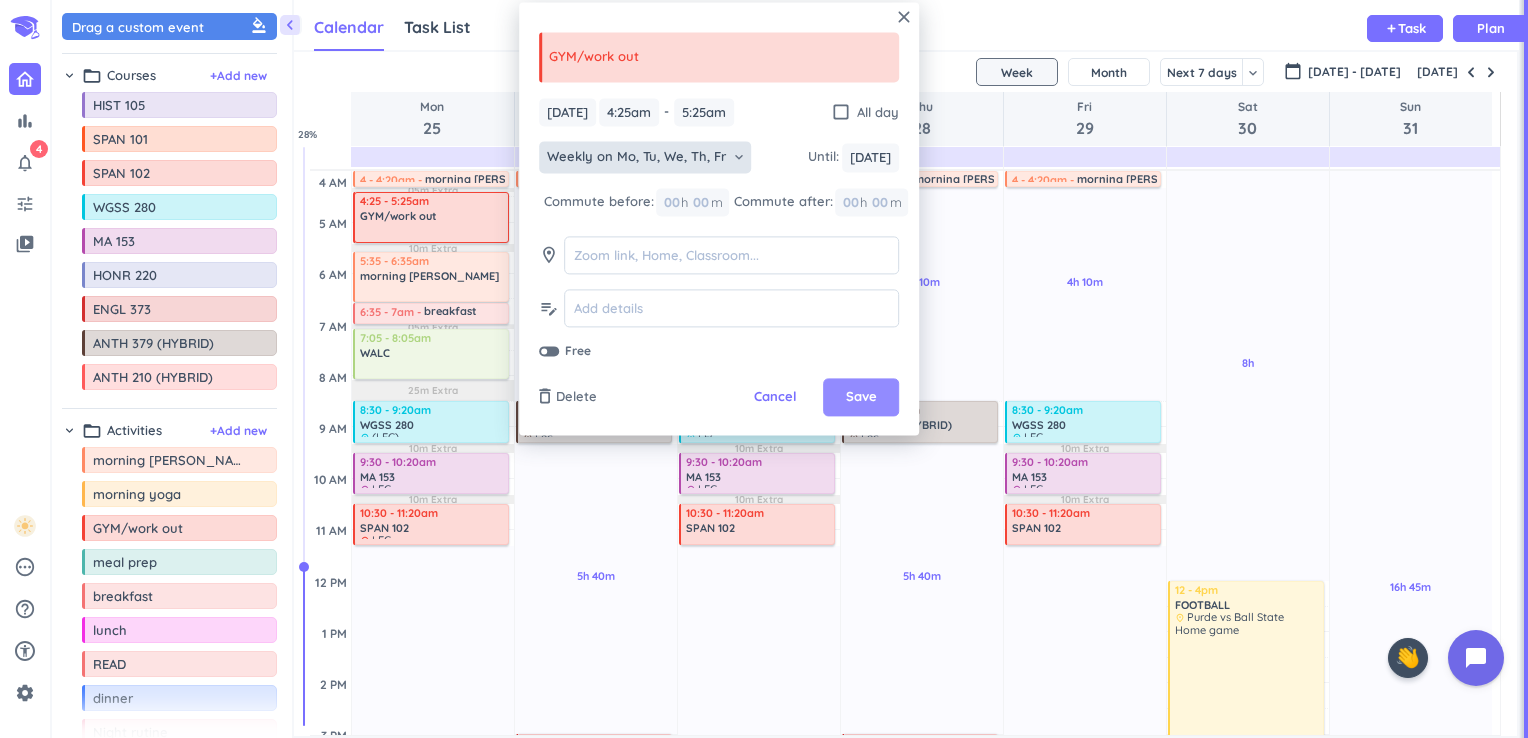 click on "Save" at bounding box center [861, 398] 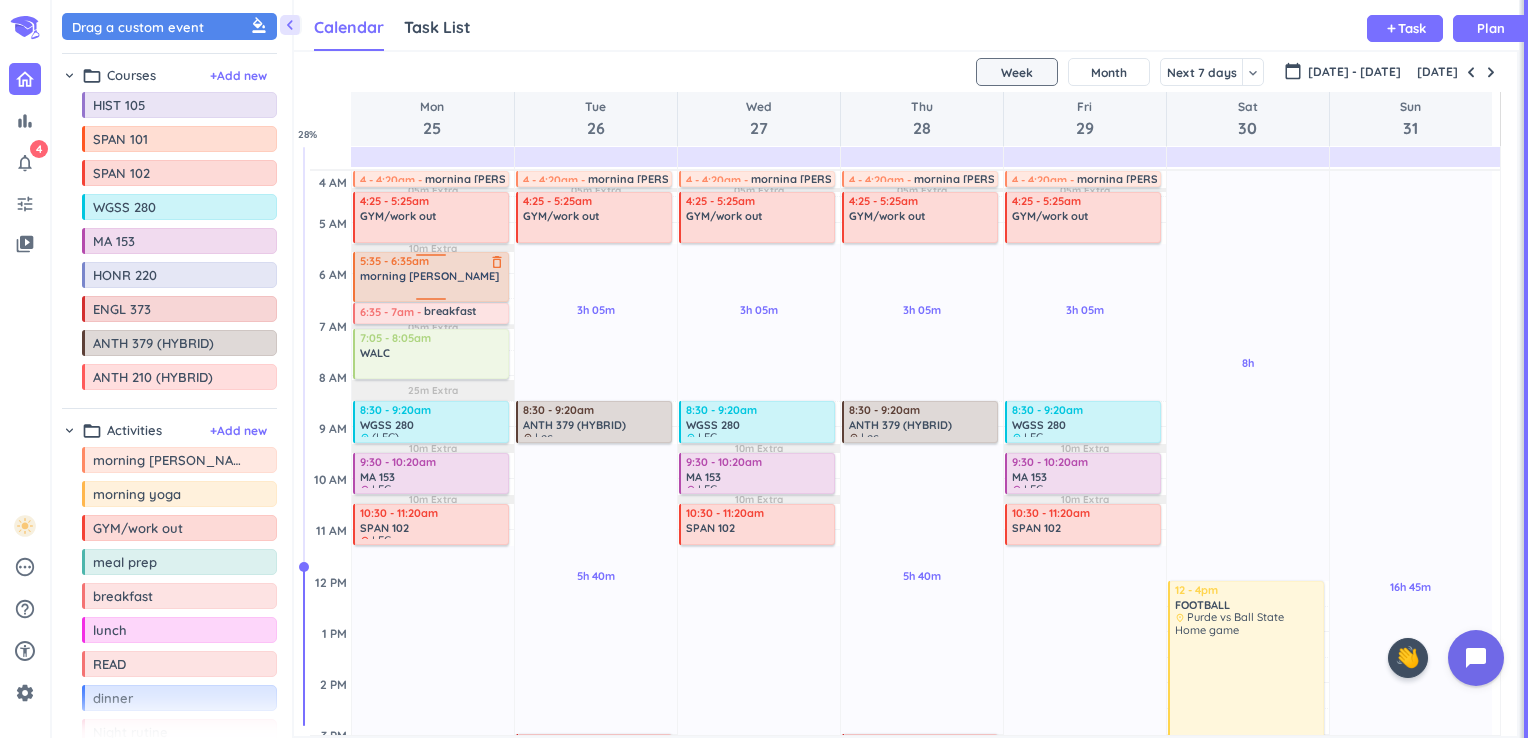 click on "morning [PERSON_NAME]" at bounding box center (429, 276) 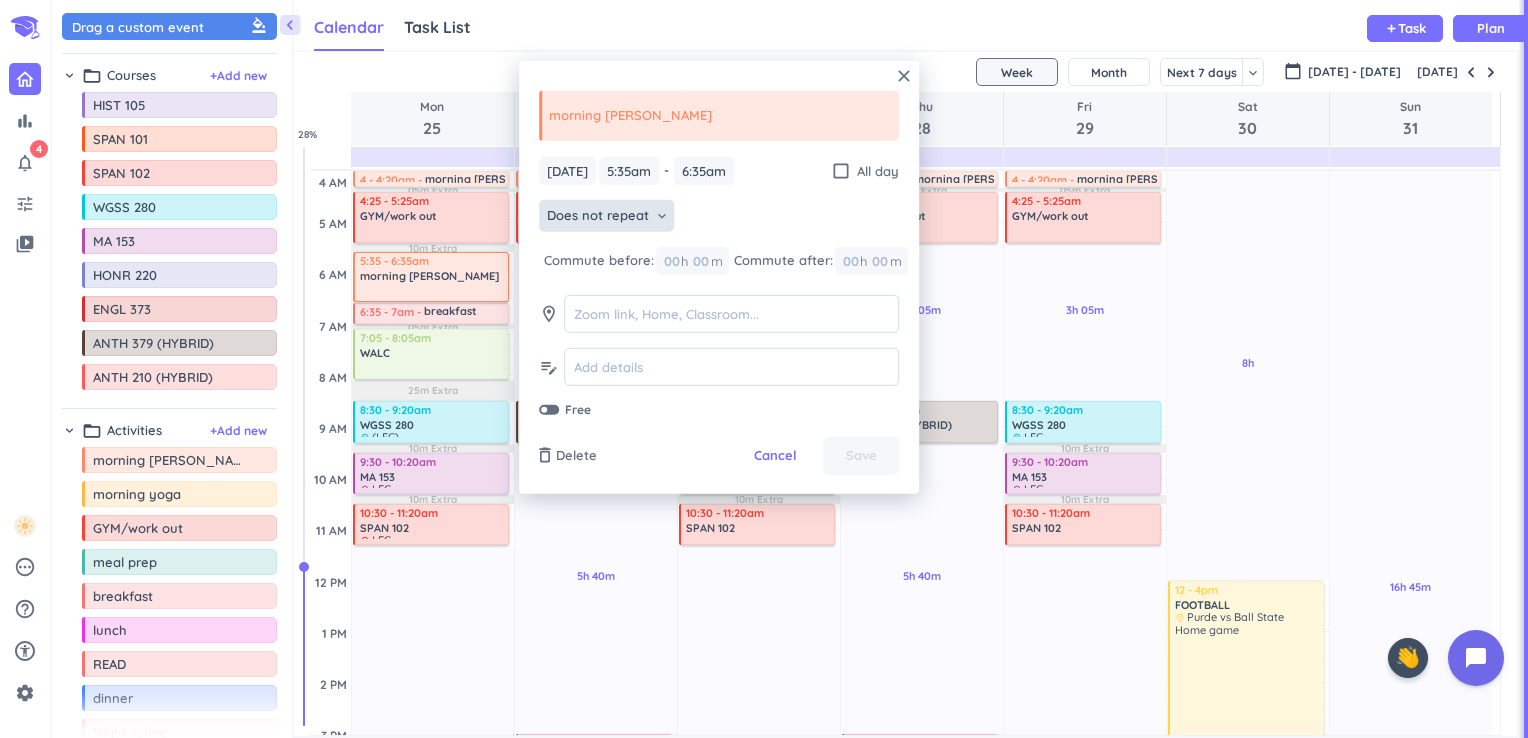 click on "Does not repeat" at bounding box center (598, 216) 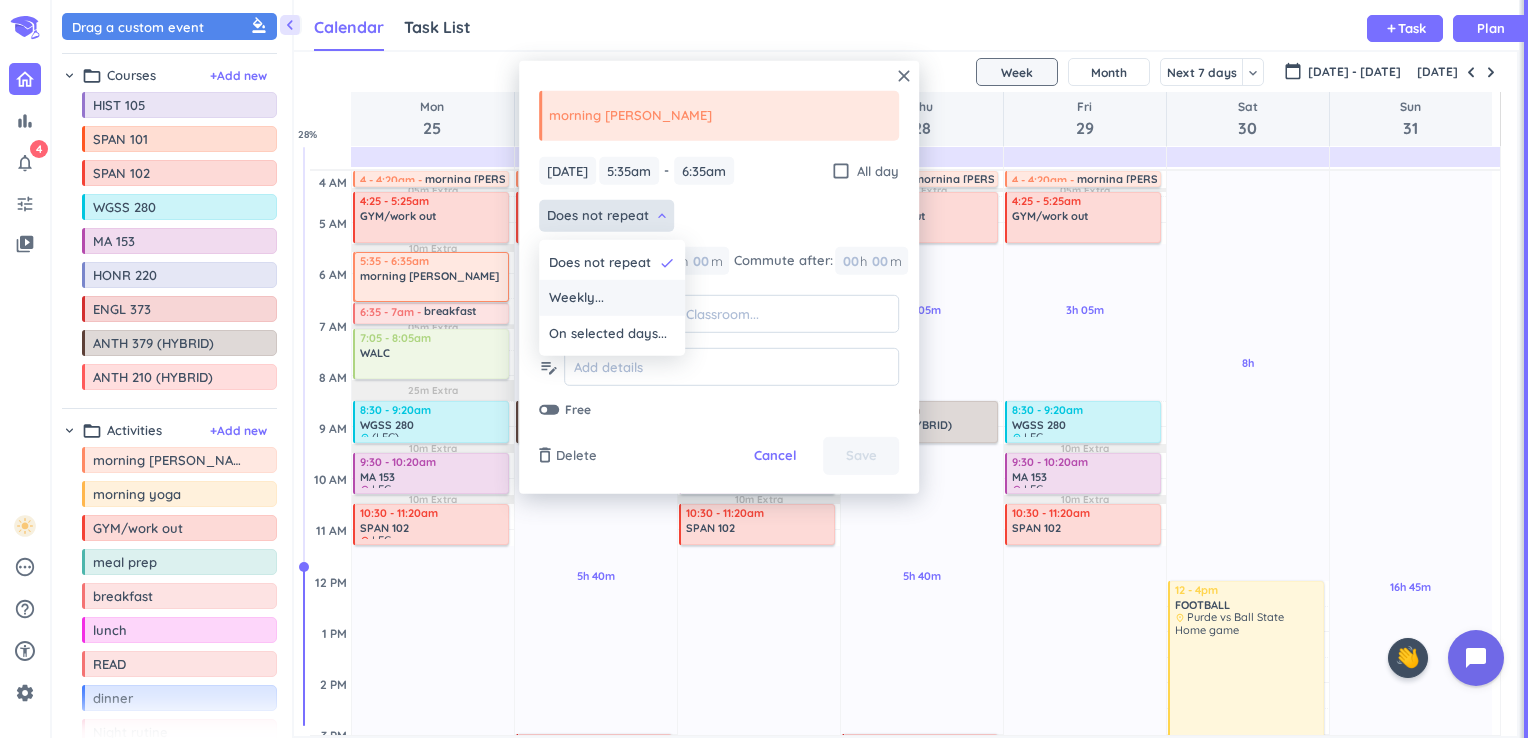 click on "Weekly..." at bounding box center [576, 298] 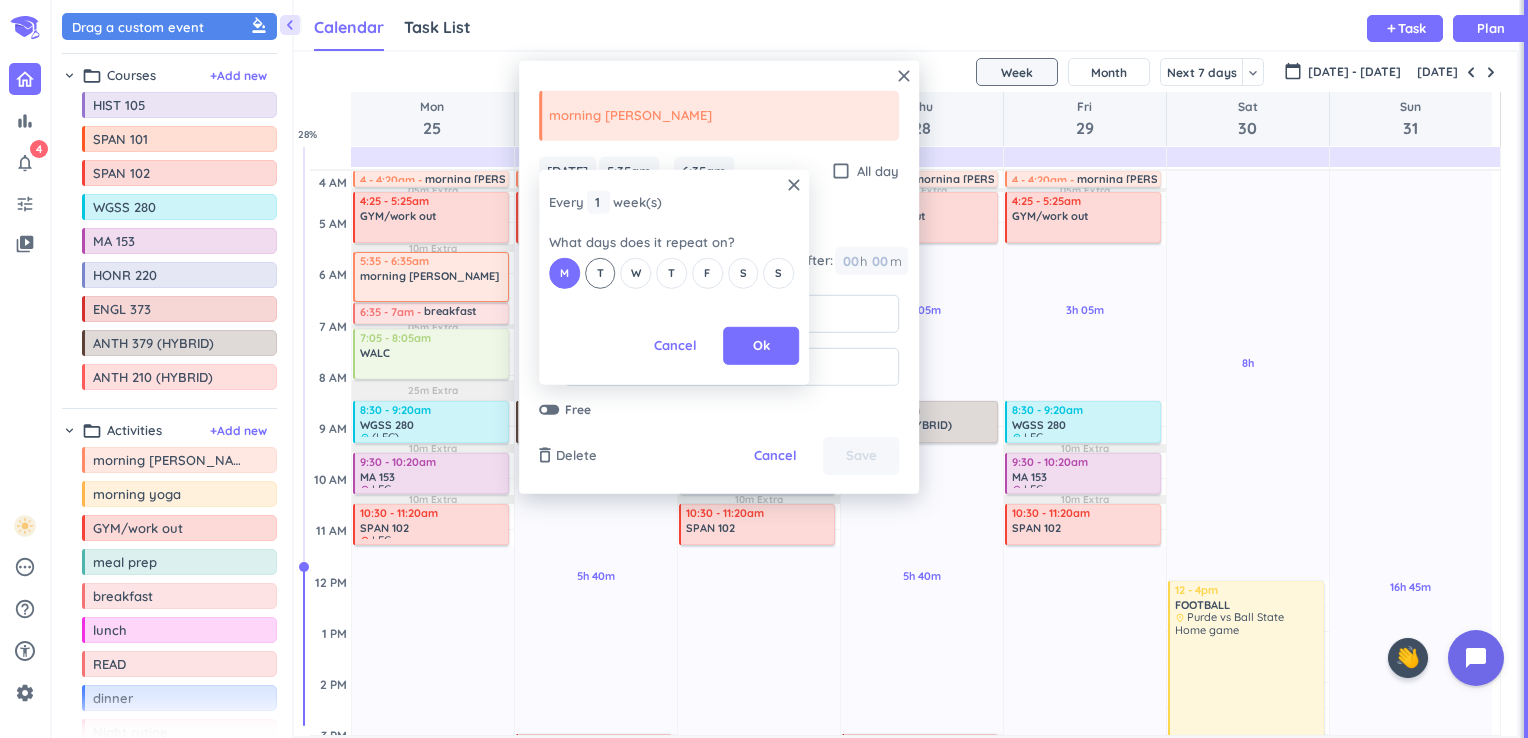 click on "T" at bounding box center (600, 272) 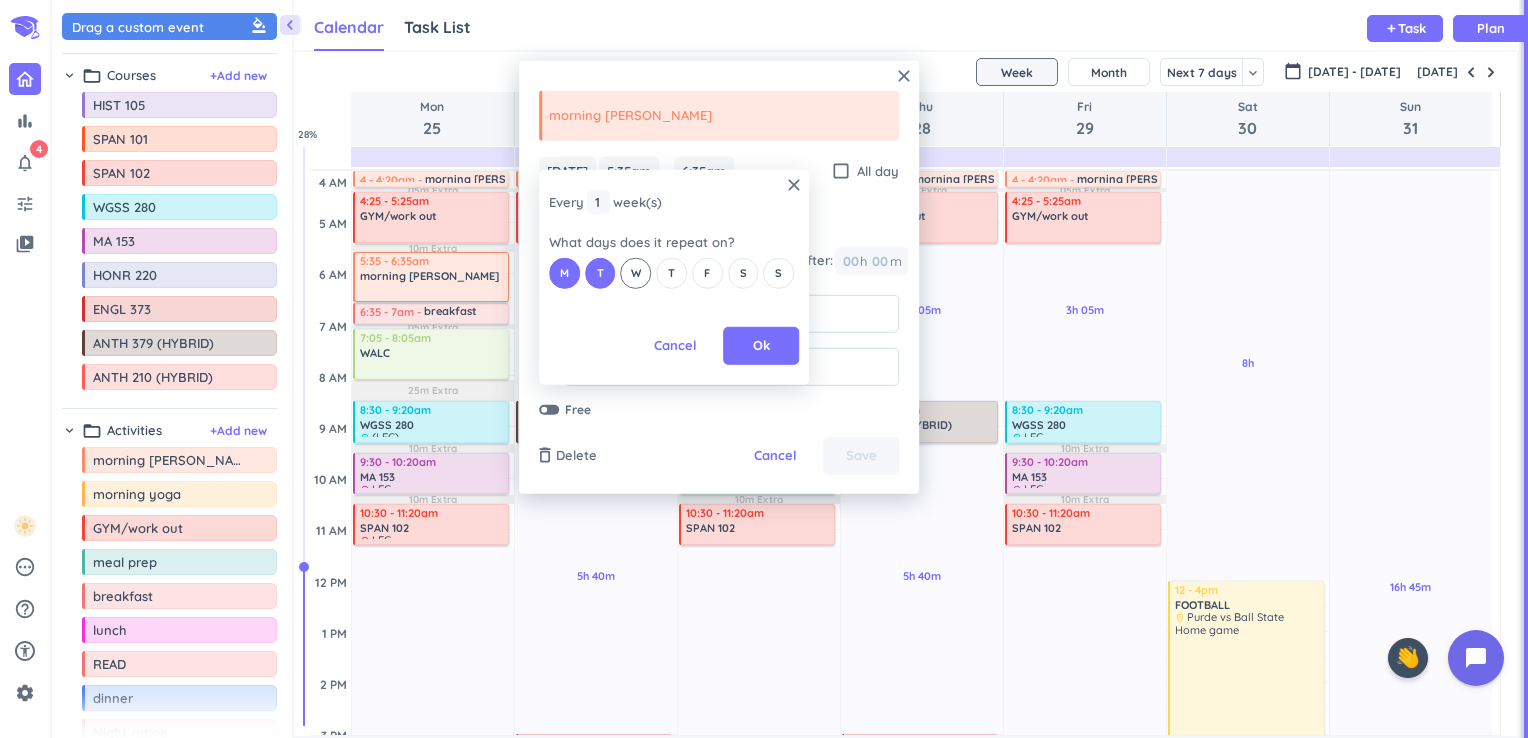 click on "W" at bounding box center (636, 272) 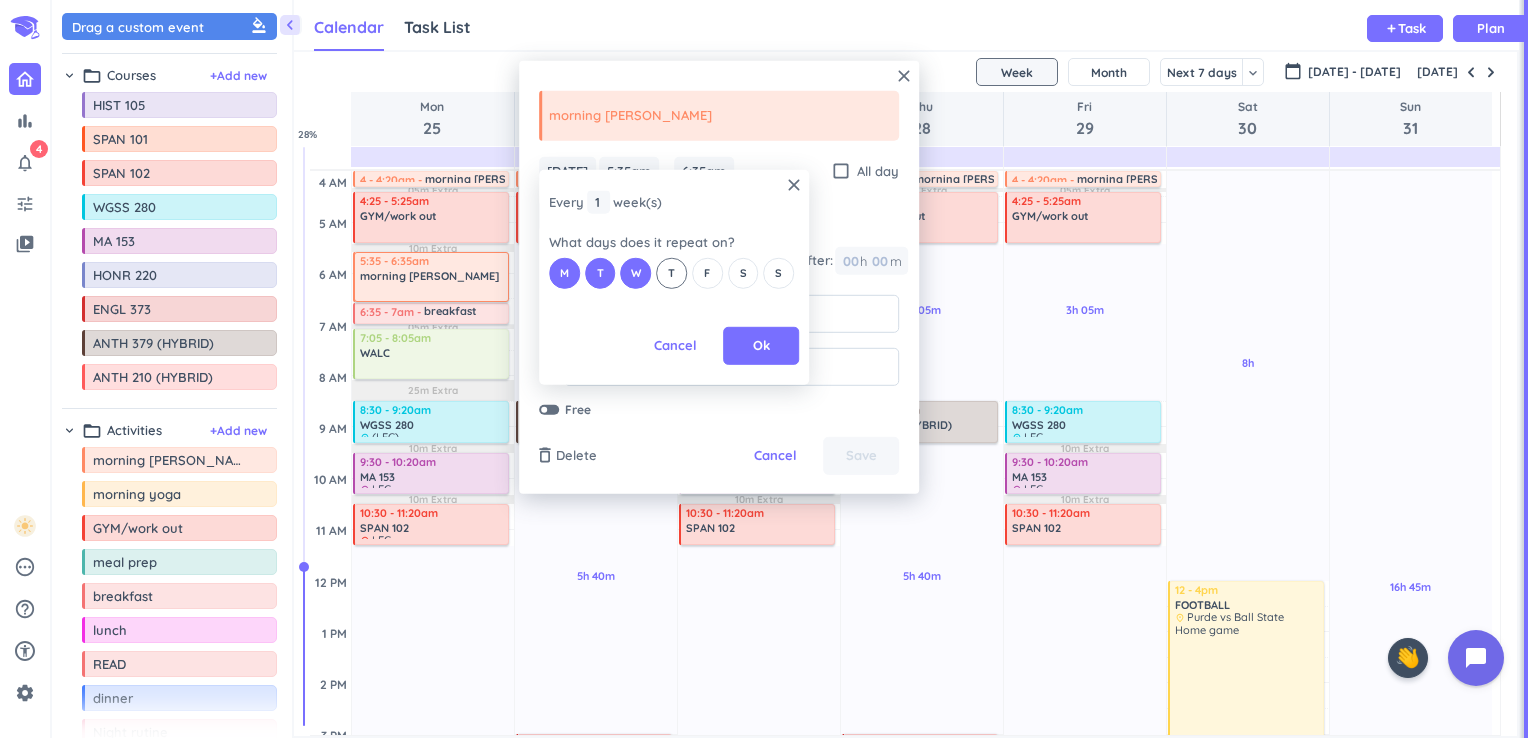 click on "T" at bounding box center (671, 272) 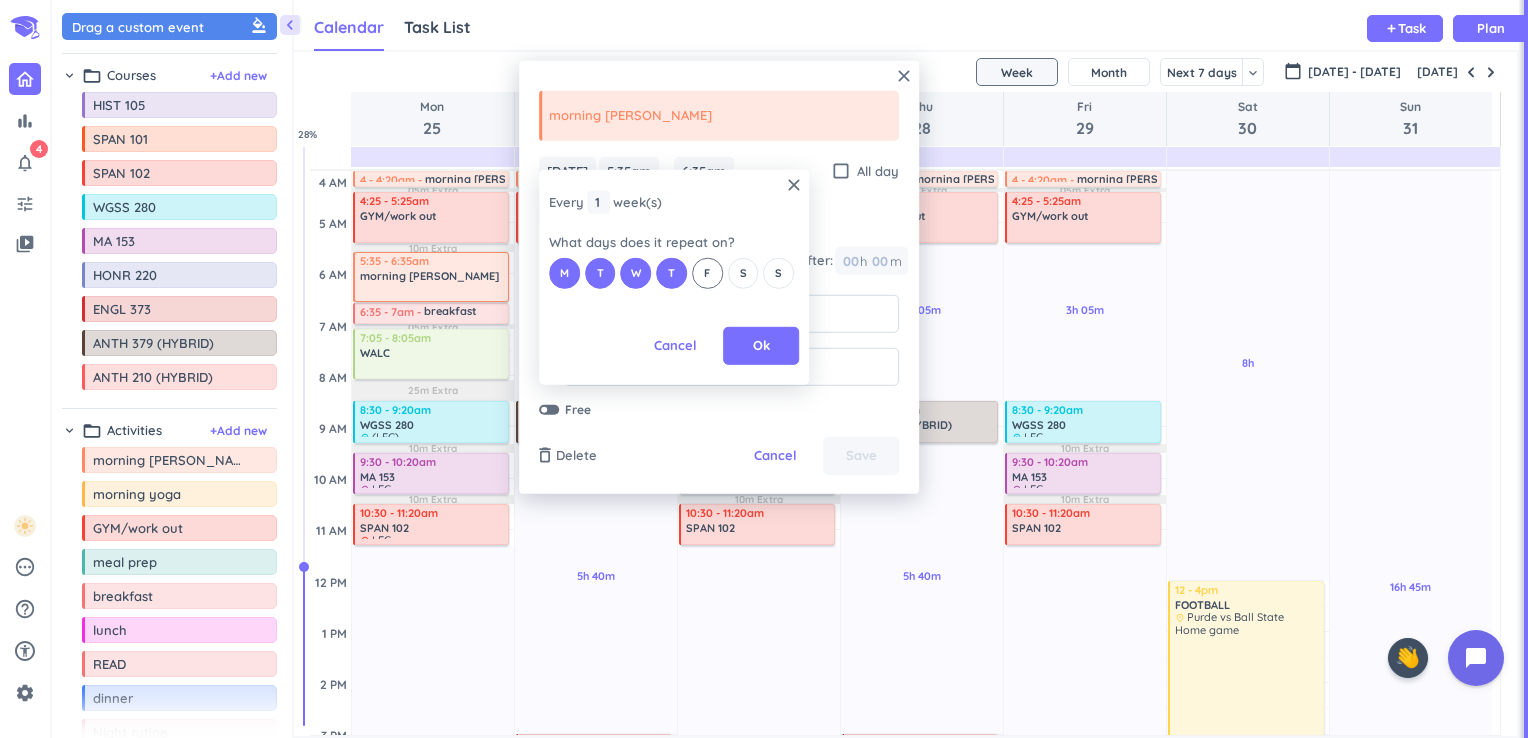 click on "F" at bounding box center (707, 273) 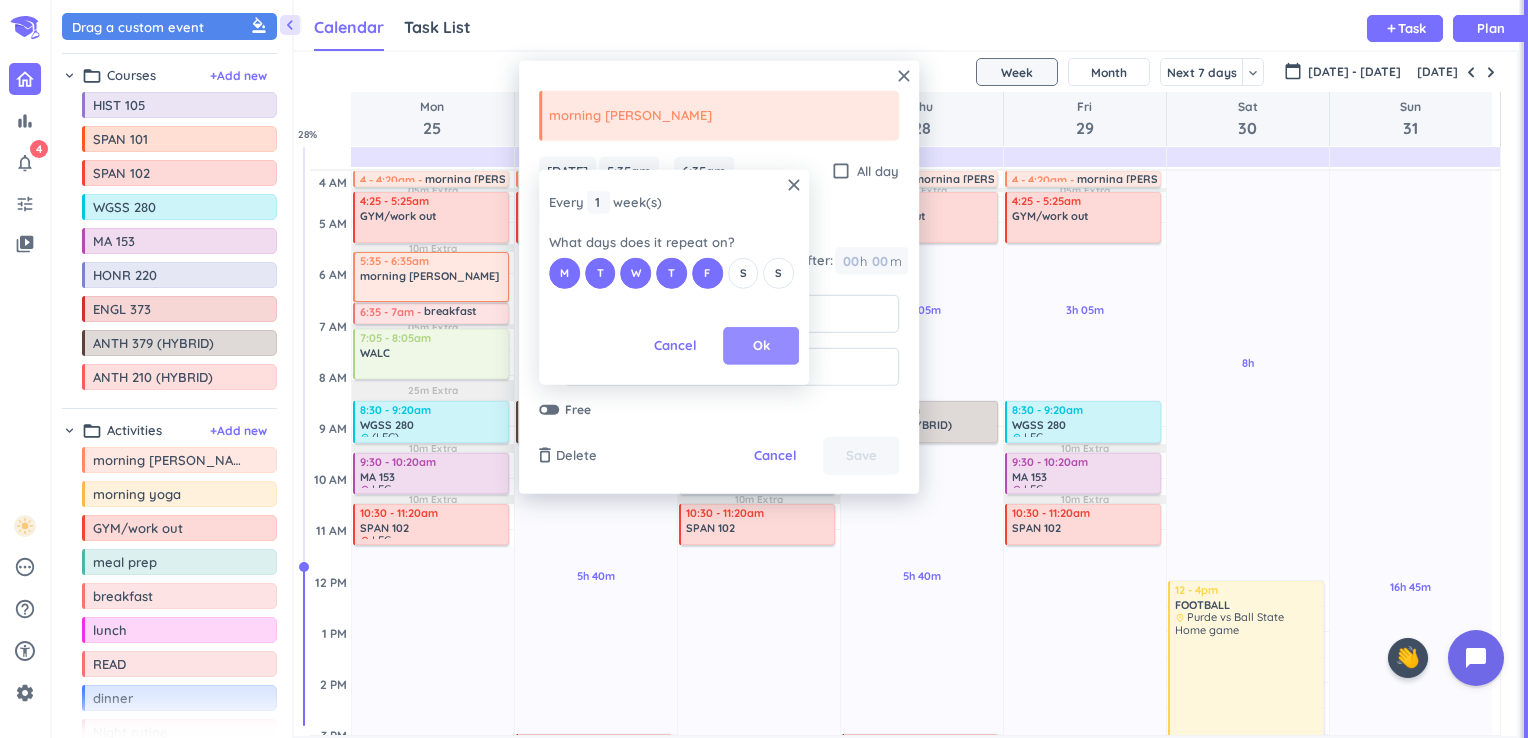 click on "Ok" at bounding box center (761, 346) 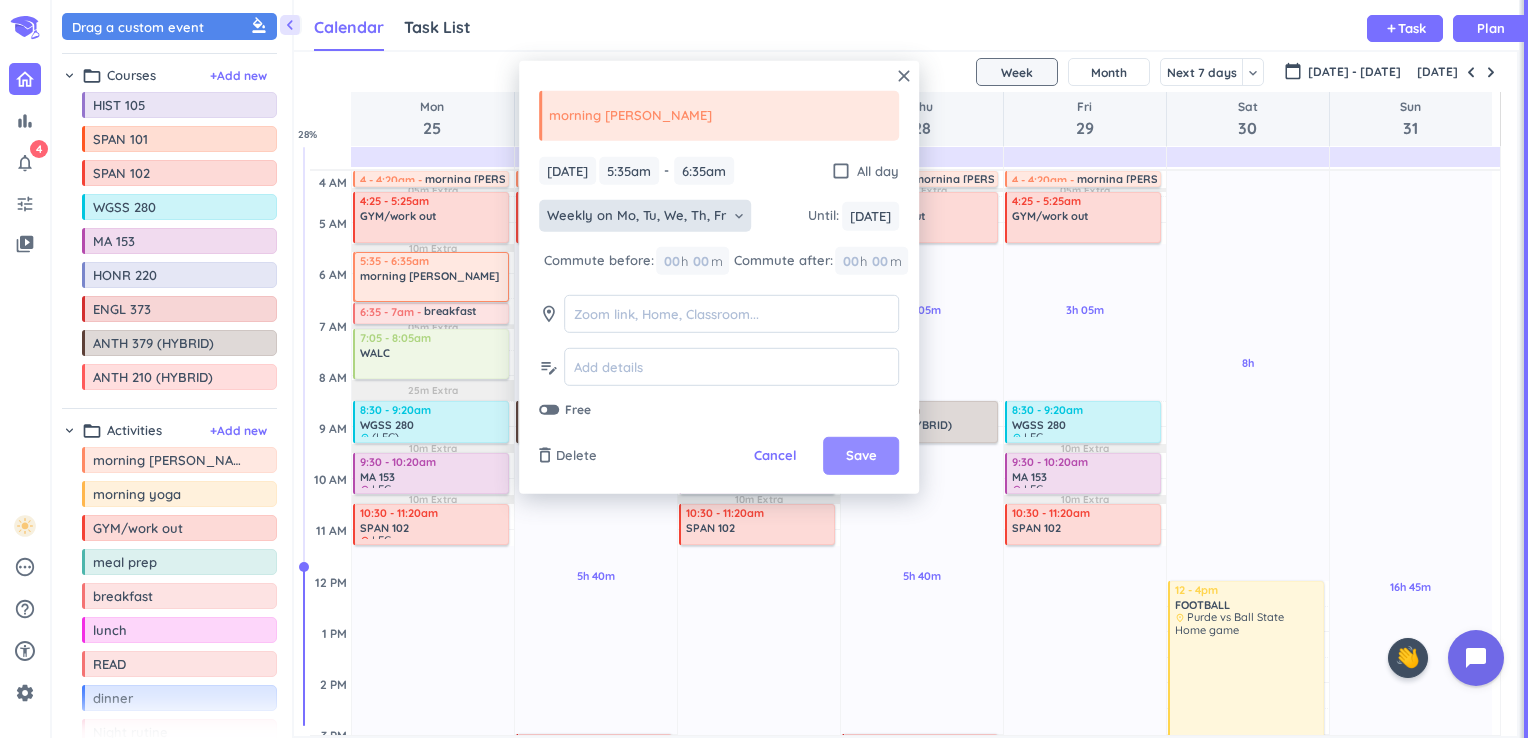 click on "Save" at bounding box center [861, 456] 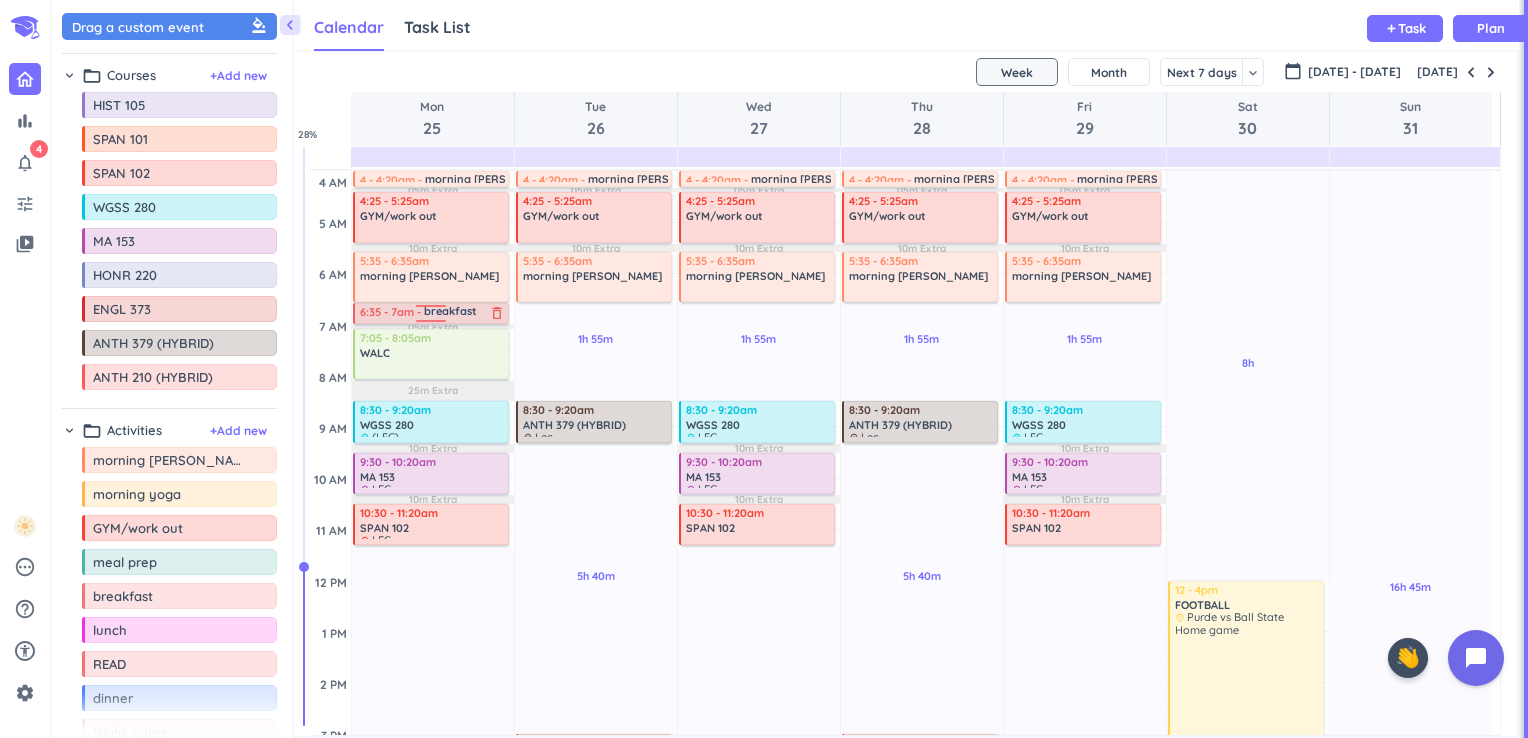 click on "breakfast" at bounding box center [450, 311] 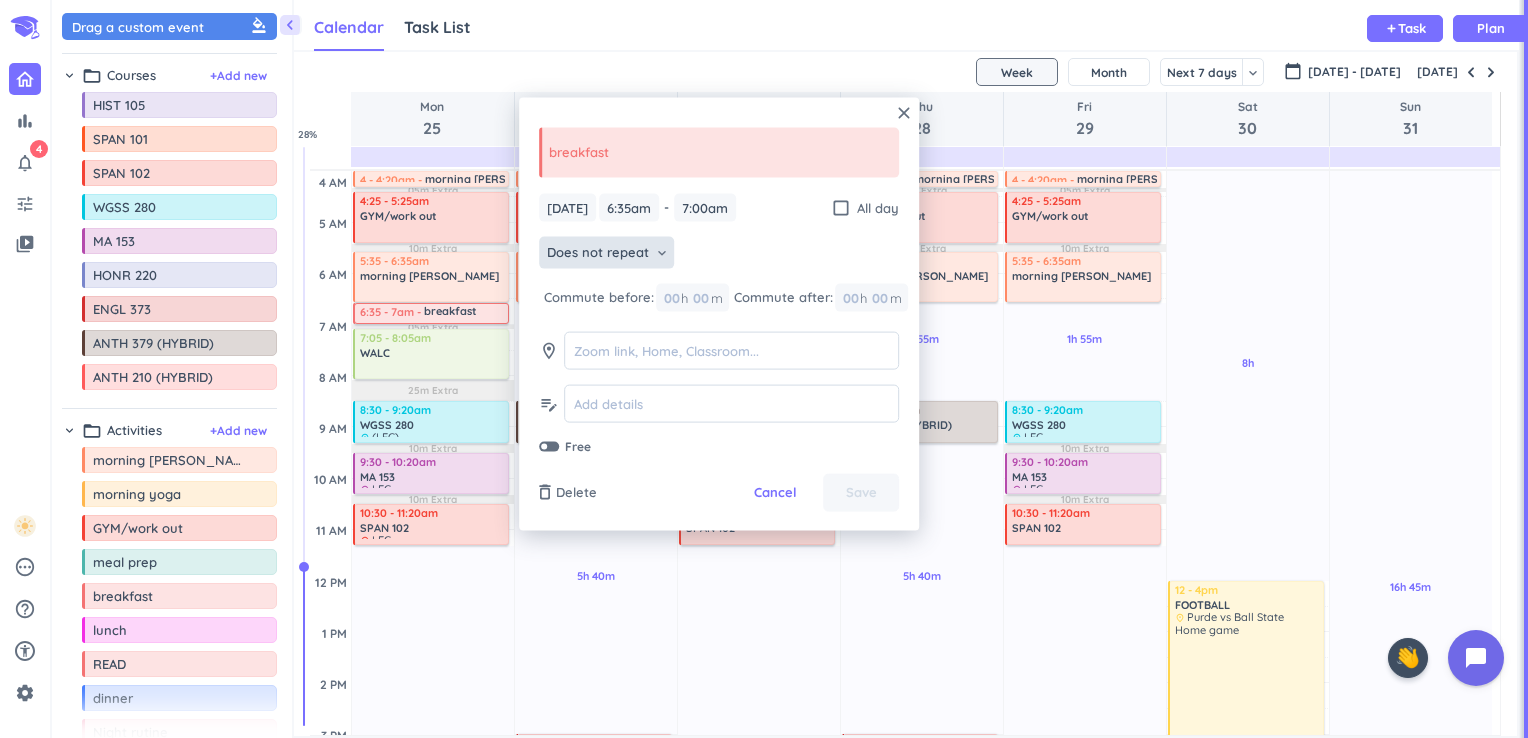 click on "Does not repeat" at bounding box center (598, 253) 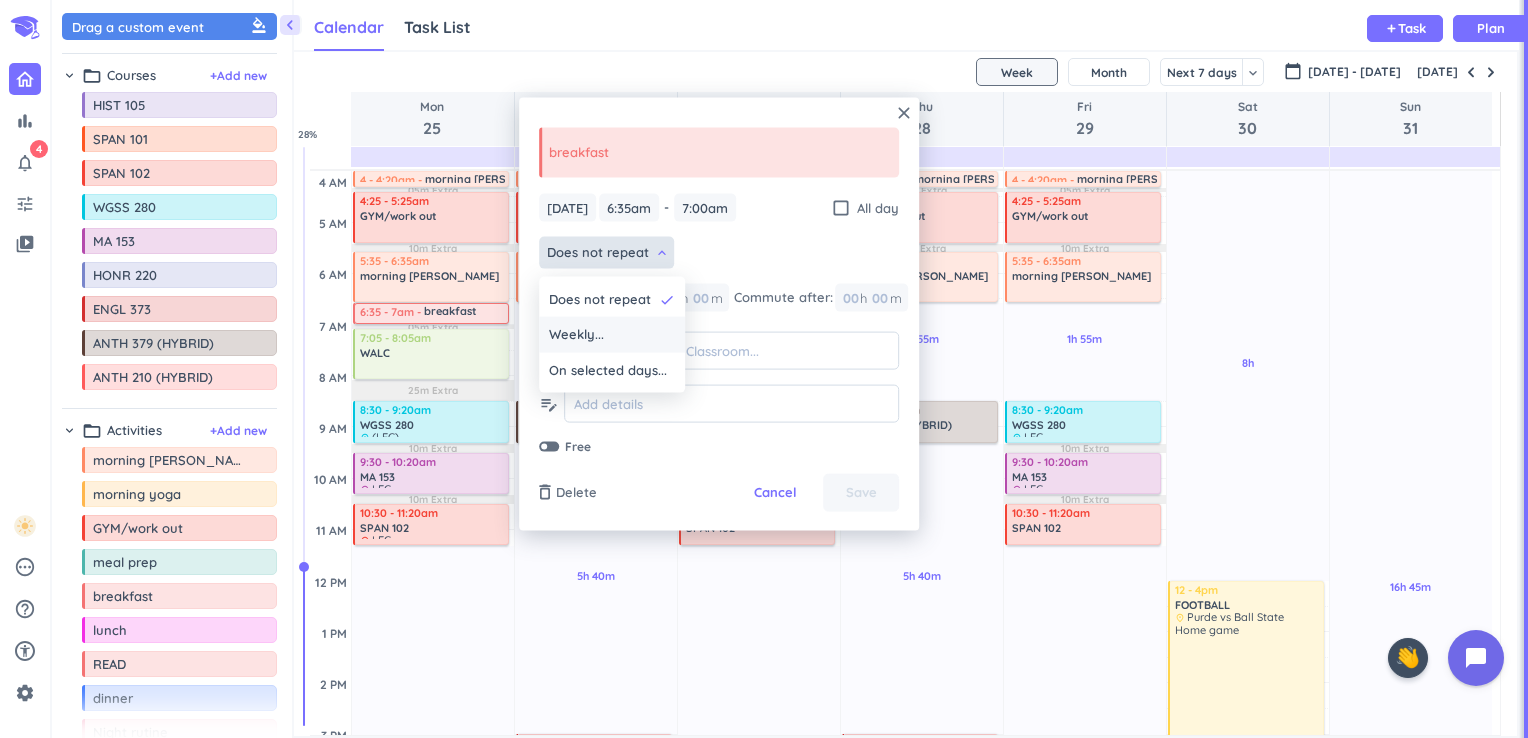 click on "Weekly..." at bounding box center (612, 335) 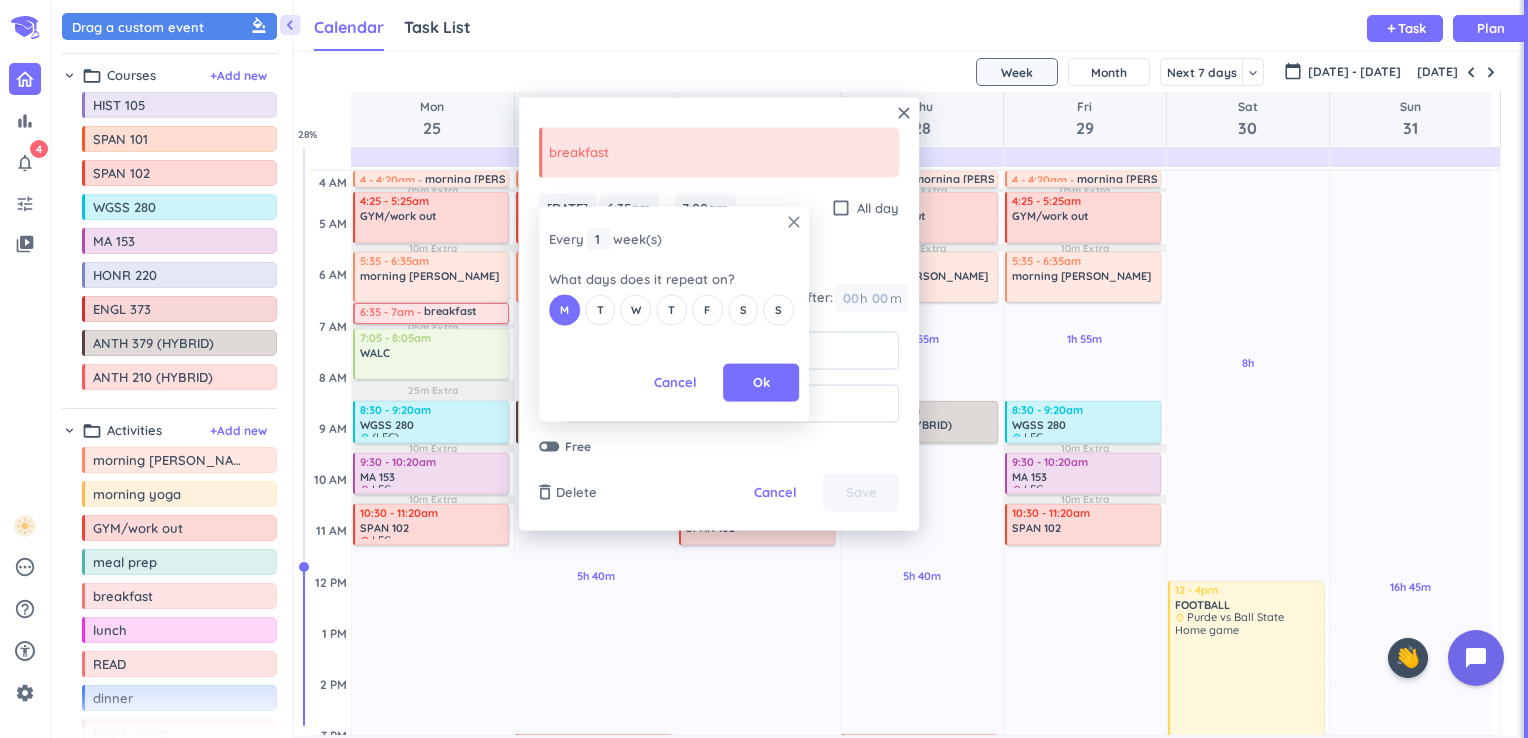 click on "close" at bounding box center [794, 222] 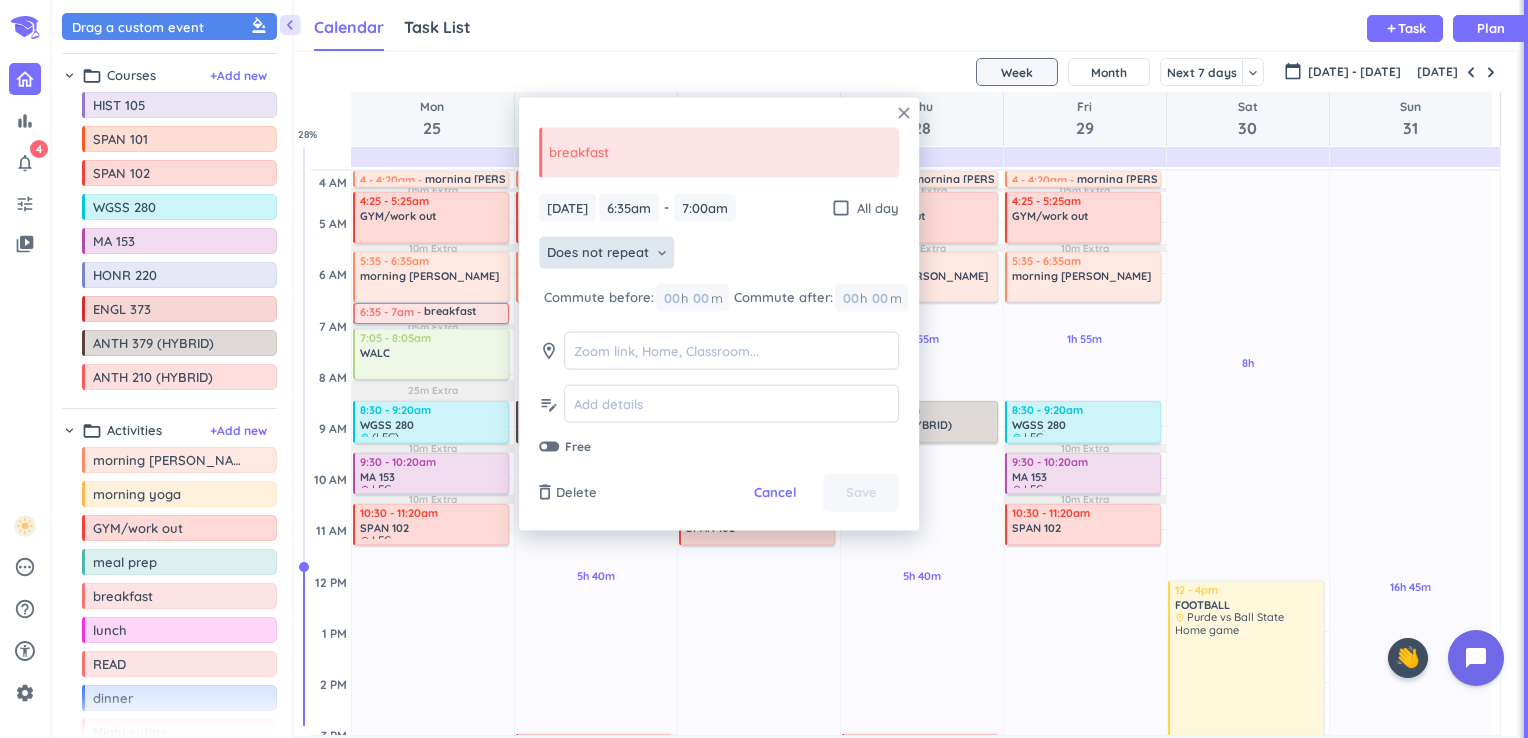 click on "close" at bounding box center [904, 113] 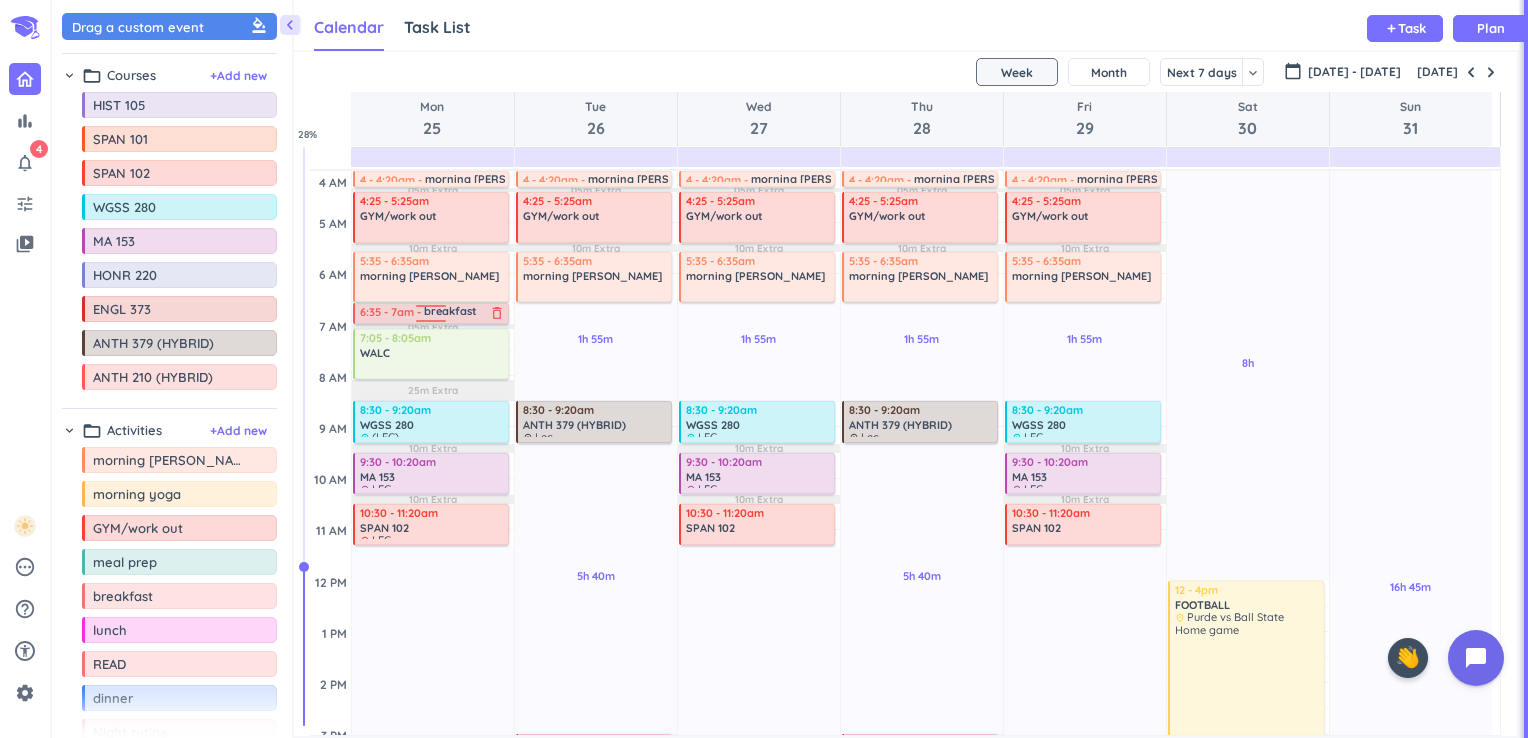 click at bounding box center [432, 324] 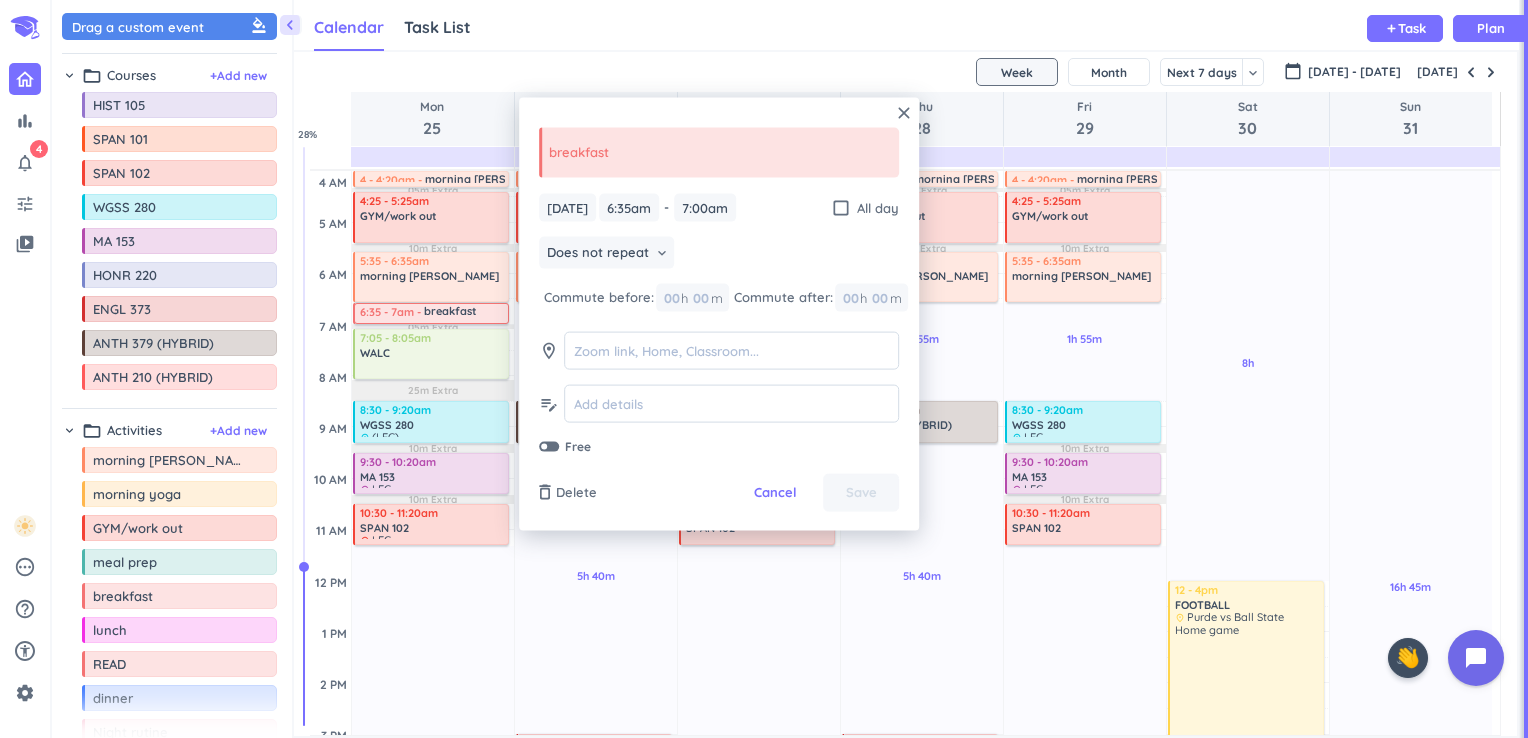click on "Does not repeat keyboard_arrow_down" at bounding box center [719, 255] 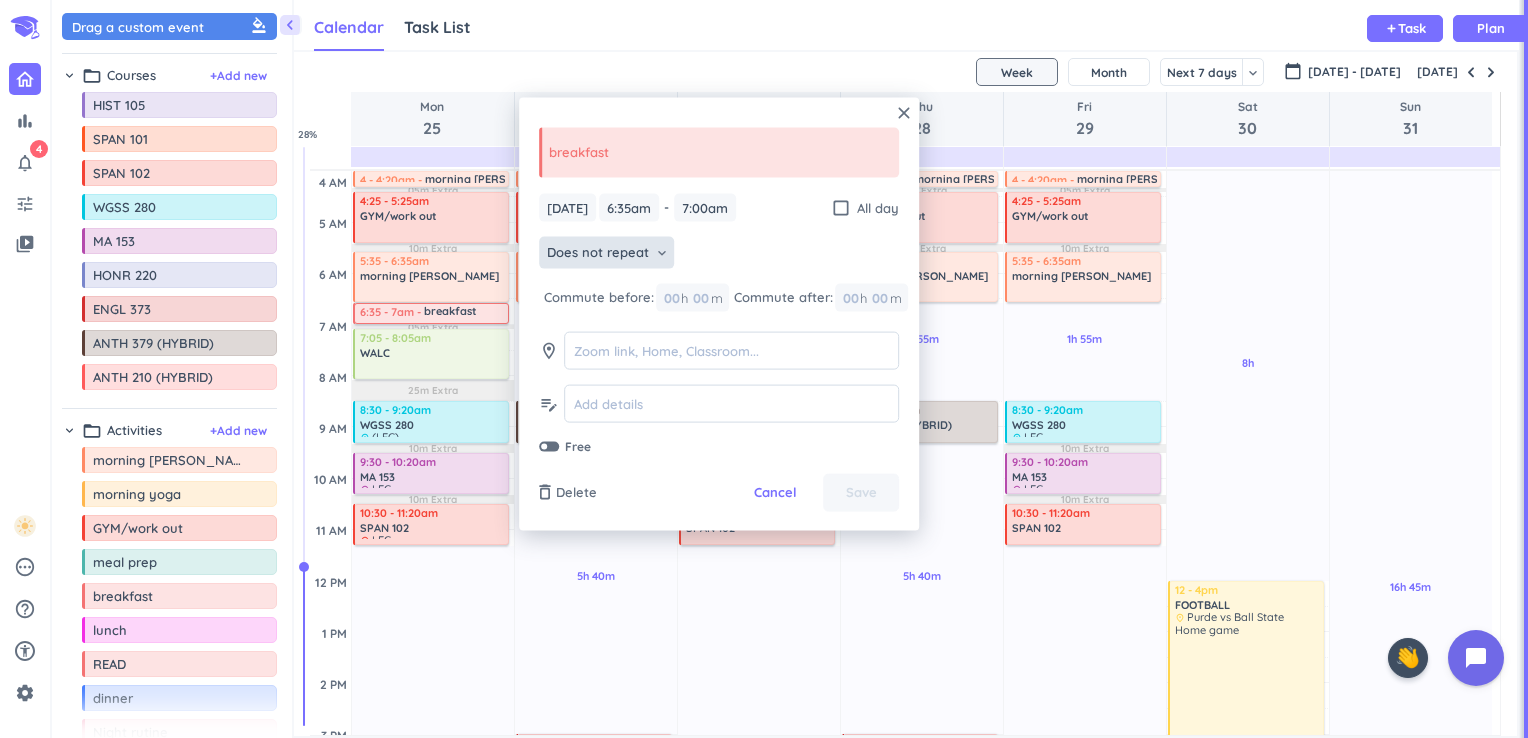 click on "Does not repeat" at bounding box center [598, 253] 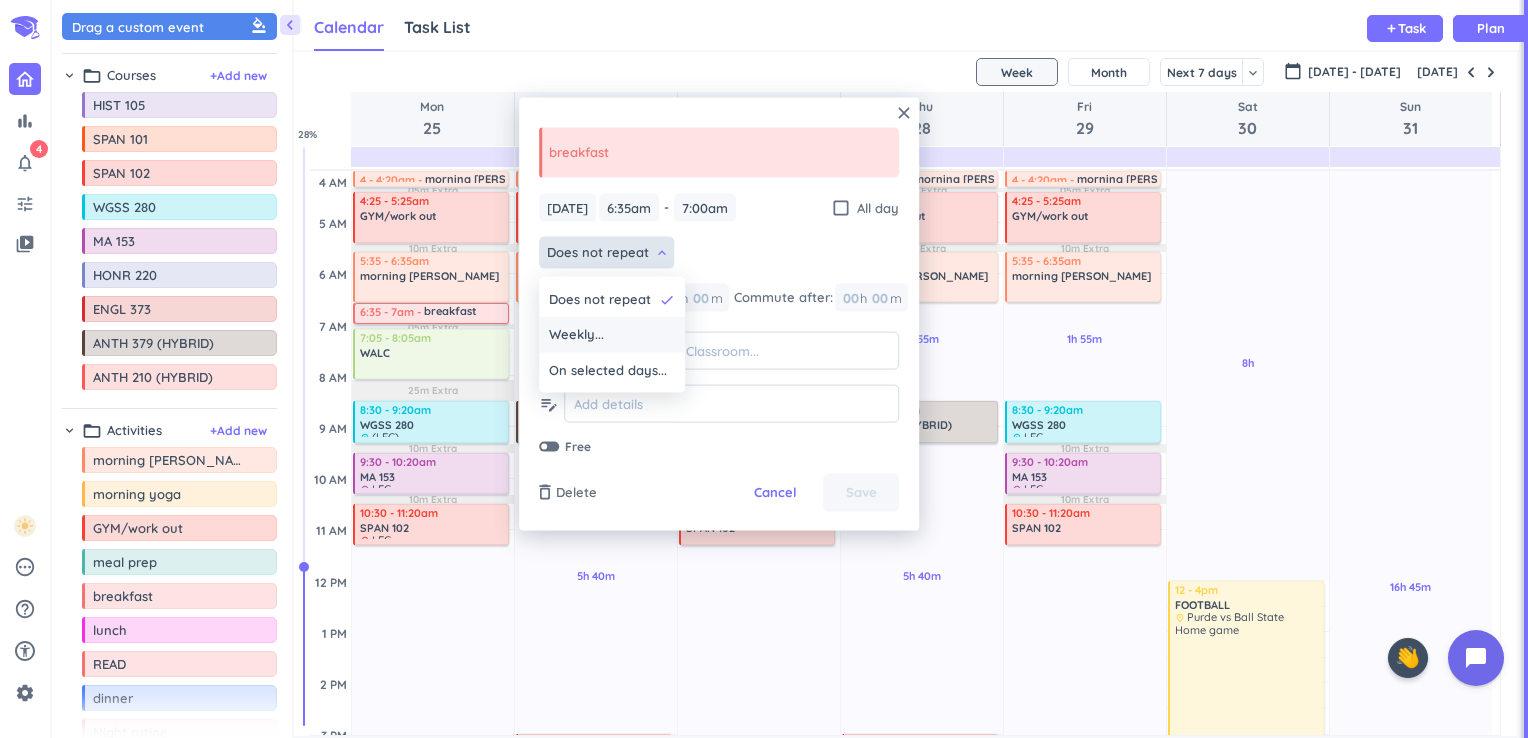 click on "Weekly..." at bounding box center [576, 335] 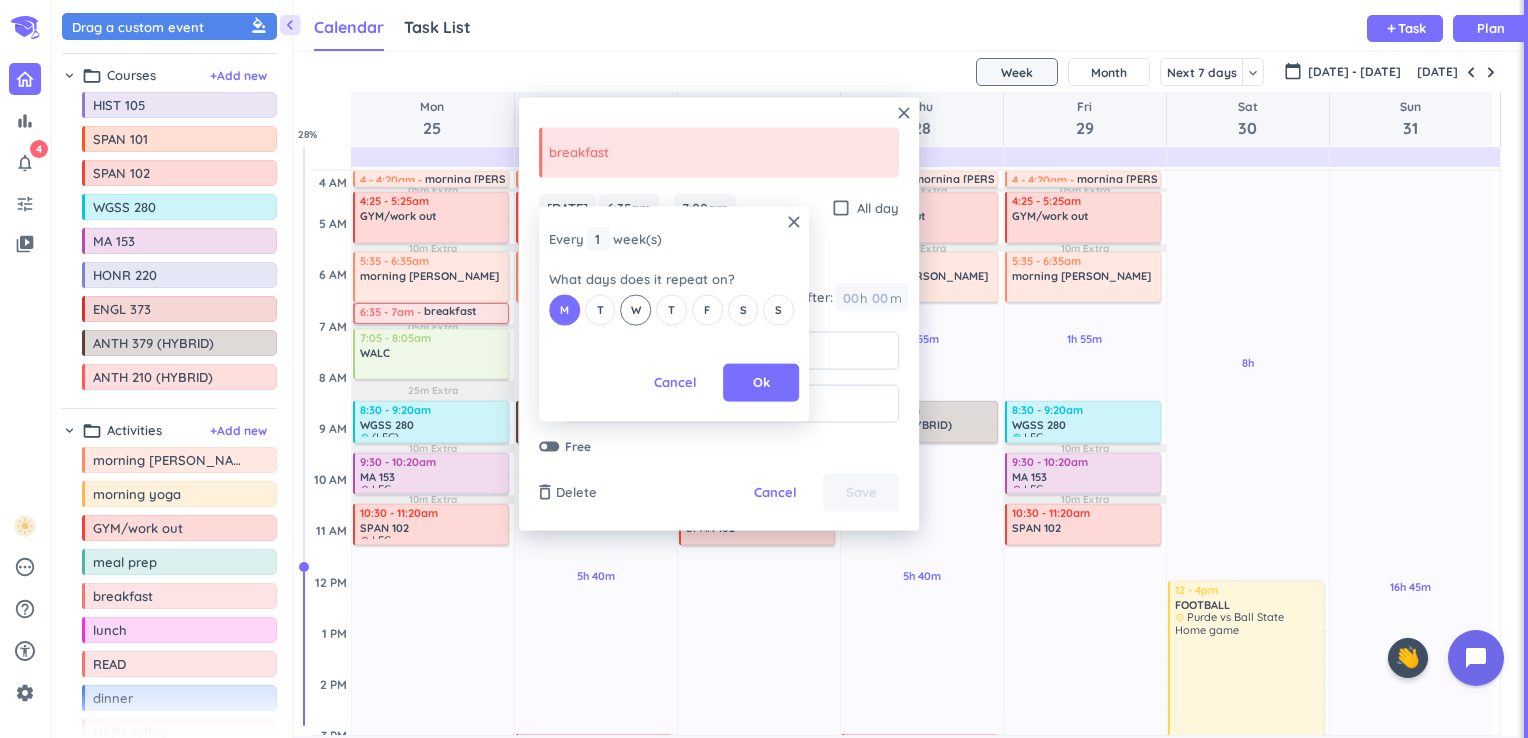 click on "W" at bounding box center [636, 310] 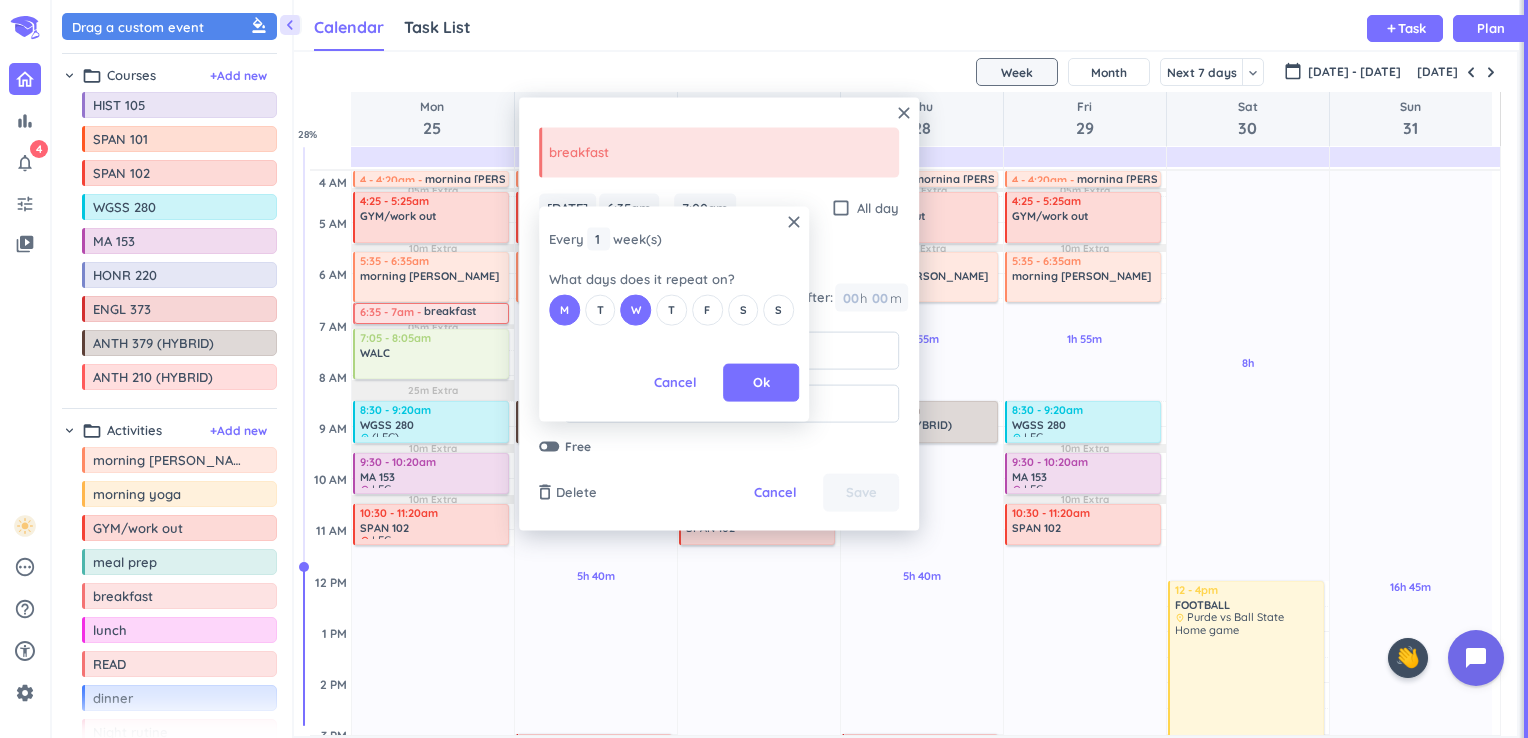 click on "M T W T F S S" at bounding box center [674, 309] 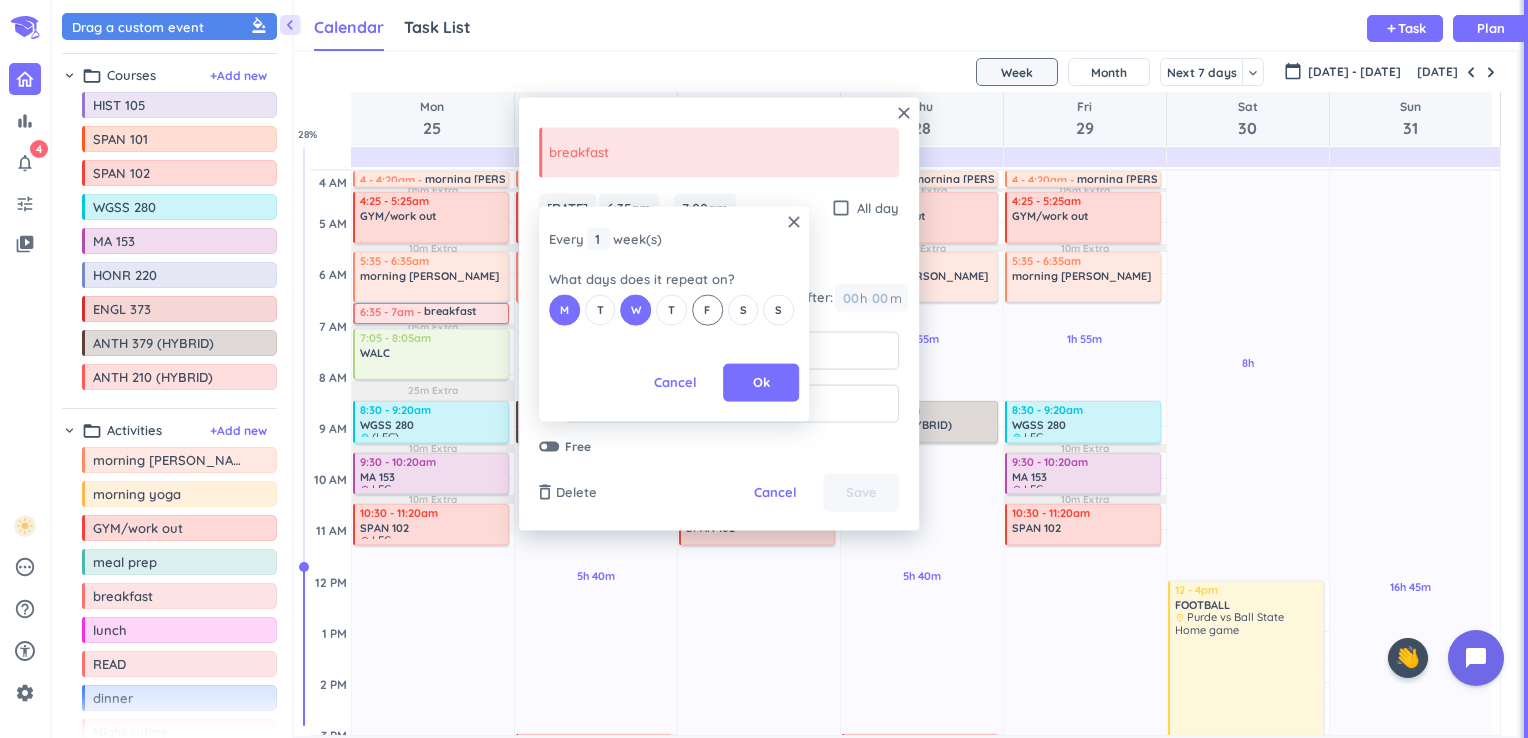 click on "F" at bounding box center (707, 309) 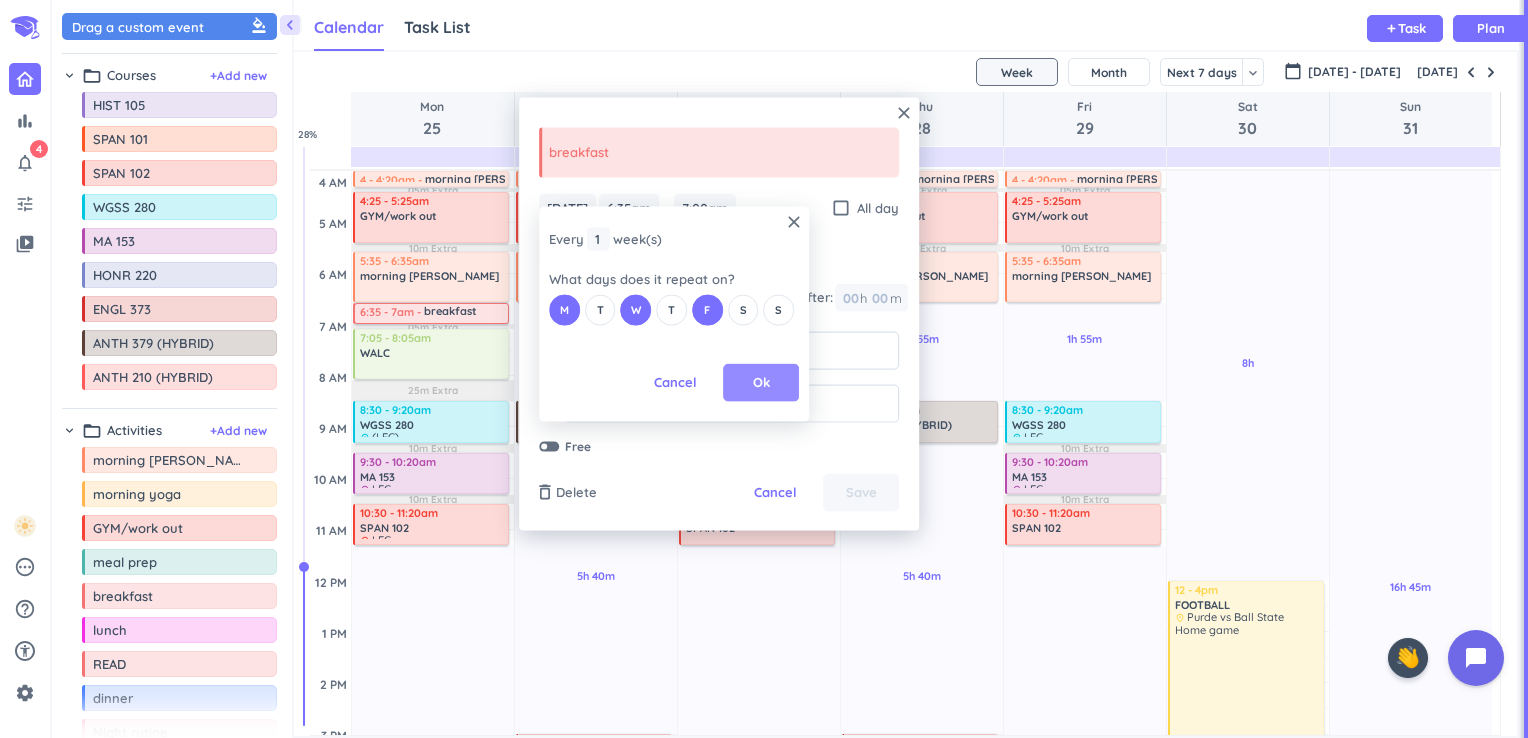 click on "Ok" at bounding box center (761, 383) 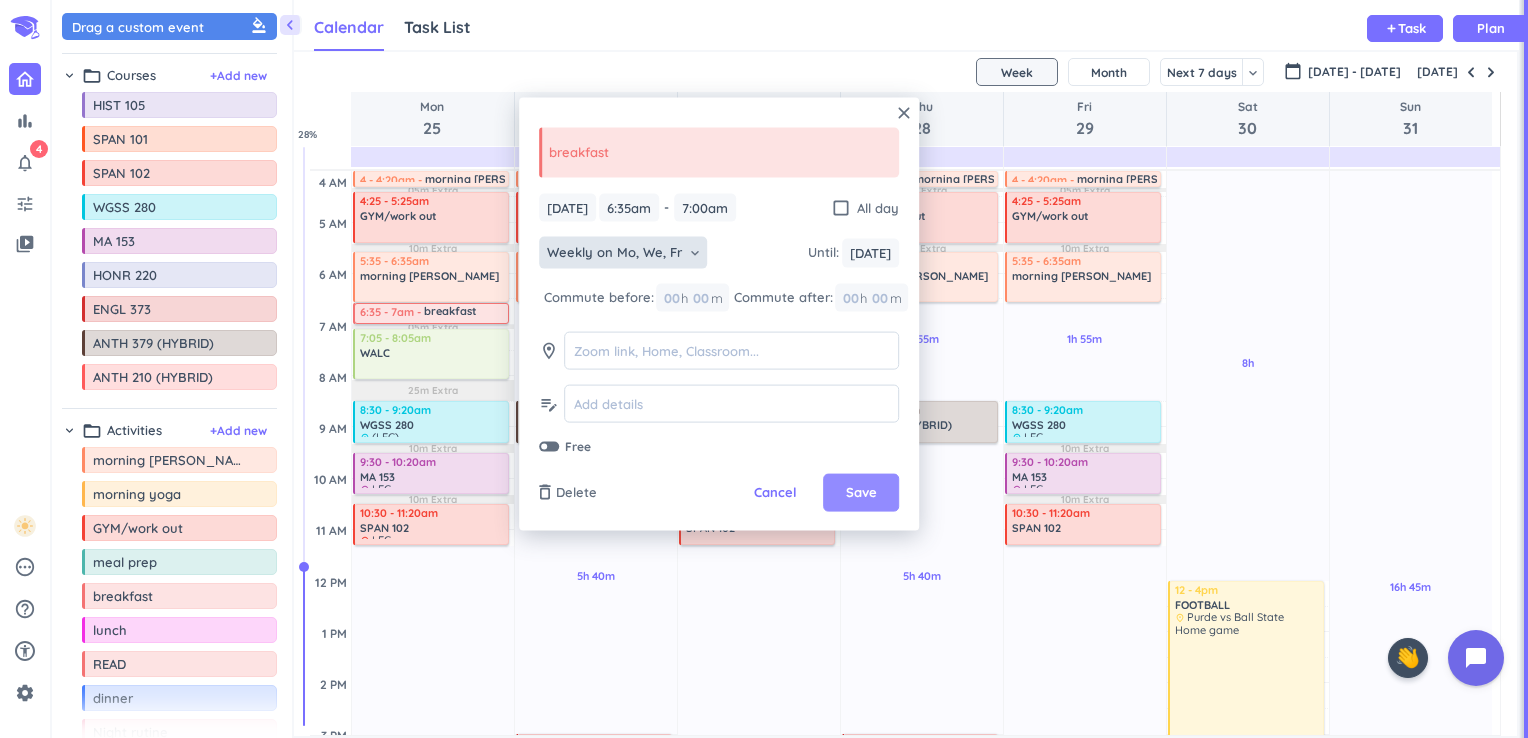 click on "Save" at bounding box center (861, 493) 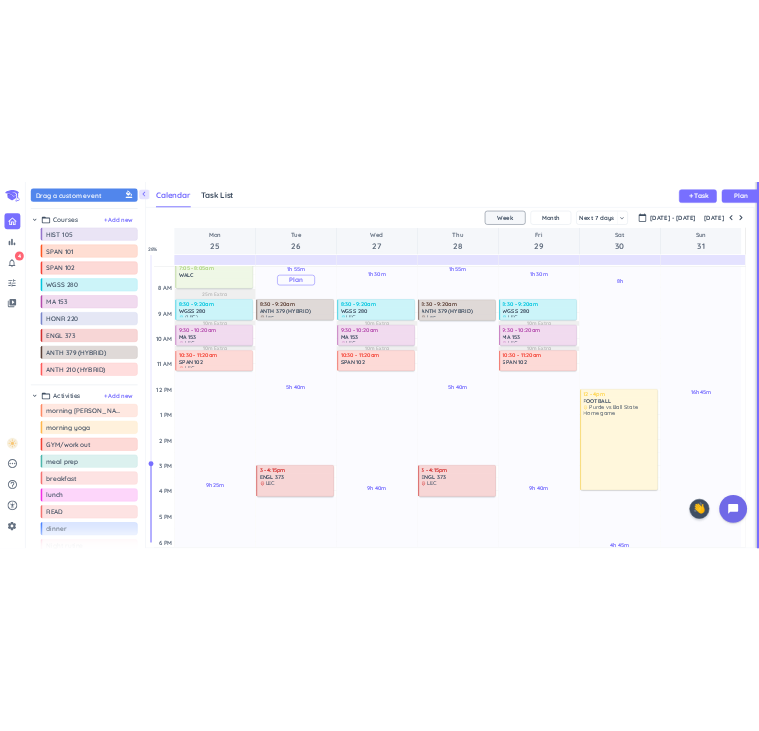 scroll, scrollTop: 176, scrollLeft: 0, axis: vertical 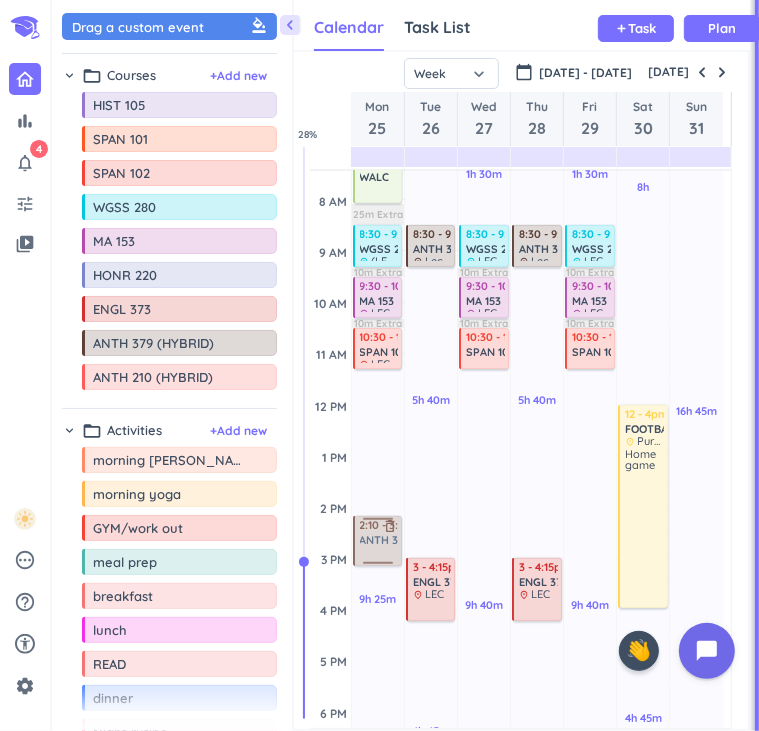 drag, startPoint x: 114, startPoint y: 339, endPoint x: 357, endPoint y: 517, distance: 301.21918 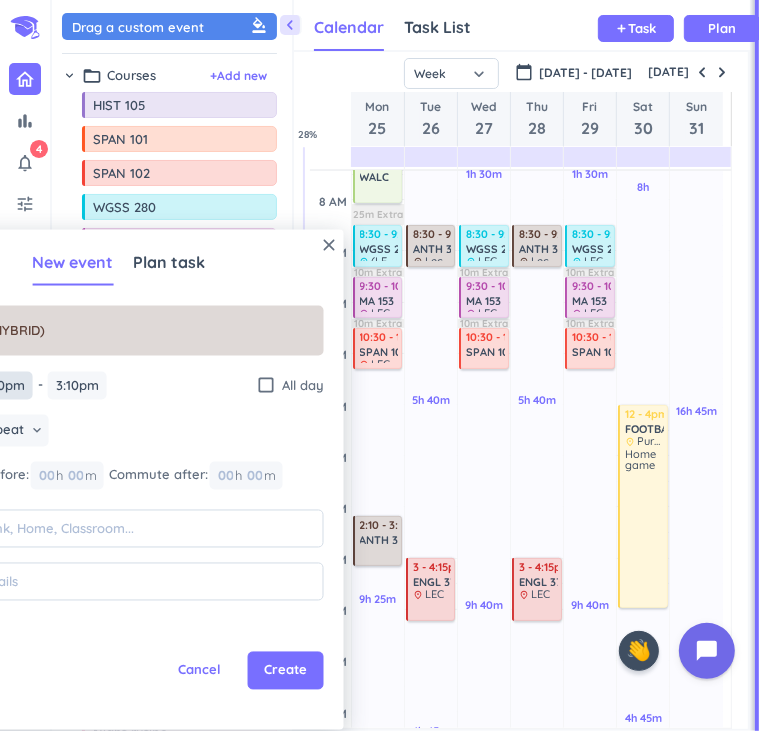 click on "2:10pm" at bounding box center [3, 385] 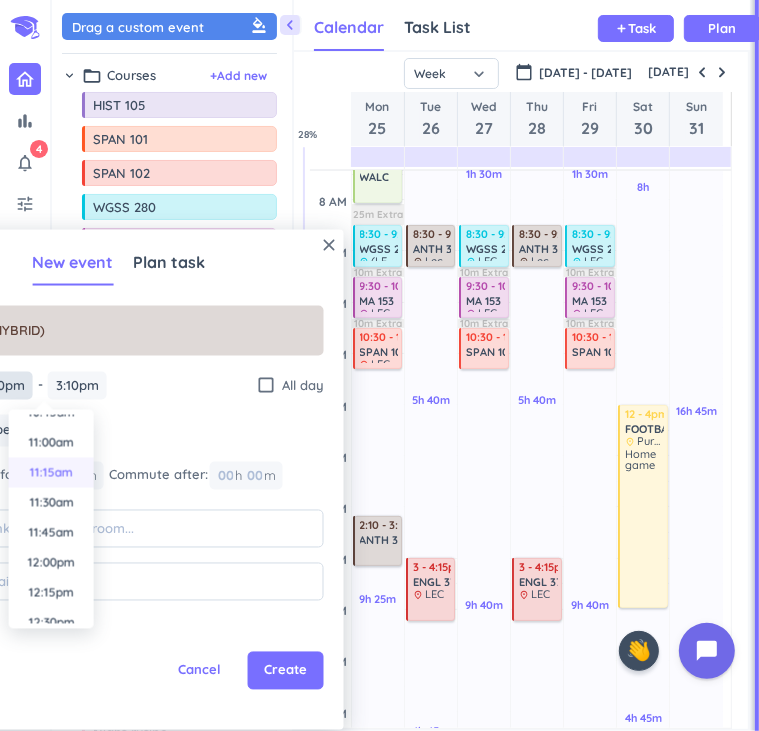 scroll, scrollTop: 1320, scrollLeft: 0, axis: vertical 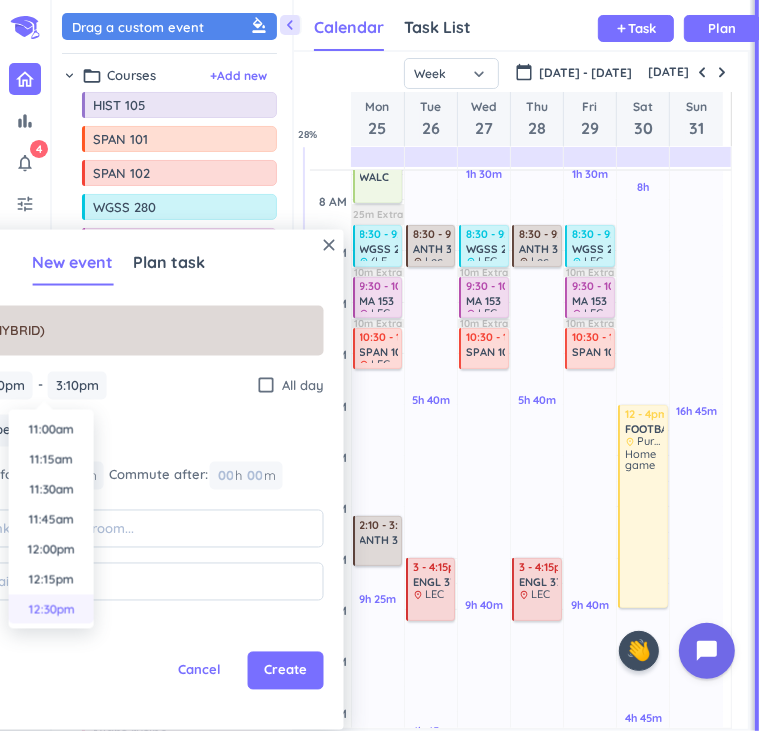 click on "12:30pm" at bounding box center [51, 610] 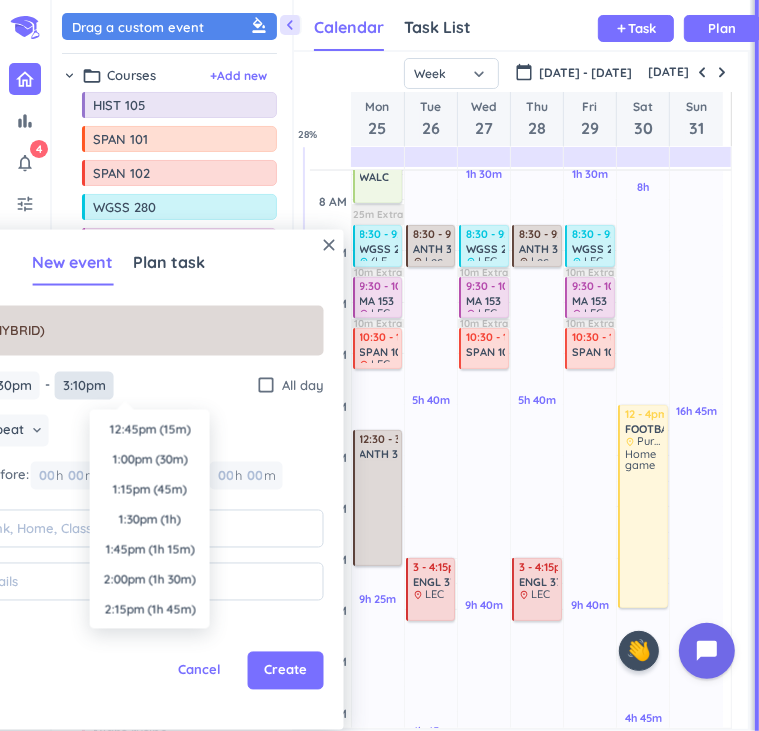 click on "3:10pm" at bounding box center [84, 385] 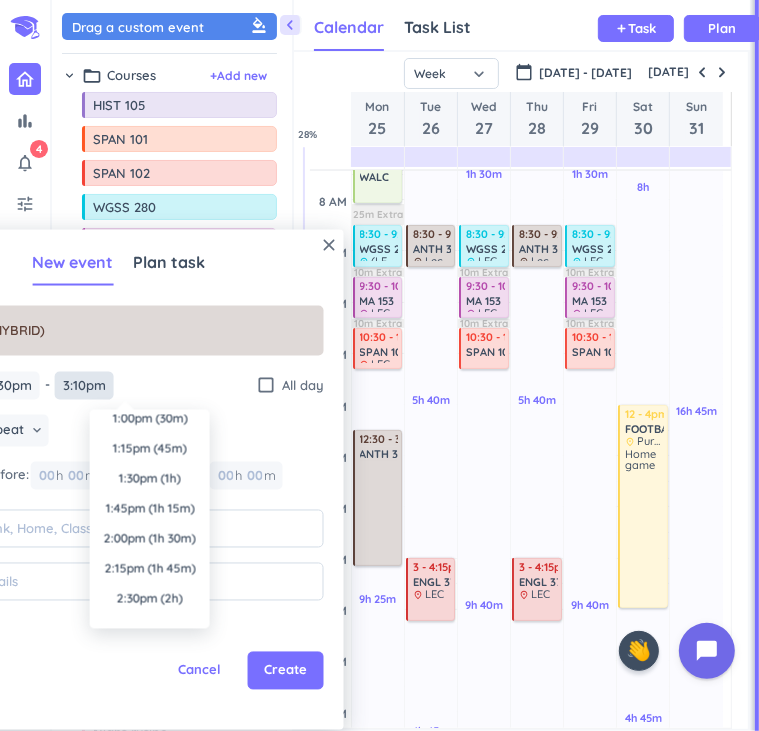 scroll, scrollTop: 0, scrollLeft: 0, axis: both 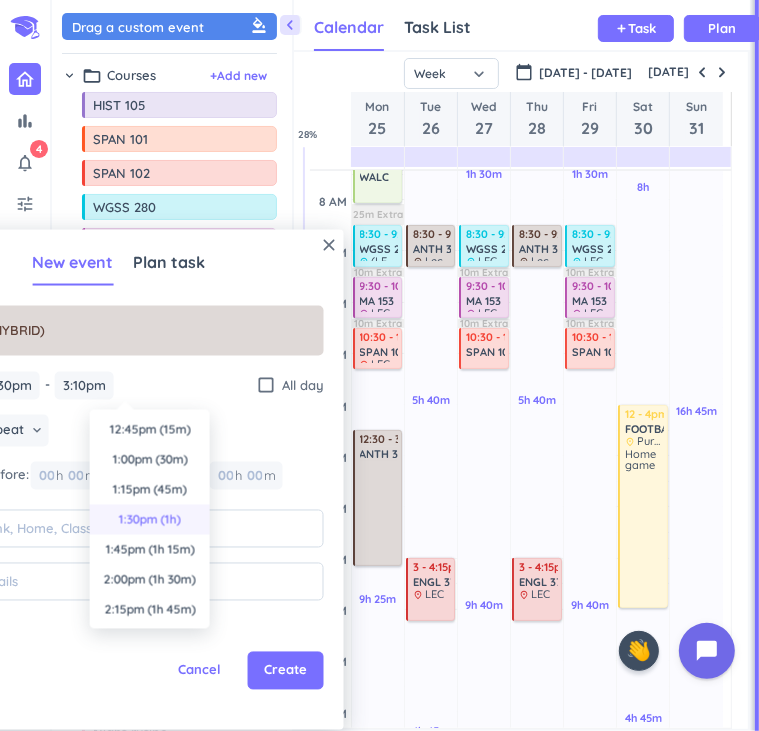 click on "1:30pm (1h)" at bounding box center (150, 520) 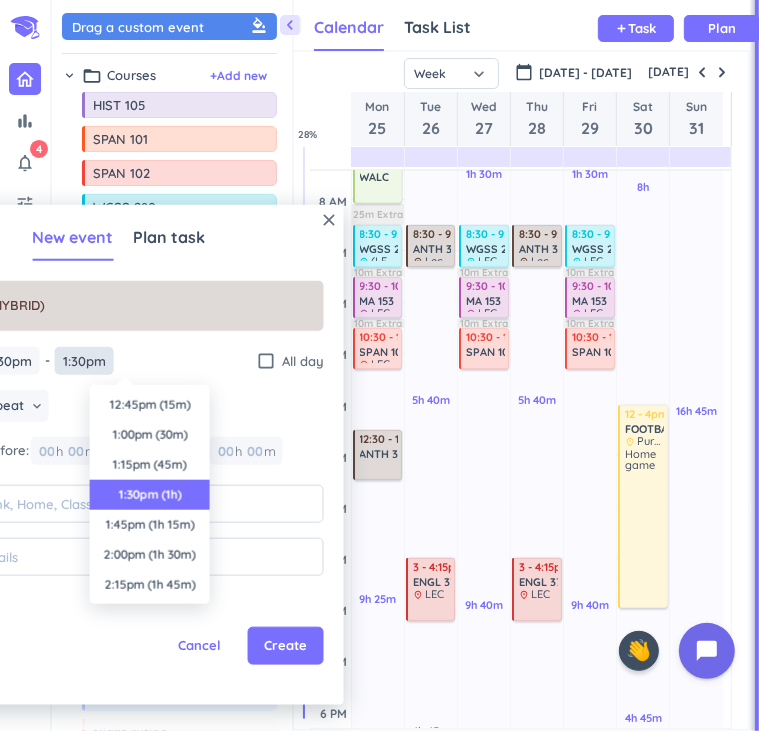 click on "1:30pm" at bounding box center (84, 360) 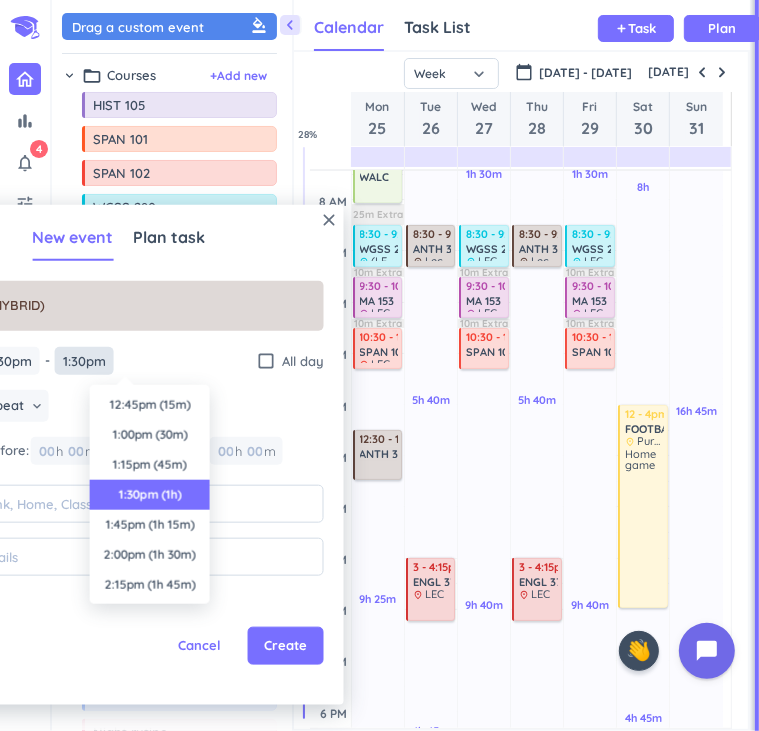 scroll, scrollTop: 90, scrollLeft: 0, axis: vertical 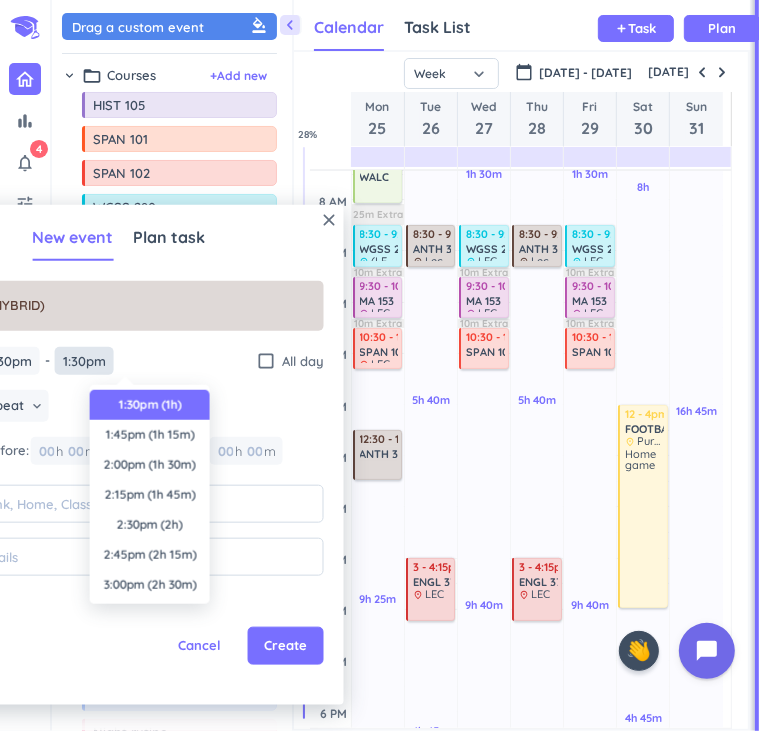 click on "1:30pm" at bounding box center (84, 360) 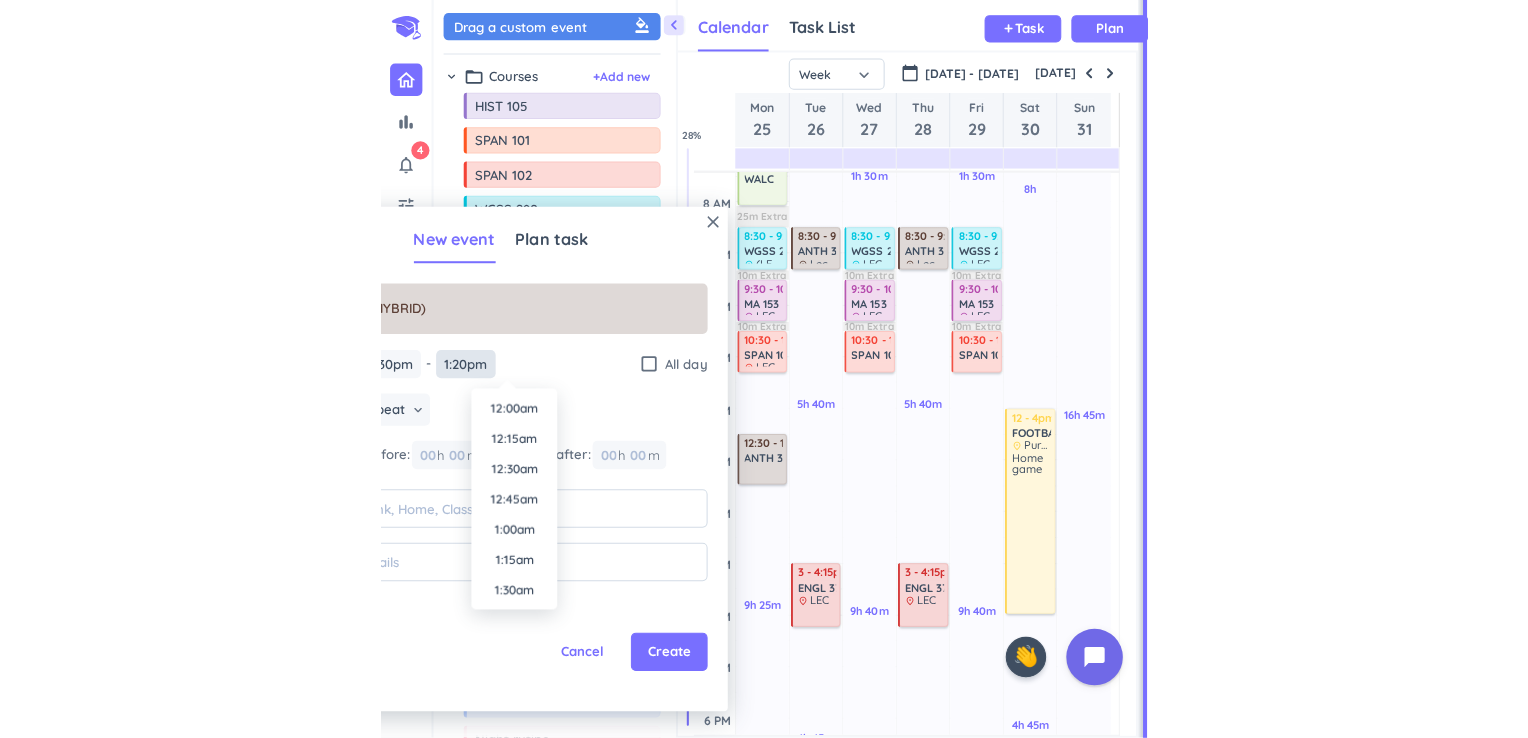 scroll, scrollTop: 1500, scrollLeft: 0, axis: vertical 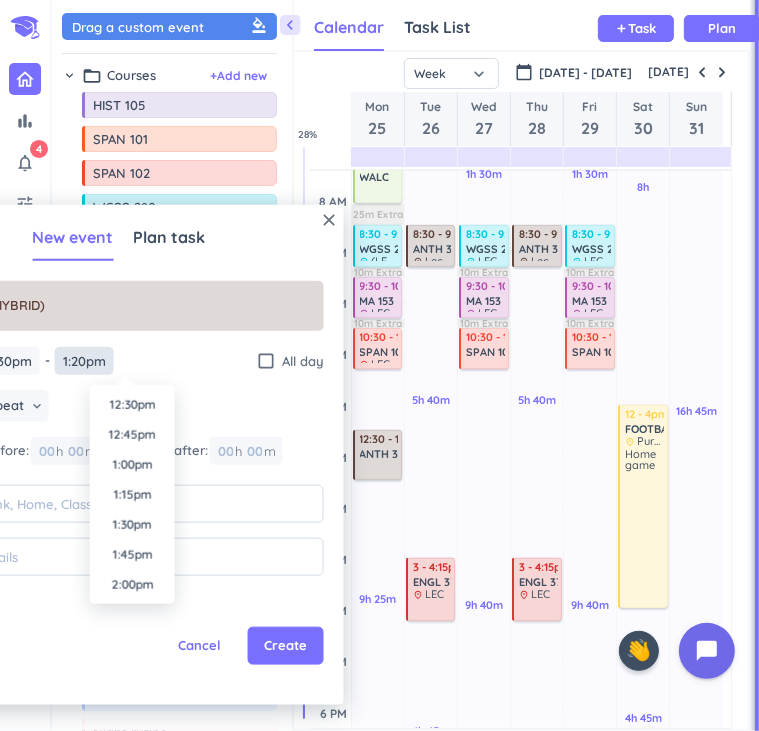 type on "1:20pm" 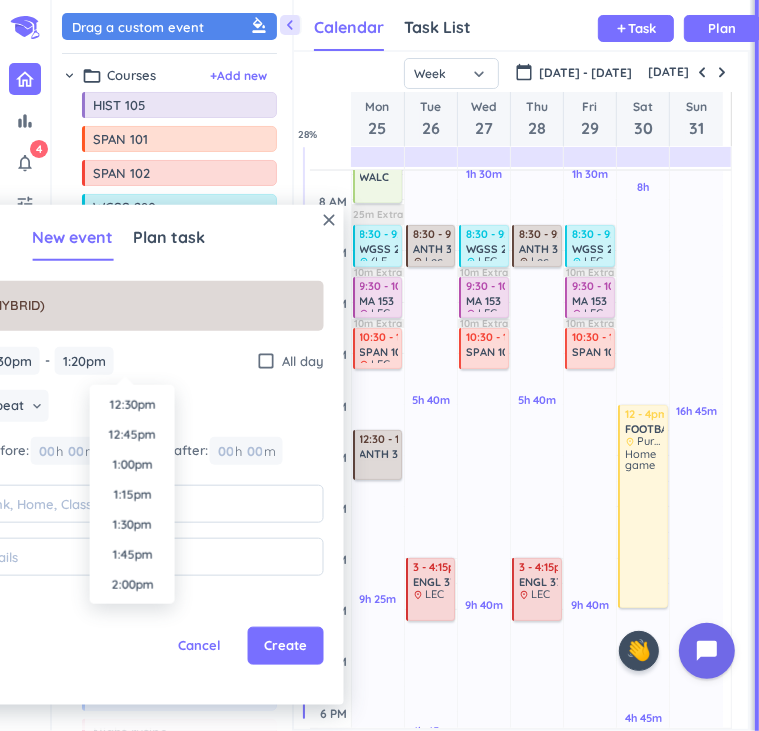click on "Does not repeat keyboard_arrow_down" at bounding box center [119, 408] 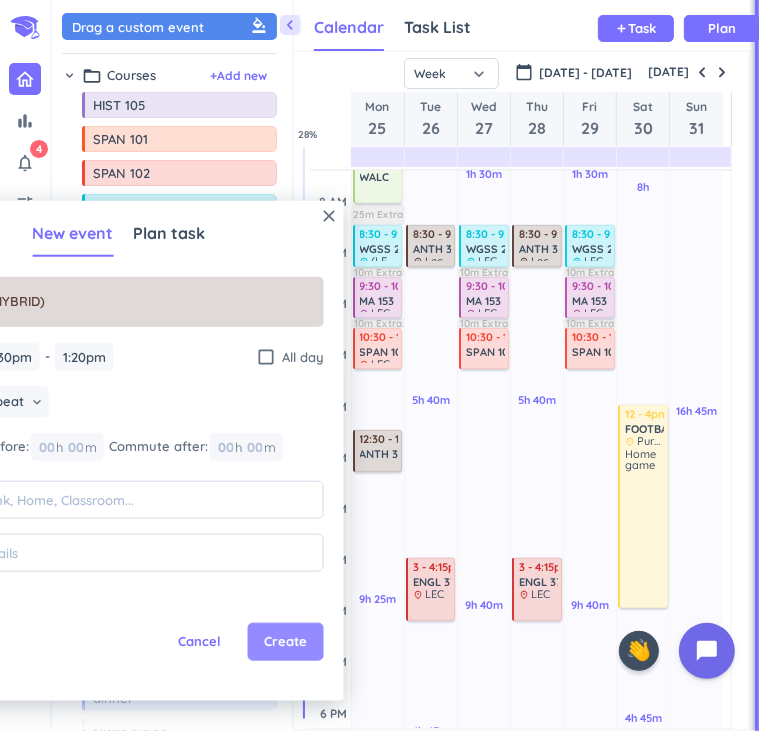 click on "Create" at bounding box center [285, 642] 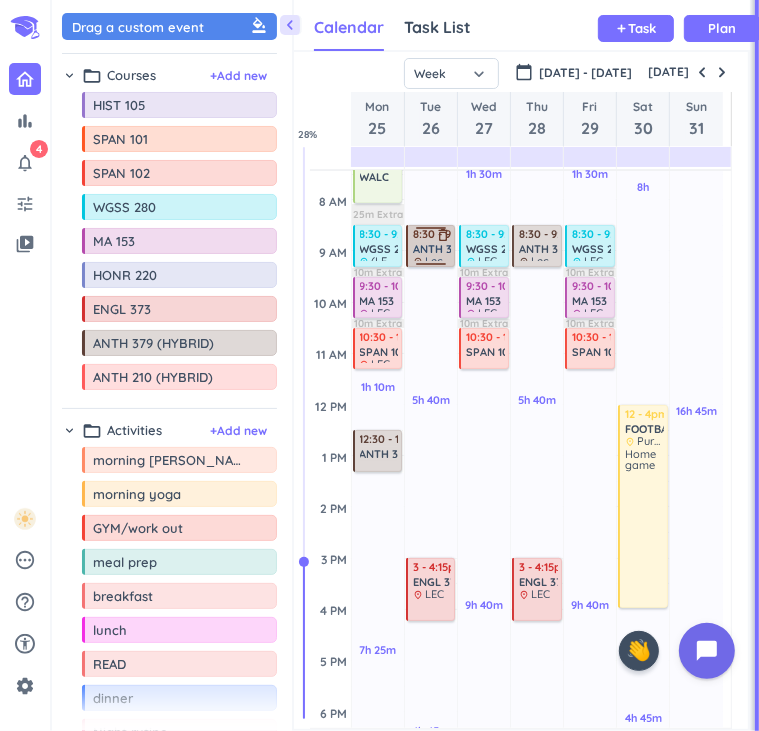click on "delete_outline" at bounding box center [443, 235] 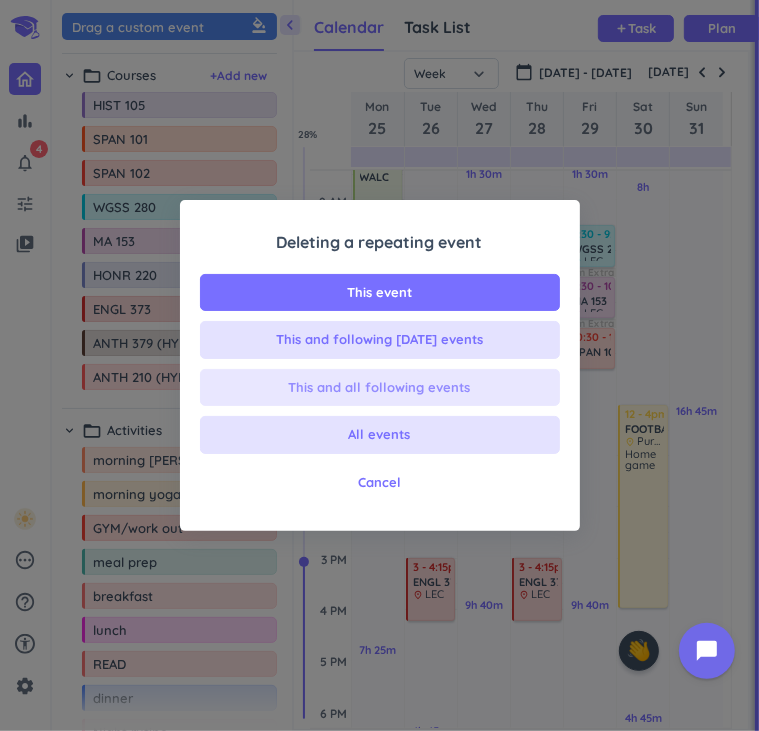 click on "This and all following events" at bounding box center (380, 388) 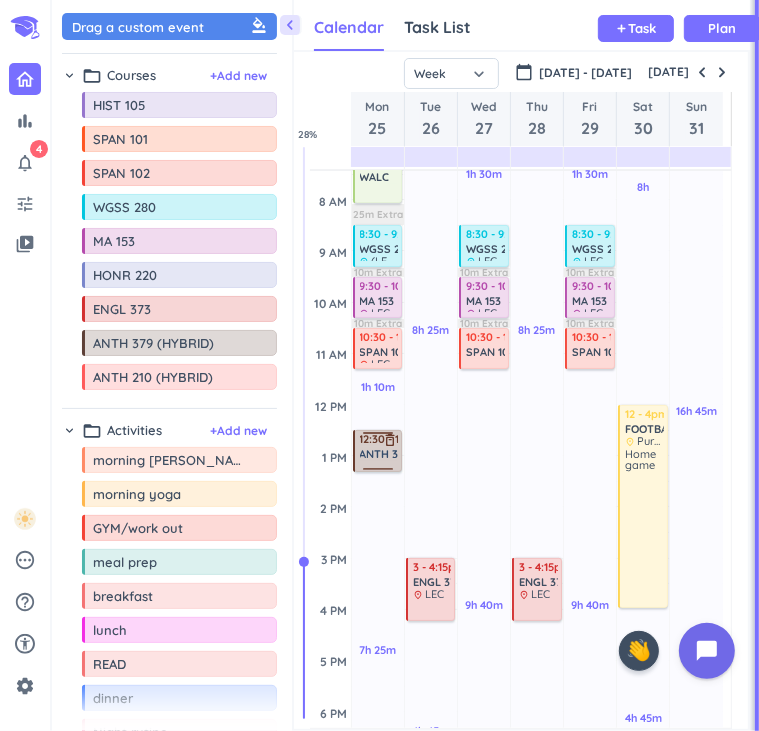 click on "12:30 - 1:20pm" at bounding box center [379, 439] 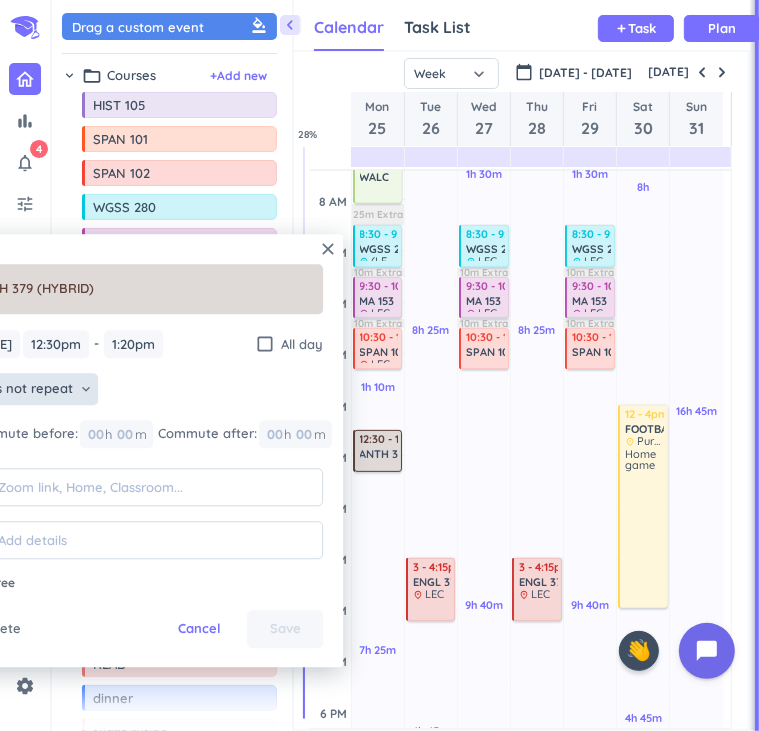 click on "Does not repeat" at bounding box center (22, 390) 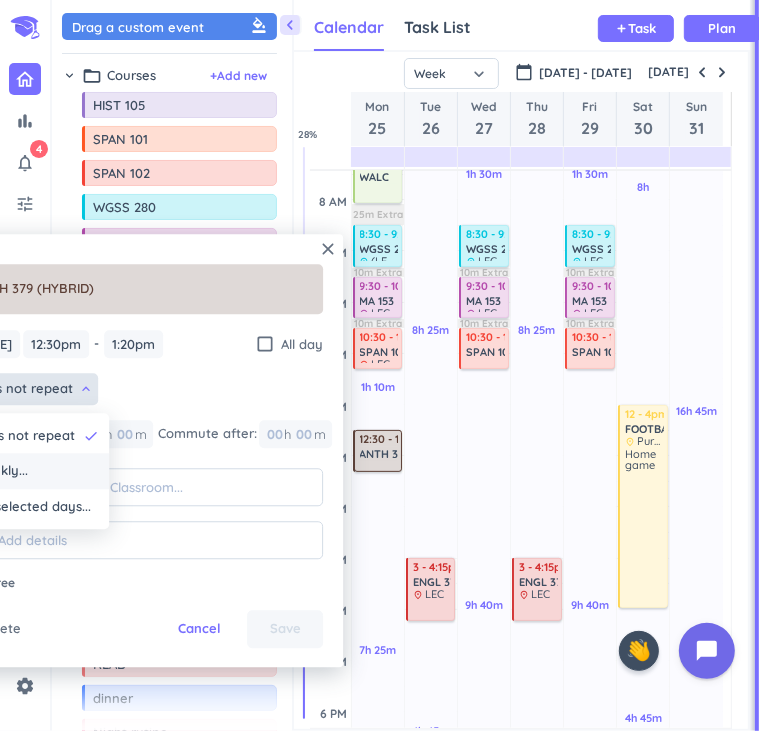 click on "Weekly..." at bounding box center [36, 472] 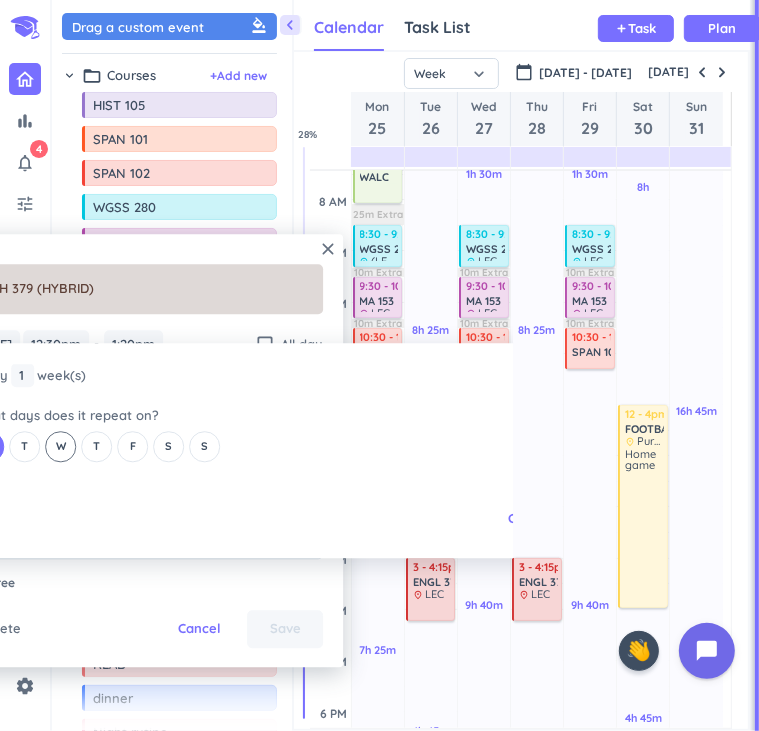 click on "W" at bounding box center [61, 446] 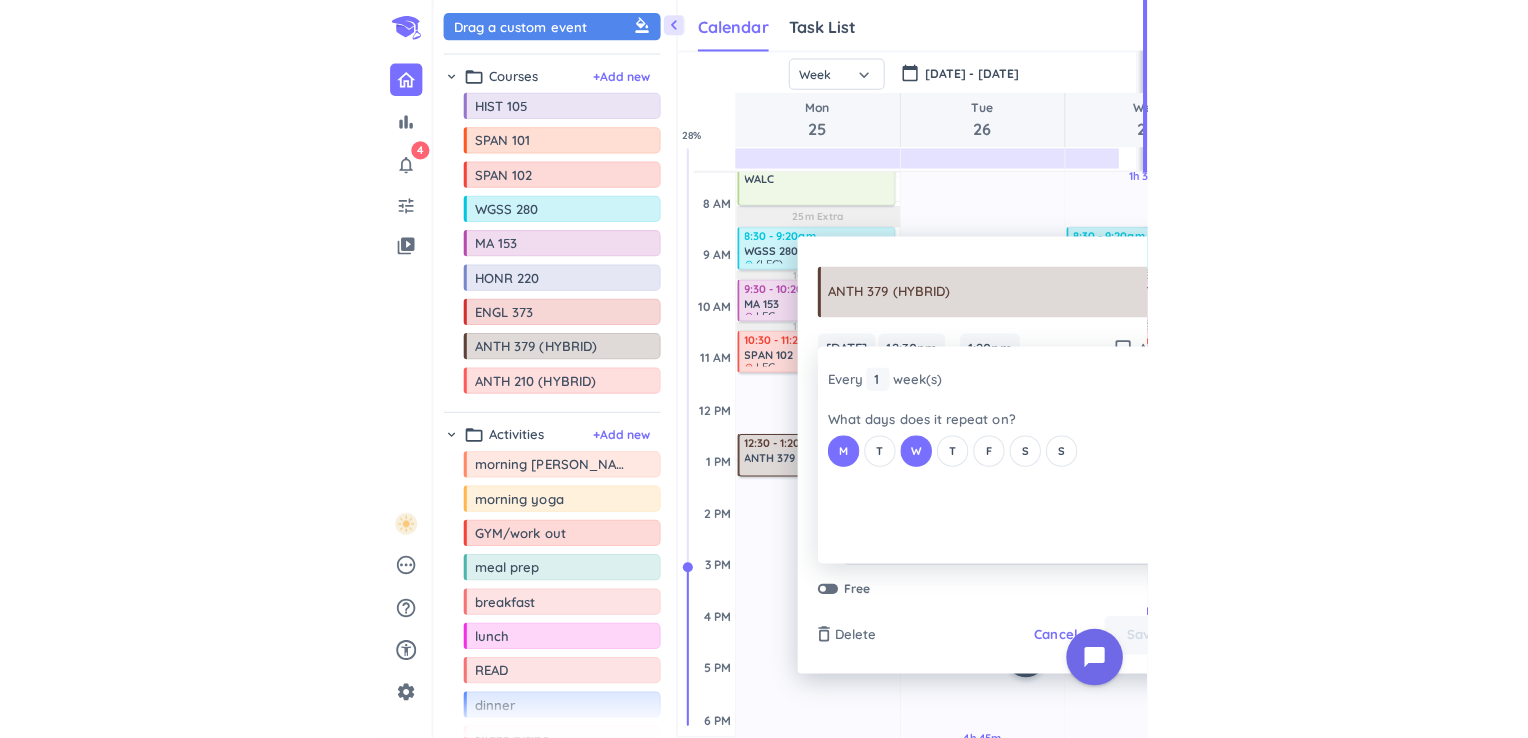 scroll, scrollTop: 8, scrollLeft: 9, axis: both 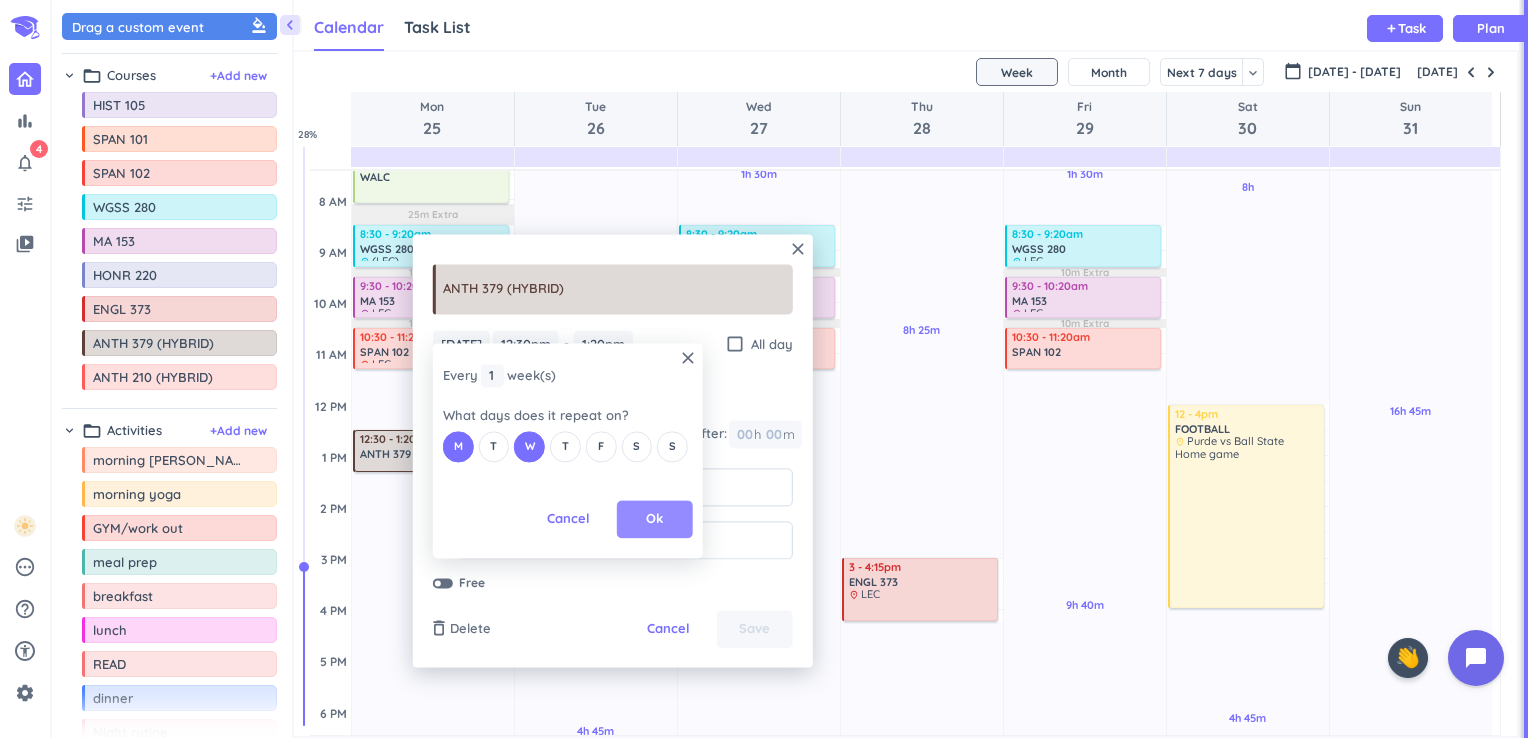 click on "Ok" at bounding box center (655, 520) 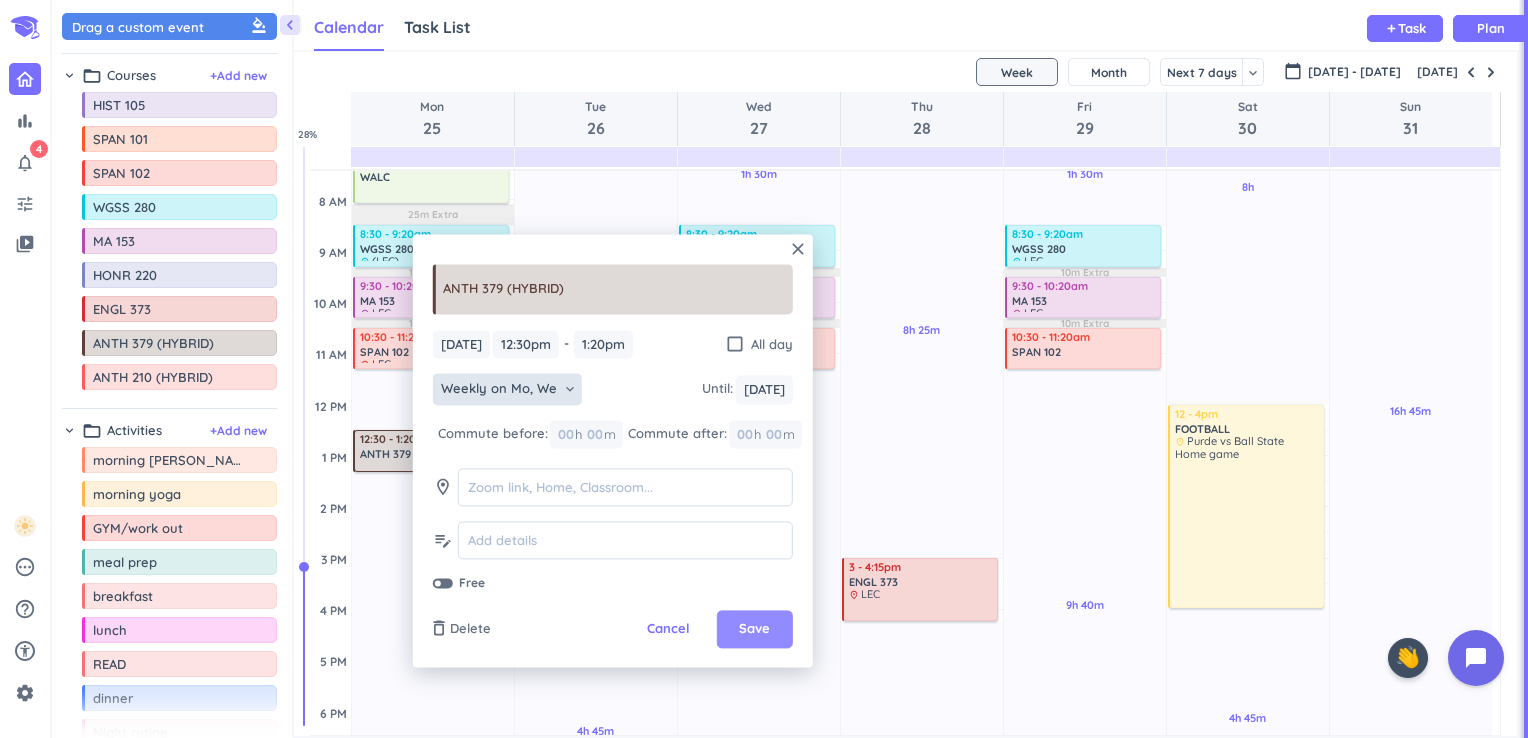 click on "Save" at bounding box center [754, 630] 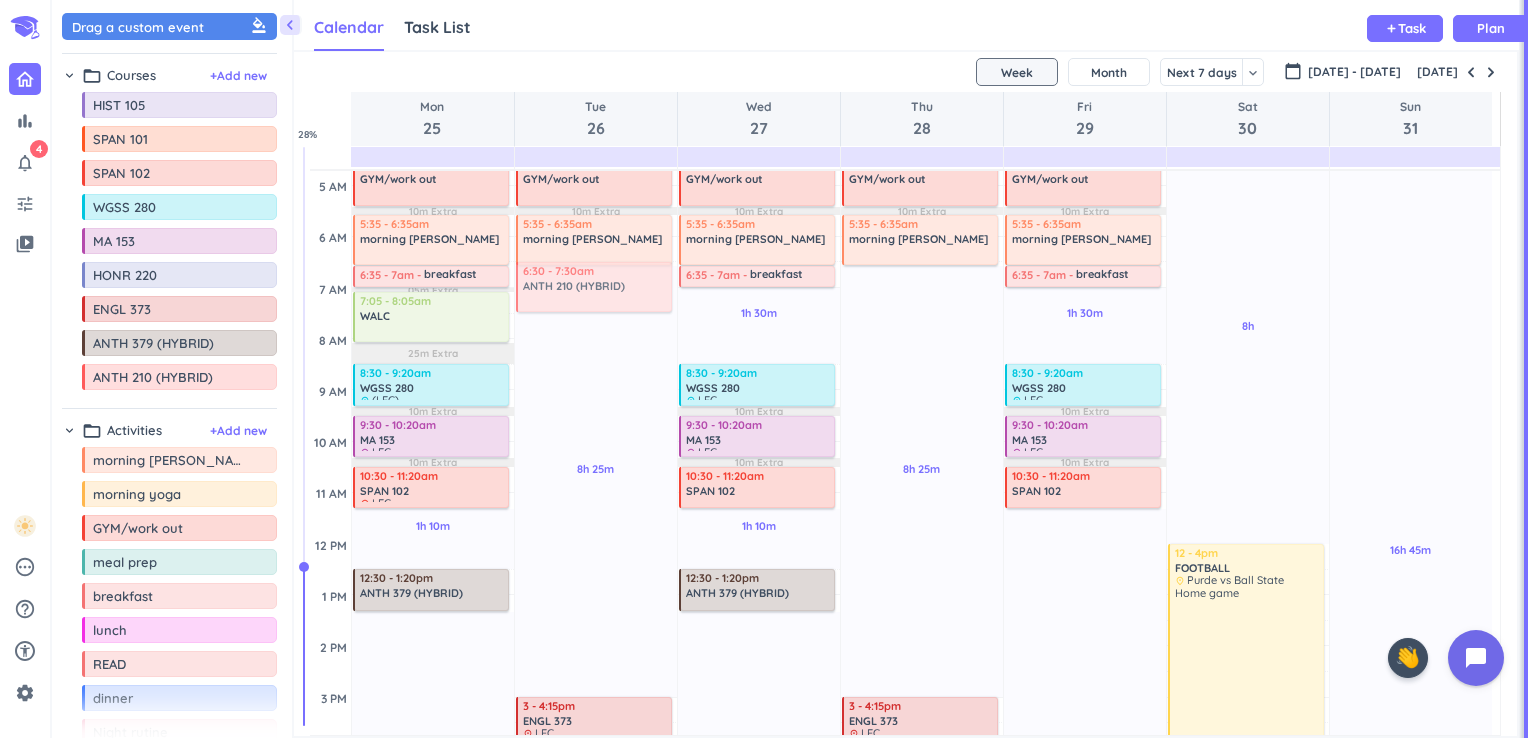 scroll, scrollTop: 0, scrollLeft: 0, axis: both 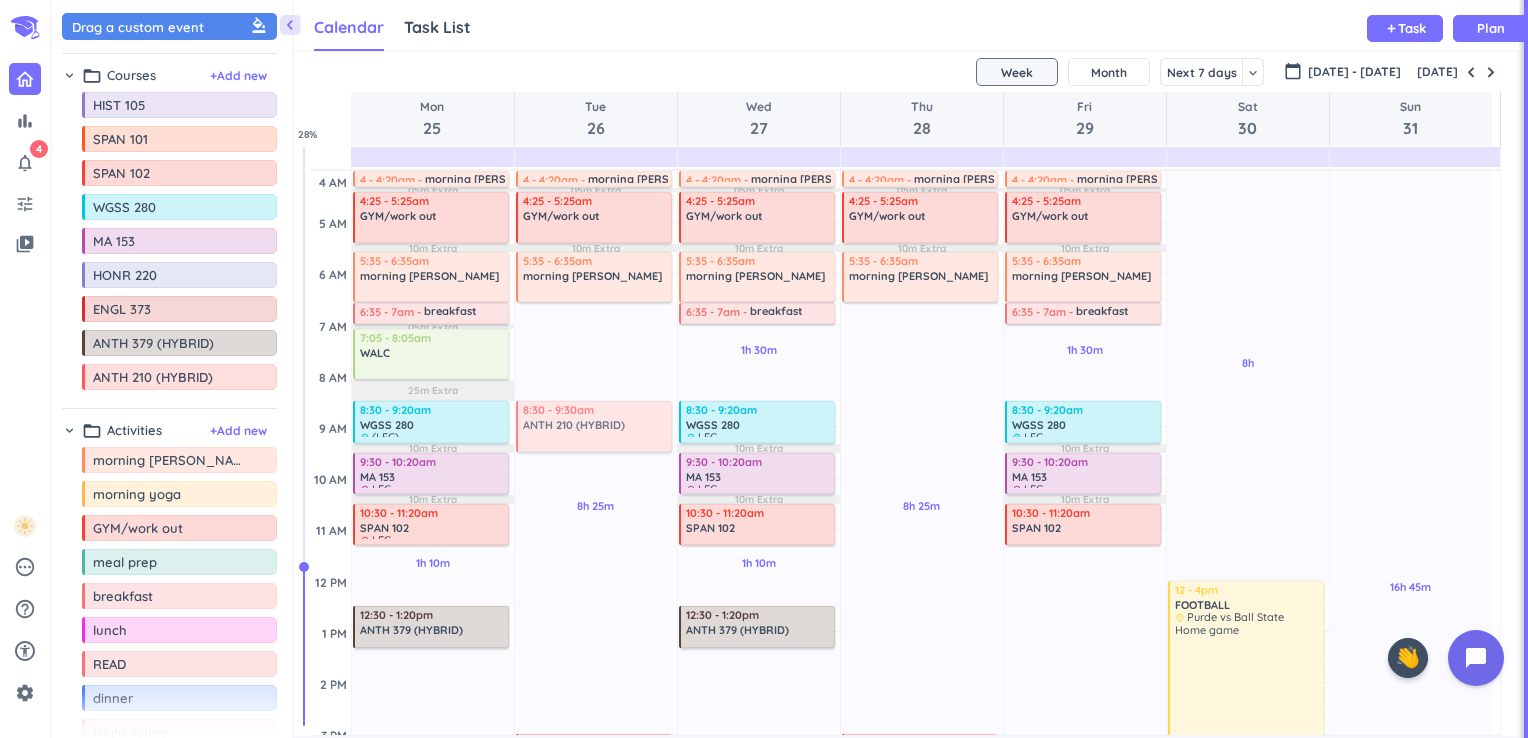 drag, startPoint x: 136, startPoint y: 382, endPoint x: 624, endPoint y: 405, distance: 488.54172 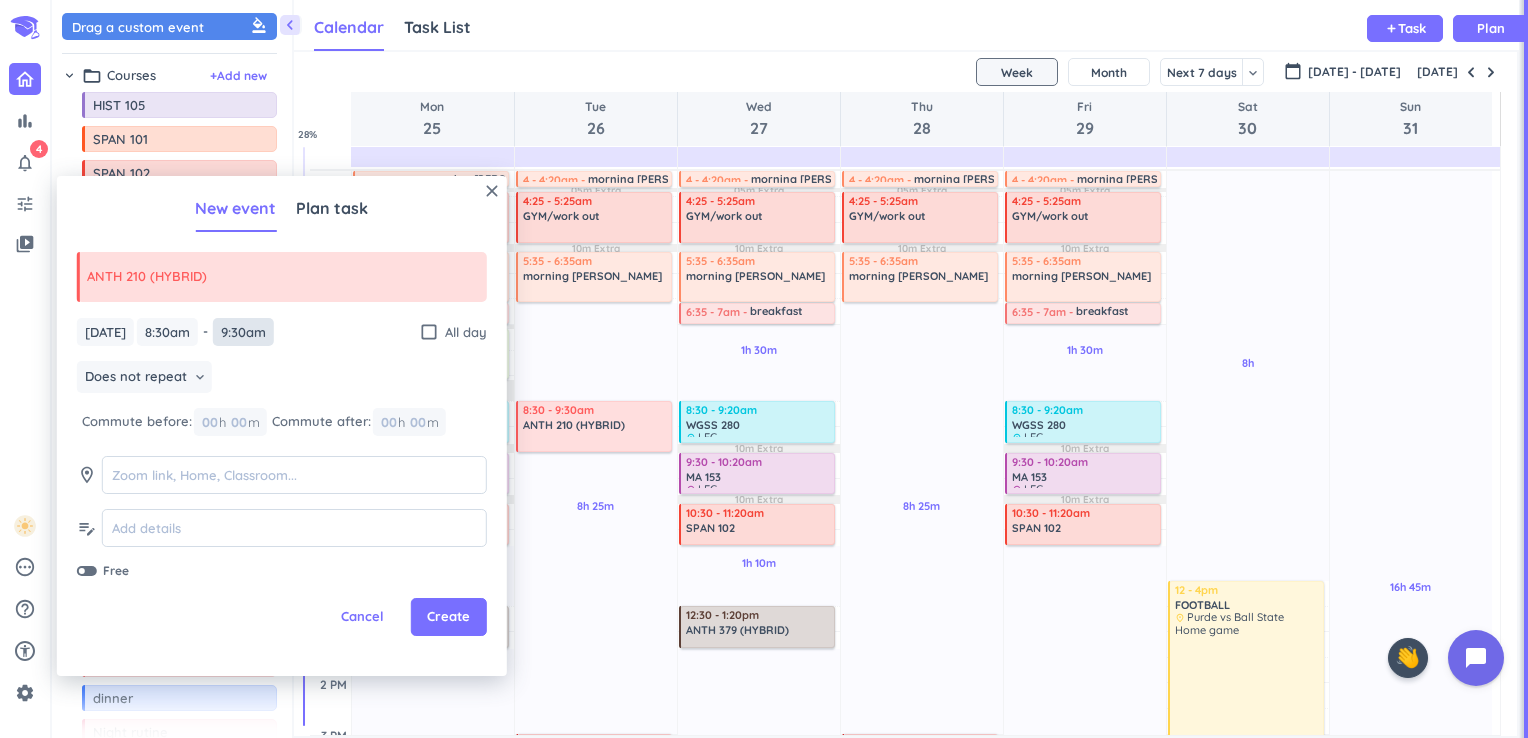 click on "9:30am" at bounding box center [243, 332] 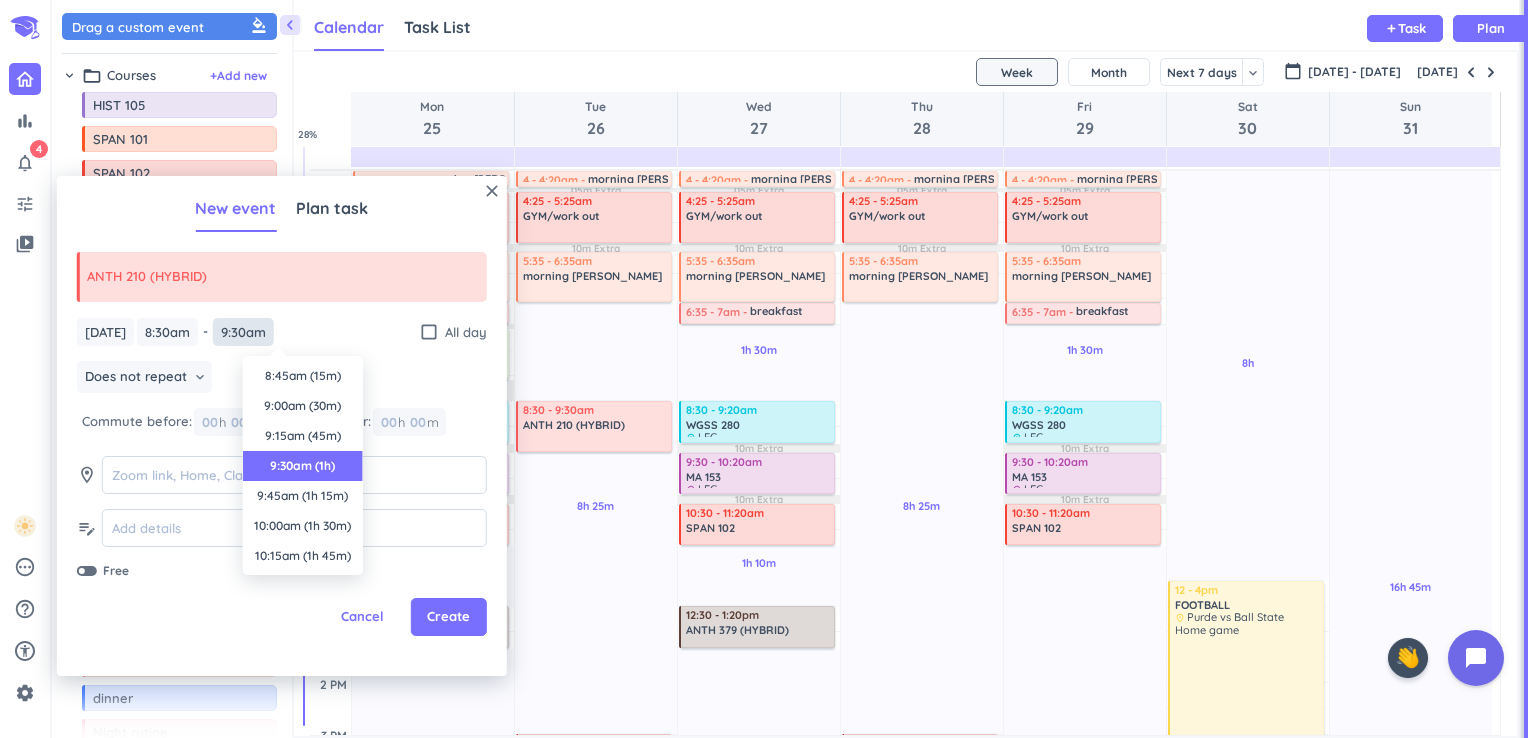 scroll, scrollTop: 90, scrollLeft: 0, axis: vertical 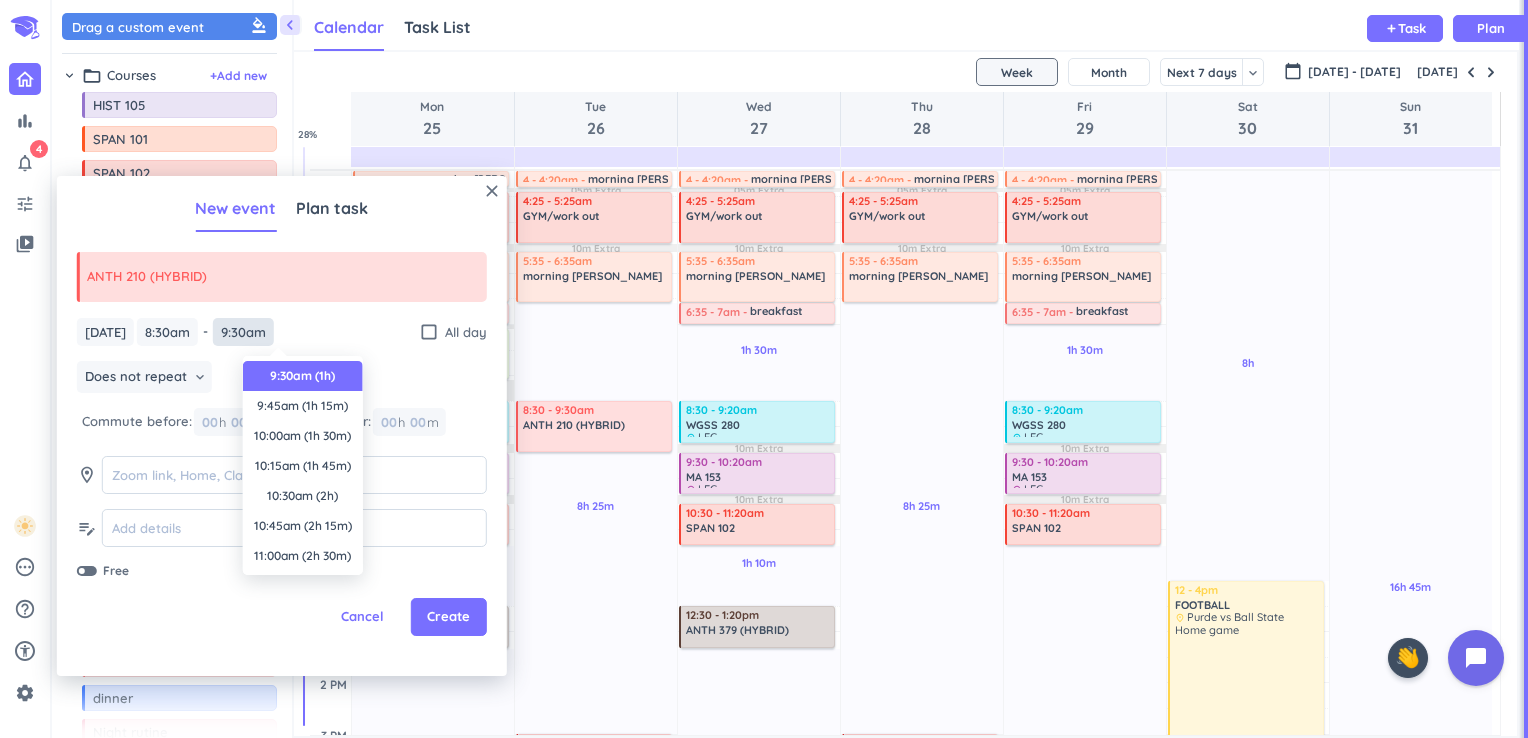 click on "9:30am" at bounding box center [243, 332] 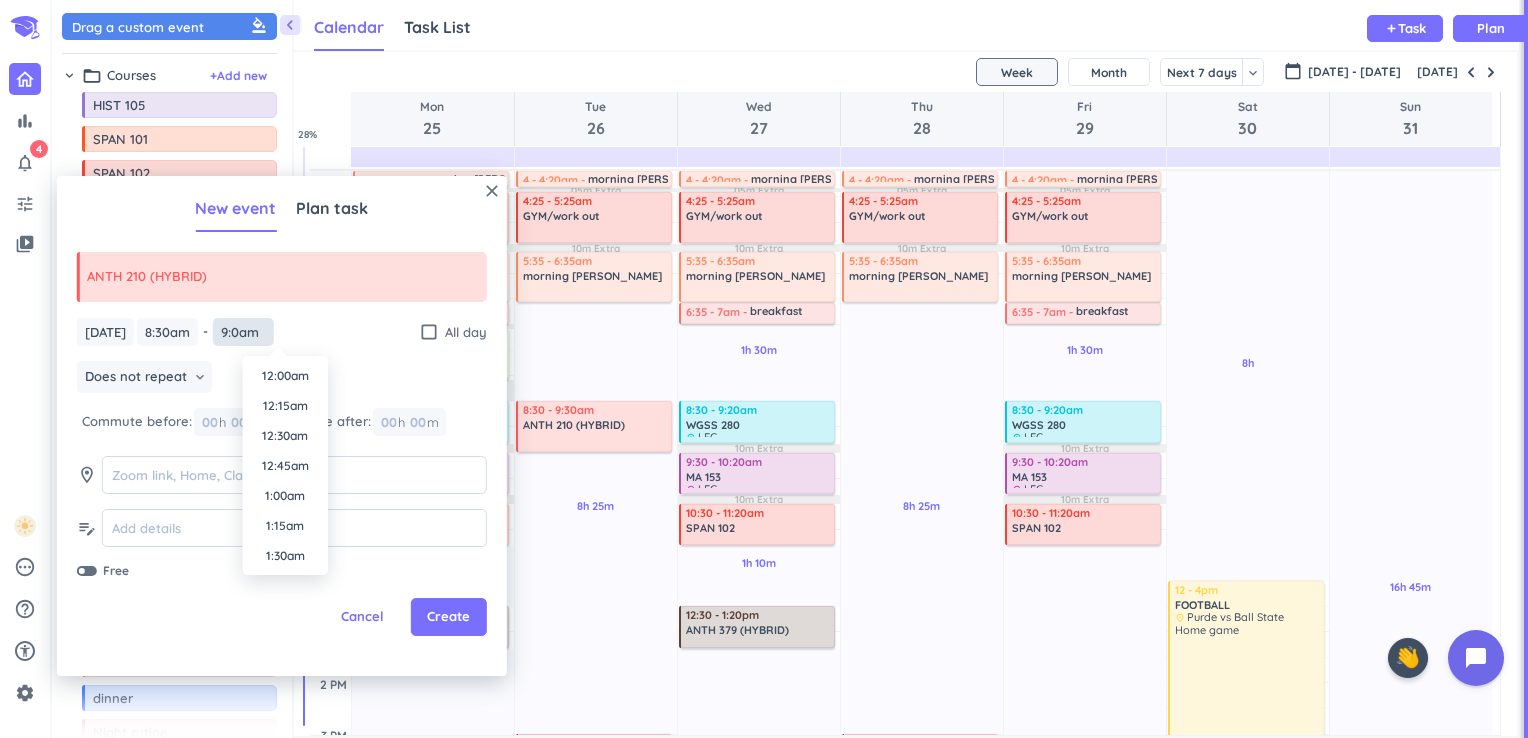 scroll, scrollTop: 990, scrollLeft: 0, axis: vertical 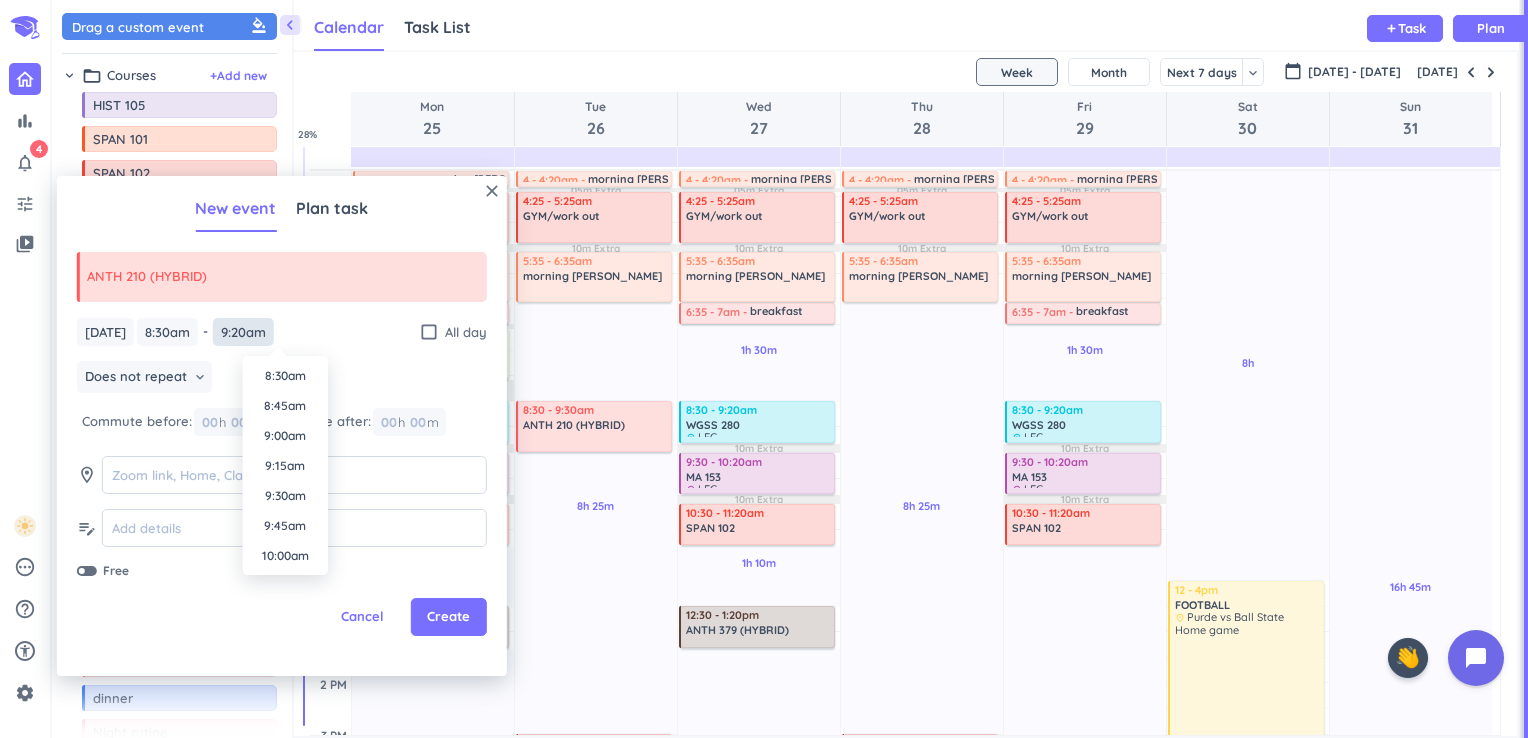 type on "9:20am" 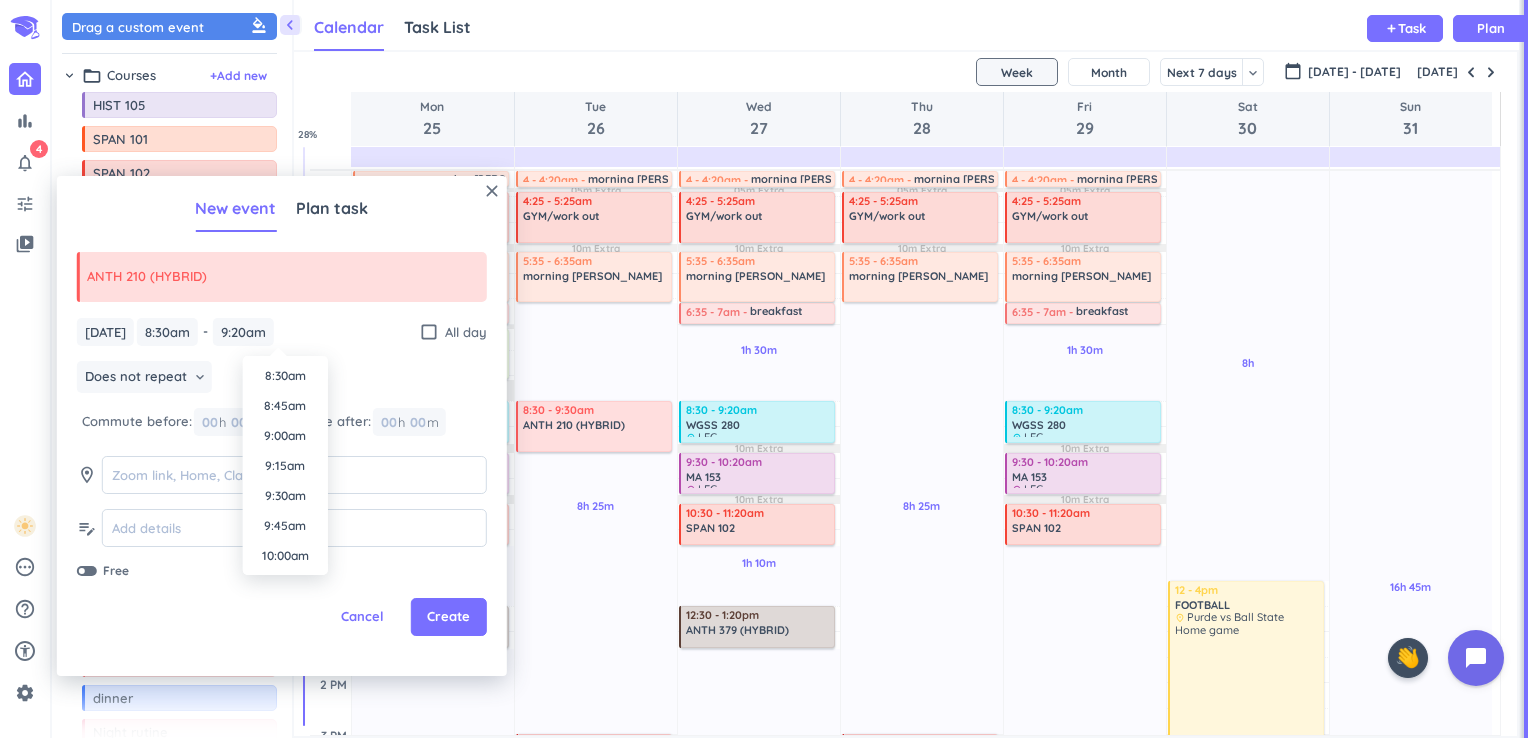 click on "Does not repeat keyboard_arrow_down" at bounding box center (282, 379) 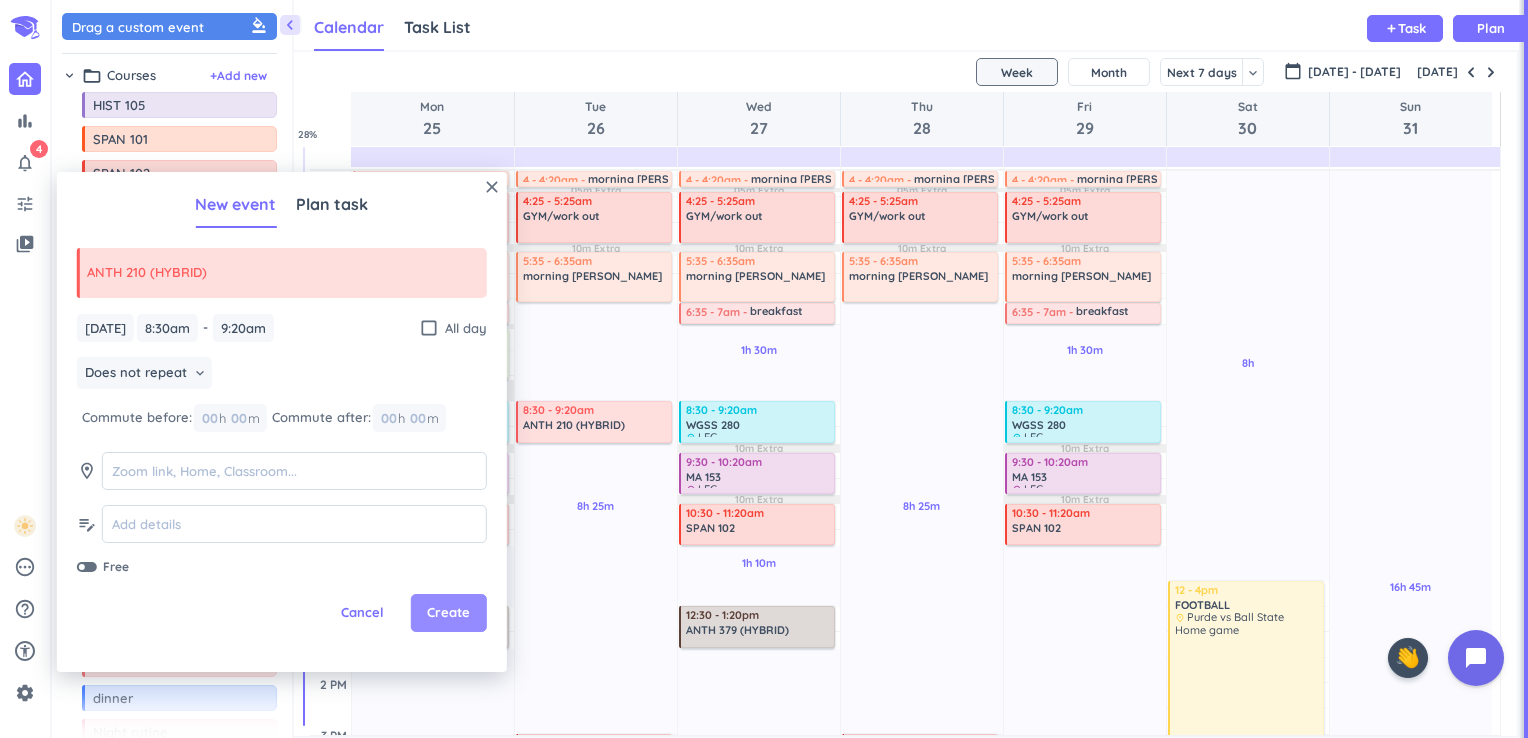click on "Create" at bounding box center (448, 613) 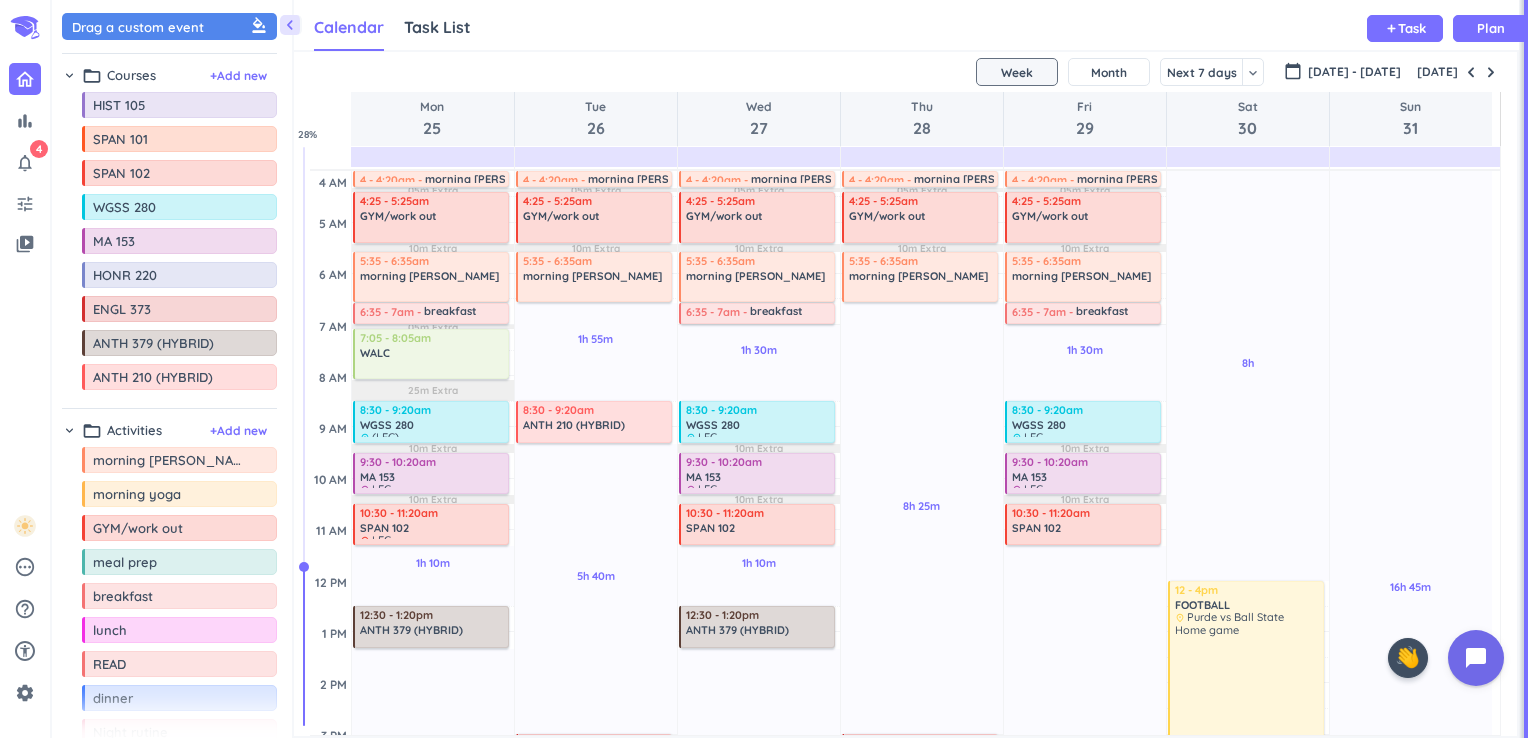 click on "ANTH 210 (HYBRID)" at bounding box center [574, 425] 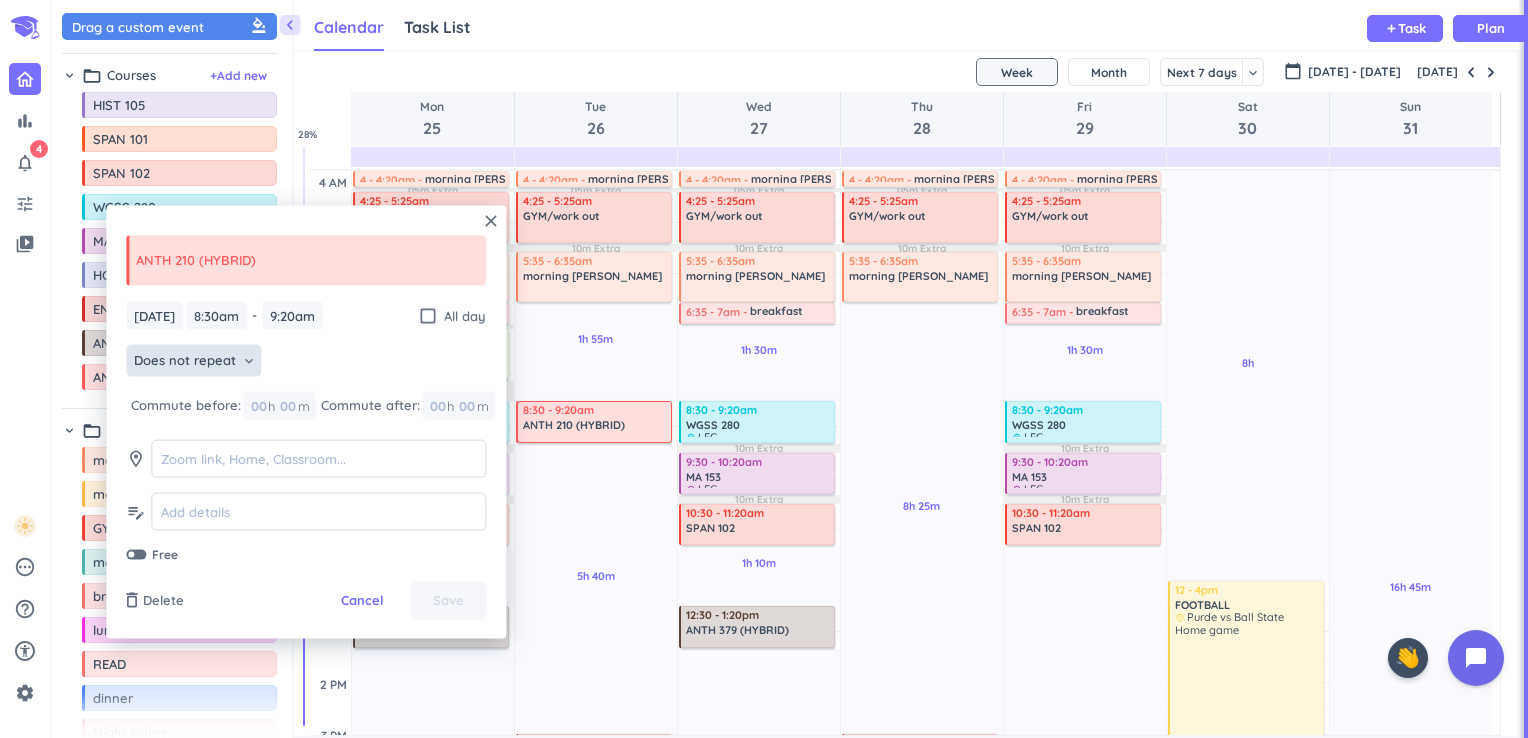 click on "Does not repeat" at bounding box center (185, 361) 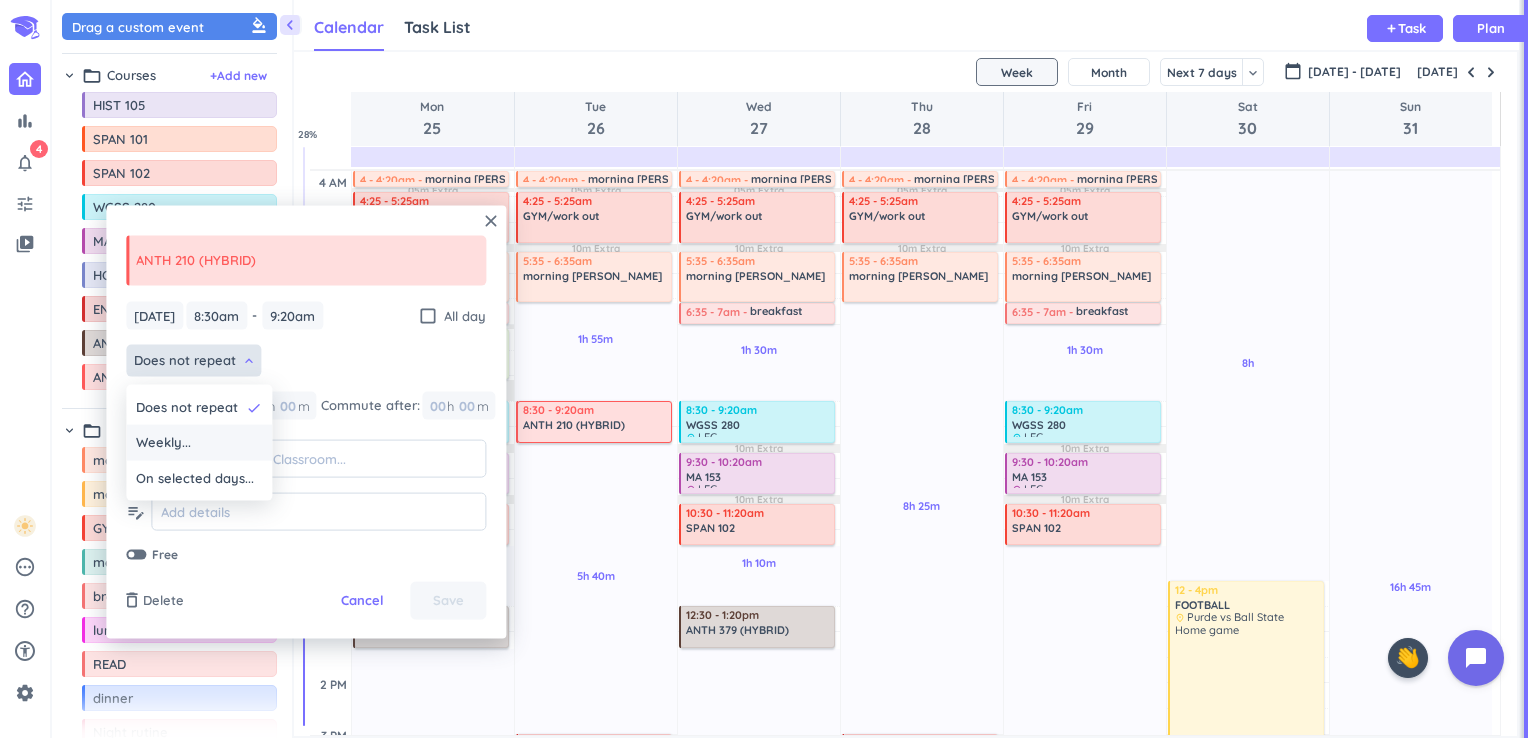 click on "Weekly..." at bounding box center [163, 443] 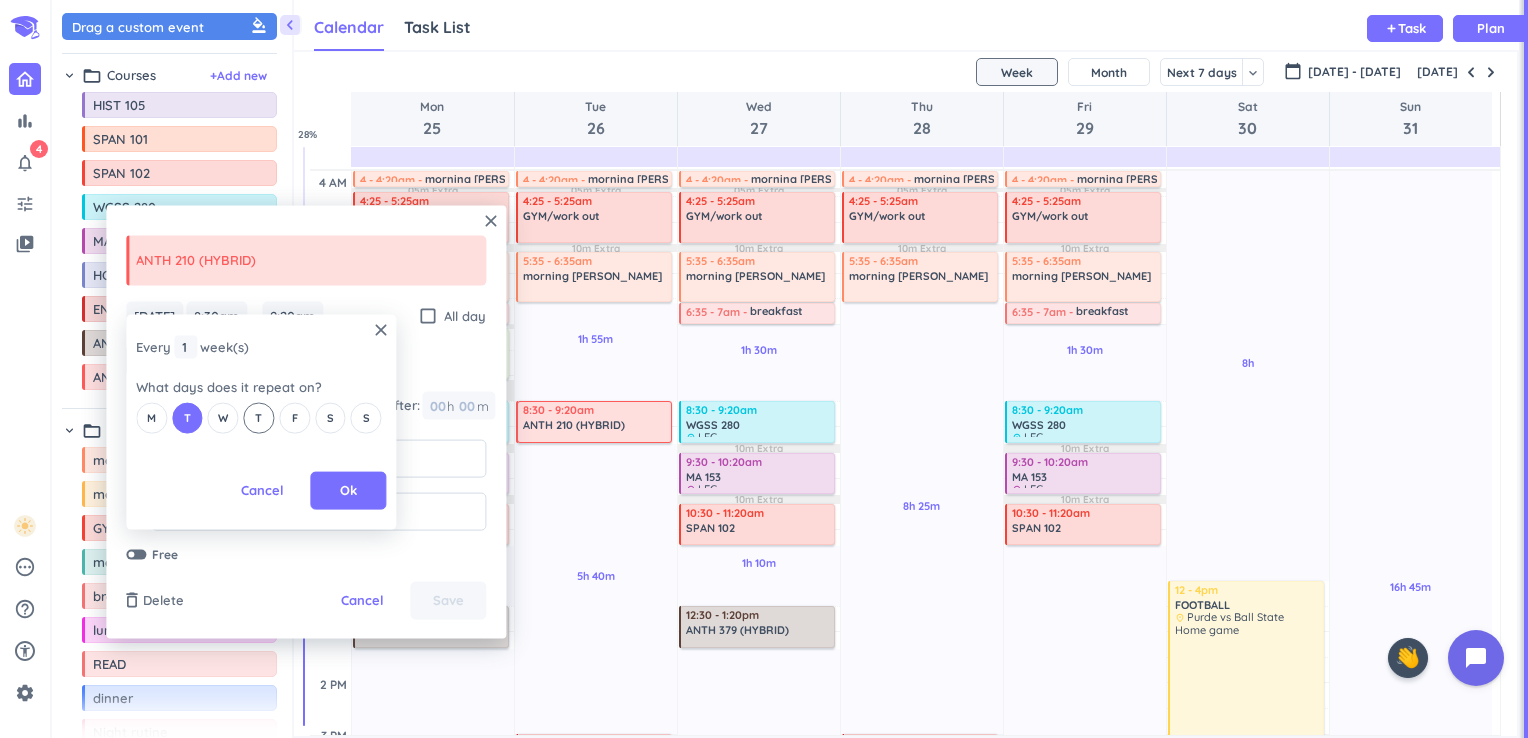 click on "T" at bounding box center [259, 417] 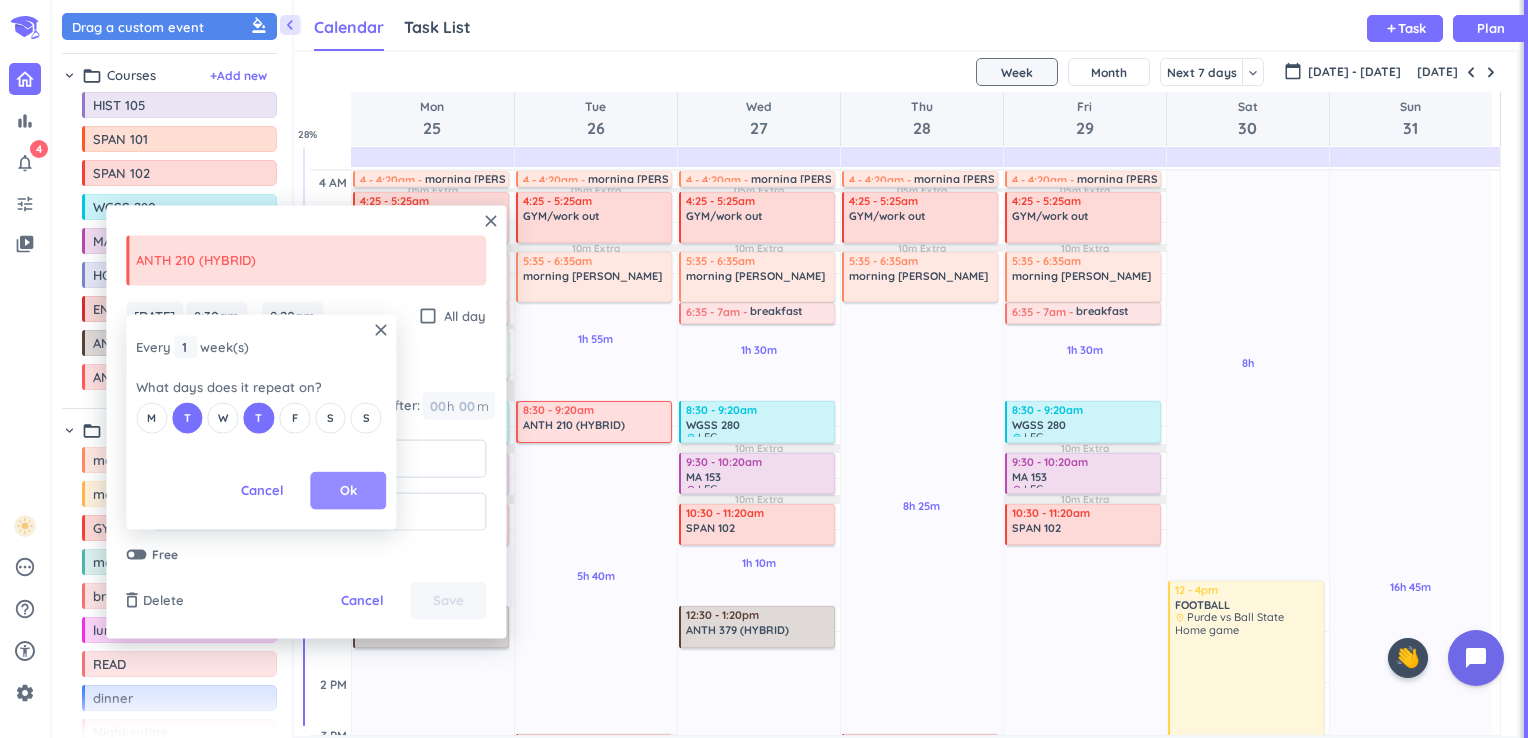 click on "Ok" at bounding box center (348, 491) 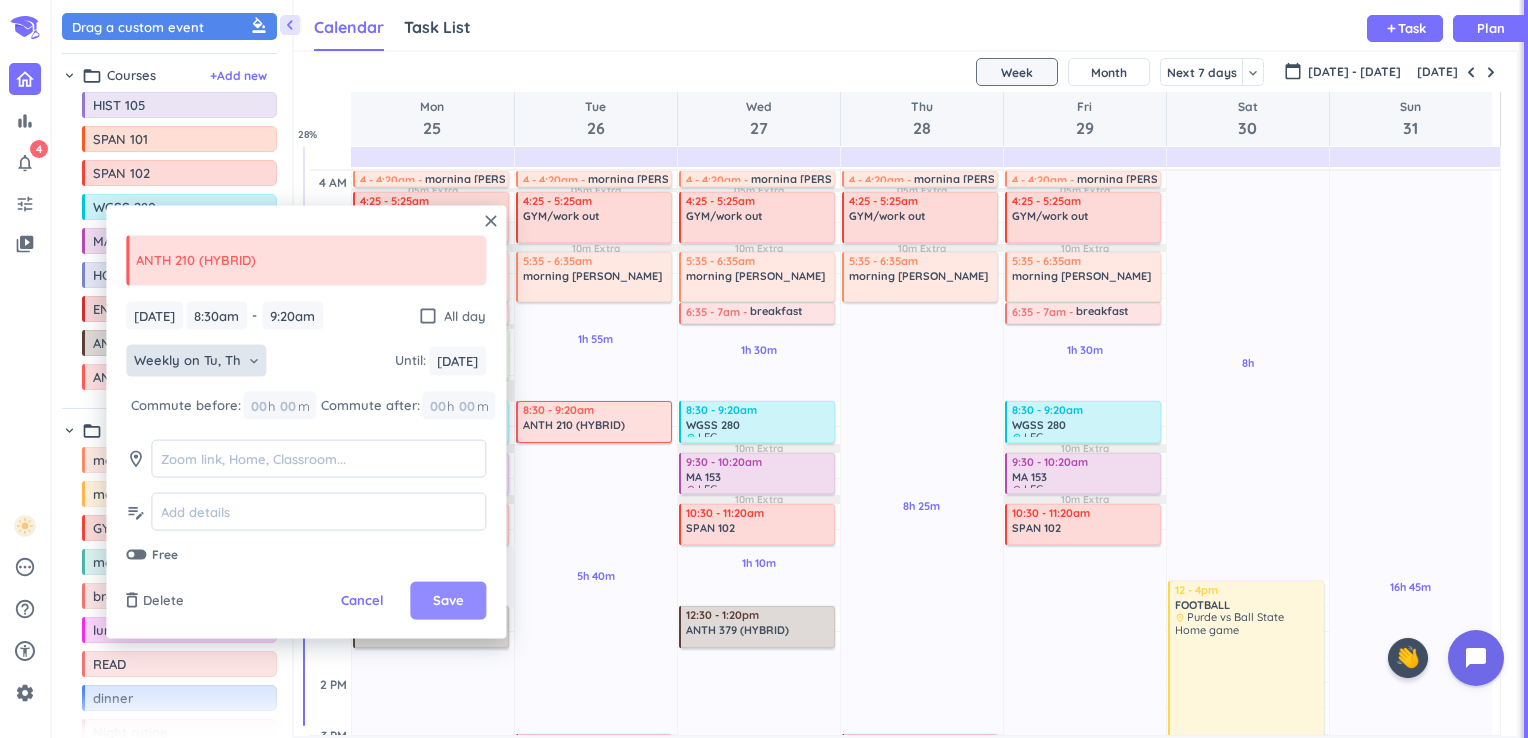 click on "Save" at bounding box center (448, 601) 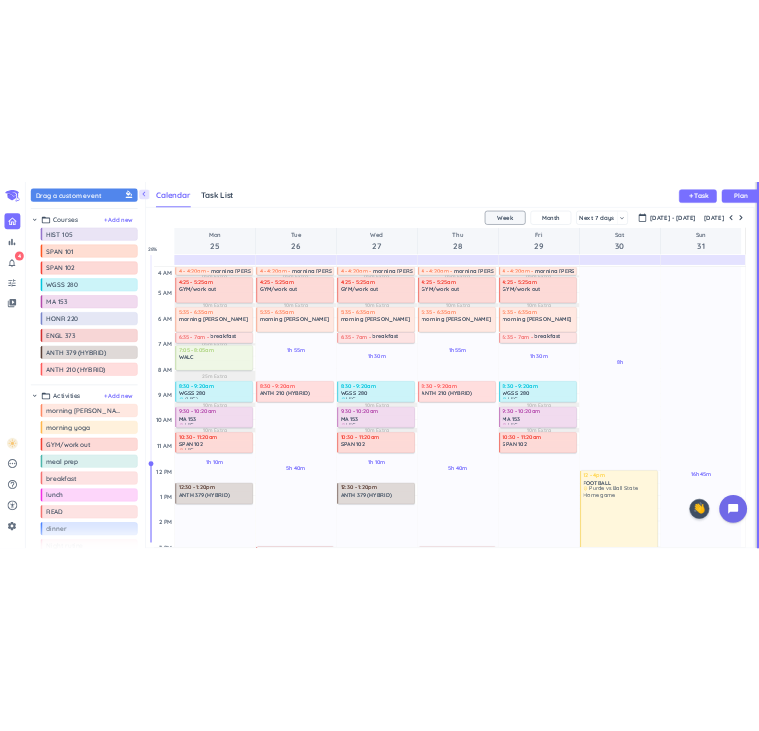 scroll, scrollTop: 41, scrollLeft: 448, axis: both 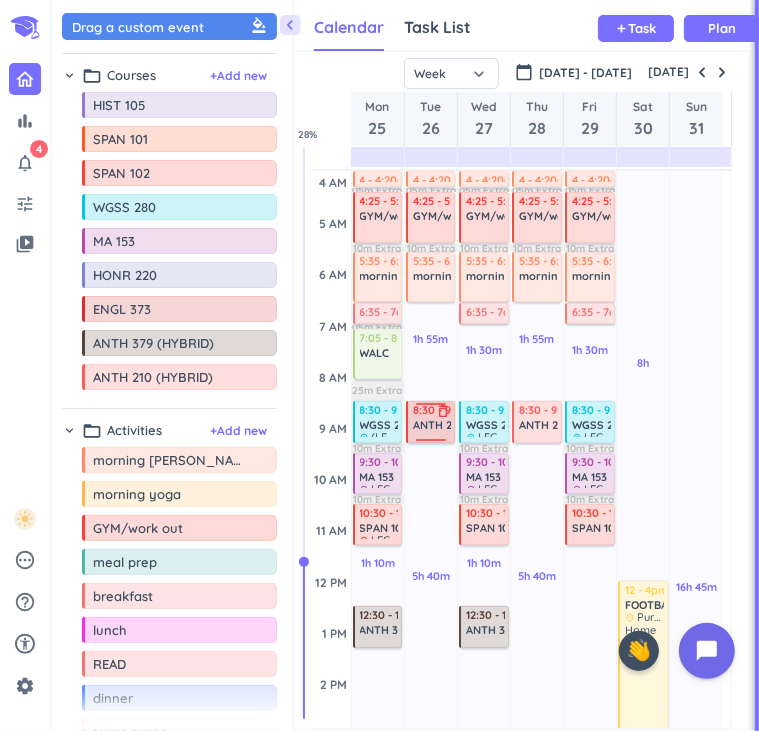 click at bounding box center [431, 443] 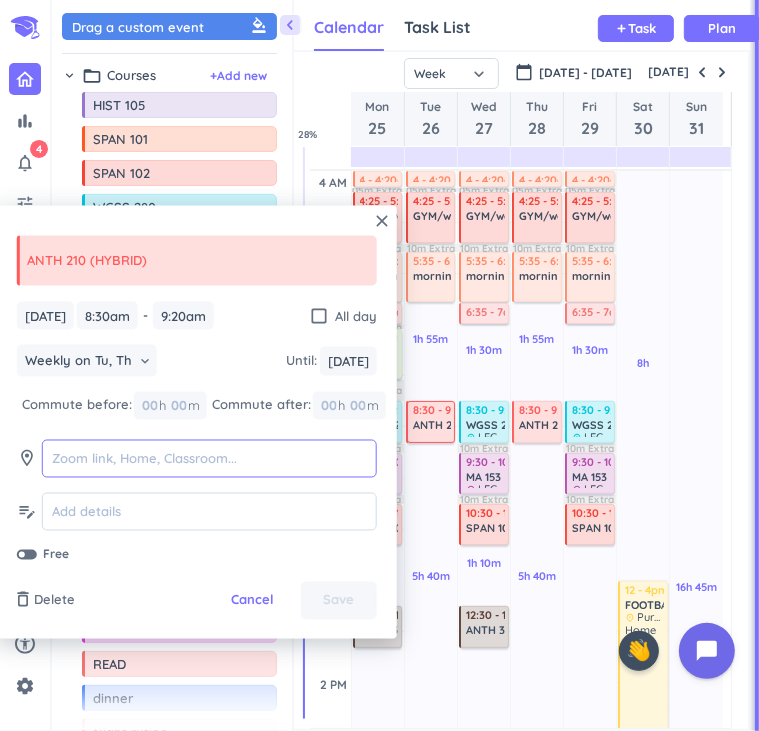 click at bounding box center [209, 458] 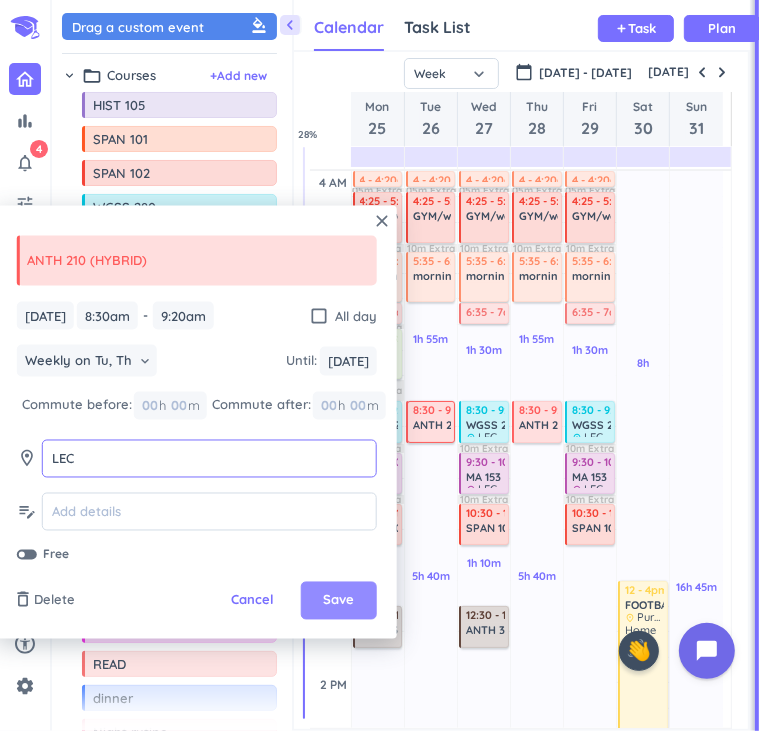type on "LEC" 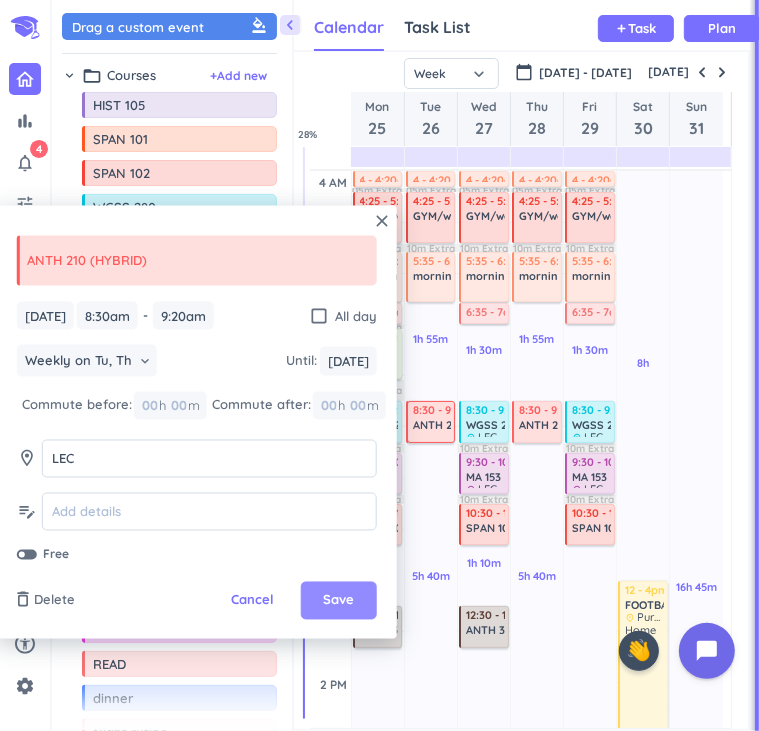 click on "Save" at bounding box center (338, 601) 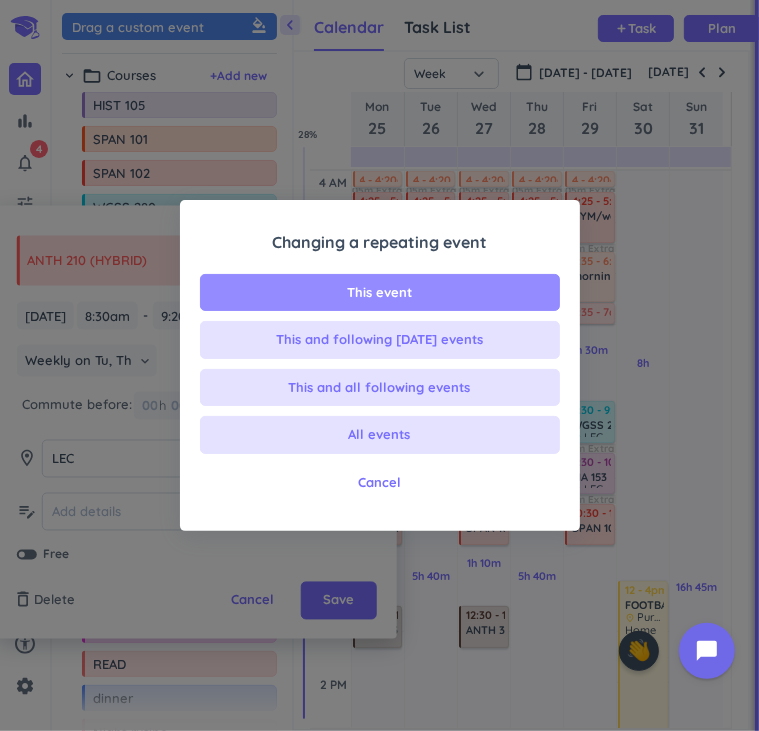 click on "This event" at bounding box center [379, 293] 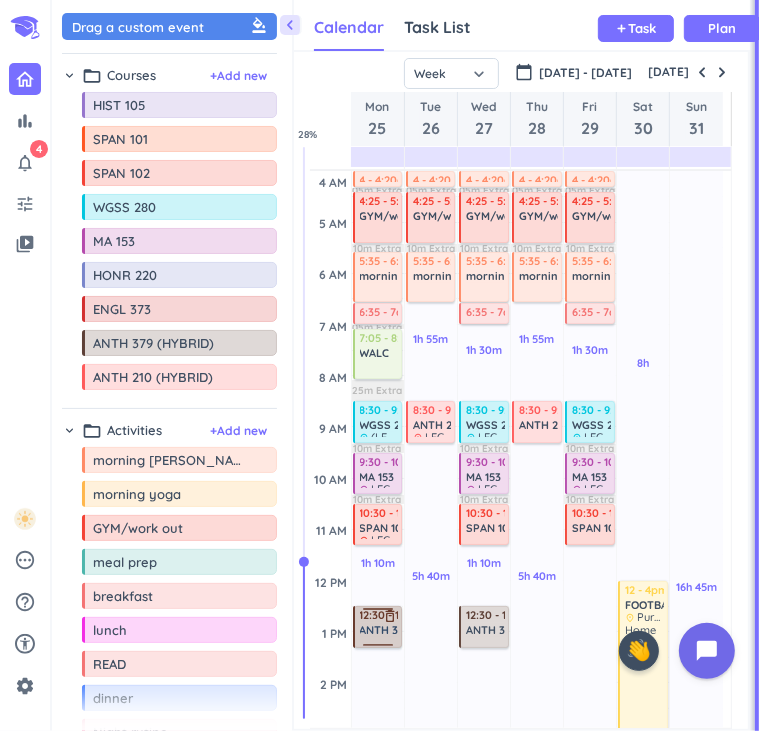 click on "ANTH 379 (HYBRID)" at bounding box center (411, 630) 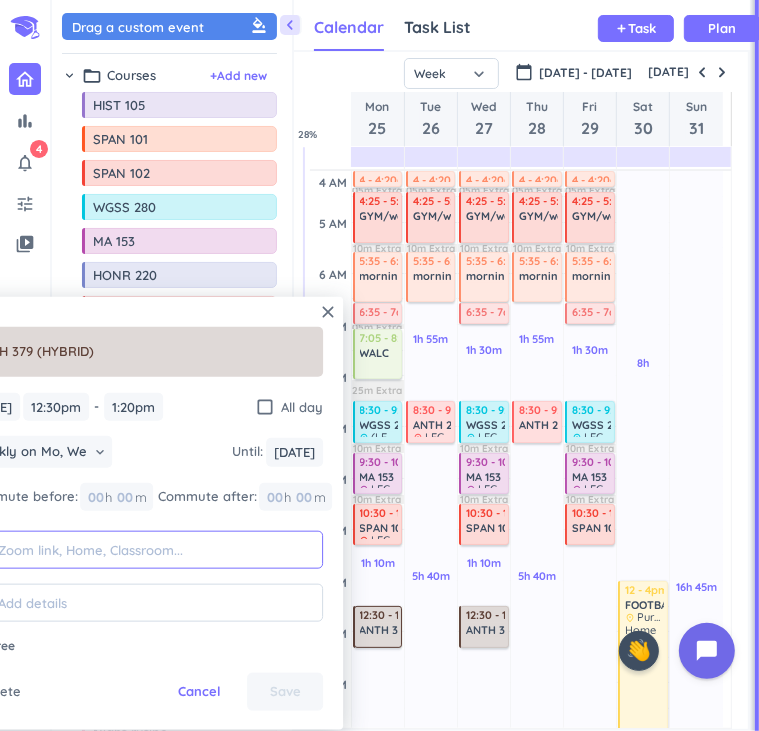 click at bounding box center [155, 550] 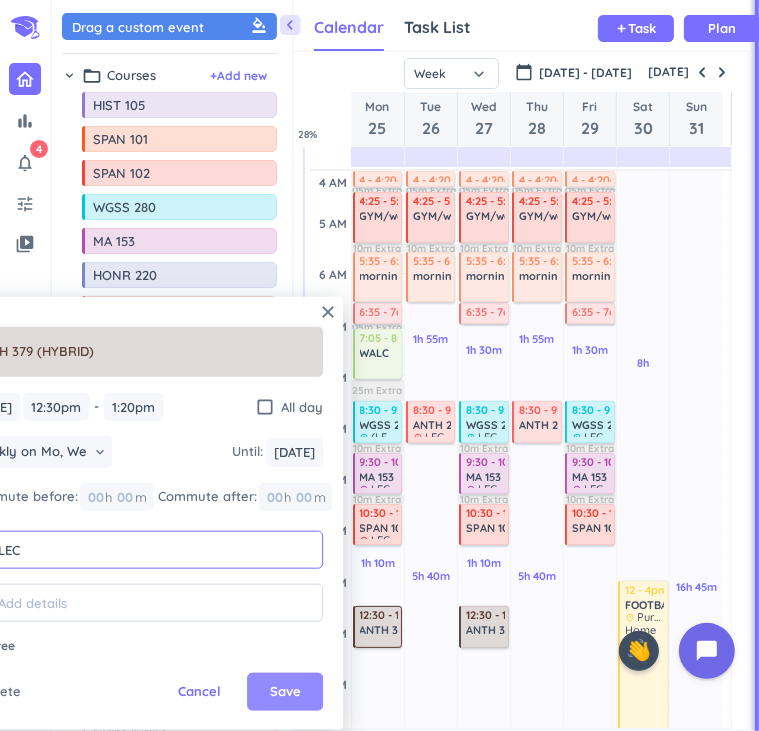 type on "LEC" 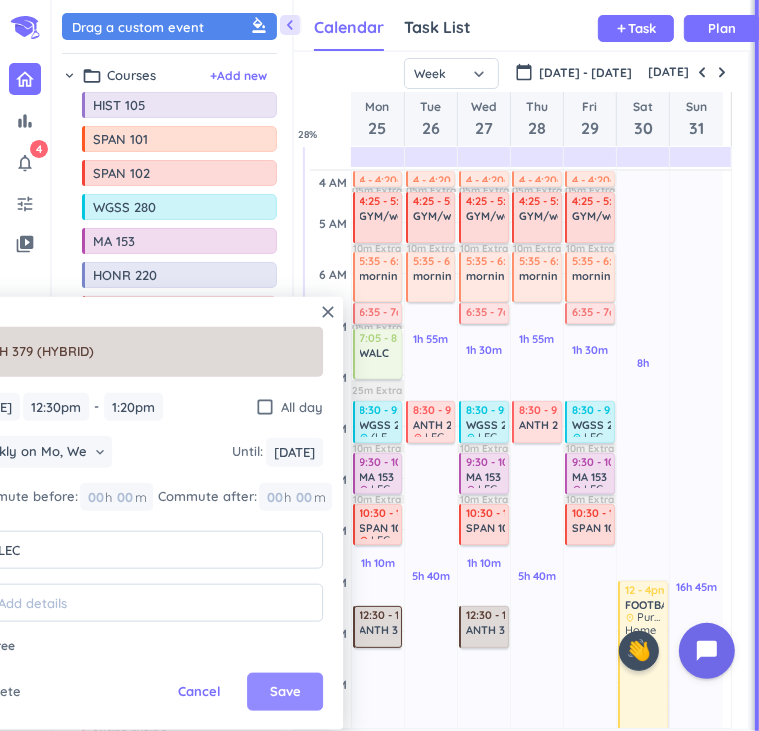 click on "Save" at bounding box center (285, 692) 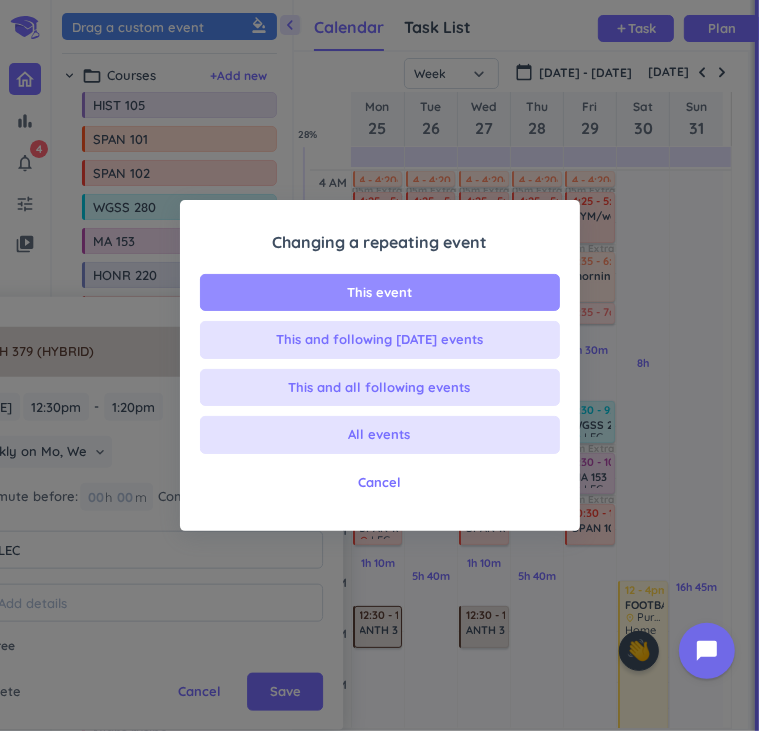 click on "This event" at bounding box center [380, 293] 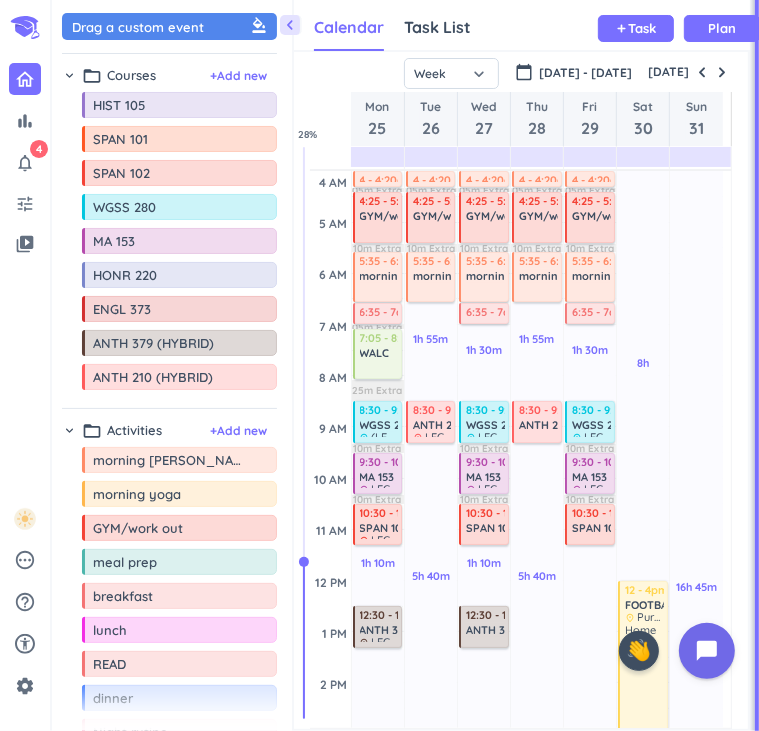 click on "ANTH 379 (HYBRID)" at bounding box center (517, 630) 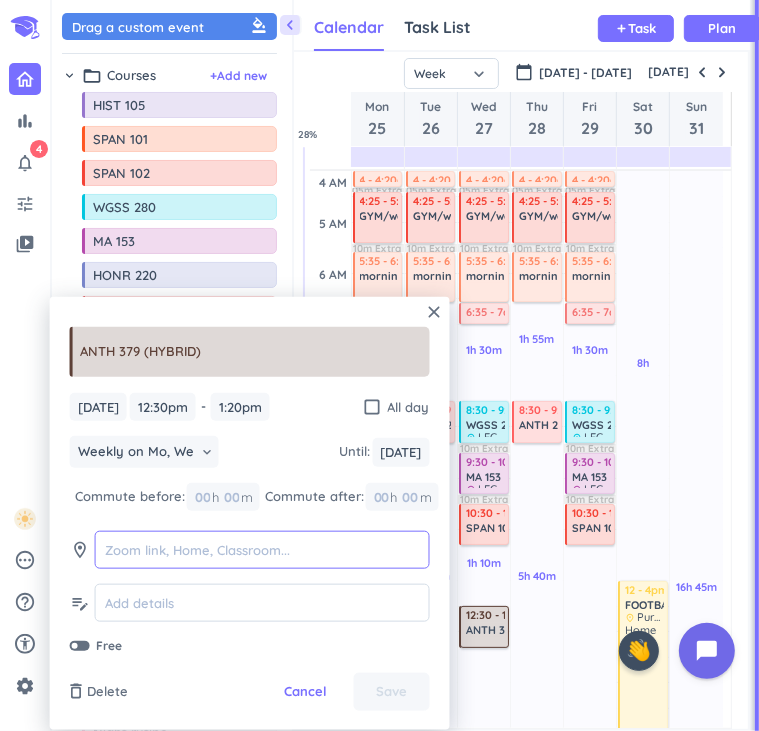 click at bounding box center [262, 550] 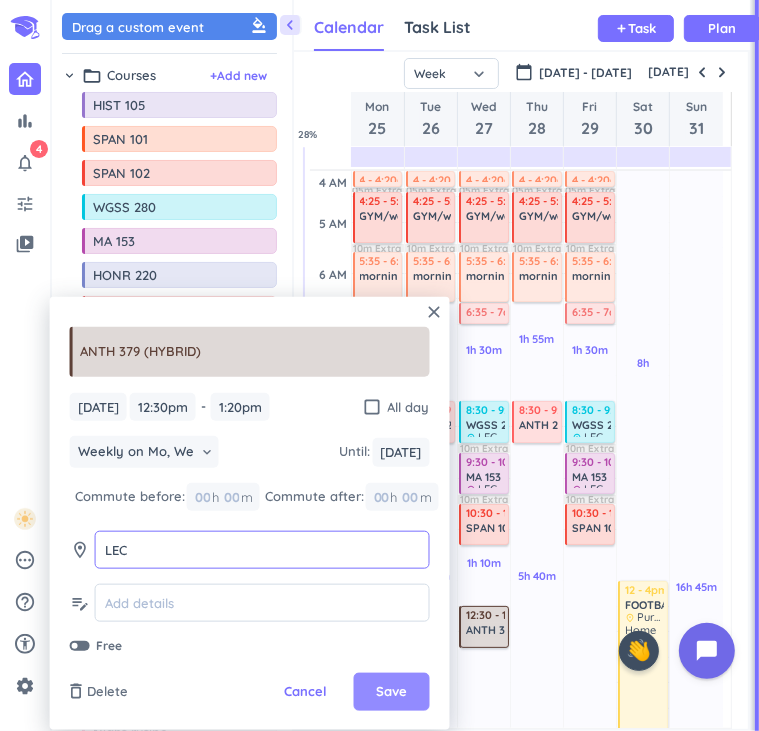 type on "LEC" 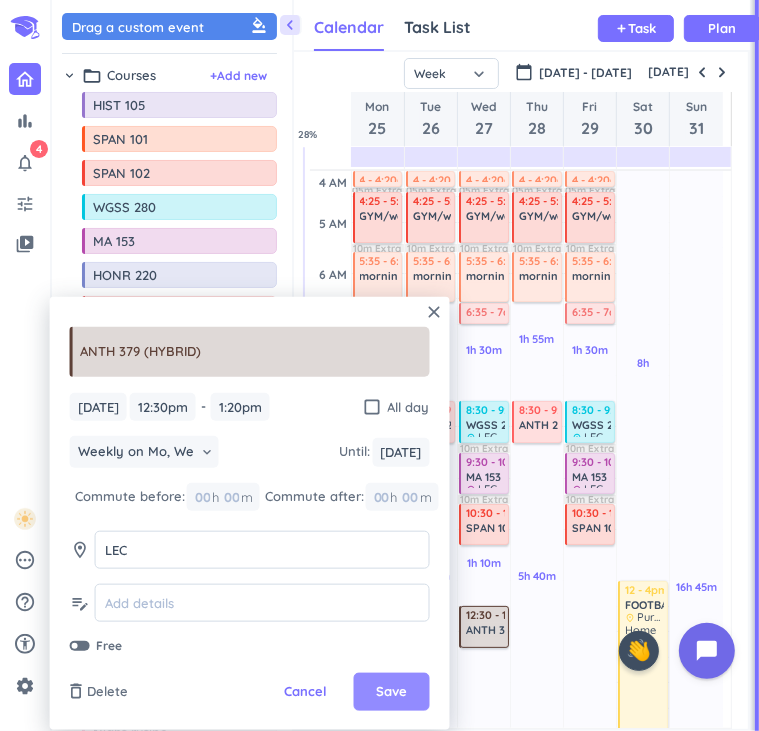 click on "Save" at bounding box center (391, 692) 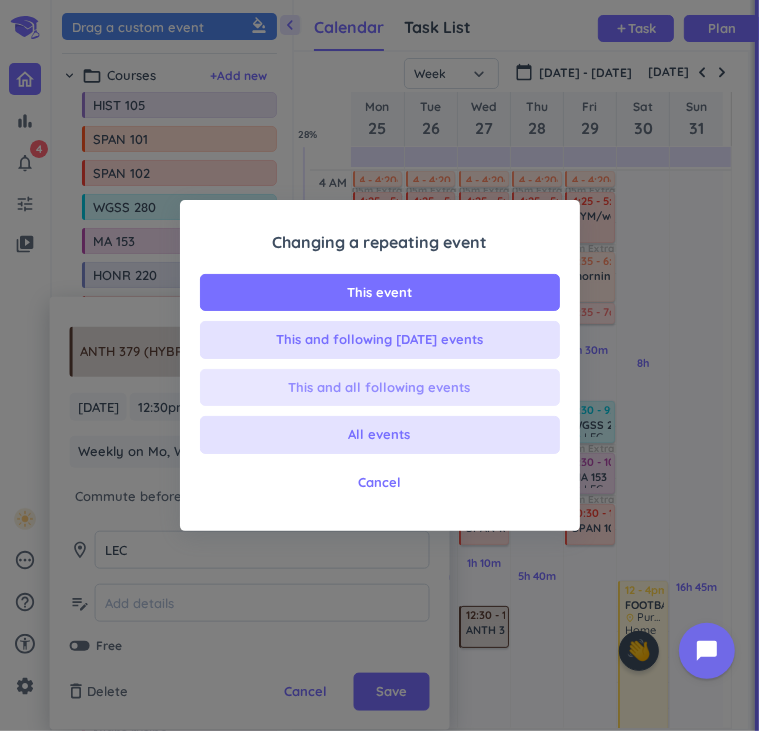 click on "This and all following events" at bounding box center [380, 388] 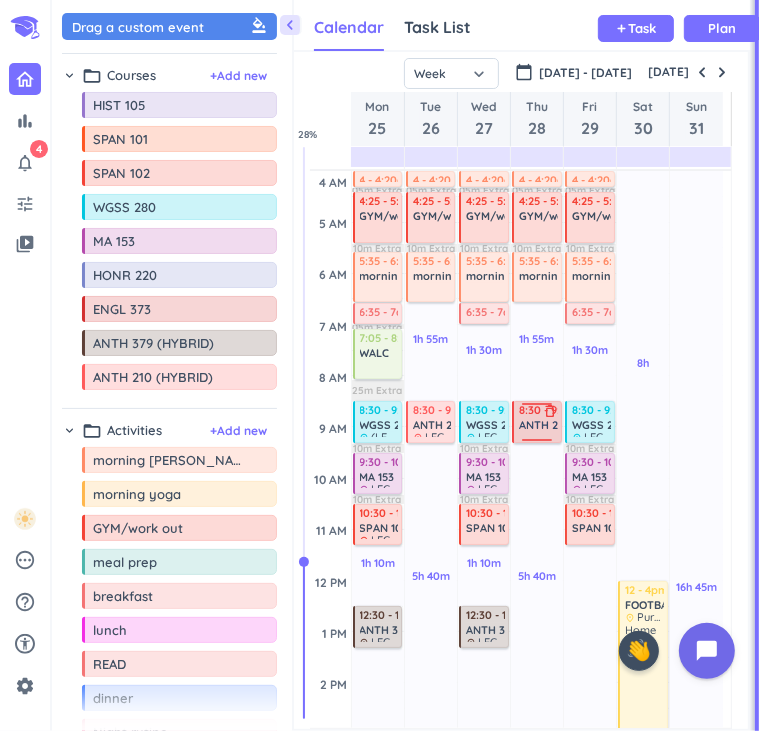click at bounding box center [538, 436] 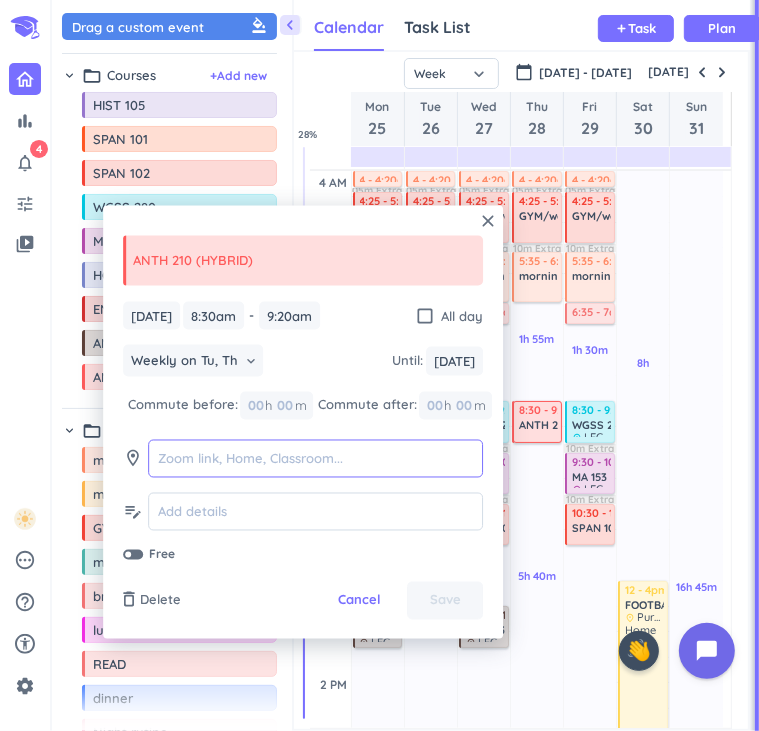 click at bounding box center [315, 458] 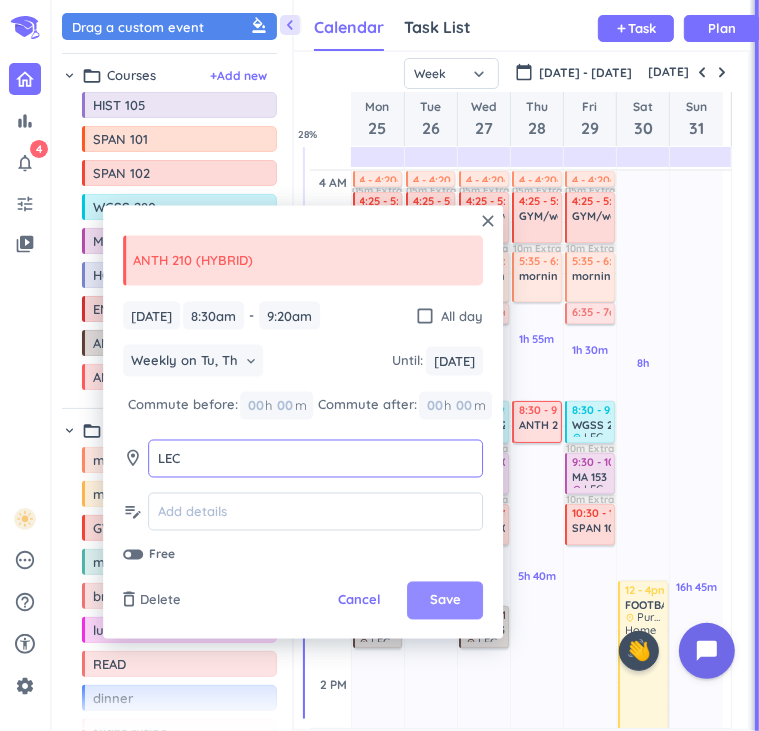 type on "LEC" 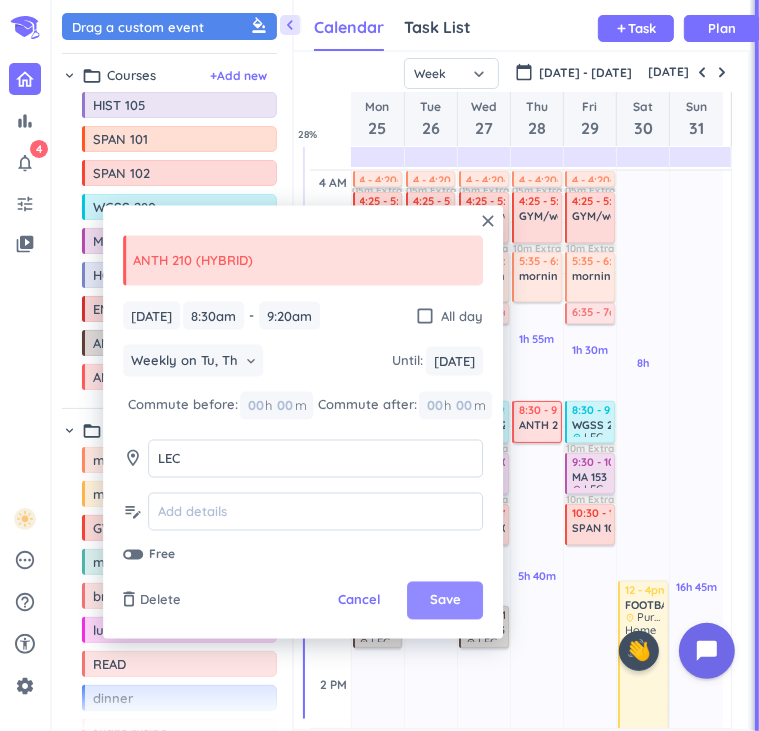 click on "Save" at bounding box center [445, 601] 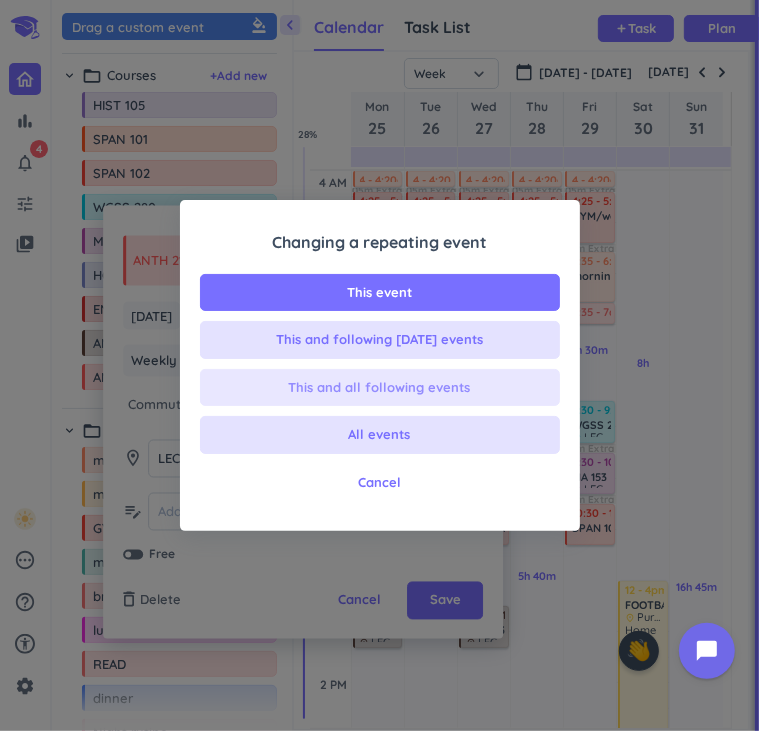 click on "This and all following events" at bounding box center (380, 388) 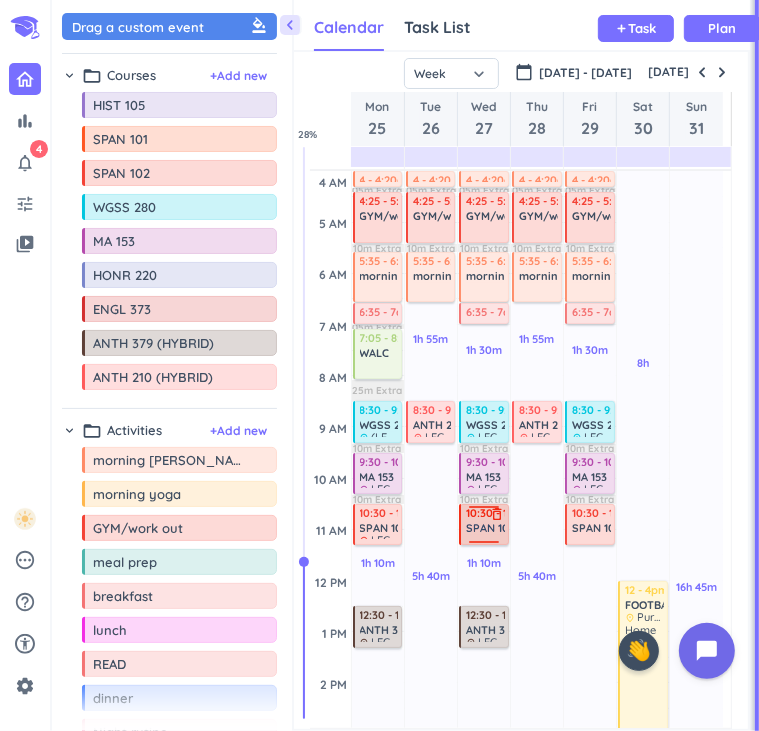 click on "SPAN 102 delete_outline" at bounding box center (485, 531) 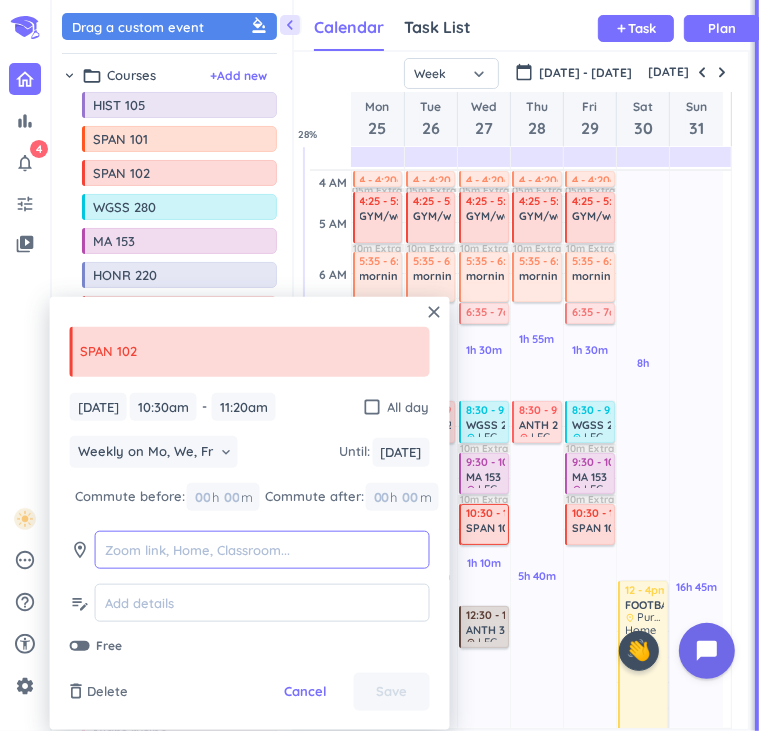 click at bounding box center [262, 550] 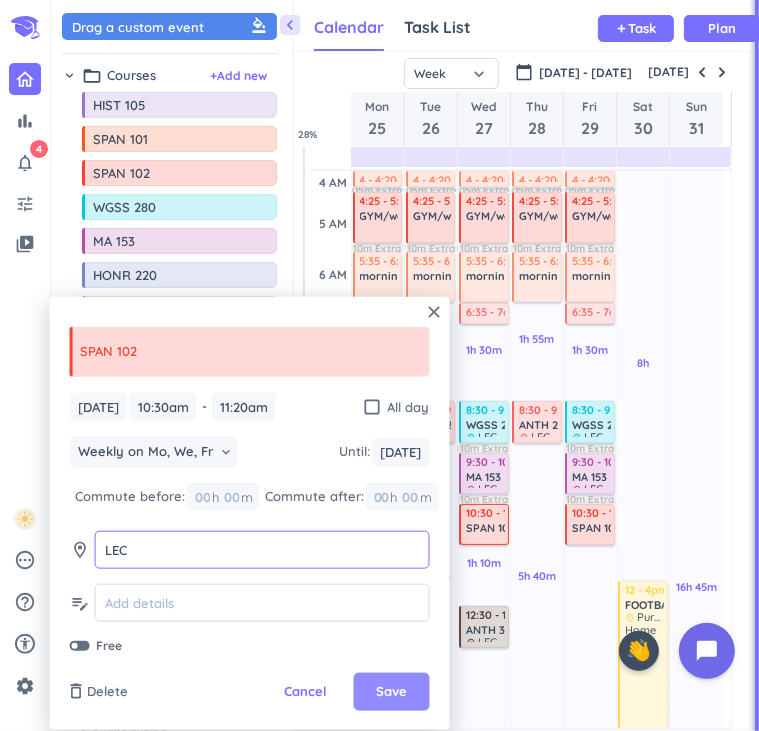 type on "LEC" 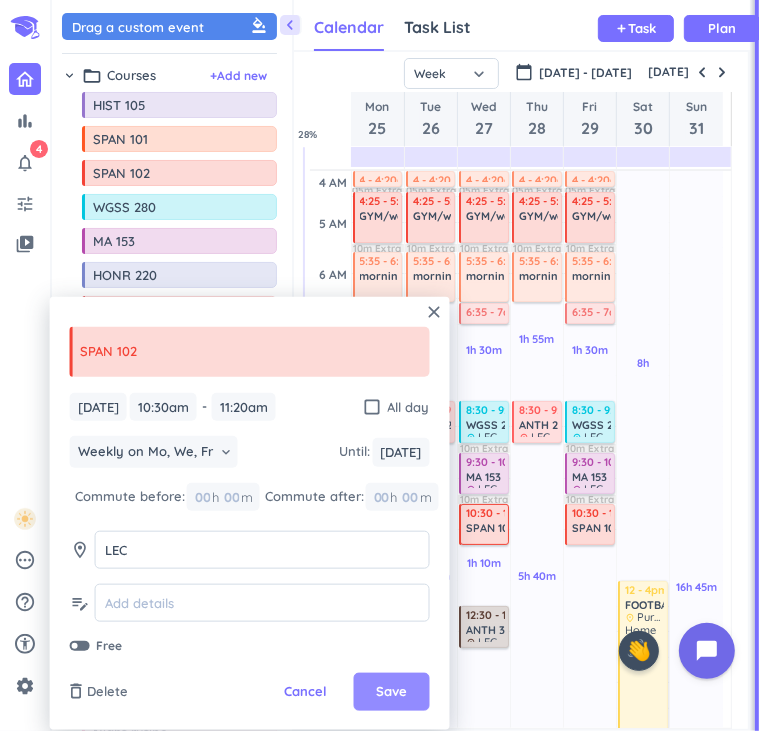 click on "Save" at bounding box center [392, 692] 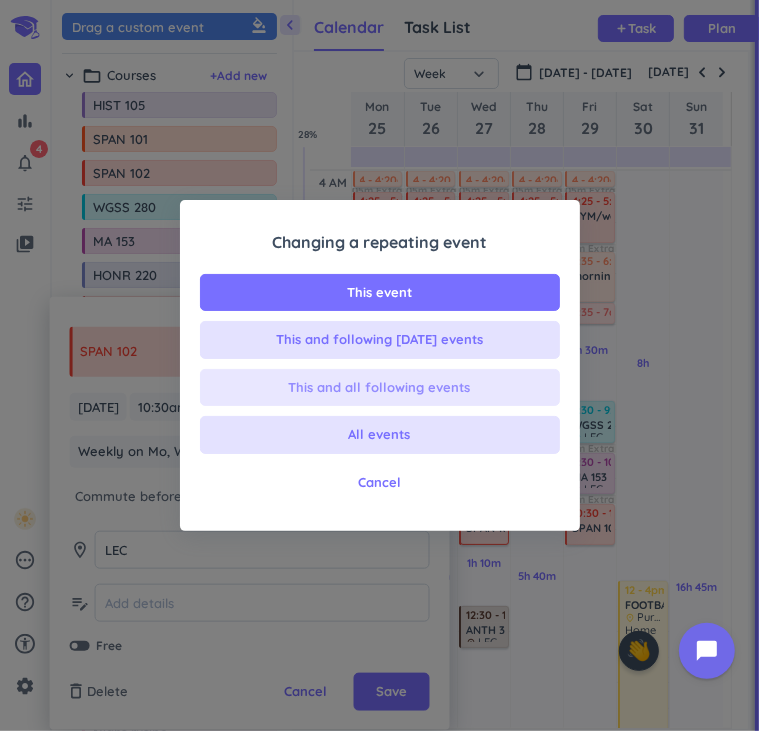 click on "This and all following events" at bounding box center (380, 388) 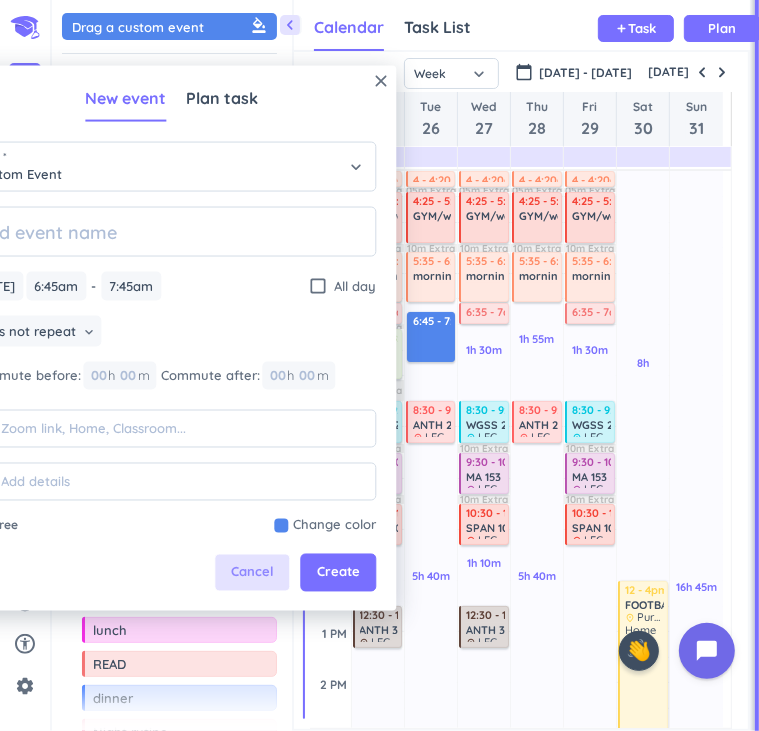 click on "Cancel" at bounding box center (252, 573) 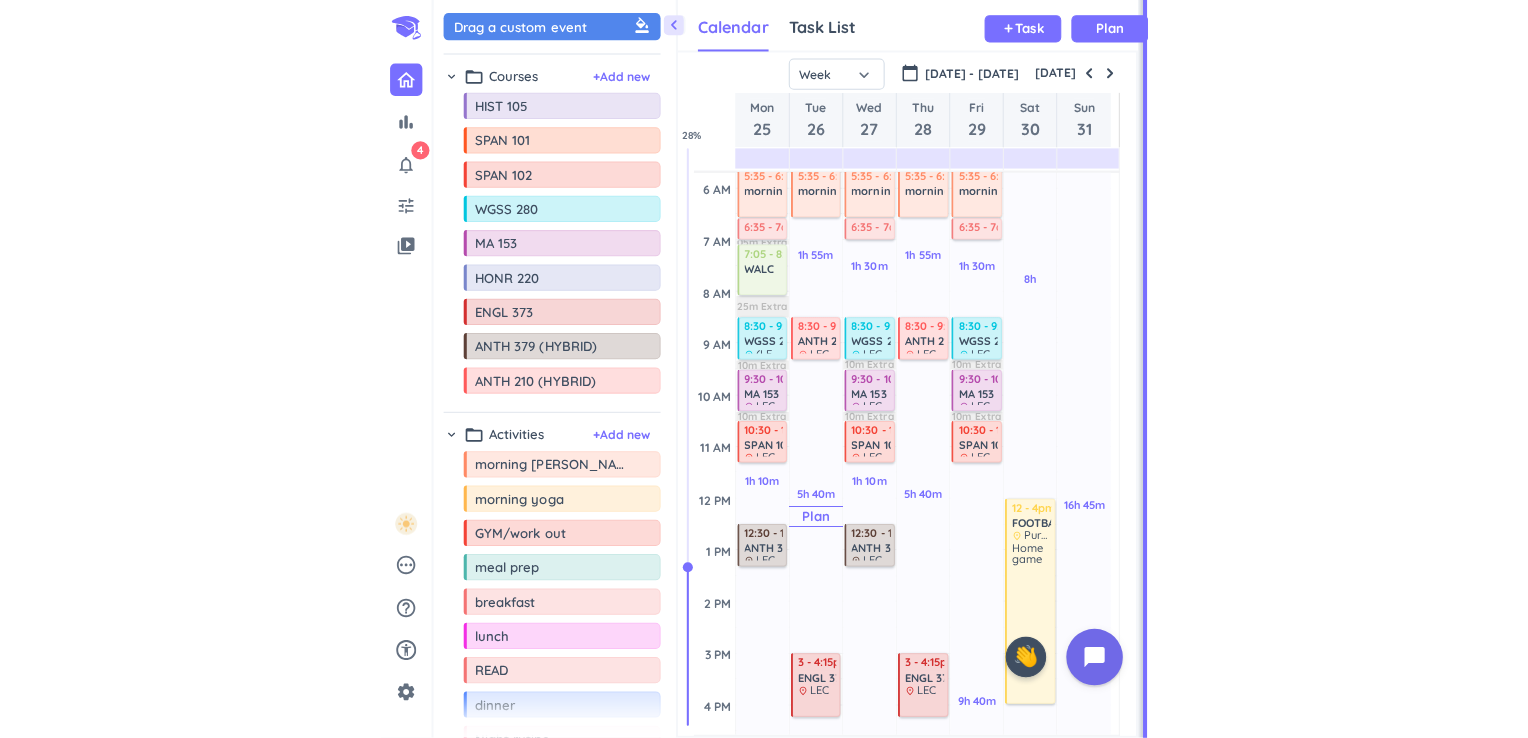 scroll, scrollTop: 88, scrollLeft: 0, axis: vertical 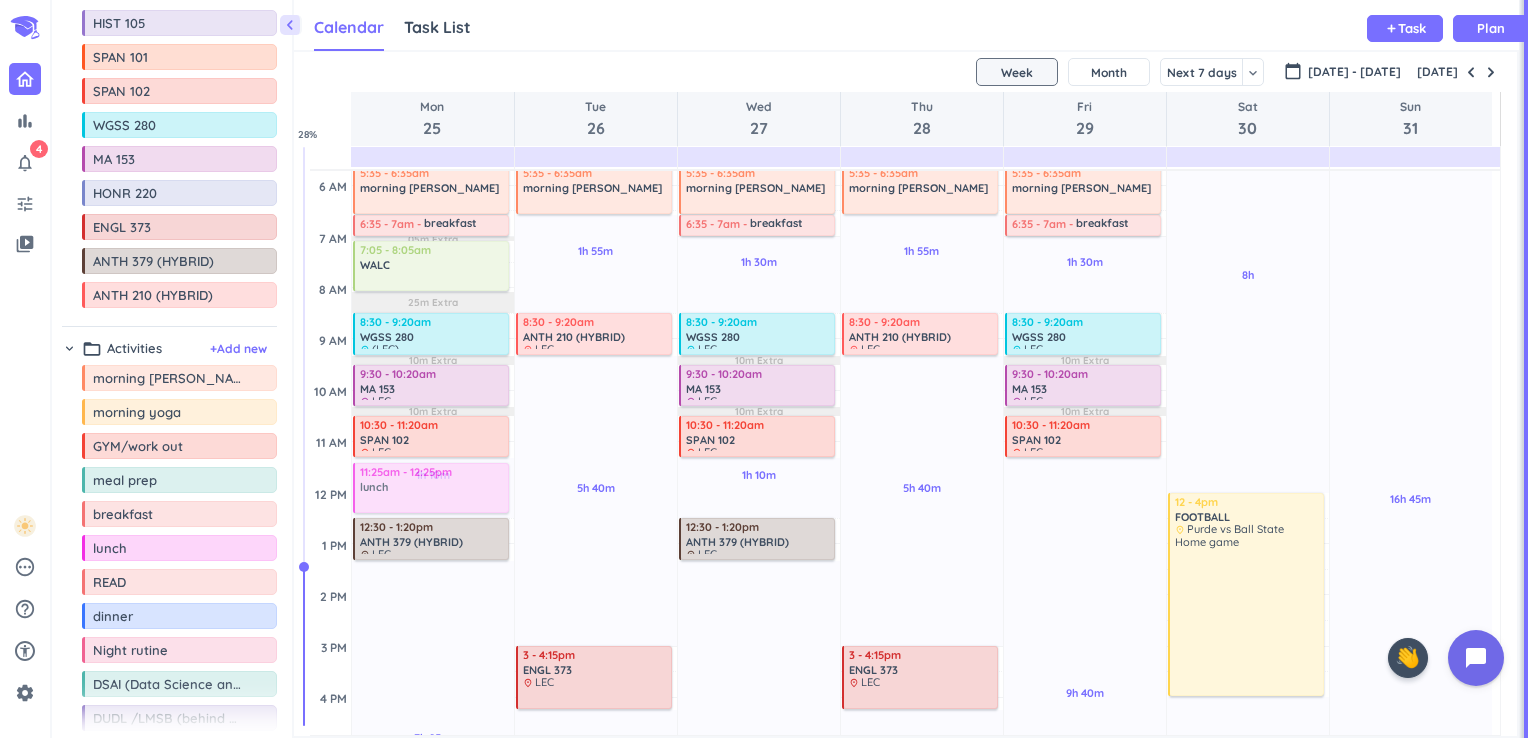 drag, startPoint x: 111, startPoint y: 547, endPoint x: 389, endPoint y: 466, distance: 289.56 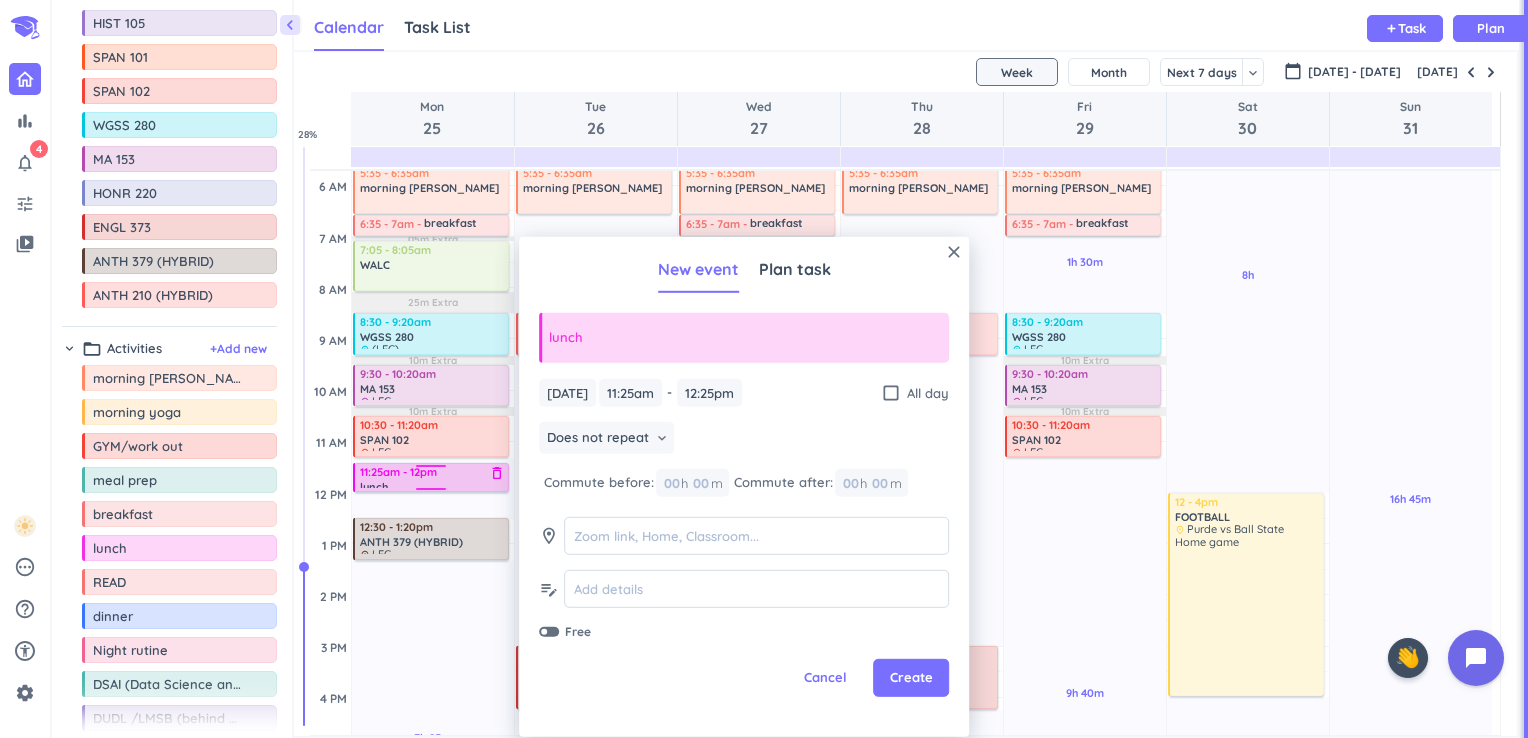 drag, startPoint x: 432, startPoint y: 511, endPoint x: 432, endPoint y: 492, distance: 19 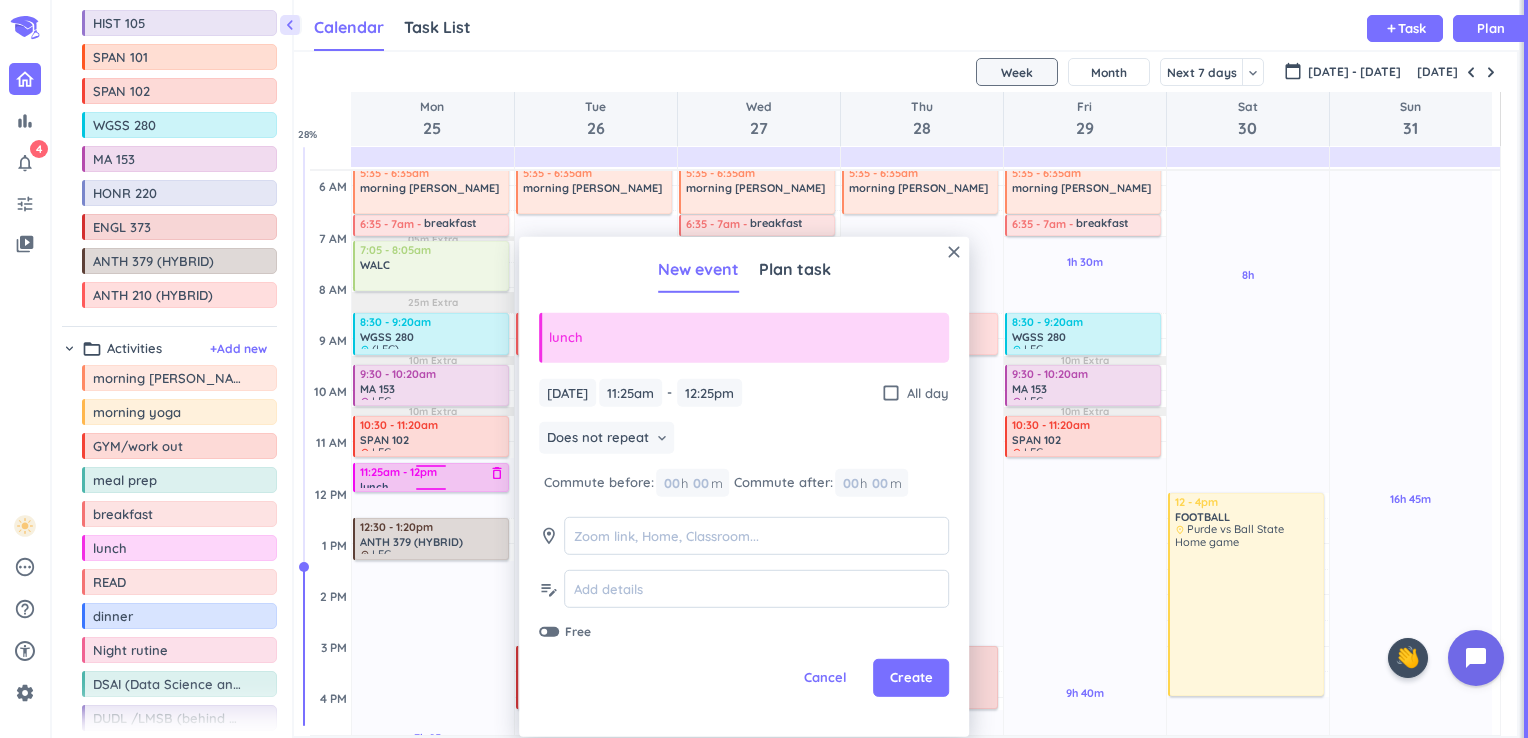 click on "1h 10m Past due Plan 7h 25m Past due Plan 05m Extra 10m Extra 05m Extra 25m Extra 10m Extra 10m Extra Adjust Awake Time 4 - 4:20am morning rutine delete_outline 4:25 - 5:25am GYM/work out delete_outline 5:35 - 6:35am morning rutine delete_outline 6:35 - 7am breakfast delete_outline 7:05 - 8:05am WALC delete_outline 8:30 - 9:20am WGSS 280 delete_outline place (LEC) BRNG 1222  9:30 - 10:20am MA 153 delete_outline place LEC CL50 125 10:30 - 11:20am SPAN 102 delete_outline place LEC SC GO30 11:25am - 12:25pm lunch delete_outline 12:30 - 1:20pm ANTH 379 (HYBRID) delete_outline place LEC 11:25am - 12pm lunch delete_outline" at bounding box center [433, 697] 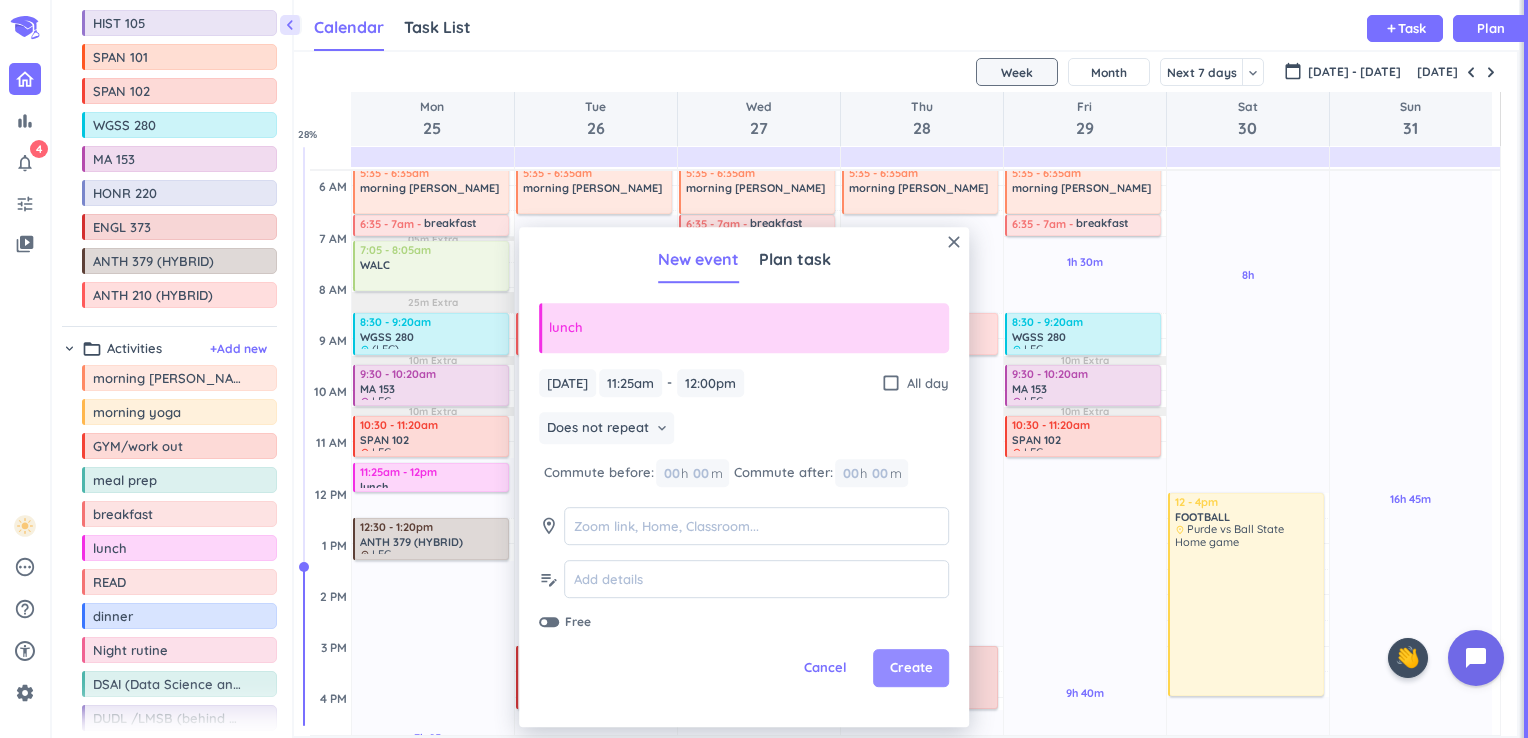 click on "Create" at bounding box center [911, 669] 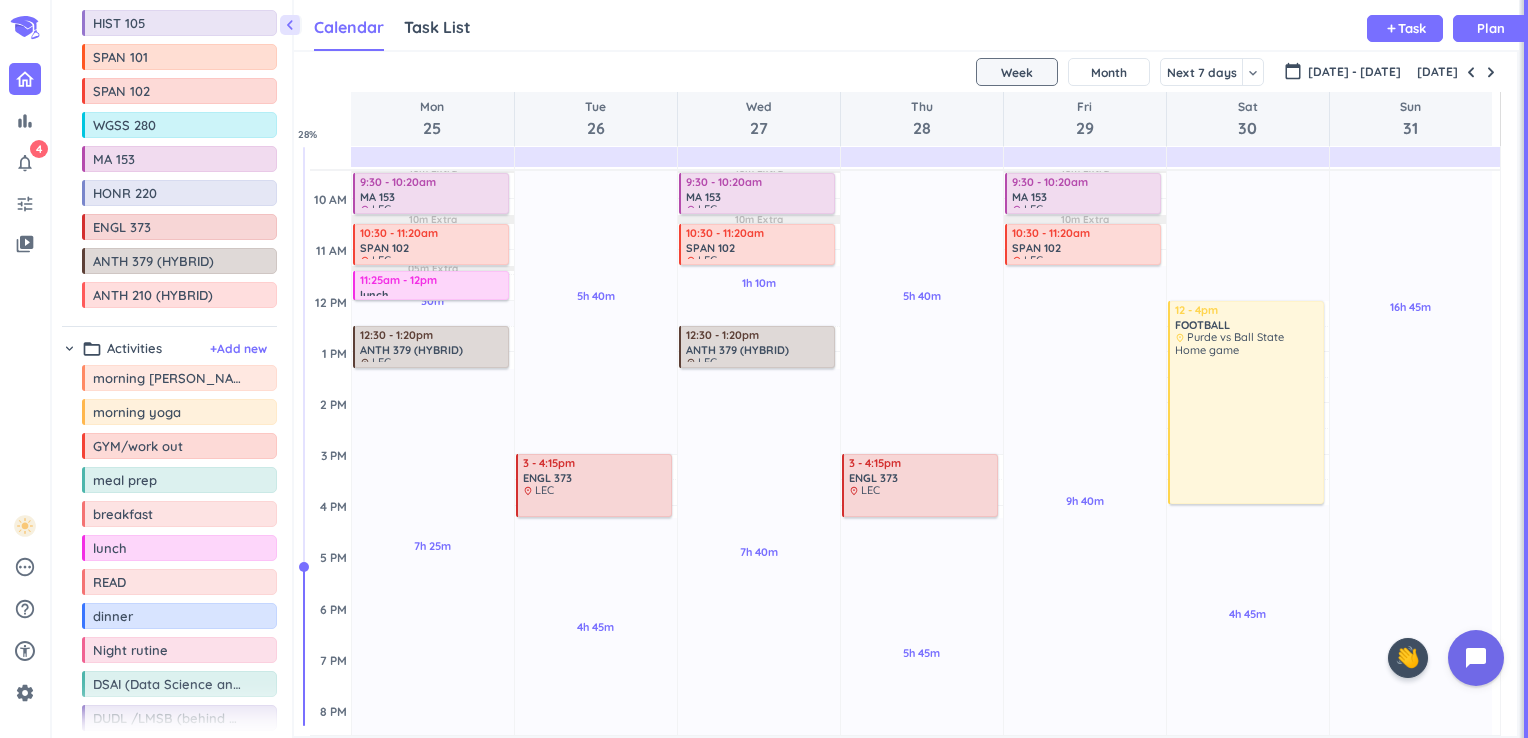 scroll, scrollTop: 284, scrollLeft: 0, axis: vertical 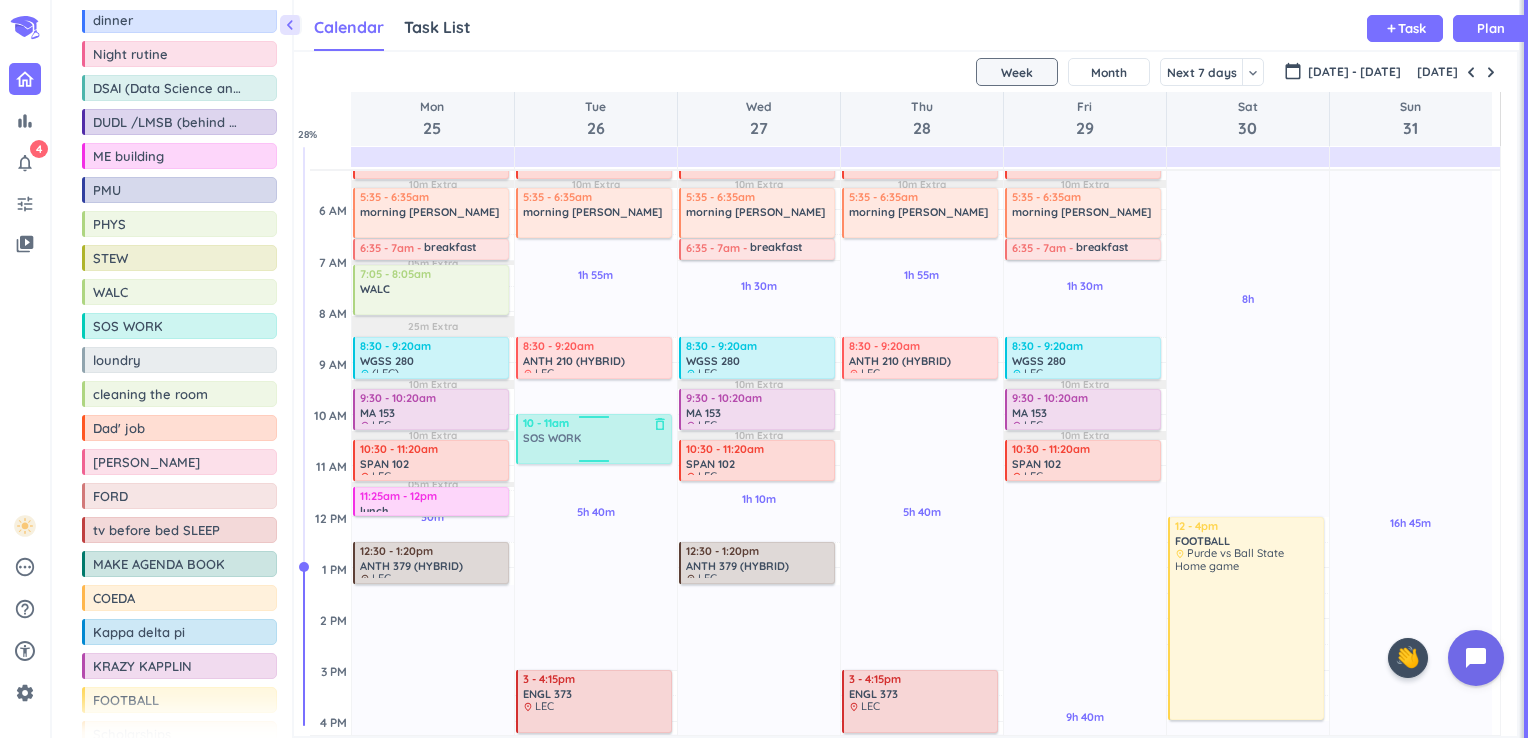 drag, startPoint x: 114, startPoint y: 319, endPoint x: 580, endPoint y: 414, distance: 475.5849 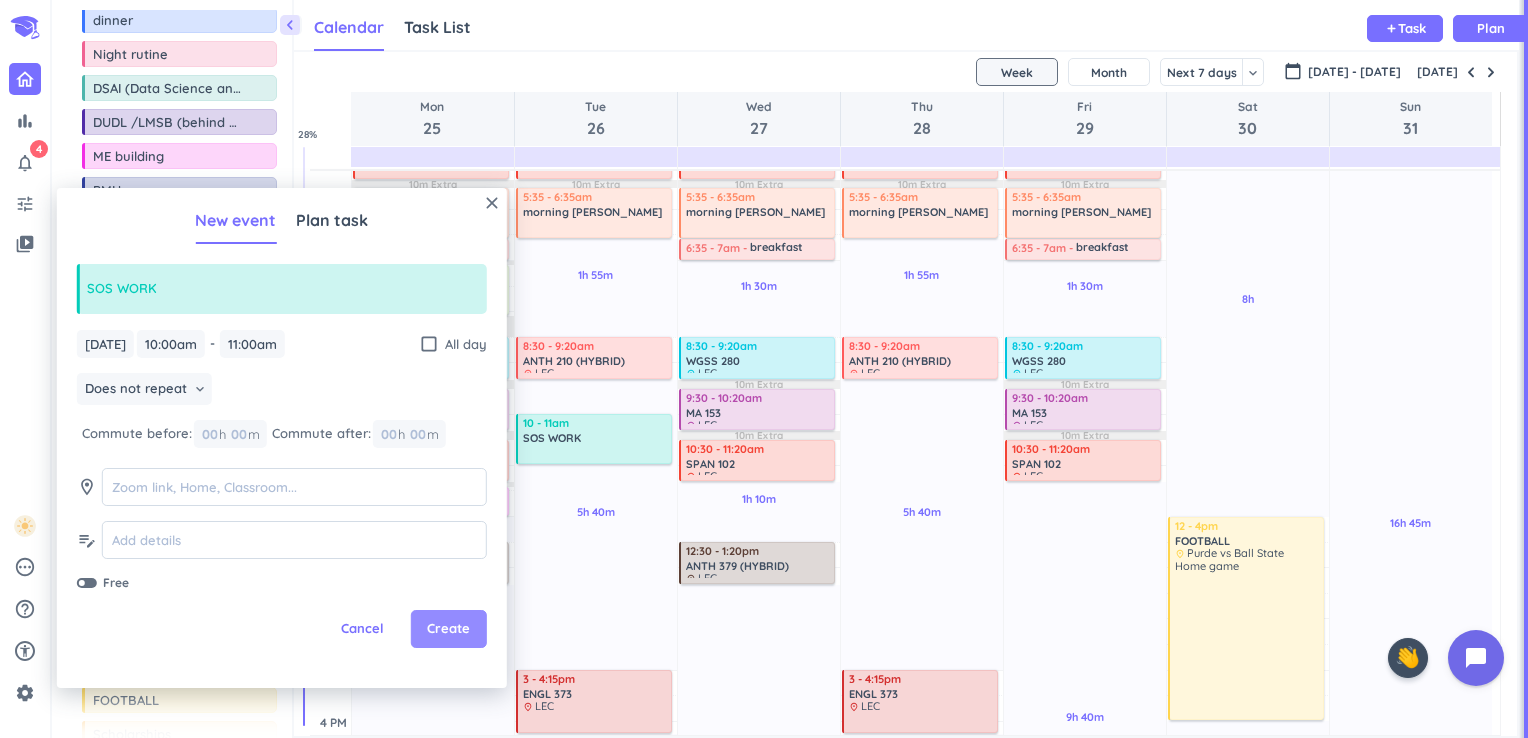 click on "Create" at bounding box center (449, 629) 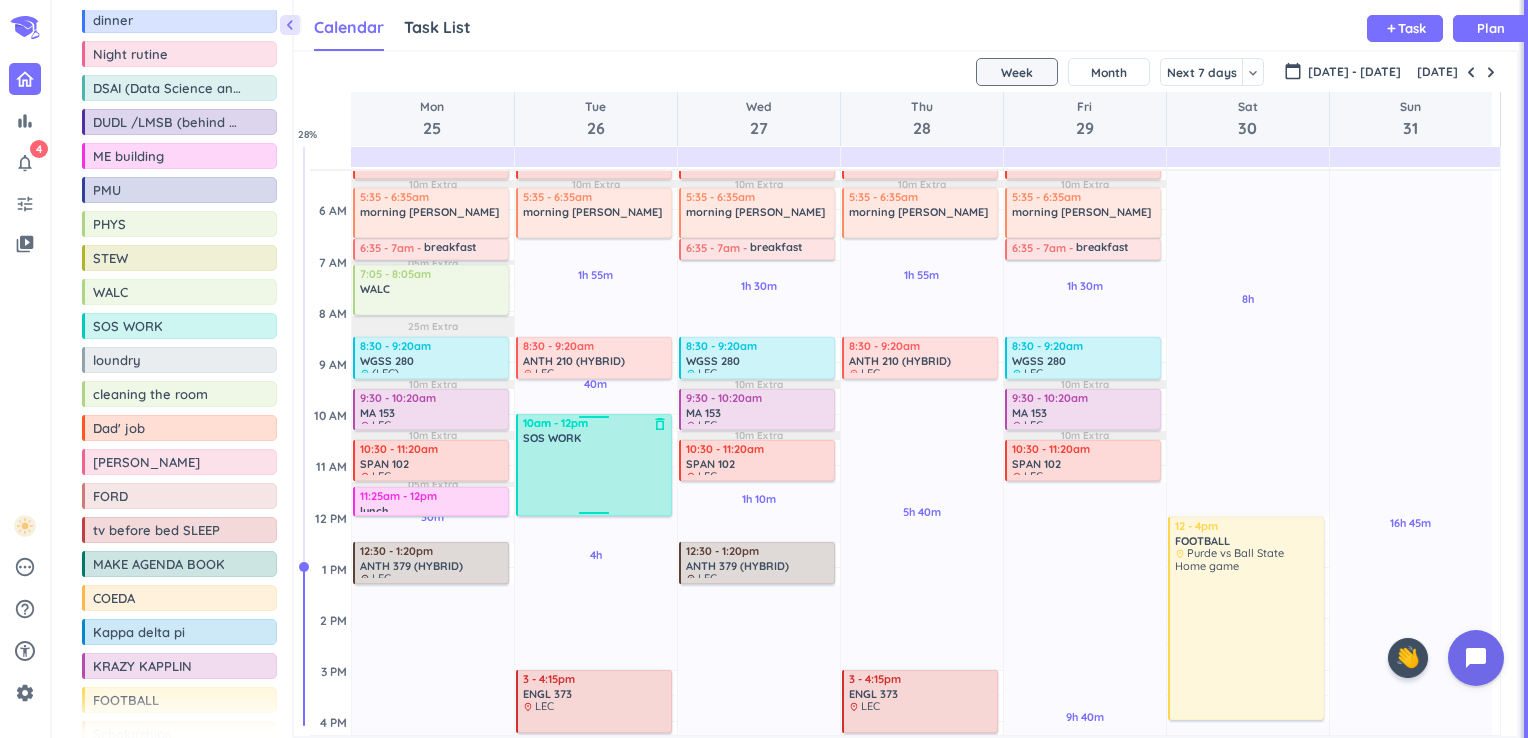 drag, startPoint x: 592, startPoint y: 462, endPoint x: 592, endPoint y: 512, distance: 50 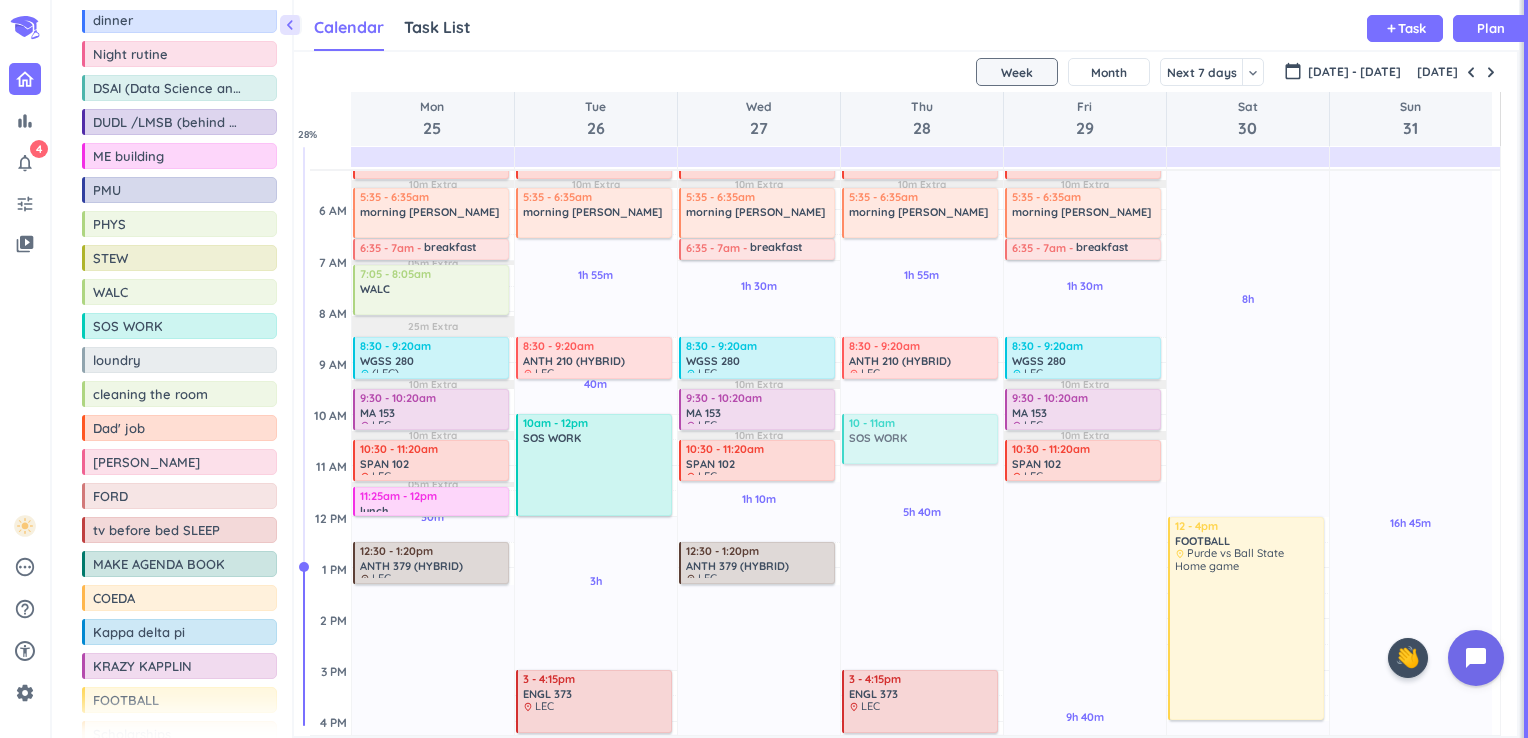 drag, startPoint x: 127, startPoint y: 319, endPoint x: 938, endPoint y: 417, distance: 816.8996 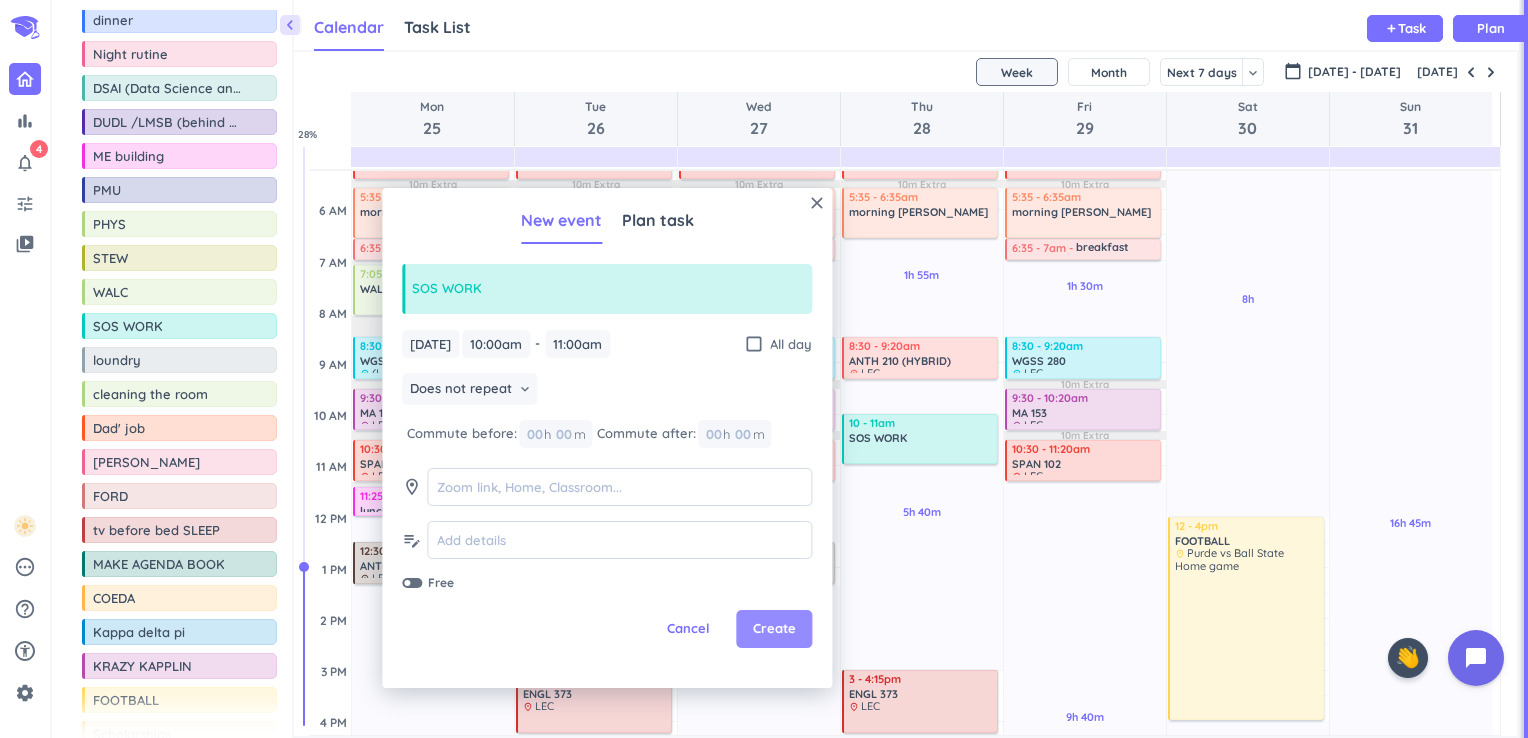 click on "Create" at bounding box center [774, 629] 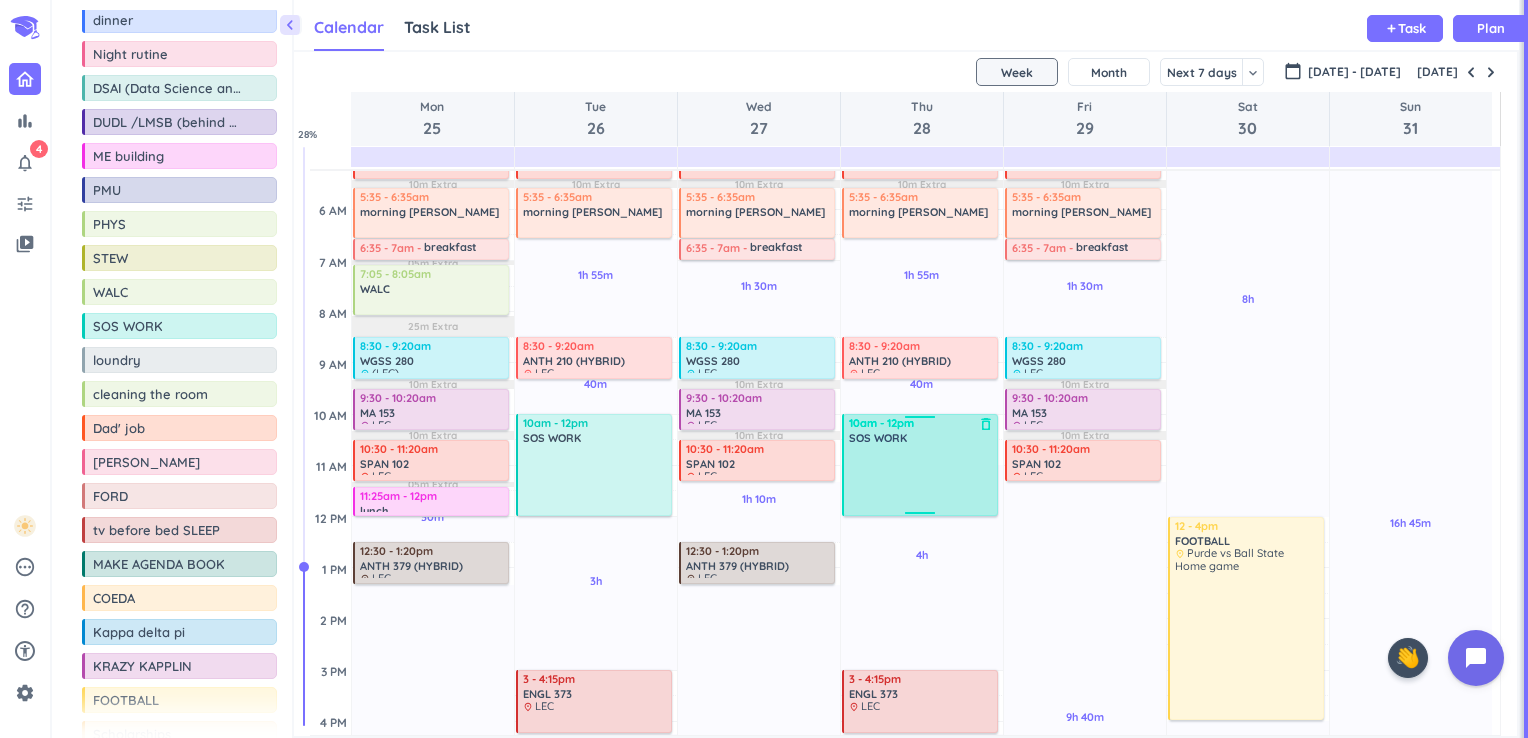 drag, startPoint x: 898, startPoint y: 534, endPoint x: 918, endPoint y: 510, distance: 31.241 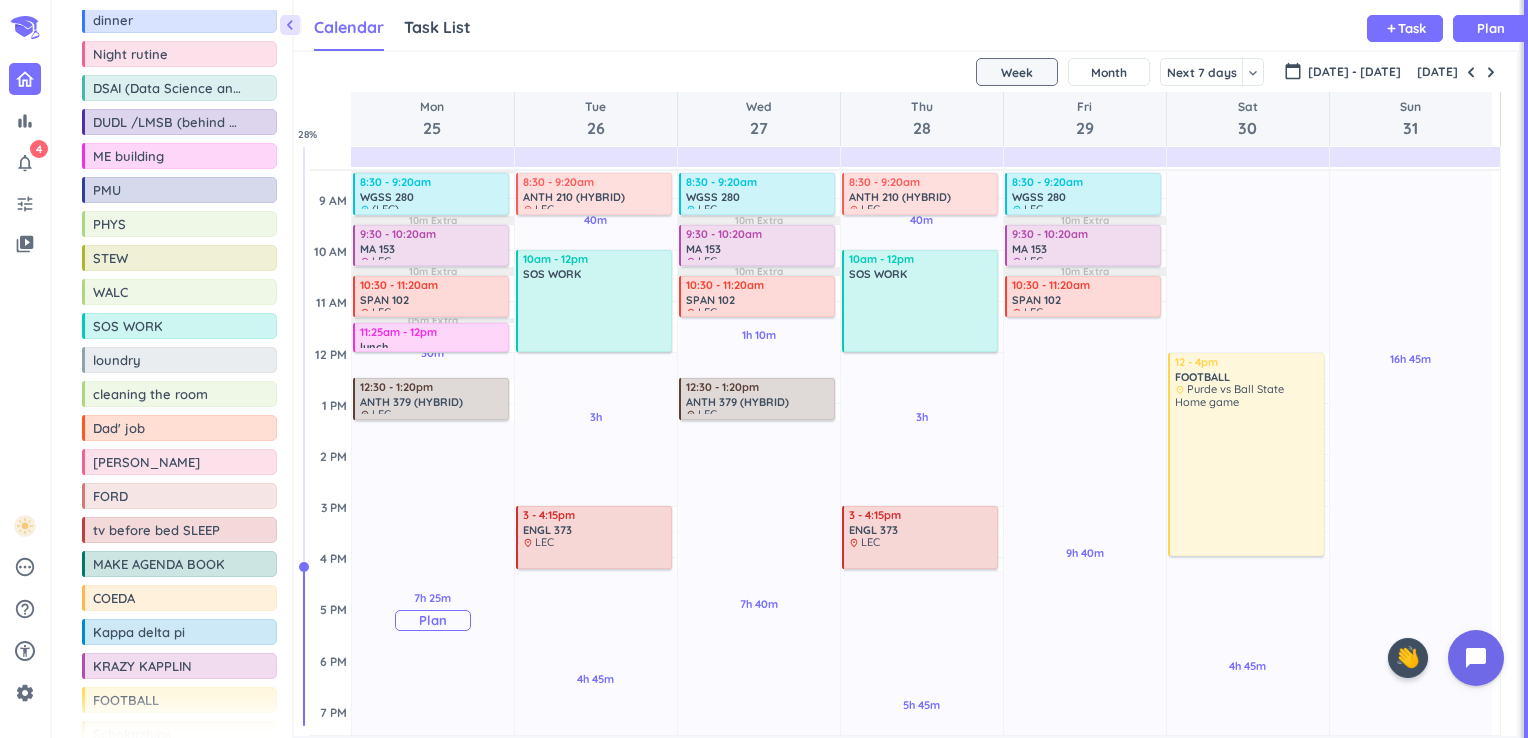 scroll, scrollTop: 230, scrollLeft: 0, axis: vertical 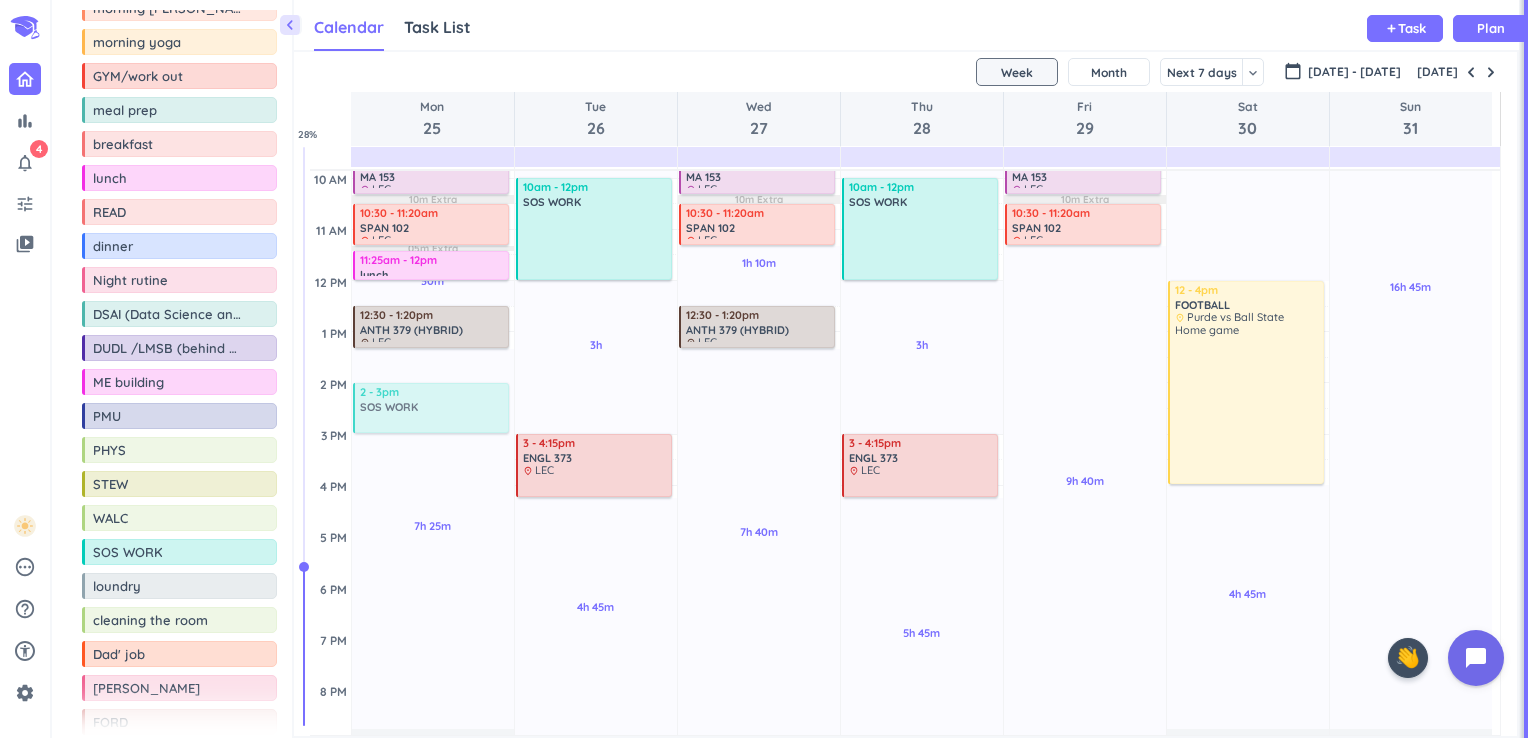 drag, startPoint x: 120, startPoint y: 548, endPoint x: 380, endPoint y: 383, distance: 307.93668 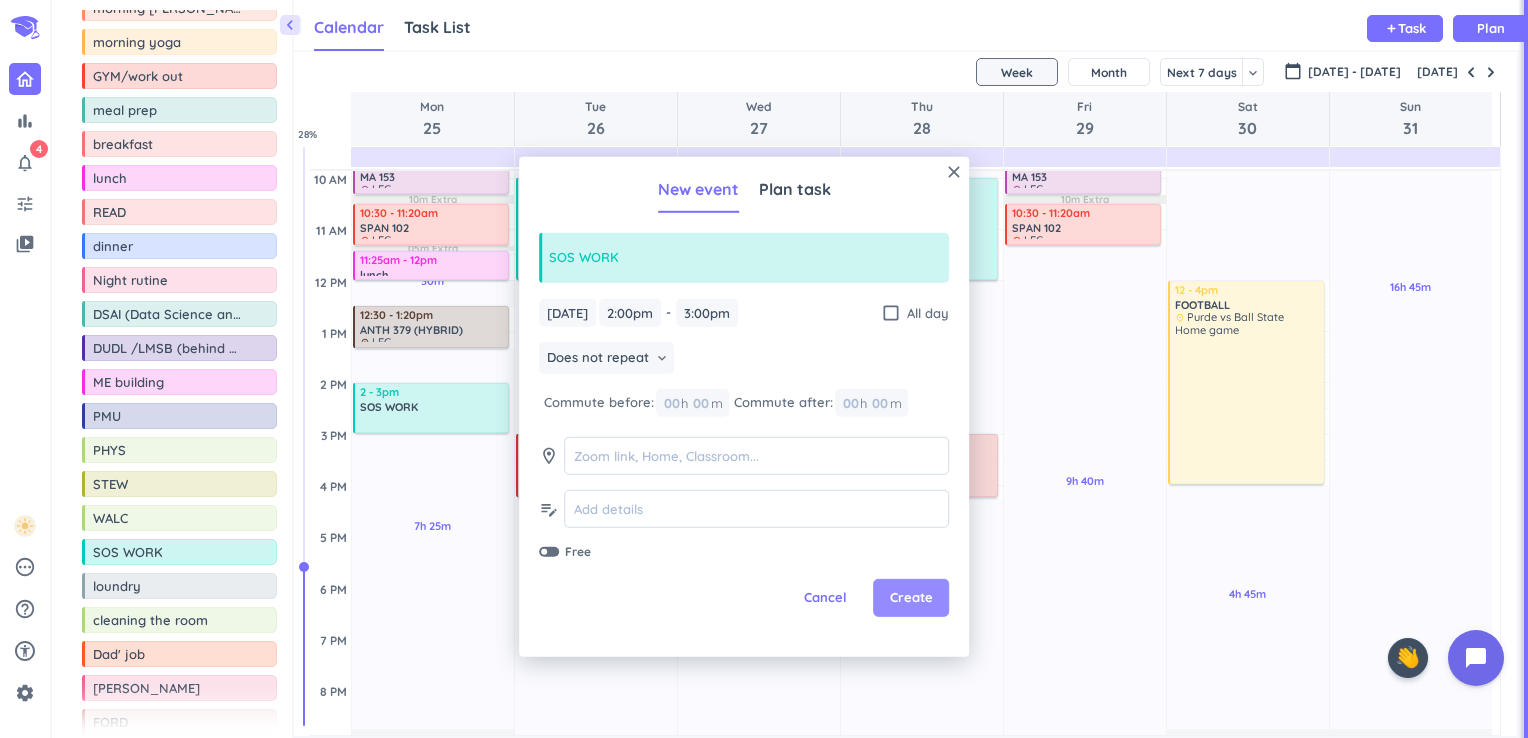 click on "Create" at bounding box center (911, 598) 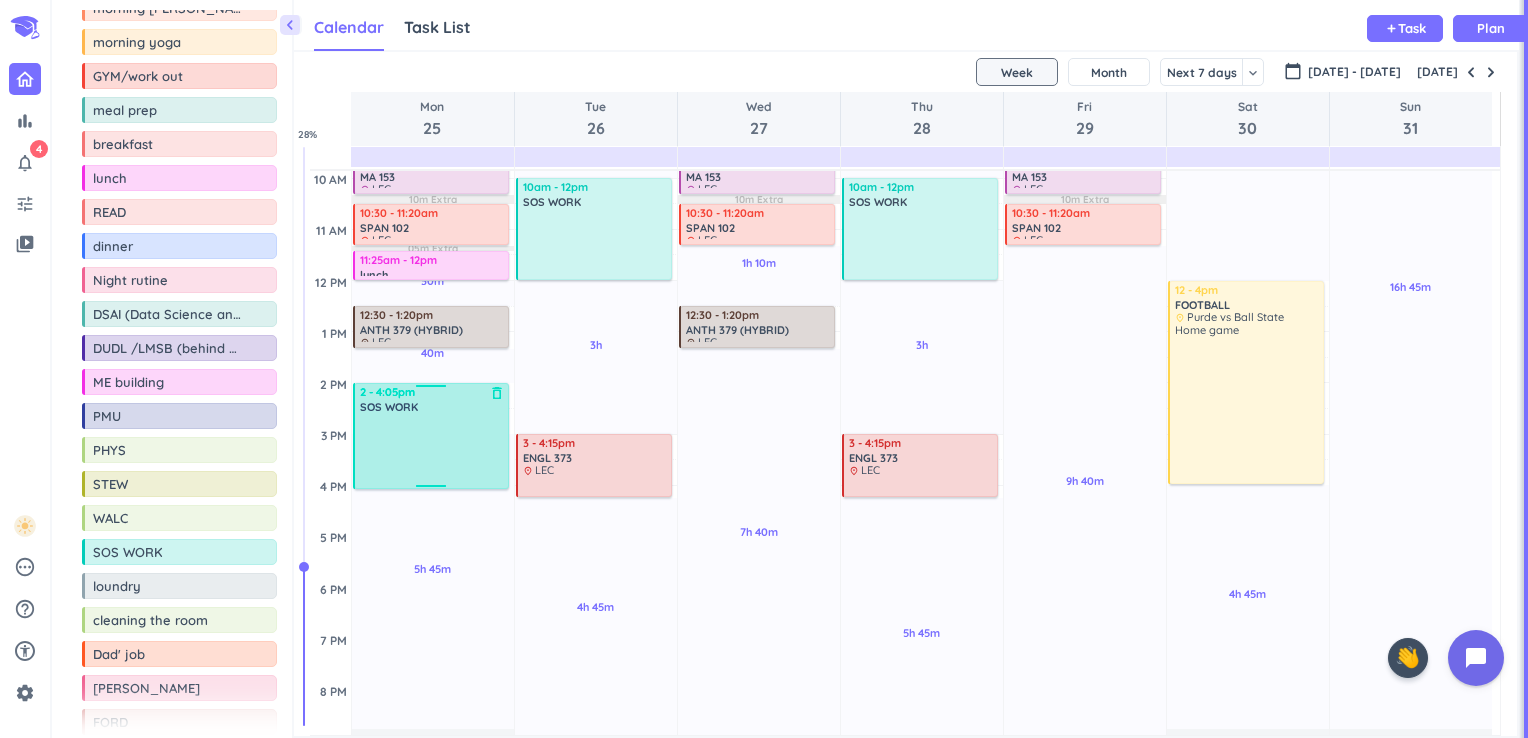 drag, startPoint x: 363, startPoint y: 422, endPoint x: 428, endPoint y: 488, distance: 92.63369 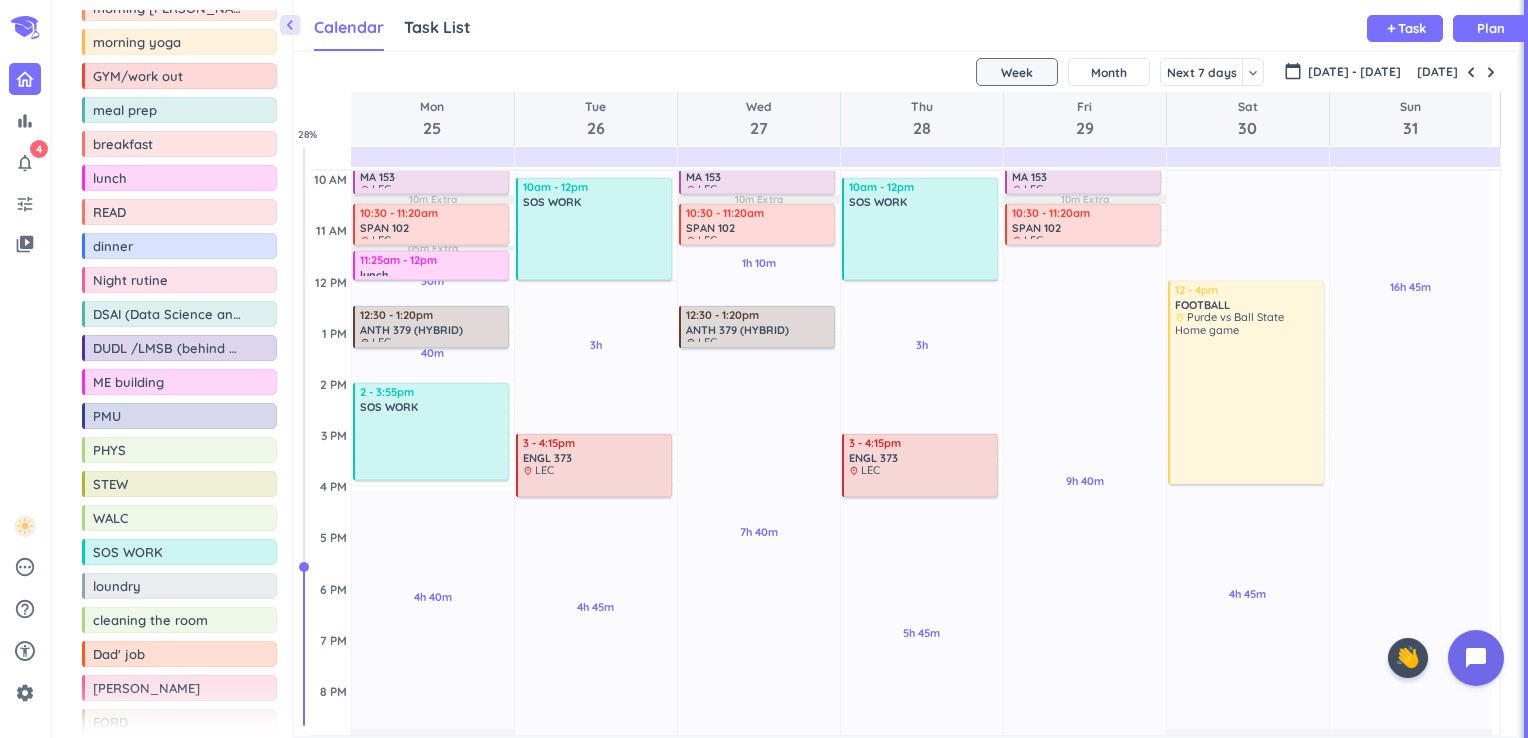 click on "4 AM 5 AM 6 AM 7 AM 8 AM 9 AM 10 AM 11 AM 12 PM 1 PM 2 PM 3 PM 4 PM 5 PM 6 PM 7 PM 8 PM 9 PM 10 PM 11 PM 12 AM 1 AM 2 AM 3 AM 30m Past due Plan 40m Past due Plan 4h 40m Past due Plan 05m Extra 10m Extra 05m Extra 25m Extra 10m Extra 10m Extra 05m Extra Adjust Awake Time 4 - 4:20am morning rutine delete_outline 4:25 - 5:25am GYM/work out delete_outline 5:35 - 6:35am morning rutine delete_outline 6:35 - 7am breakfast delete_outline 7:05 - 8:05am WALC delete_outline 8:30 - 9:20am WGSS 280 delete_outline place (LEC) BRNG 1222  9:30 - 10:20am MA 153 delete_outline place LEC CL50 125 10:30 - 11:20am SPAN 102 delete_outline place LEC SC GO30 11:25am - 12pm lunch delete_outline 12:30 - 1:20pm ANTH 379 (HYBRID) delete_outline place LEC 2 - 4:05pm SOS WORK delete_outline 2 - 3:55pm SOS WORK delete_outline 1h 55m Past due Plan 40m Past due Plan 3h  Past due Plan 4h 45m Past due Plan 05m Extra 10m Extra Adjust Awake Time 4 - 4:20am morning rutine delete_outline 4:25 - 5:25am GYM/work out delete_outline 5:35 - 6:35am LEC" at bounding box center (901, 485) 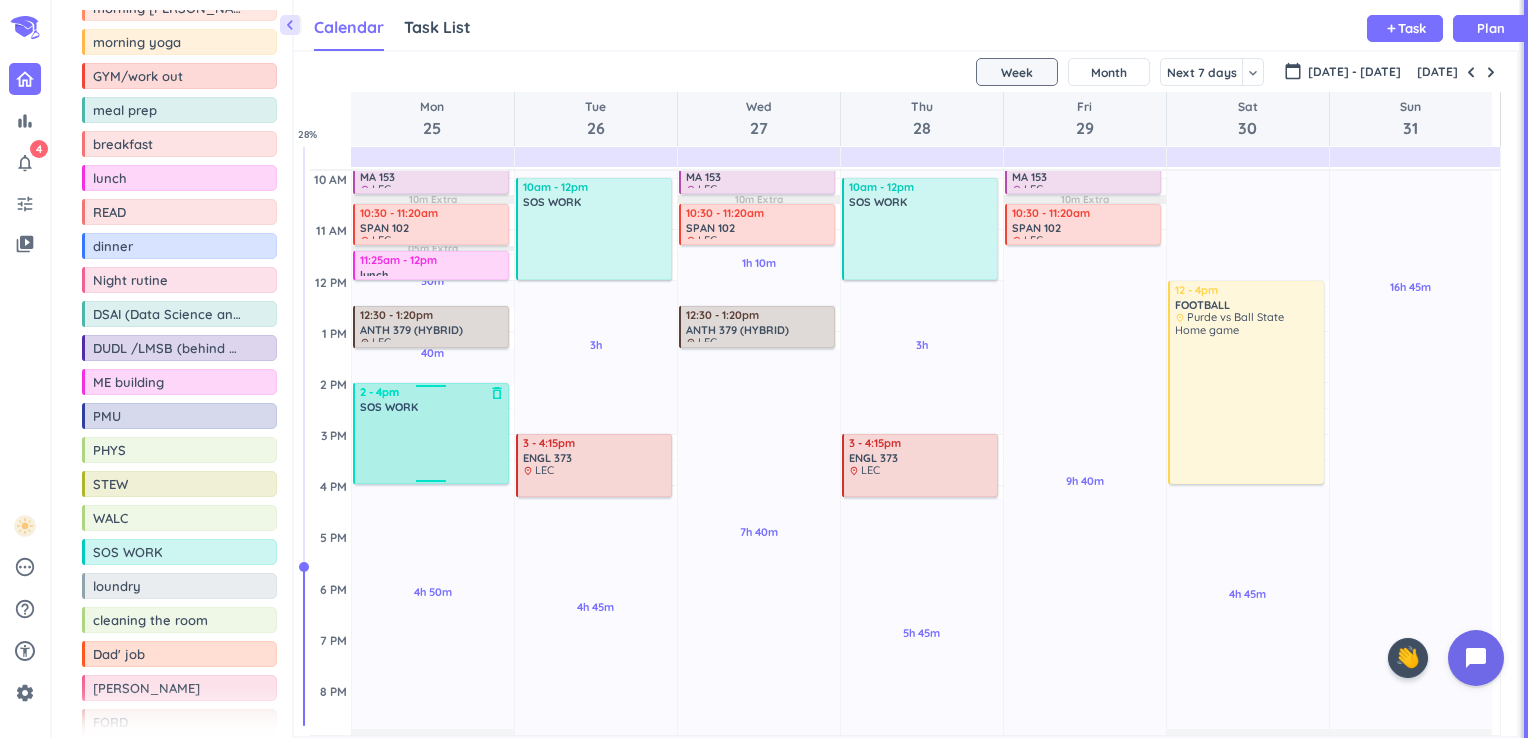 click on "30m Past due Plan 40m Past due Plan 4h 50m Past due Plan 05m Extra 10m Extra 05m Extra 25m Extra 10m Extra 10m Extra 05m Extra Adjust Awake Time 4 - 4:20am morning rutine delete_outline 4:25 - 5:25am GYM/work out delete_outline 5:35 - 6:35am morning rutine delete_outline 6:35 - 7am breakfast delete_outline 7:05 - 8:05am WALC delete_outline 8:30 - 9:20am WGSS 280 delete_outline place (LEC) BRNG 1222  9:30 - 10:20am MA 153 delete_outline place LEC CL50 125 10:30 - 11:20am SPAN 102 delete_outline place LEC SC GO30 11:25am - 12pm lunch delete_outline 12:30 - 1:20pm ANTH 379 (HYBRID) delete_outline place LEC 2 - 3:55pm SOS WORK delete_outline 2 - 4pm SOS WORK delete_outline" at bounding box center [433, 485] 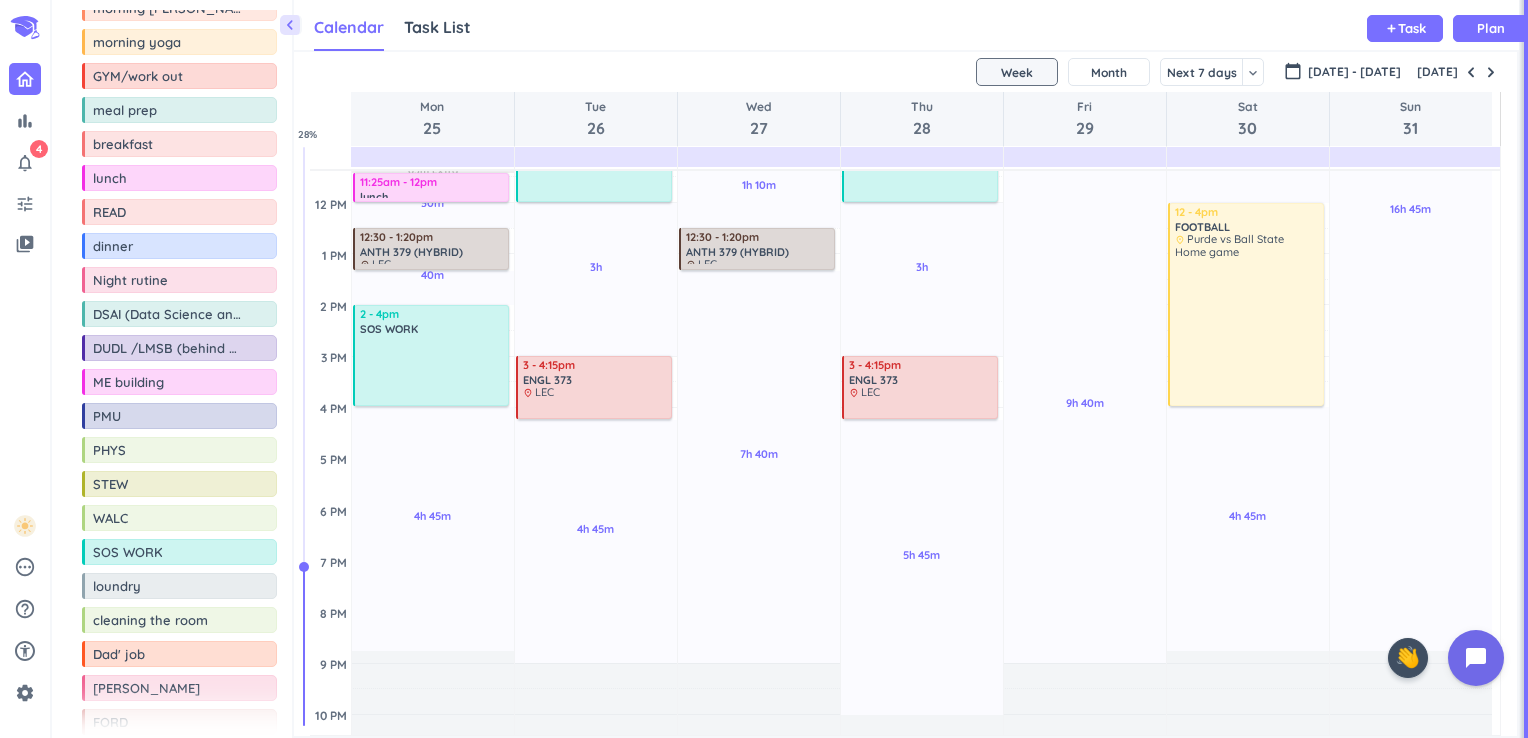 scroll, scrollTop: 420, scrollLeft: 0, axis: vertical 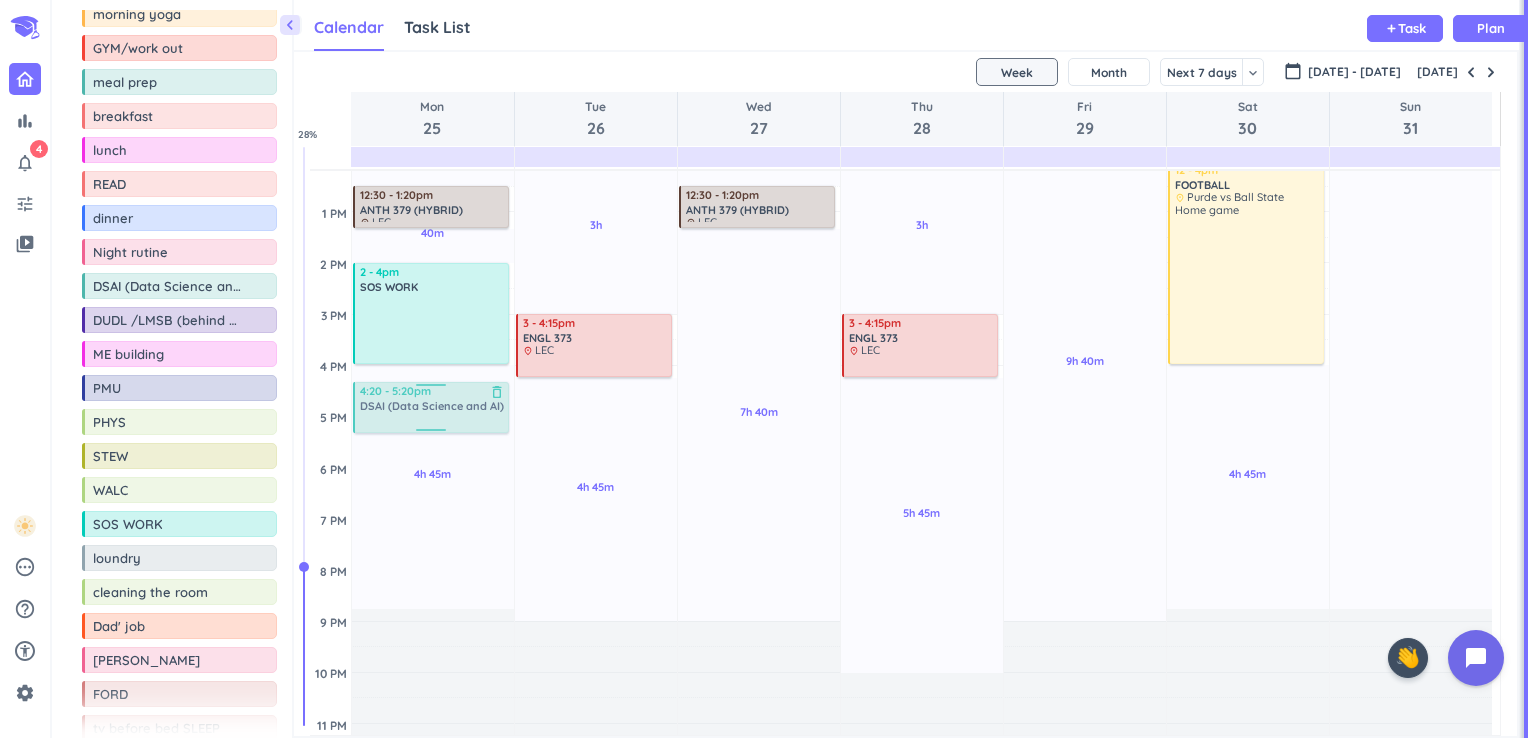 click on "chevron_left Drag a custom event format_color_fill chevron_right folder_open Courses   +  Add new drag_indicator HIST 105 more_horiz drag_indicator SPAN 101 more_horiz drag_indicator SPAN 102 more_horiz drag_indicator WGSS 280 more_horiz drag_indicator MA 153 more_horiz drag_indicator HONR 220 more_horiz drag_indicator ENGL 373 more_horiz drag_indicator ANTH 379 (HYBRID) more_horiz drag_indicator ANTH 210 (HYBRID) more_horiz chevron_right folder_open Activities   +  Add new drag_indicator morning rutine more_horiz drag_indicator morning yoga more_horiz drag_indicator GYM/work out more_horiz drag_indicator meal prep more_horiz drag_indicator breakfast more_horiz drag_indicator lunch more_horiz drag_indicator READ more_horiz drag_indicator dinner more_horiz drag_indicator Night rutine more_horiz drag_indicator DSAI (Data Science and AI) more_horiz drag_indicator DUDL /LMSB (behind walc) more_horiz drag_indicator ME building more_horiz drag_indicator PMU more_horiz drag_indicator PHYS more_horiz drag_indicator %" at bounding box center (790, 369) 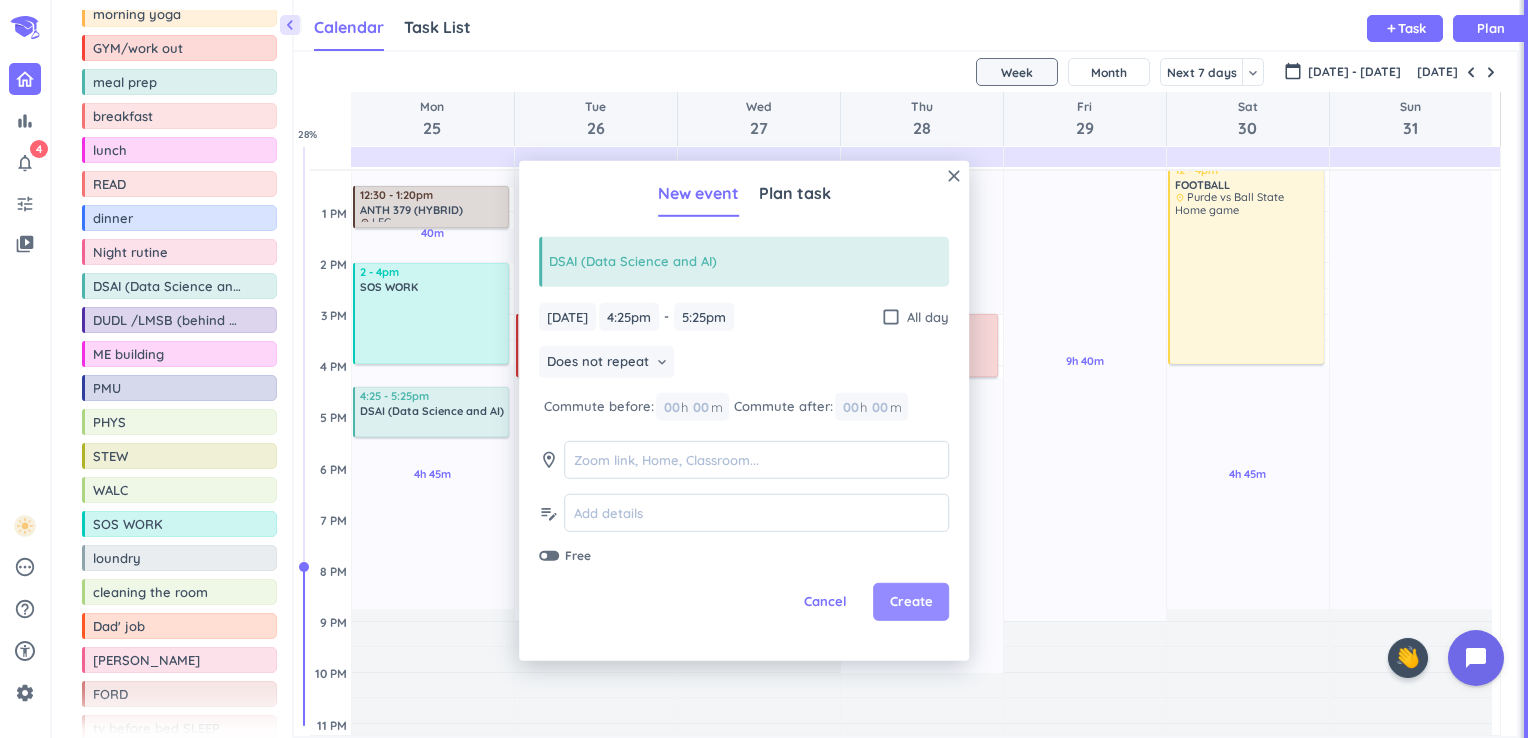 click on "Create" at bounding box center (911, 602) 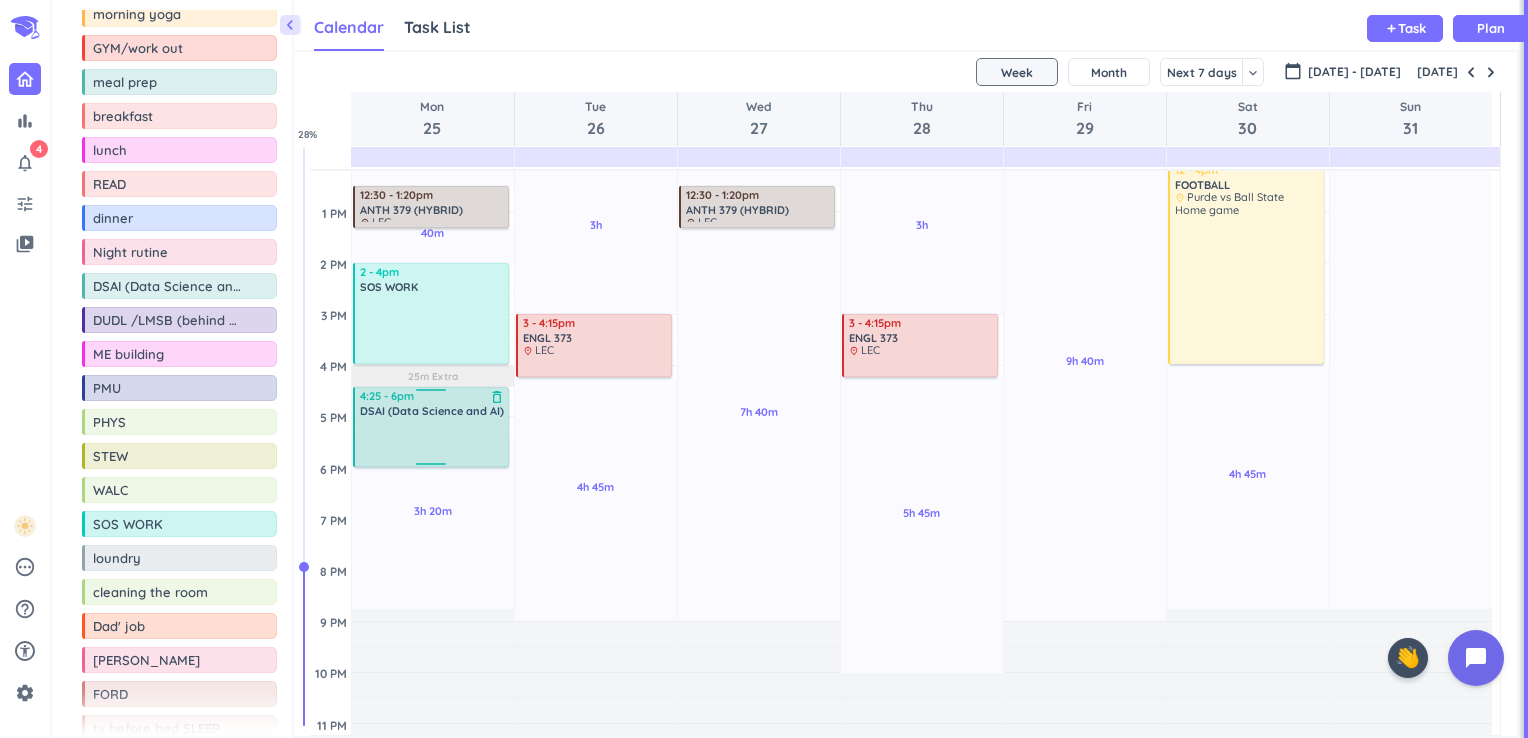 drag, startPoint x: 428, startPoint y: 435, endPoint x: 422, endPoint y: 466, distance: 31.575306 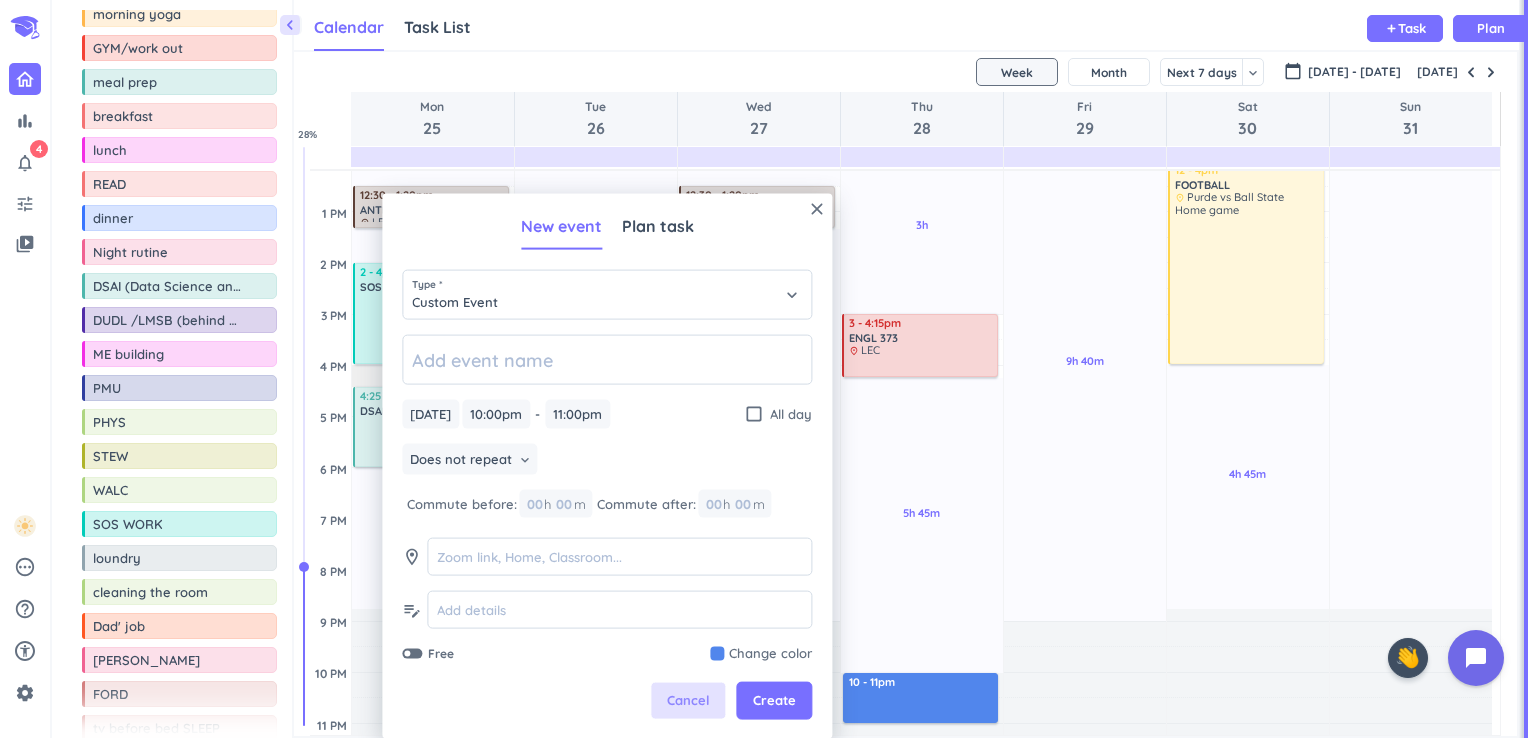 click on "Cancel" at bounding box center [688, 701] 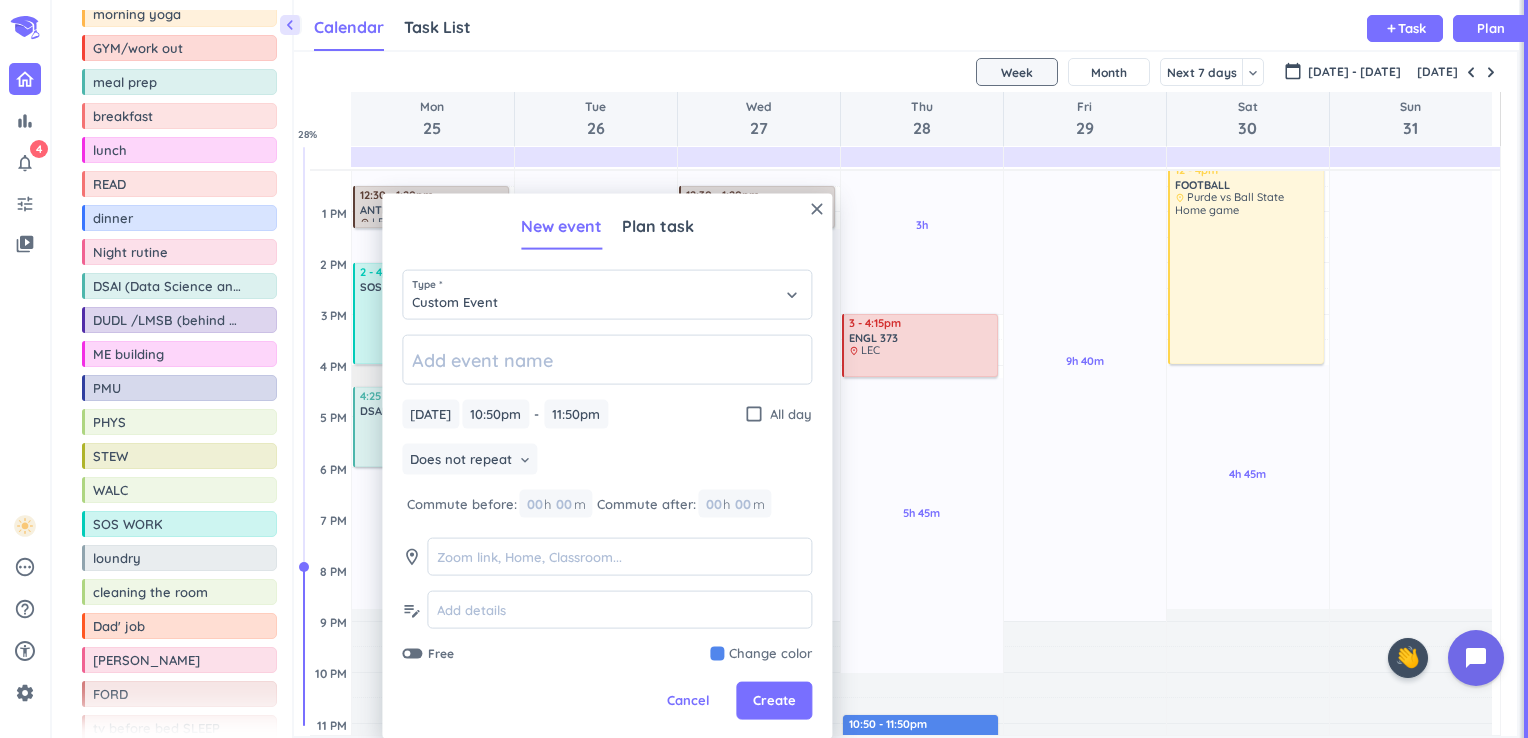 click on "Cancel" at bounding box center [688, 701] 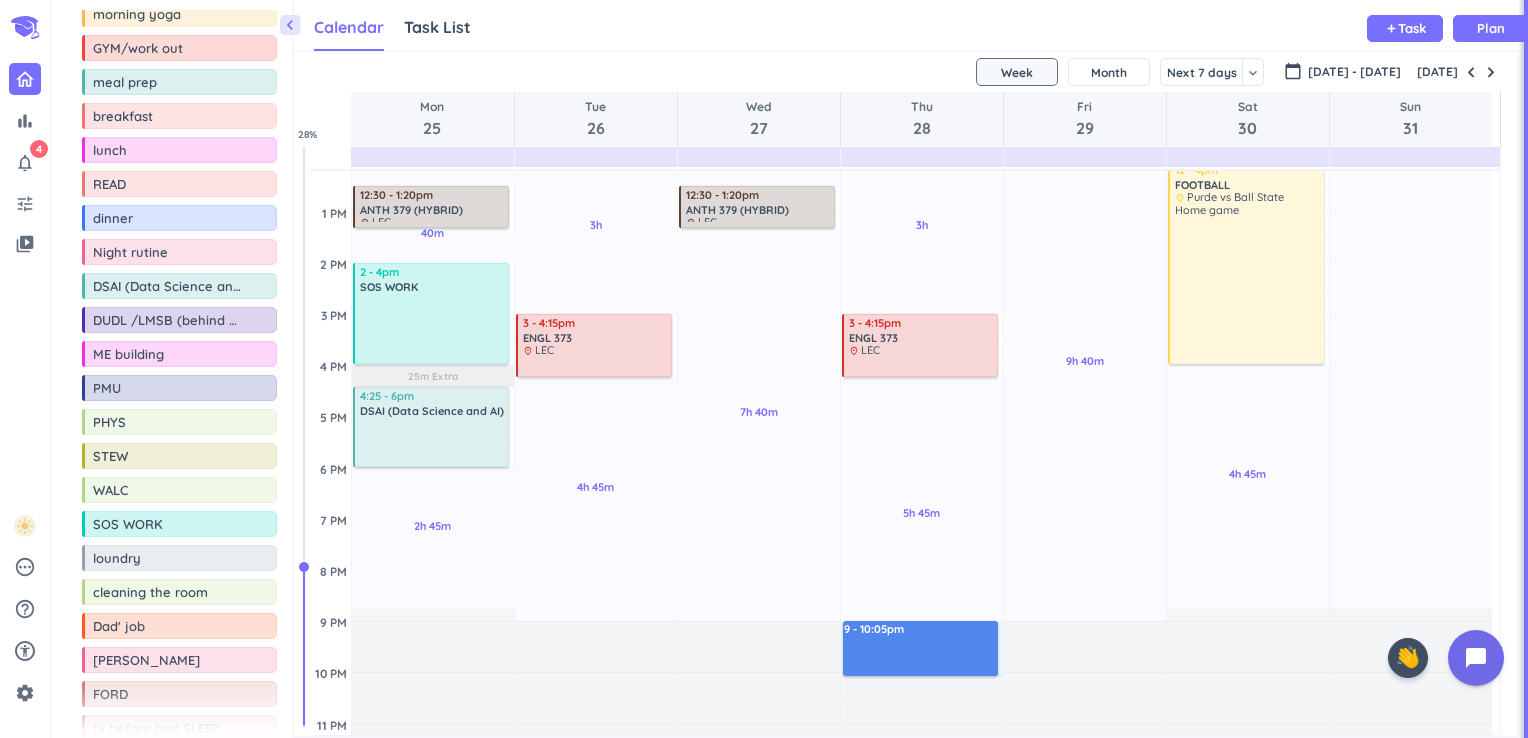 drag, startPoint x: 916, startPoint y: 674, endPoint x: 907, endPoint y: 628, distance: 46.872166 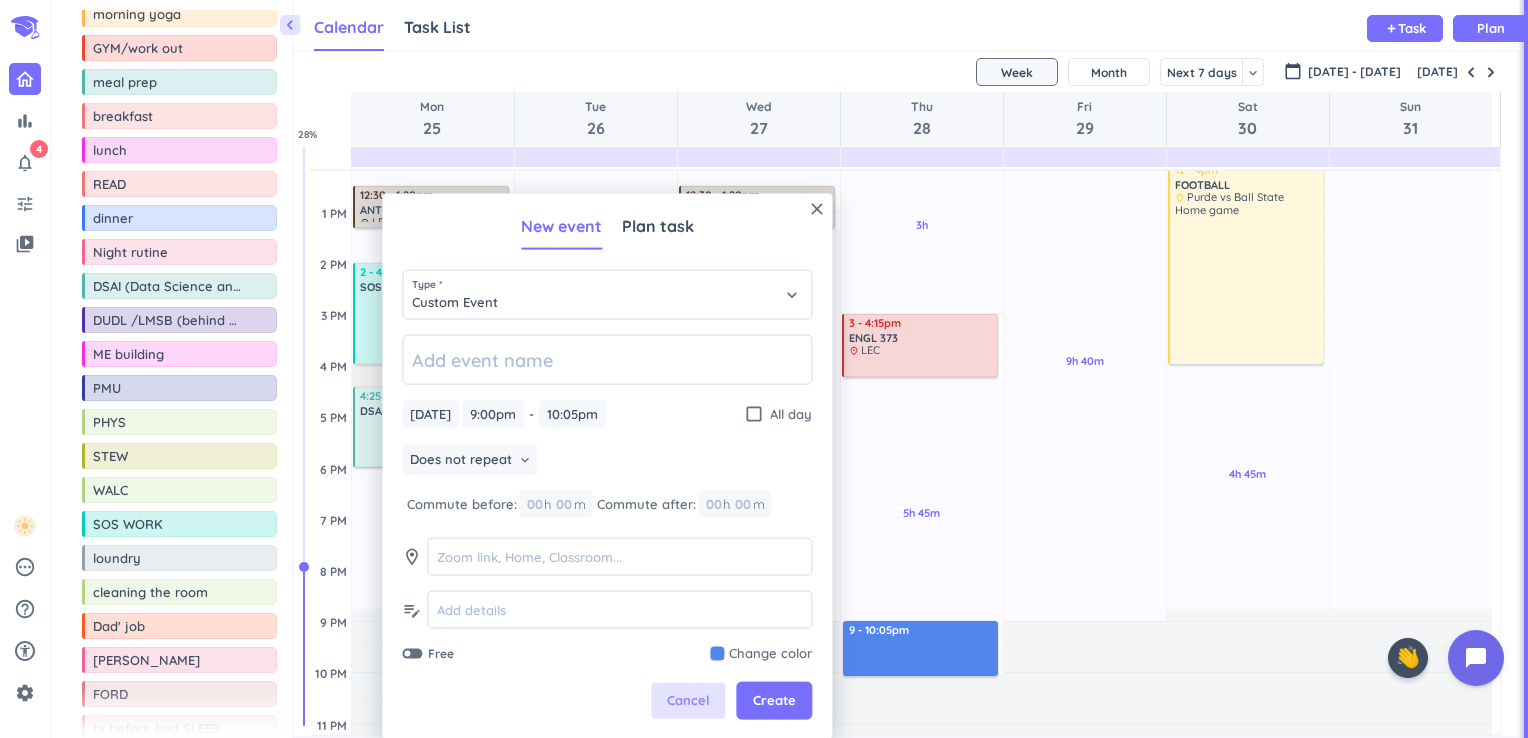 click on "Cancel" at bounding box center (688, 701) 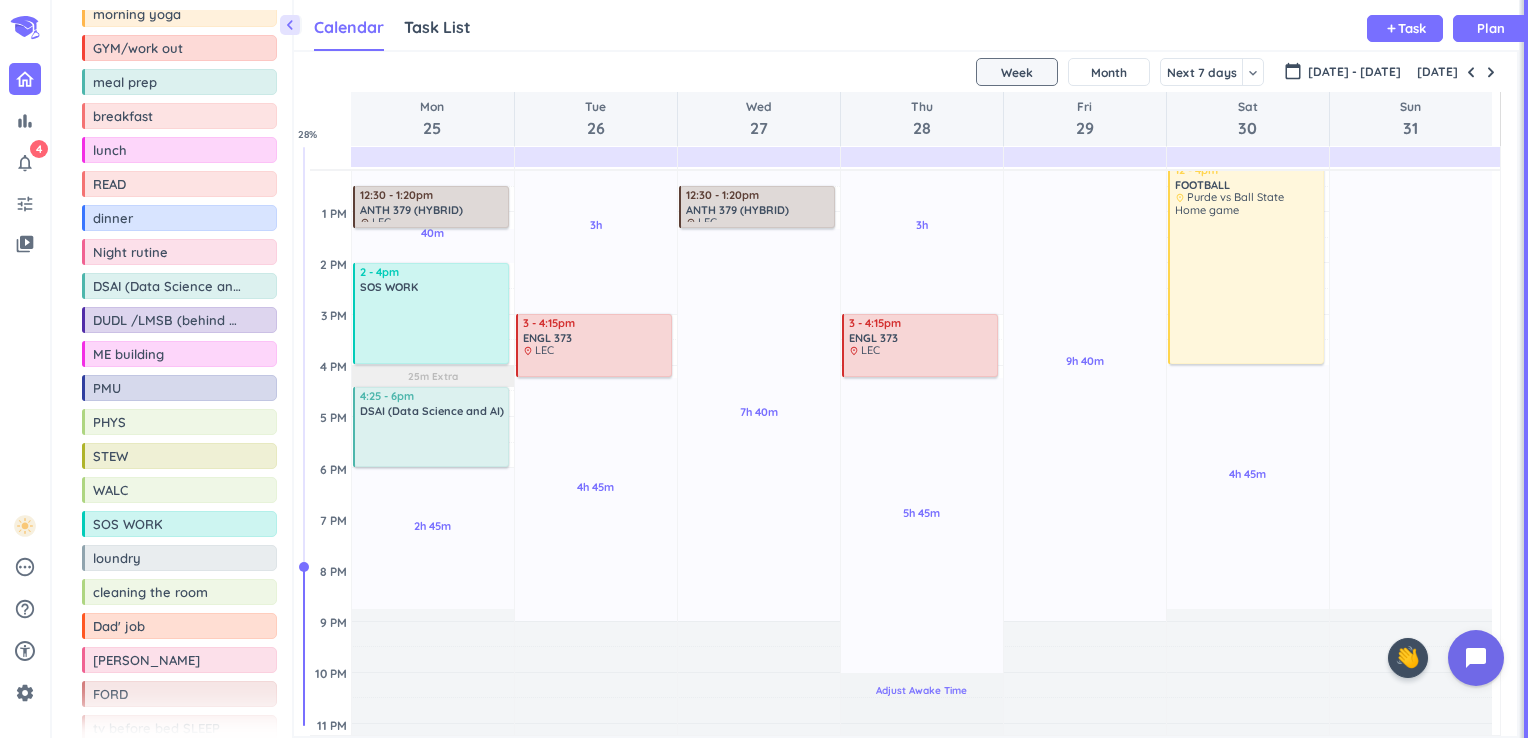 click on "Adjust Awake Time" at bounding box center [921, 690] 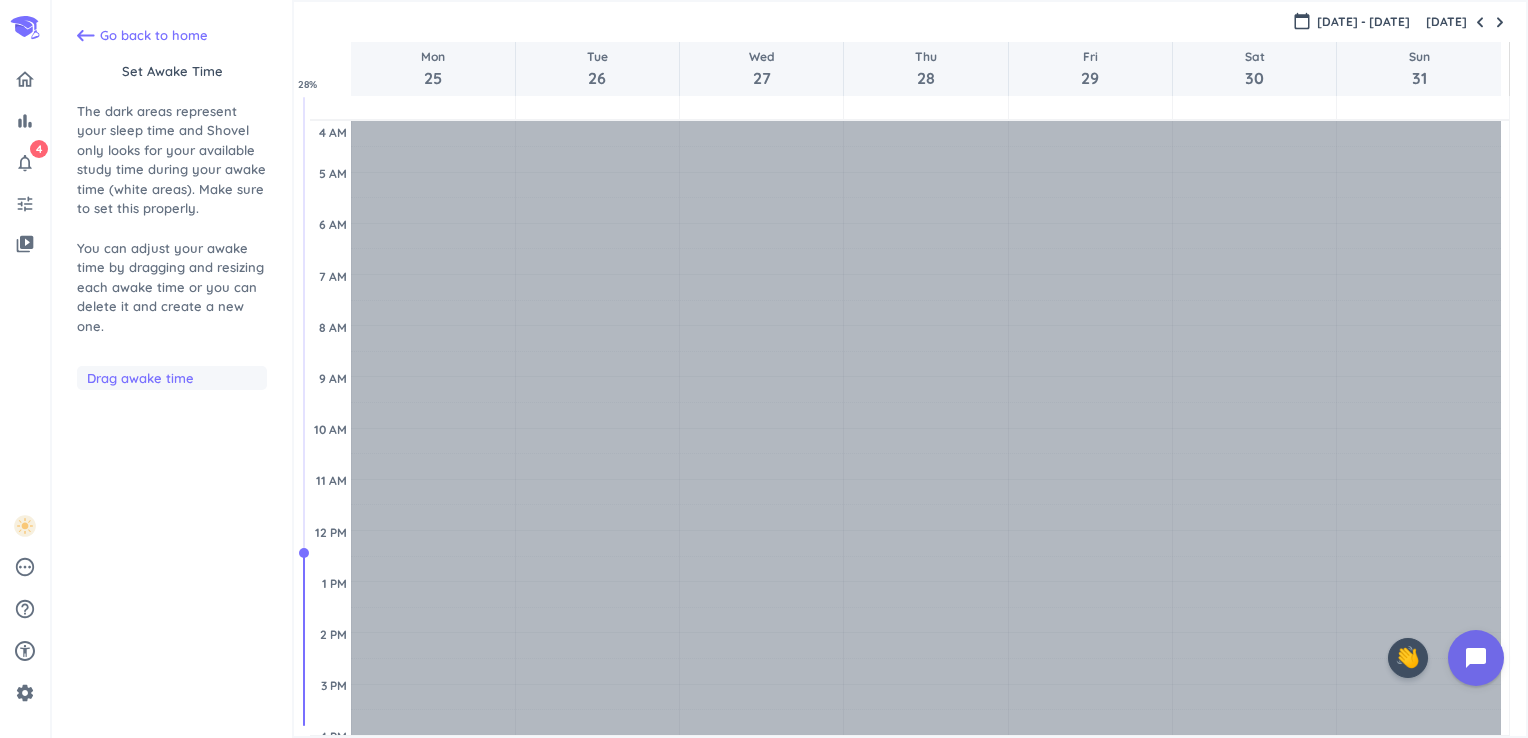 scroll, scrollTop: 27, scrollLeft: 0, axis: vertical 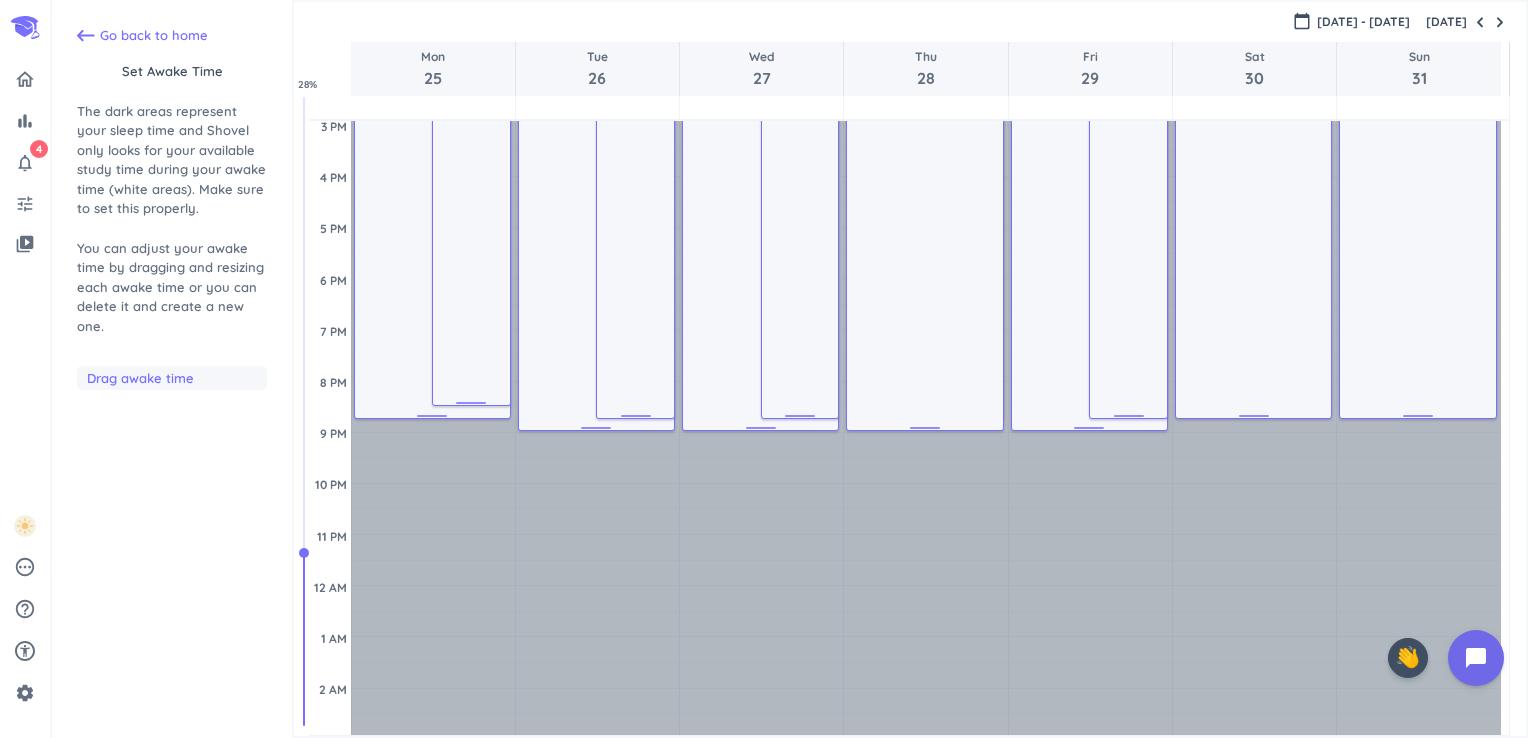 drag, startPoint x: 924, startPoint y: 481, endPoint x: 911, endPoint y: 430, distance: 52.63079 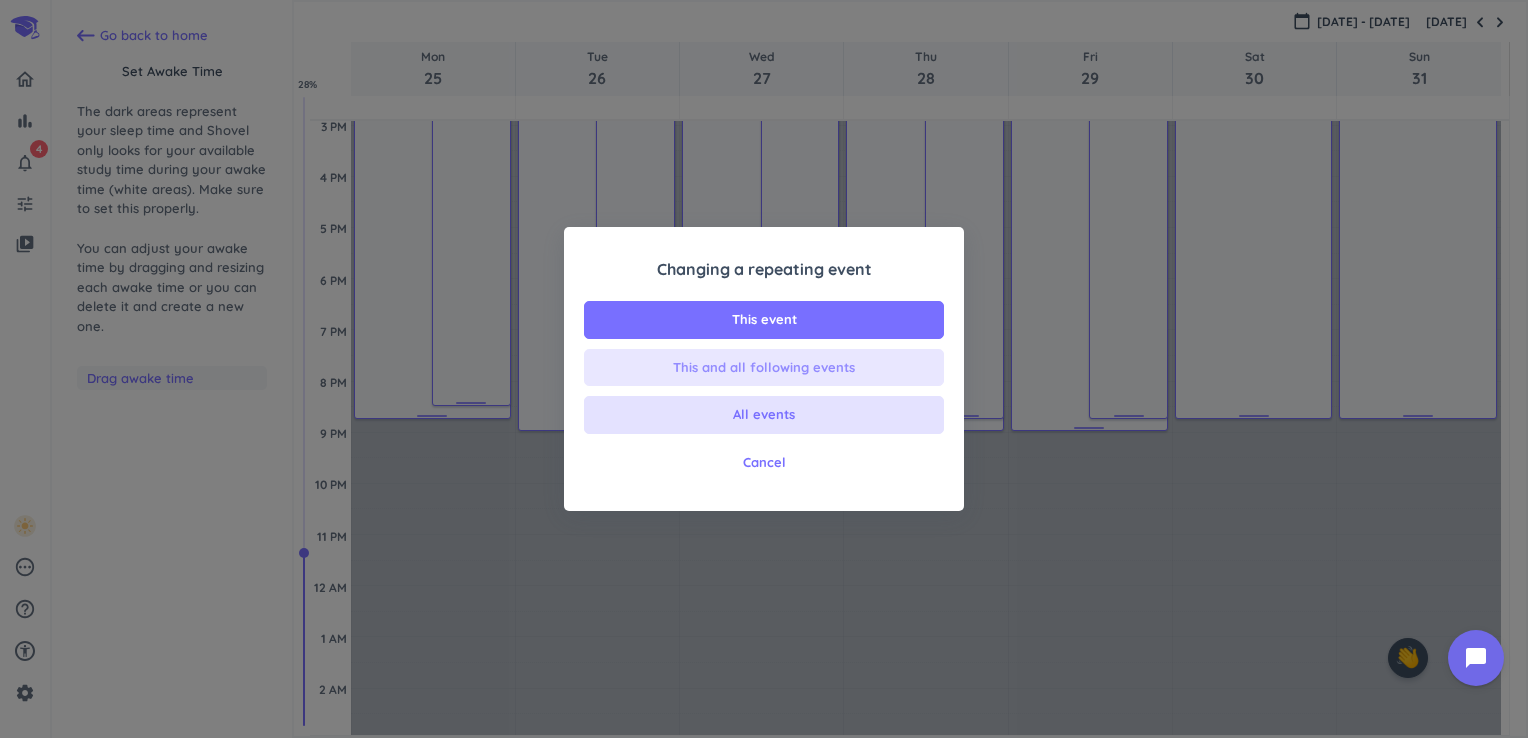 click on "This and all following events" at bounding box center [764, 368] 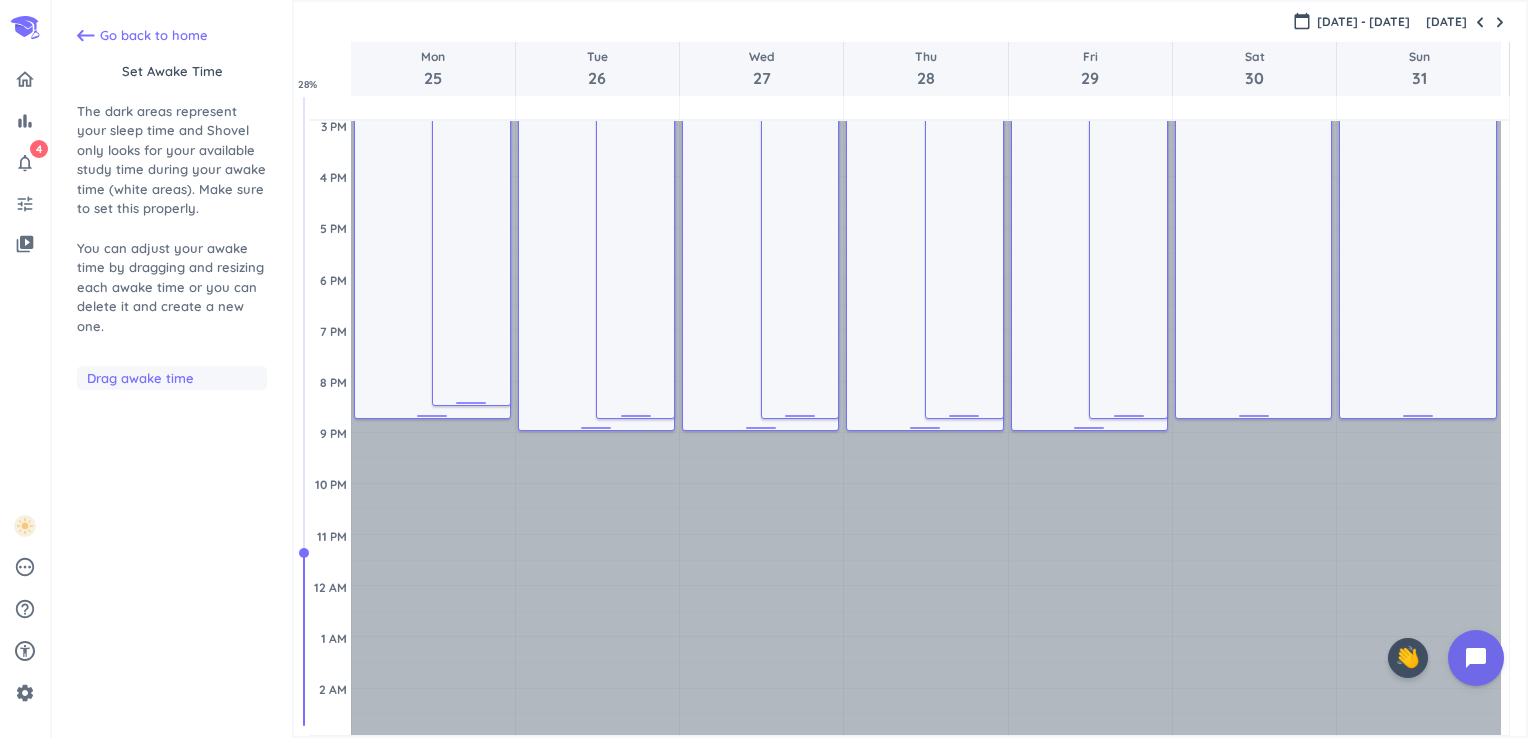 scroll, scrollTop: 0, scrollLeft: 0, axis: both 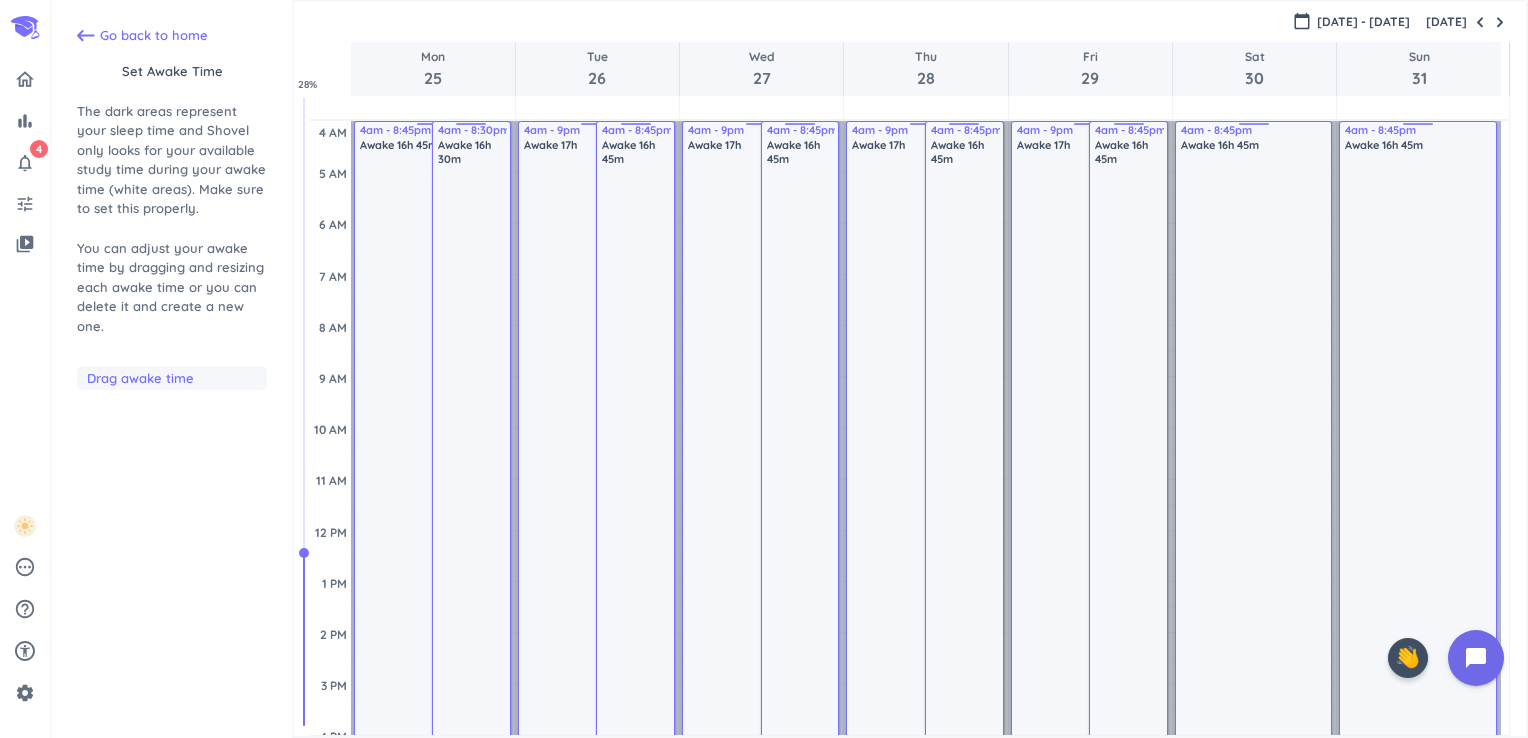 click on "Awake   16h 45m" at bounding box center [636, 152] 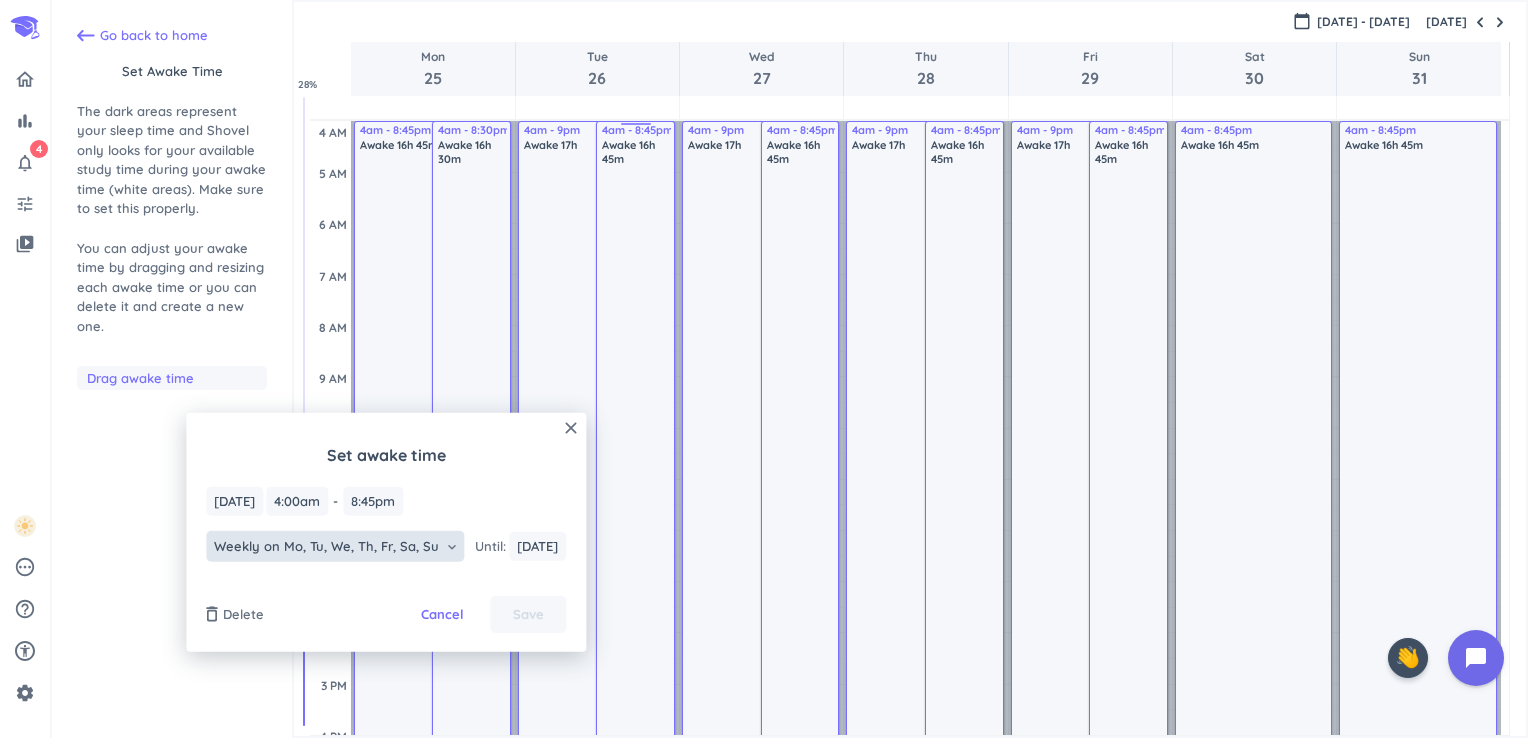 click on "Weekly on Mo, Tu, We, Th, Fr, Sa, Su" at bounding box center [326, 547] 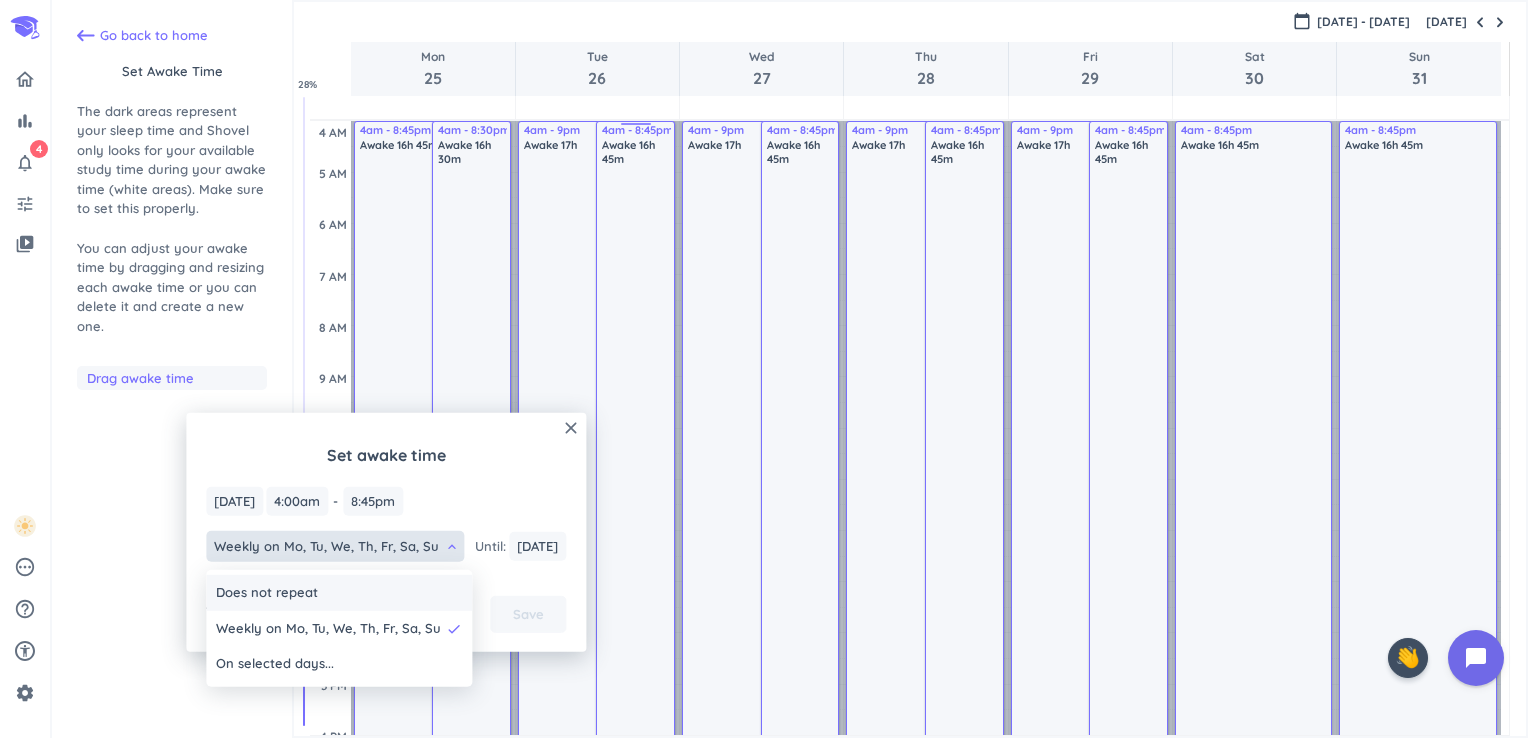click on "Does not repeat" at bounding box center (267, 593) 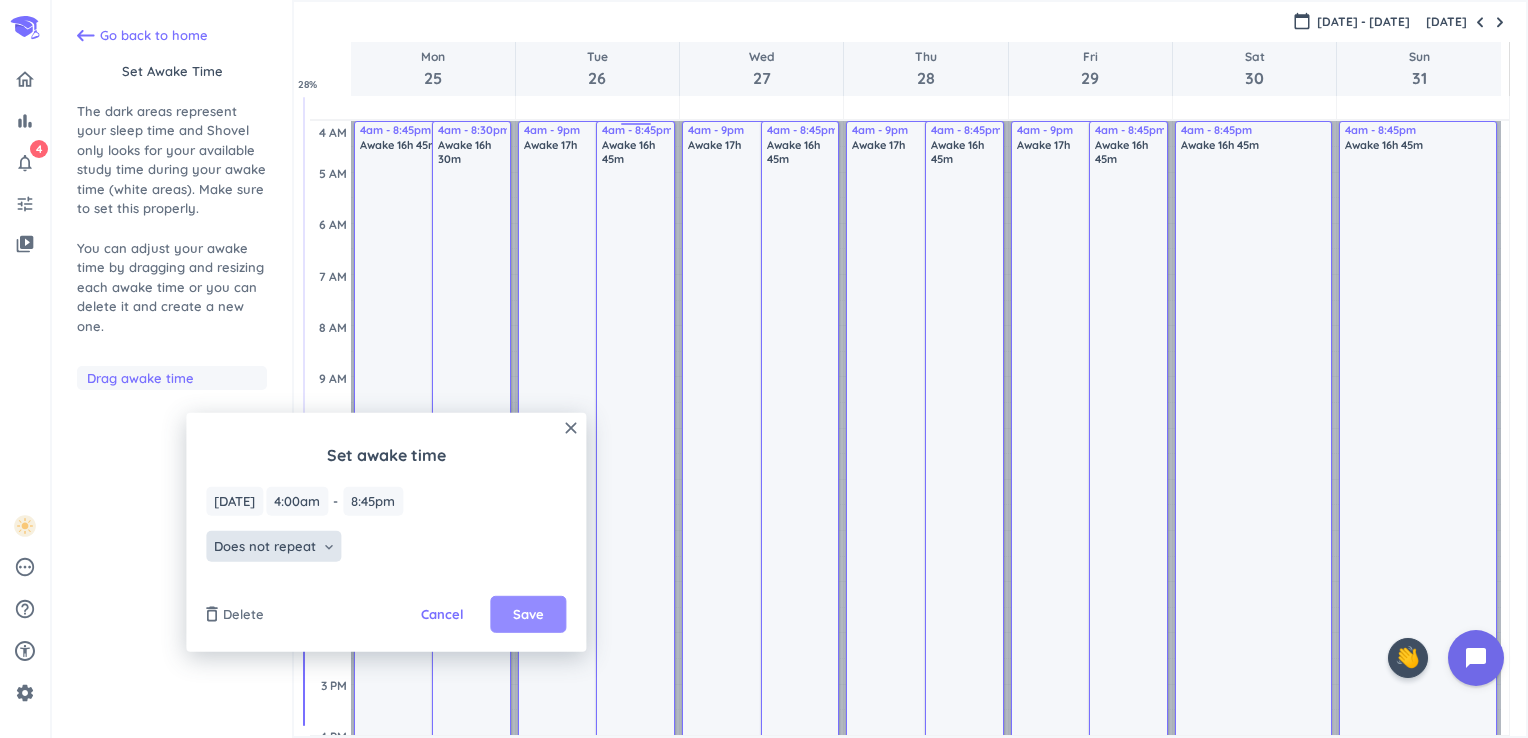 click on "Save" at bounding box center [528, 615] 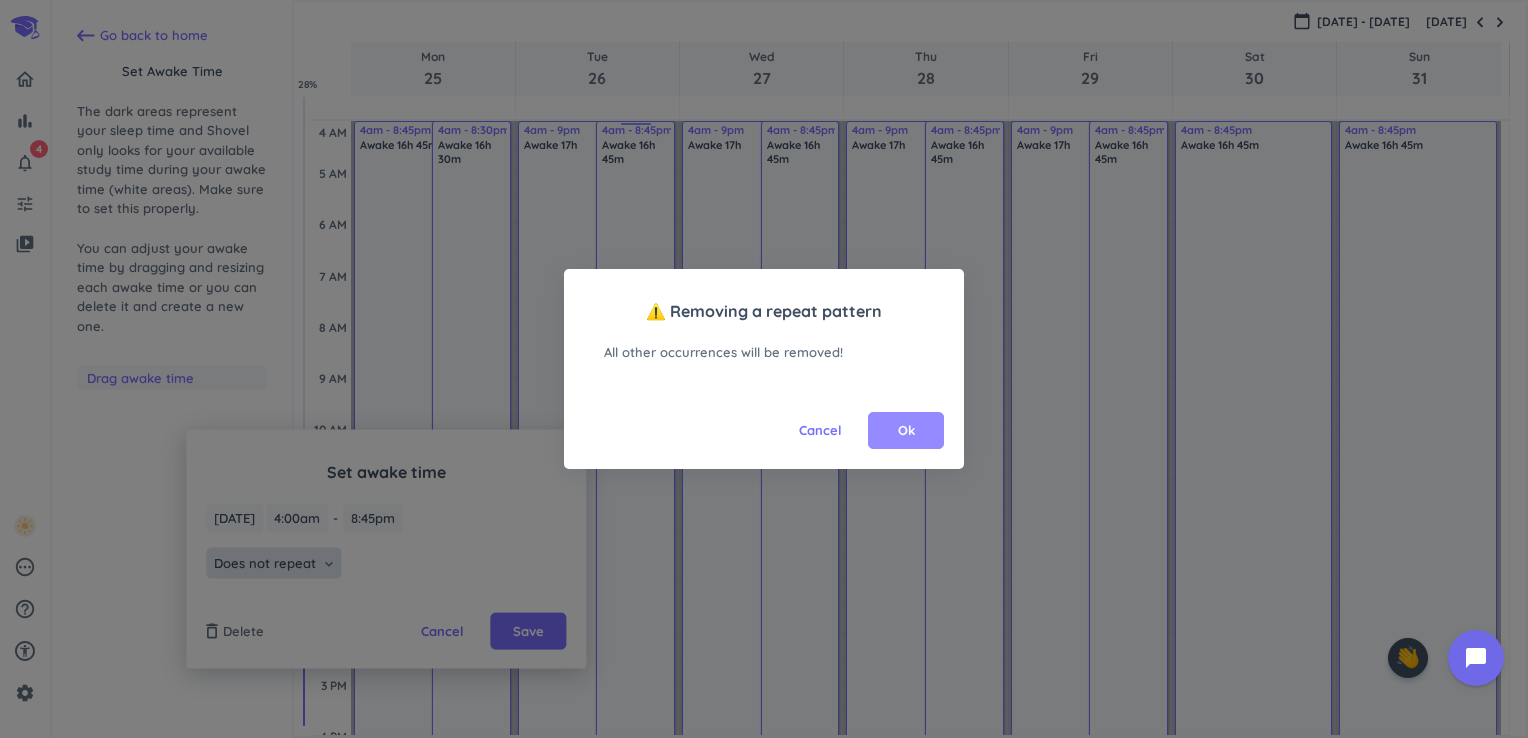 click on "Ok" at bounding box center [906, 431] 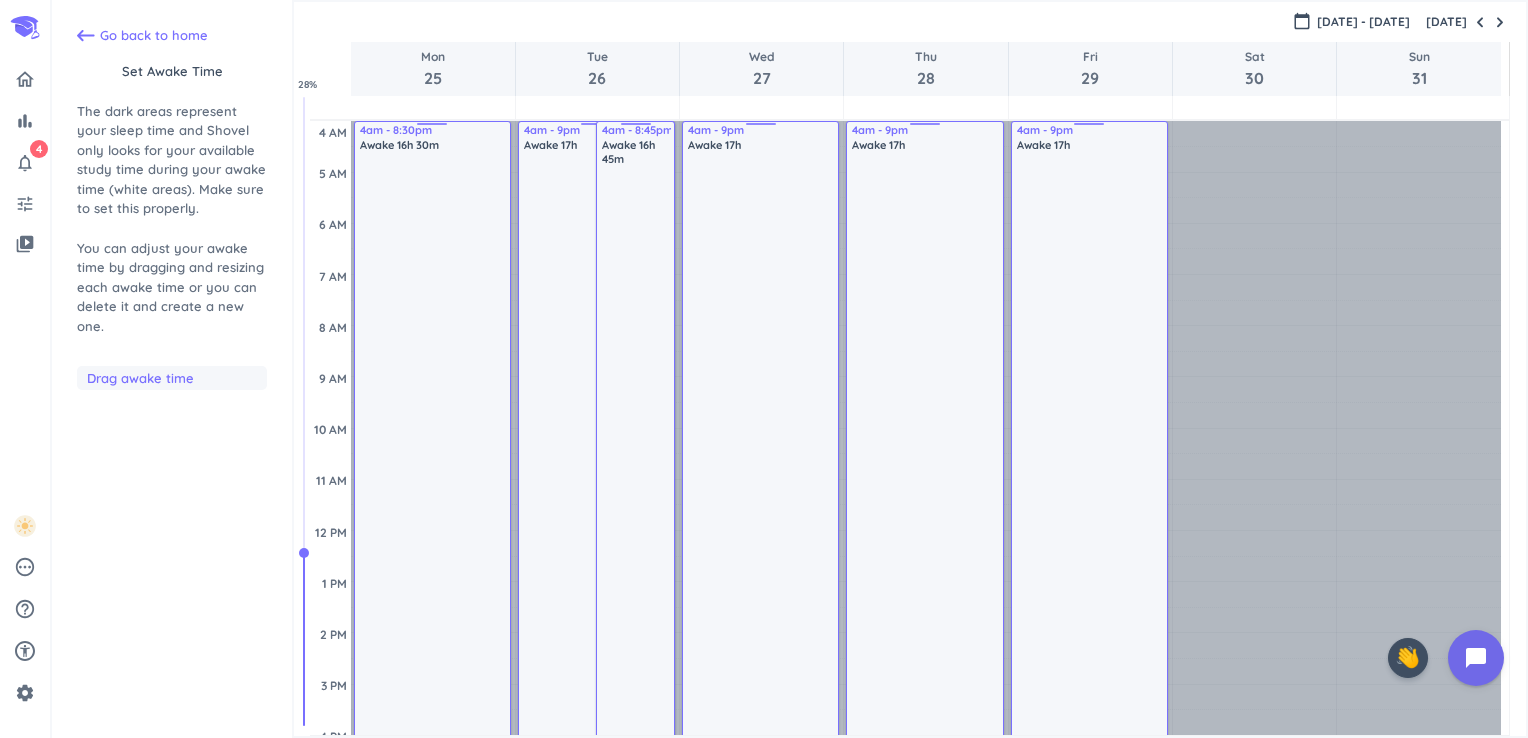 click on "Awake   16h 45m" at bounding box center [636, 556] 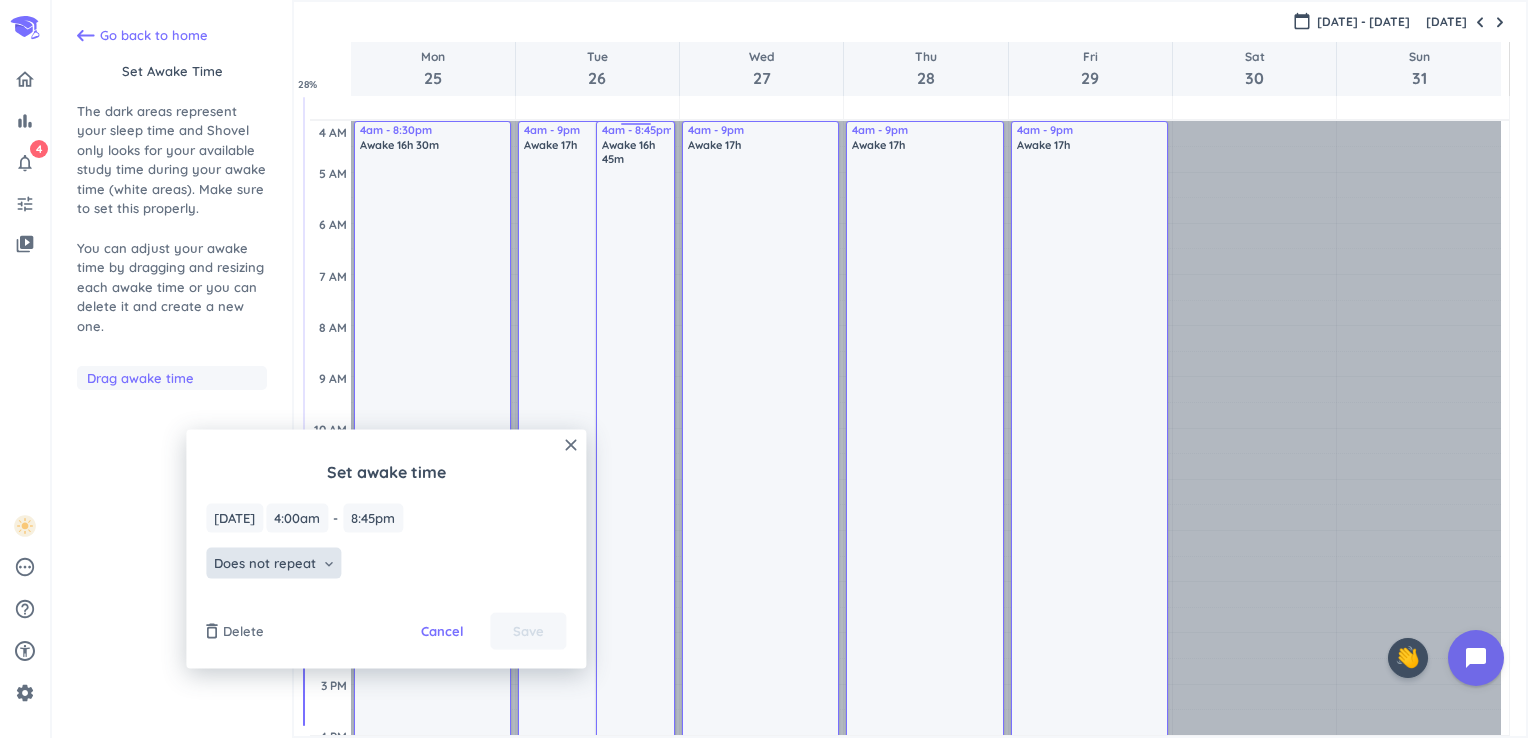 click on "Does not repeat" at bounding box center (265, 563) 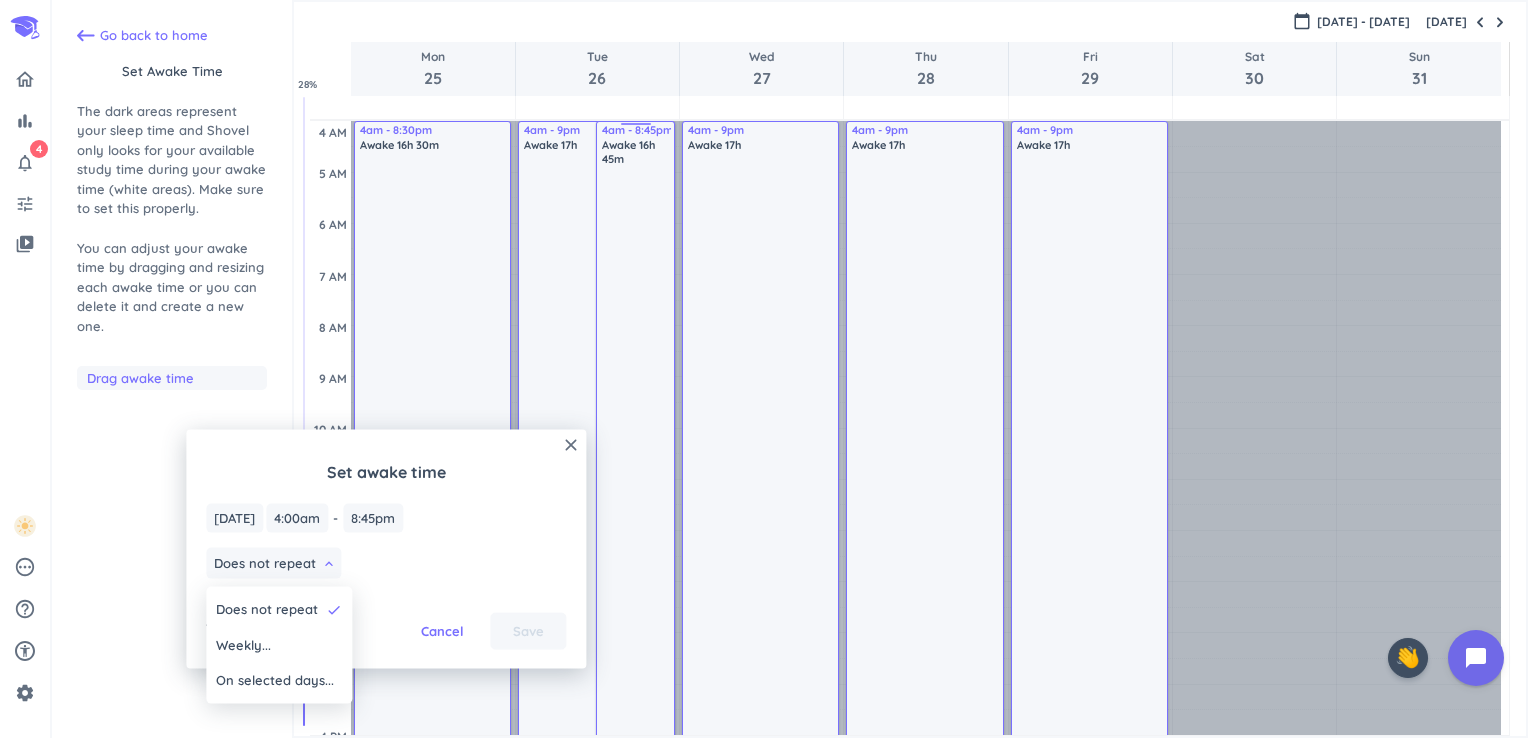 click on "Awake   16h 45m" at bounding box center [636, 556] 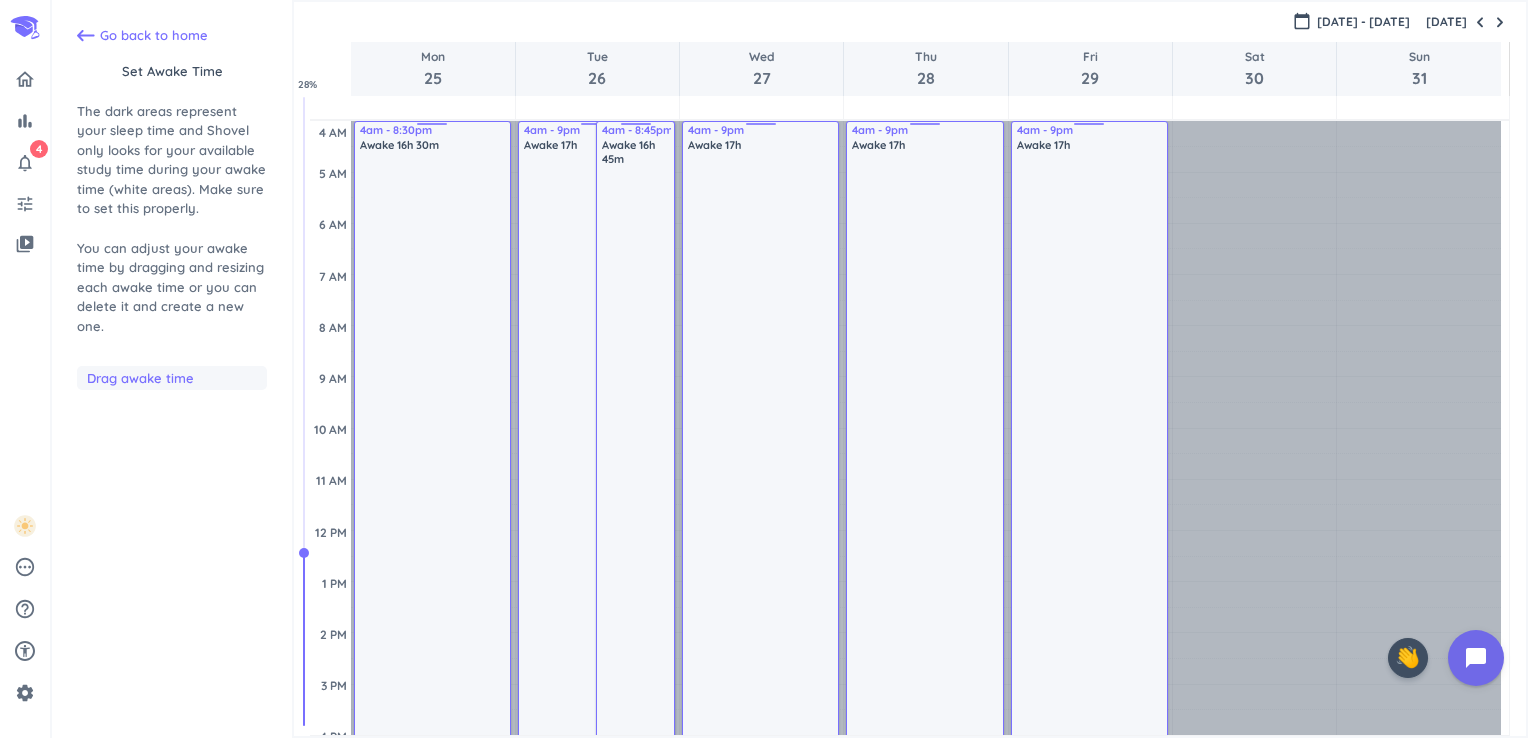 click on "Go back to home Set awake time The dark areas represent your sleep time and Shovel only looks for your available study time during your awake time (white areas). Make sure to set this properly. You can adjust your awake time by dragging and resizing each awake time or you can delete it and create a new one. Drag awake time" at bounding box center (172, 374) 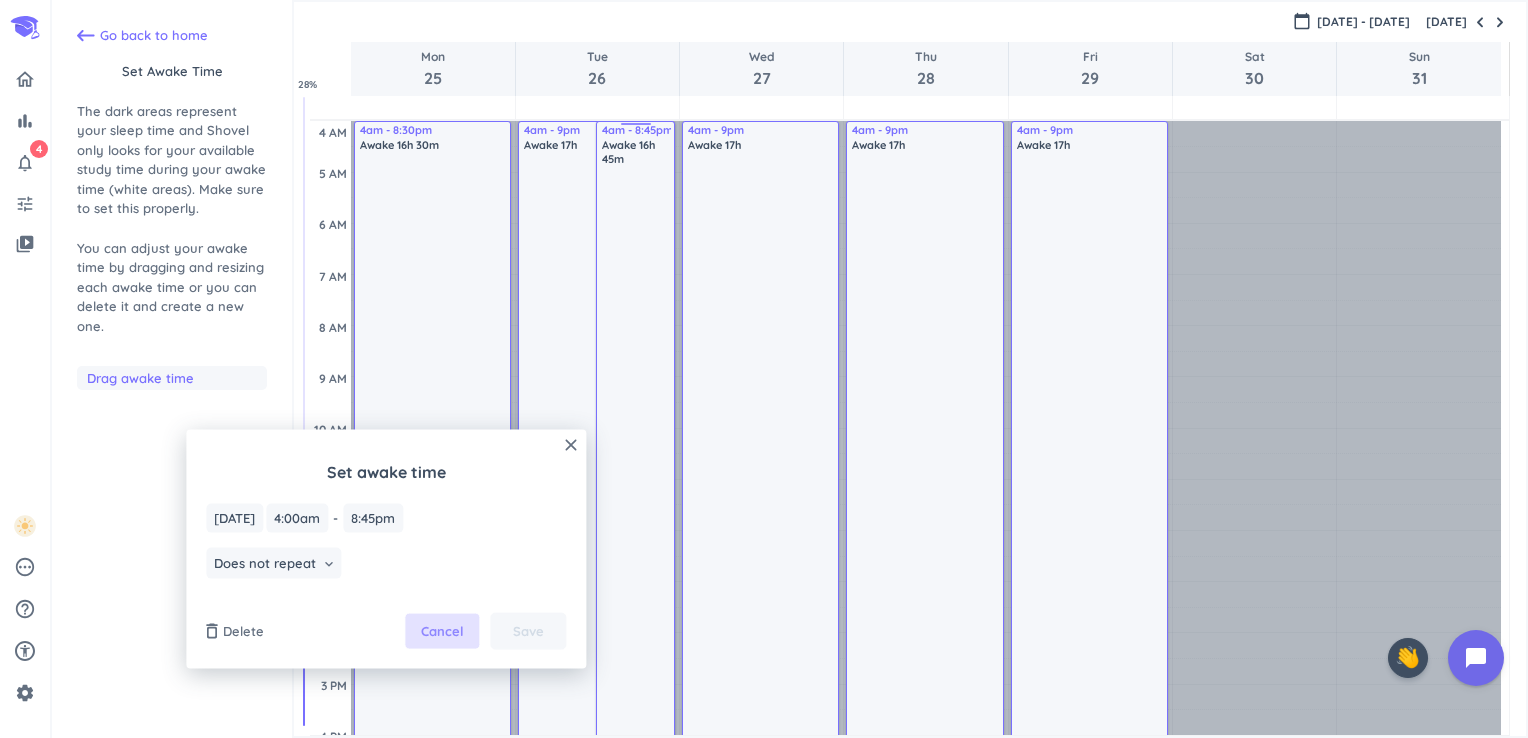 click on "Cancel" at bounding box center [442, 631] 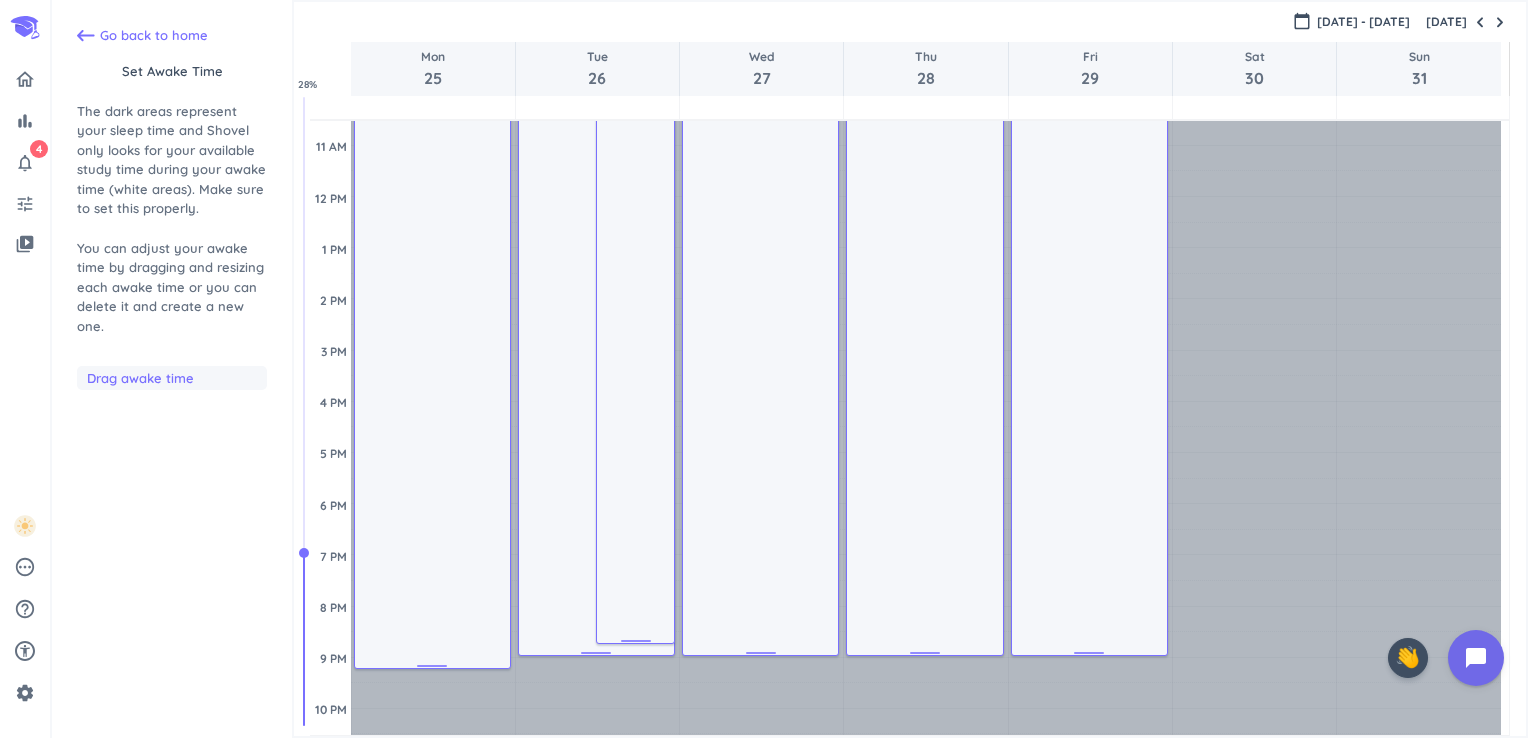scroll, scrollTop: 335, scrollLeft: 0, axis: vertical 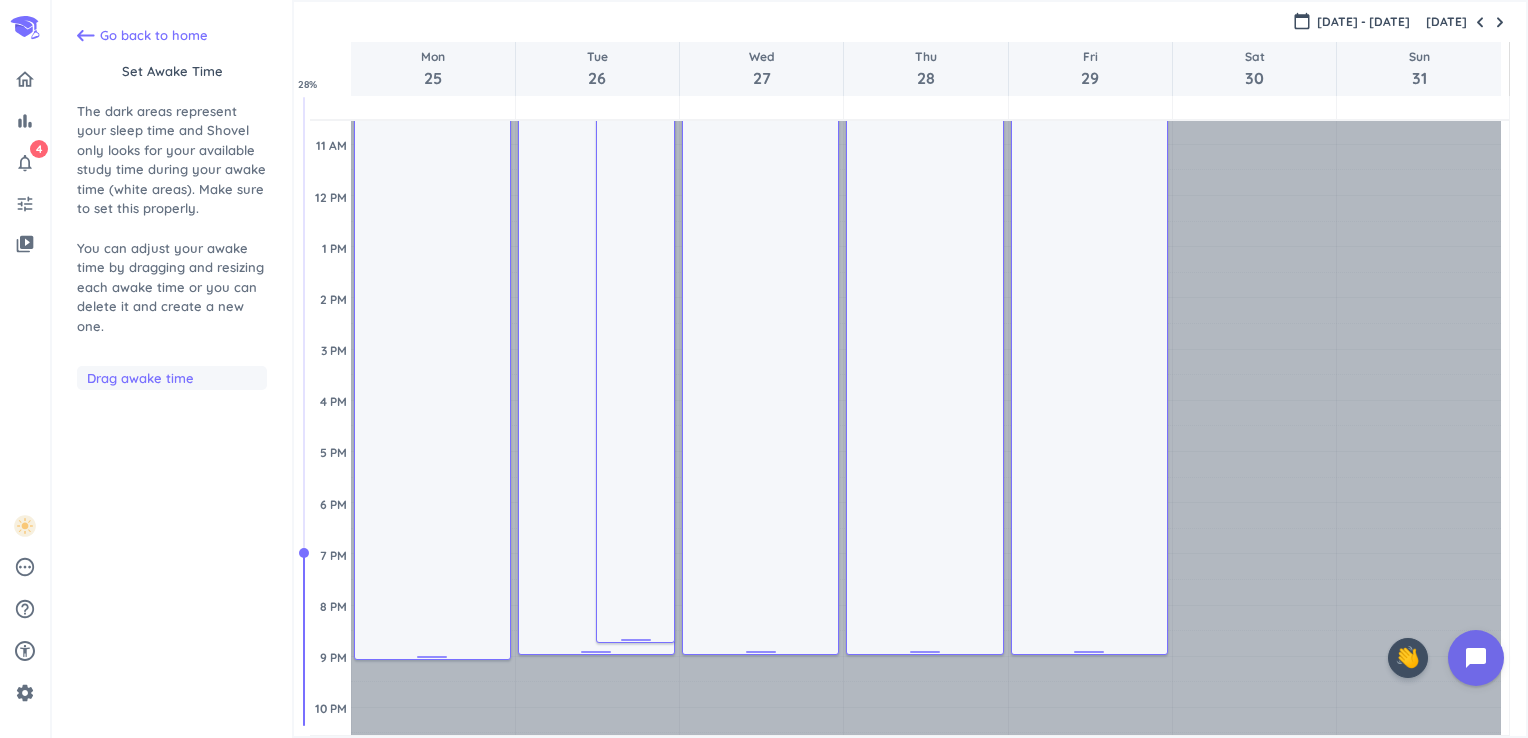 drag, startPoint x: 434, startPoint y: 641, endPoint x: 429, endPoint y: 653, distance: 13 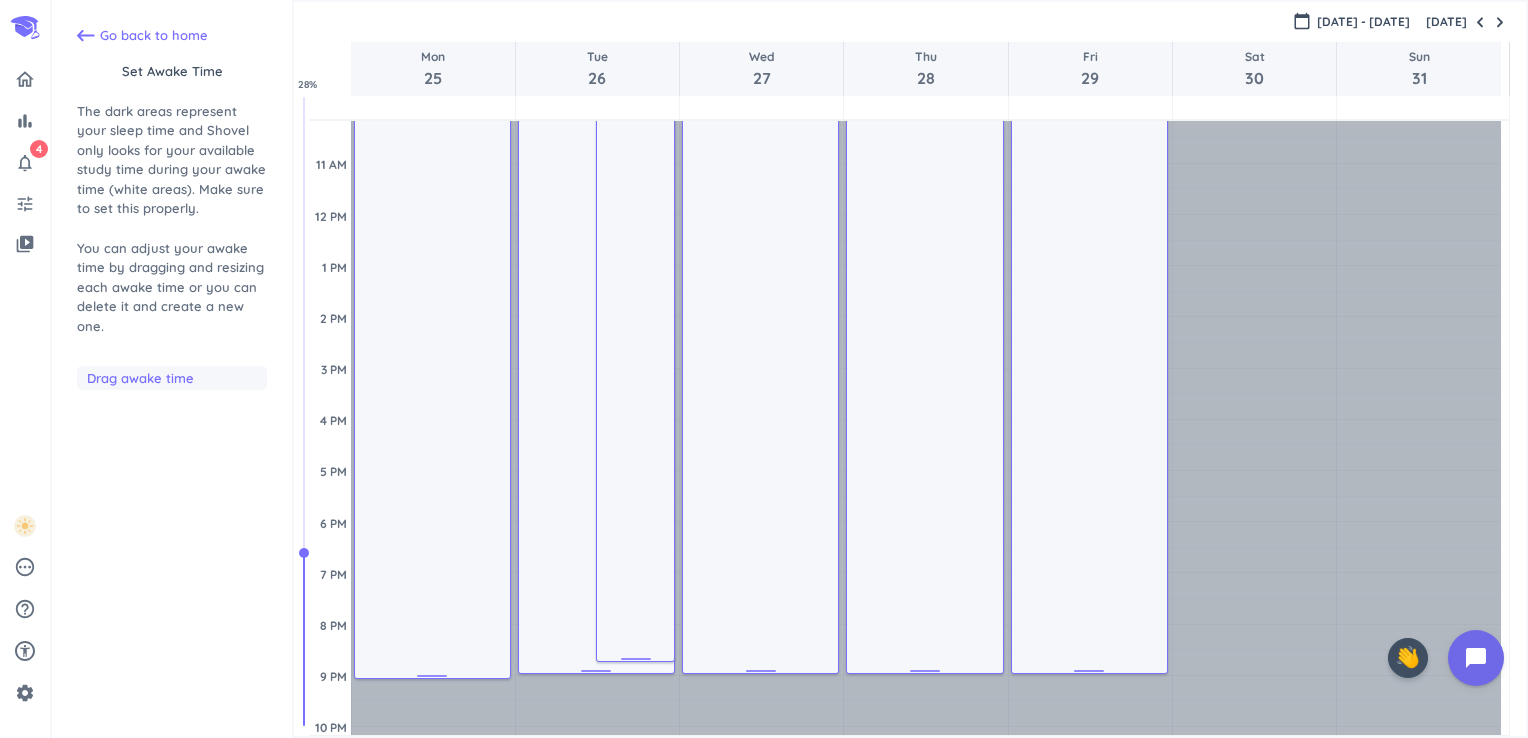 scroll, scrollTop: 319, scrollLeft: 0, axis: vertical 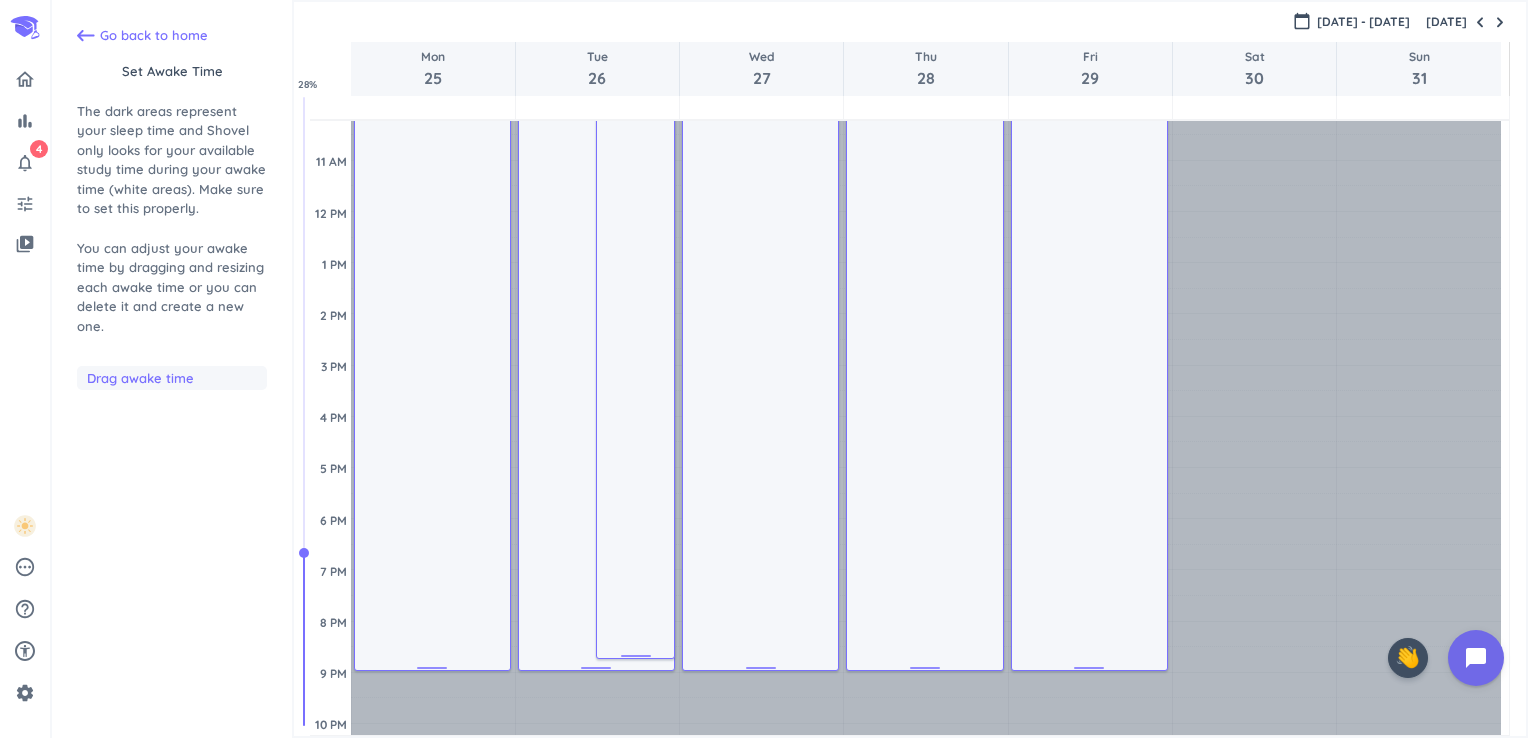 click on "4am - 9:05pm Awake   17h 05m 4am - 9pm Awake   17h" at bounding box center [433, 416] 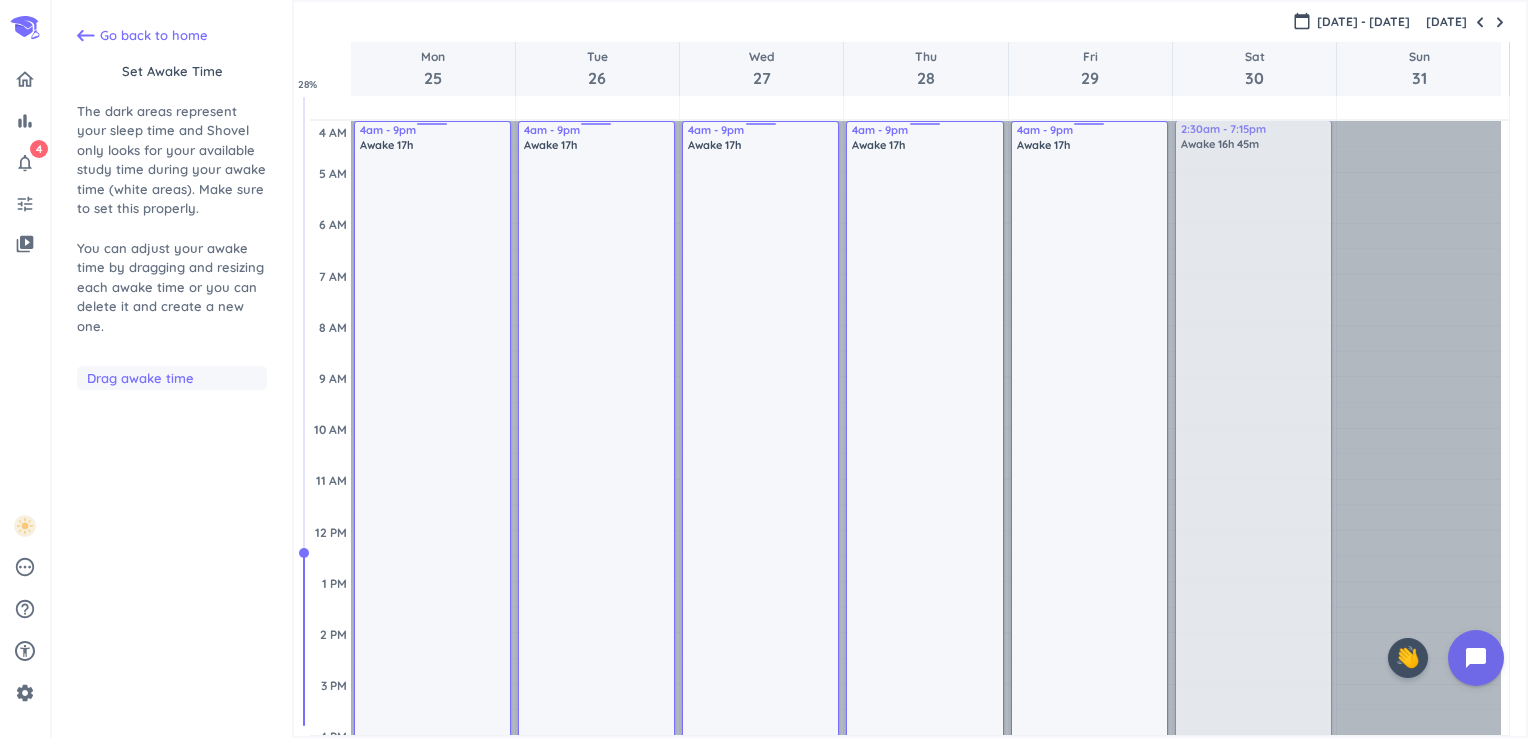 drag, startPoint x: 630, startPoint y: 346, endPoint x: 1212, endPoint y: 277, distance: 586.0759 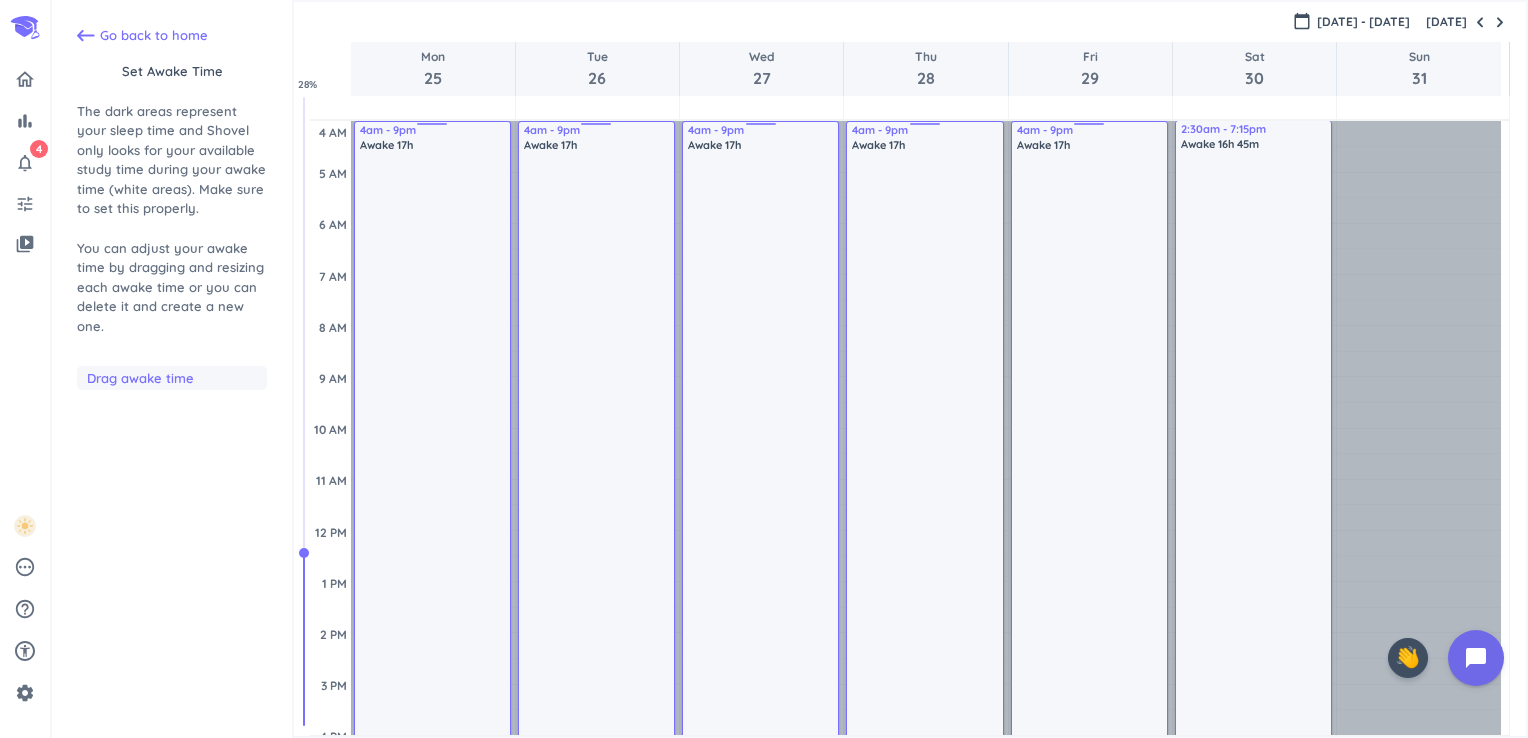 scroll, scrollTop: 614, scrollLeft: 0, axis: vertical 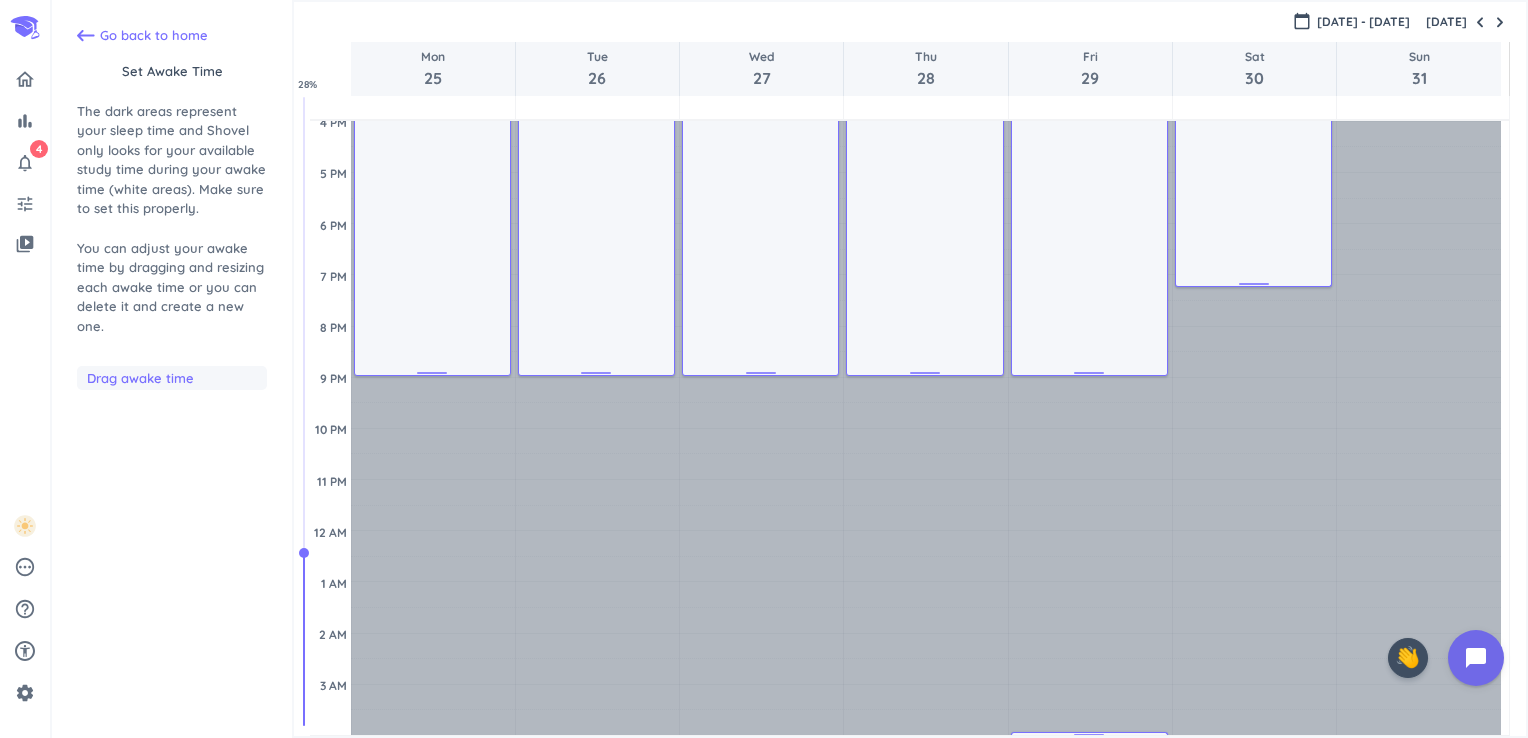 drag, startPoint x: 1092, startPoint y: 661, endPoint x: 1092, endPoint y: 735, distance: 74 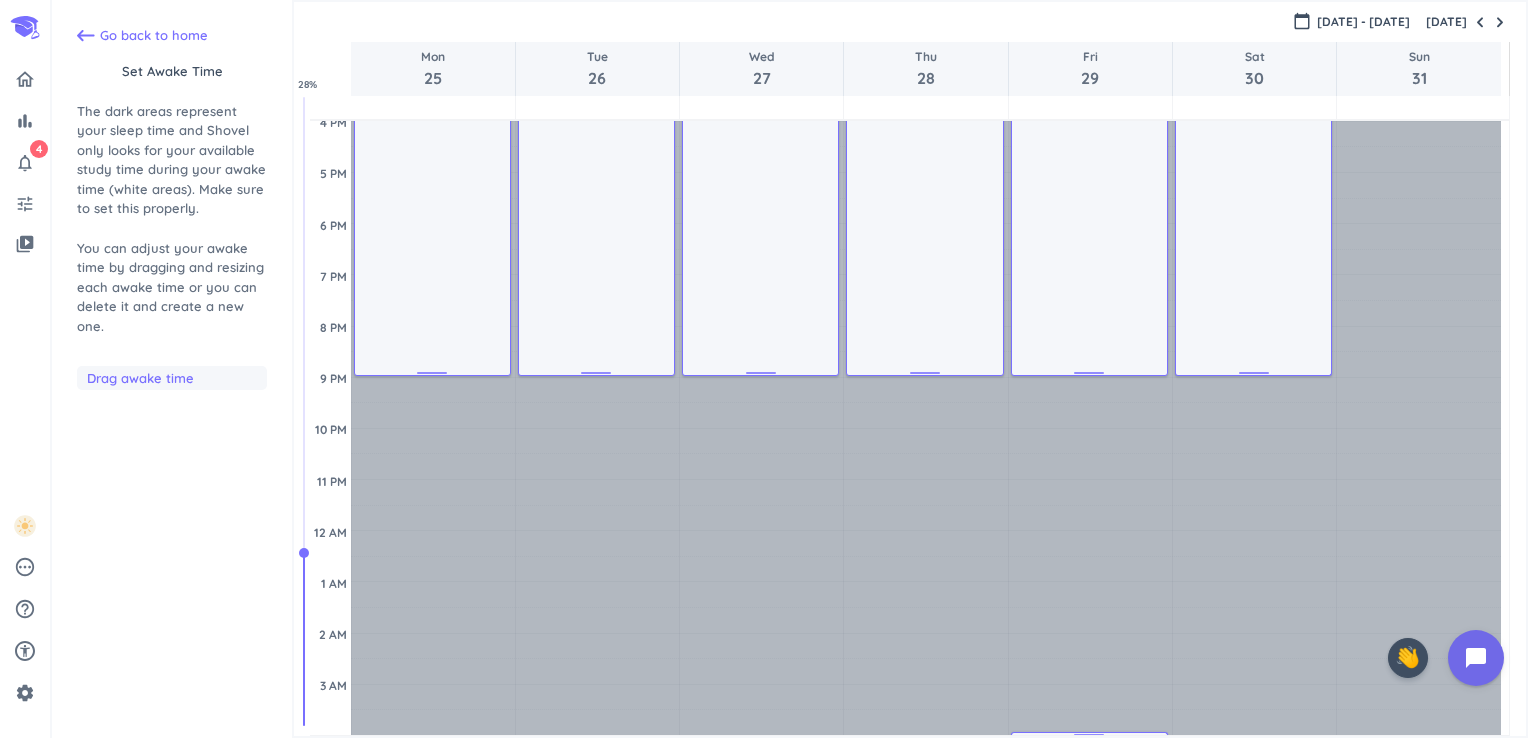 drag, startPoint x: 1255, startPoint y: 285, endPoint x: 1261, endPoint y: 374, distance: 89.20202 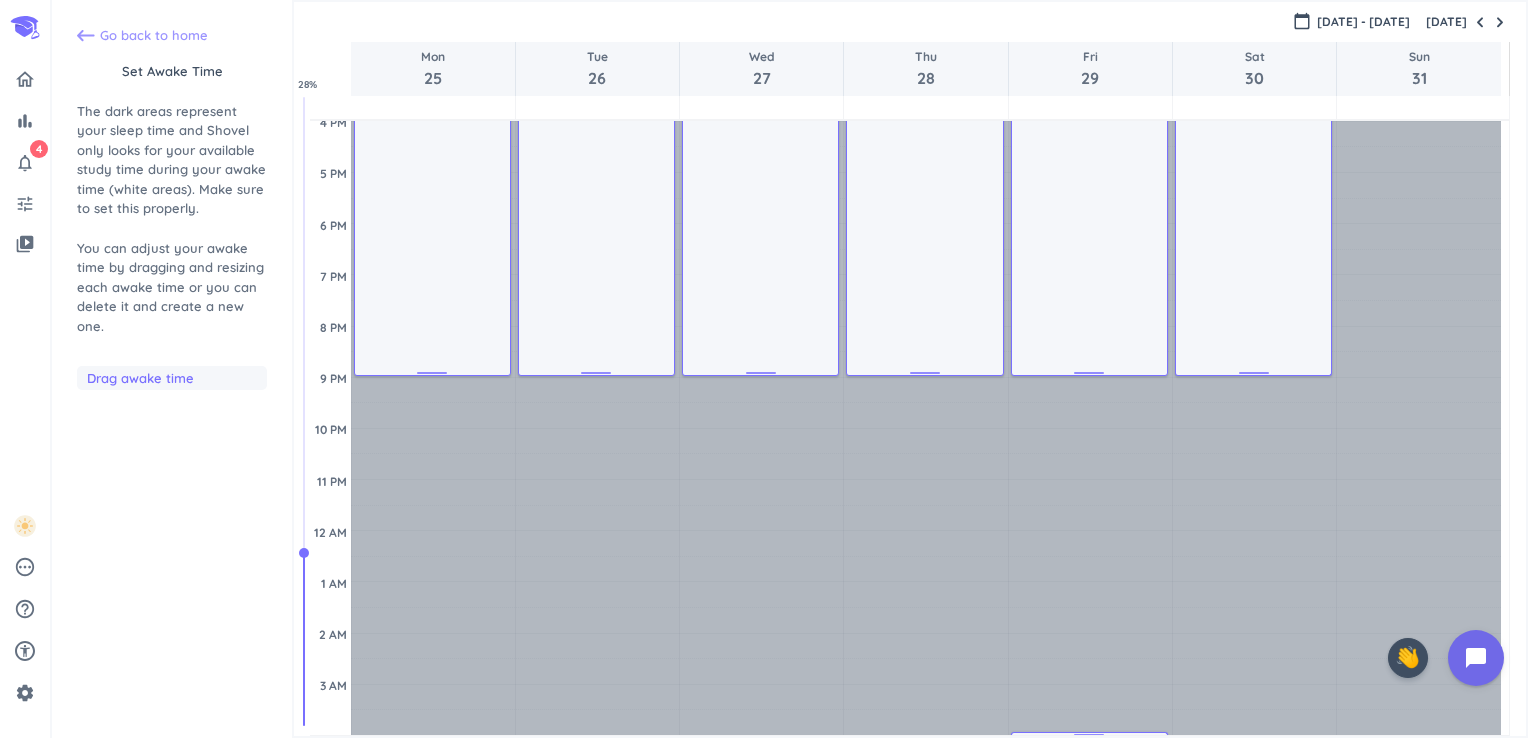 click 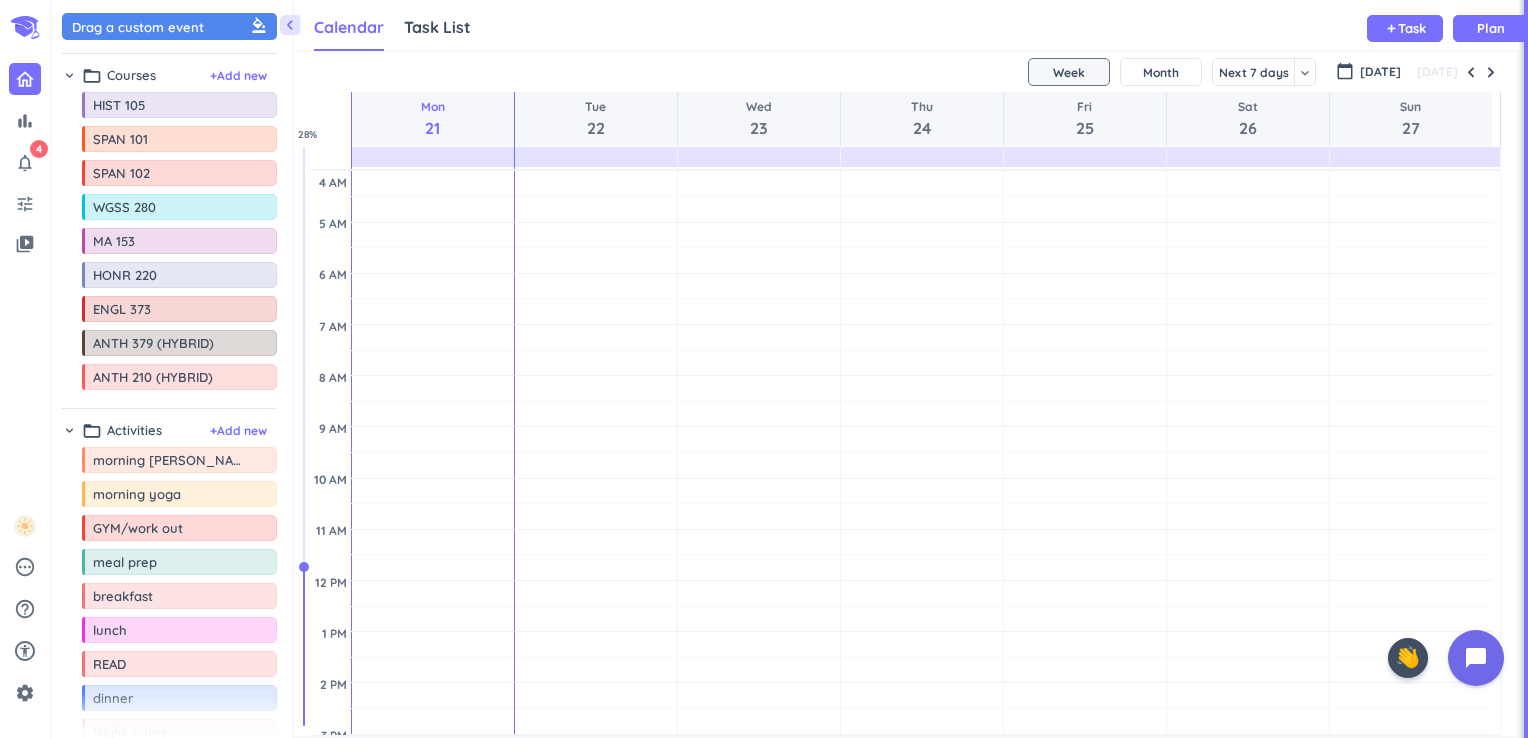scroll, scrollTop: 8, scrollLeft: 9, axis: both 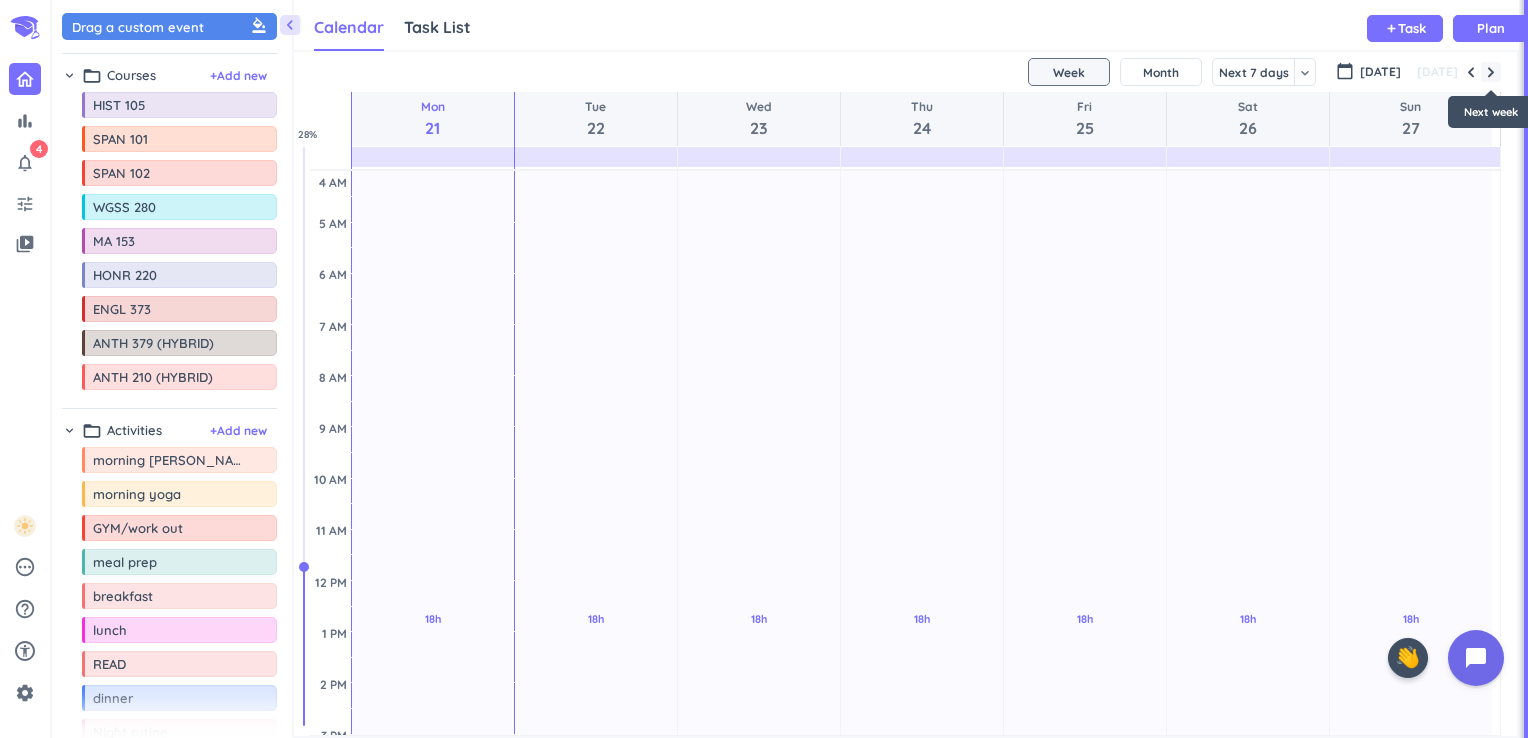 click at bounding box center (1491, 72) 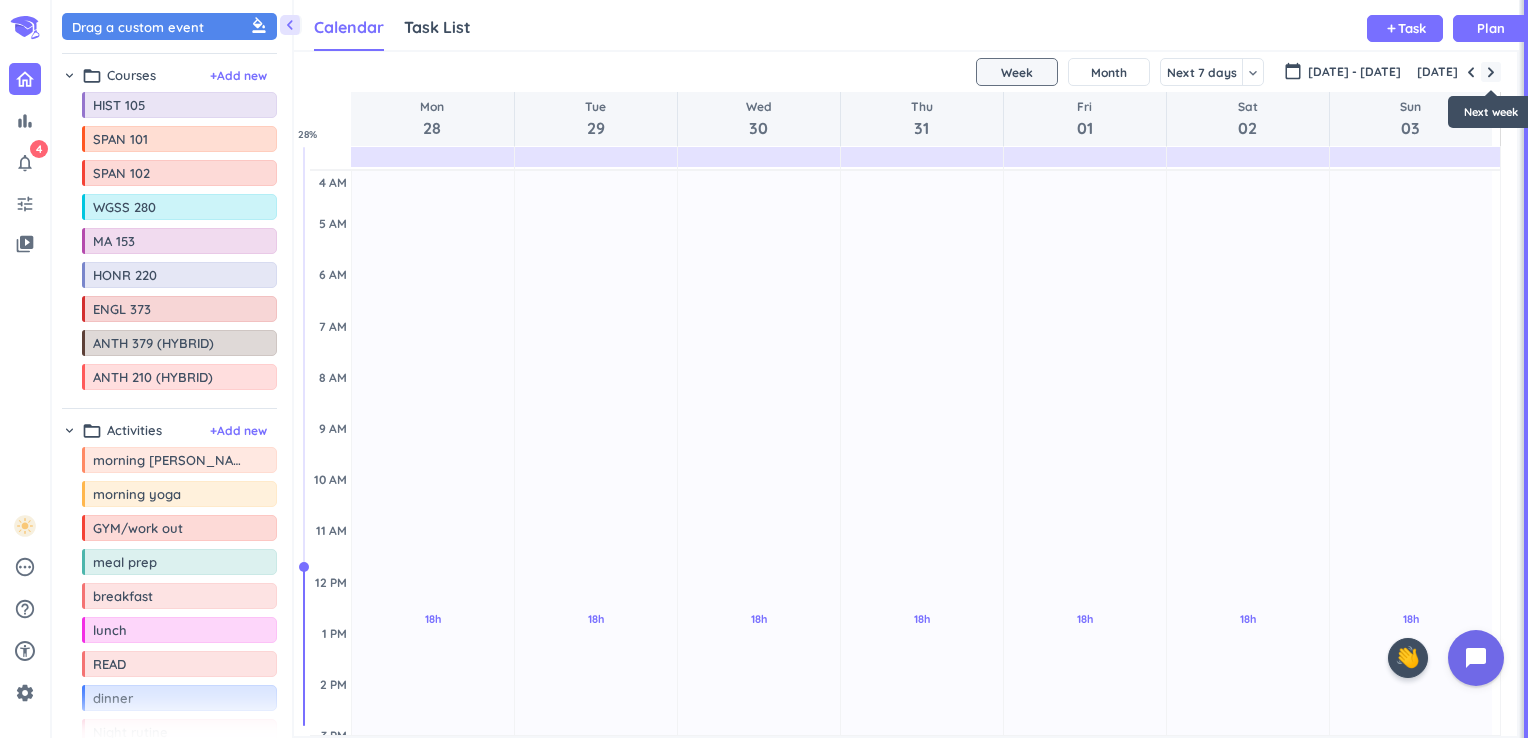 scroll, scrollTop: 27, scrollLeft: 0, axis: vertical 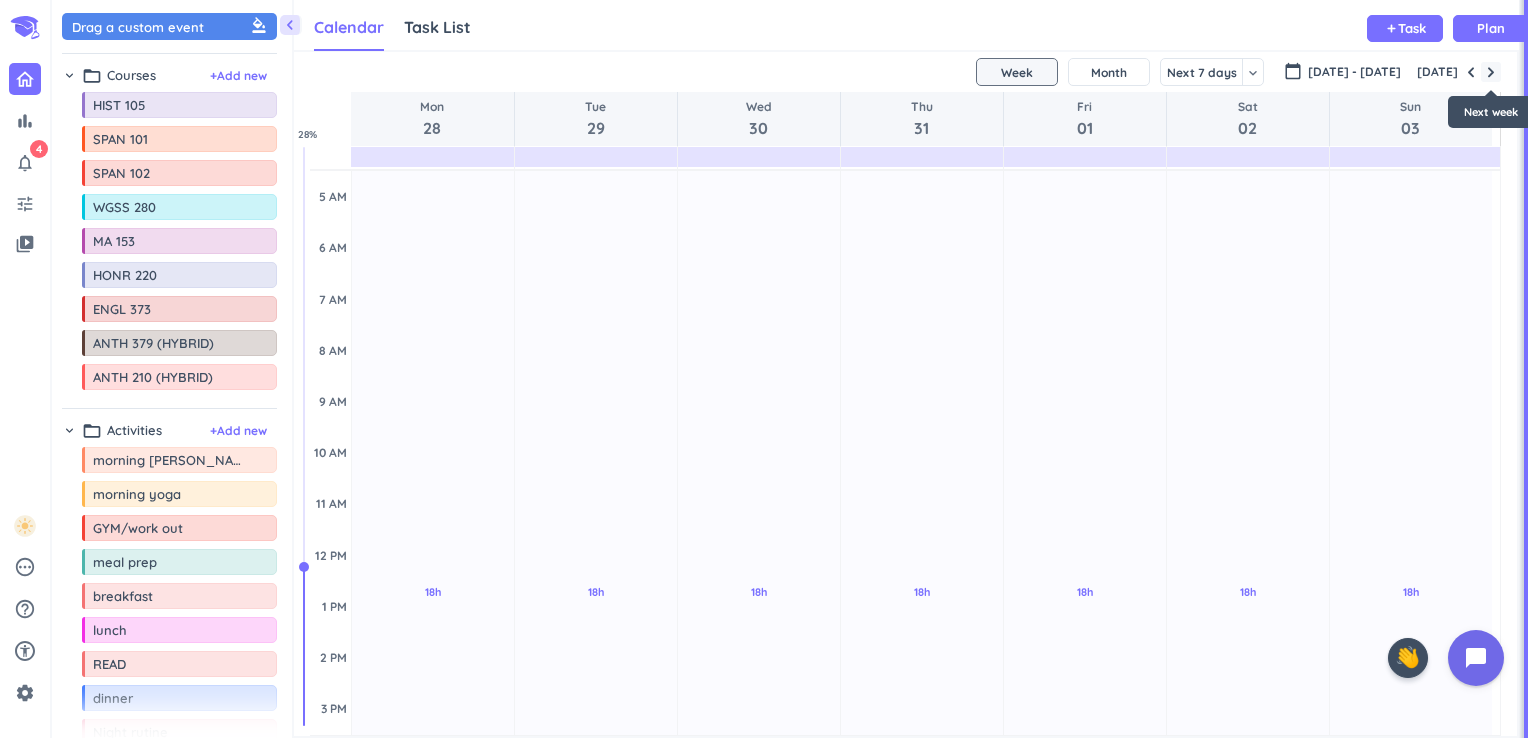 click at bounding box center [1491, 72] 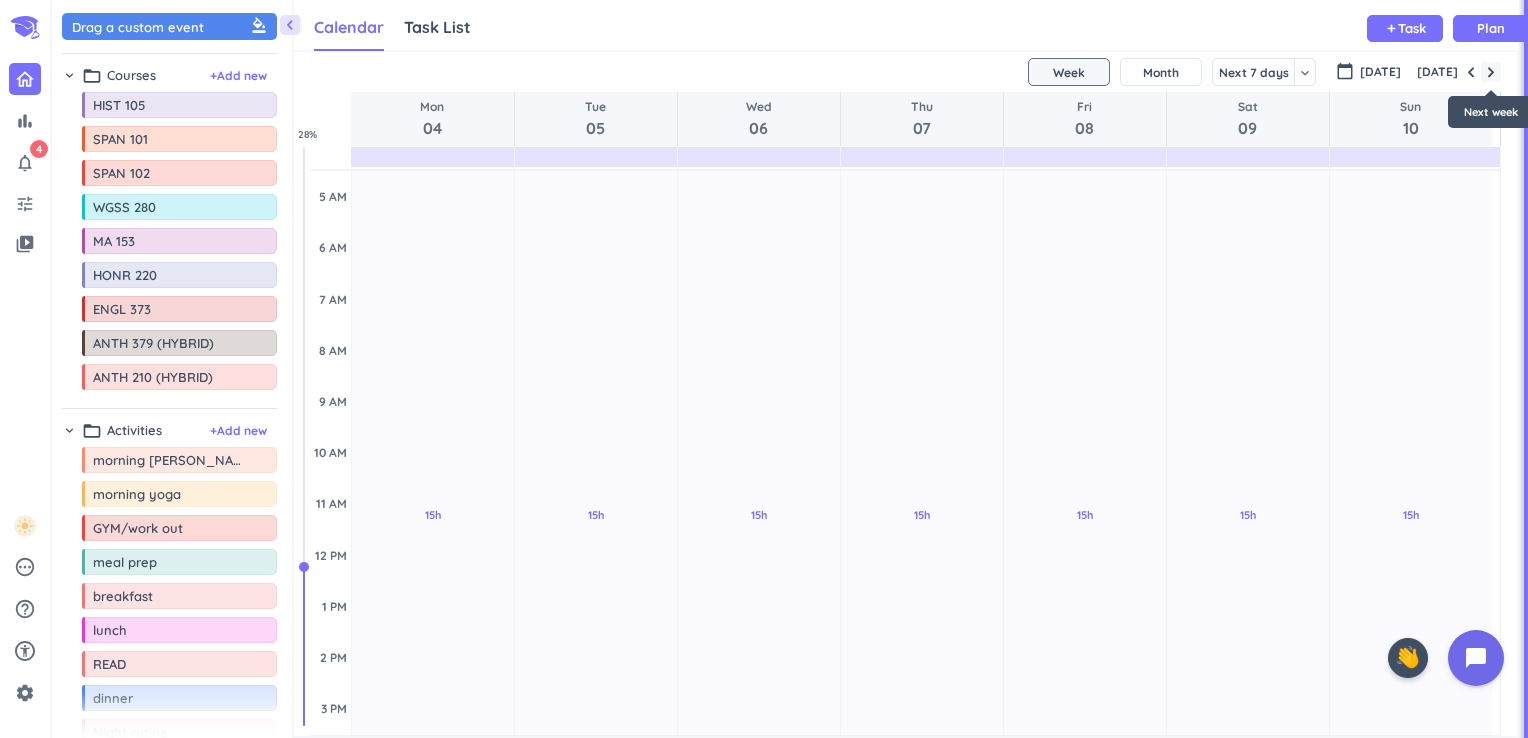 click at bounding box center [1491, 72] 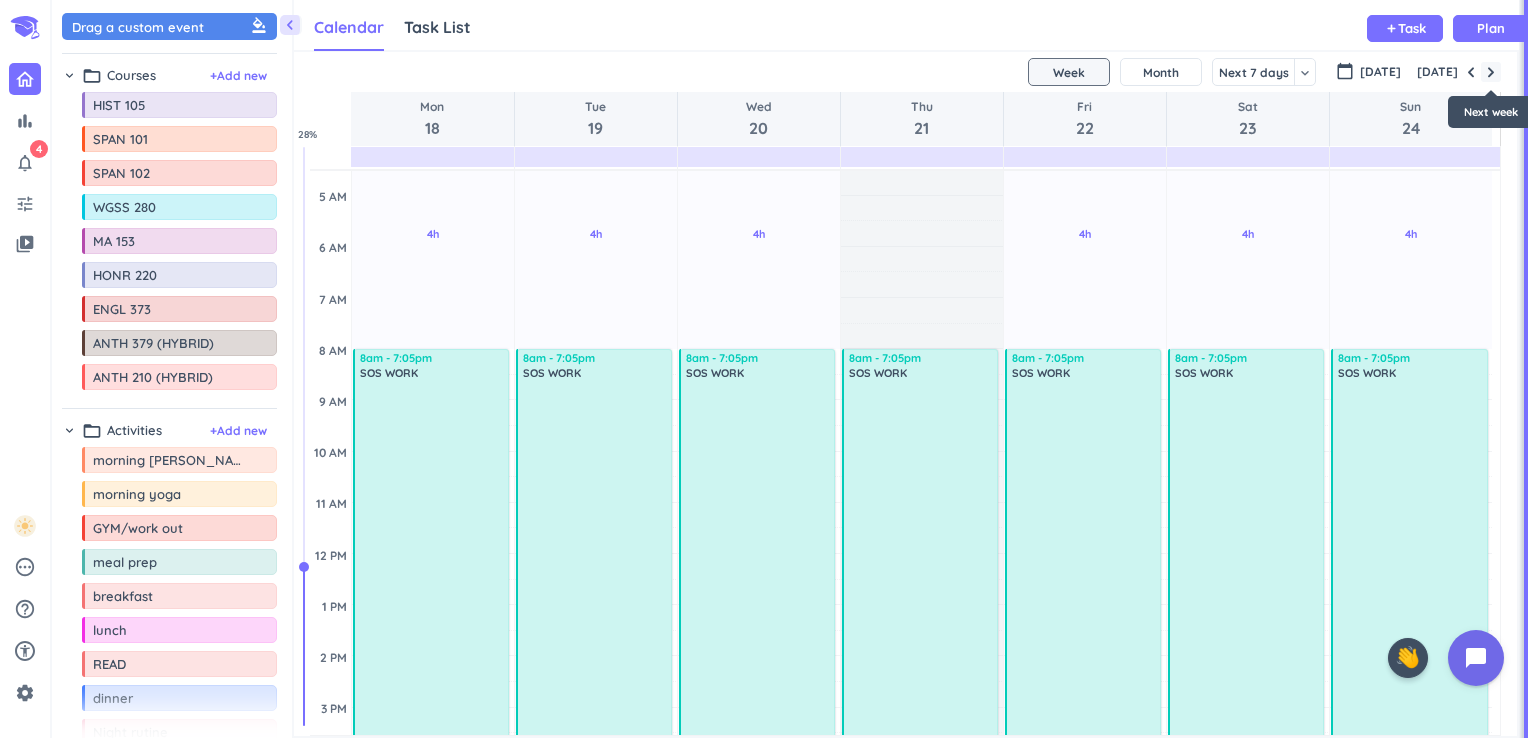 click at bounding box center [1491, 72] 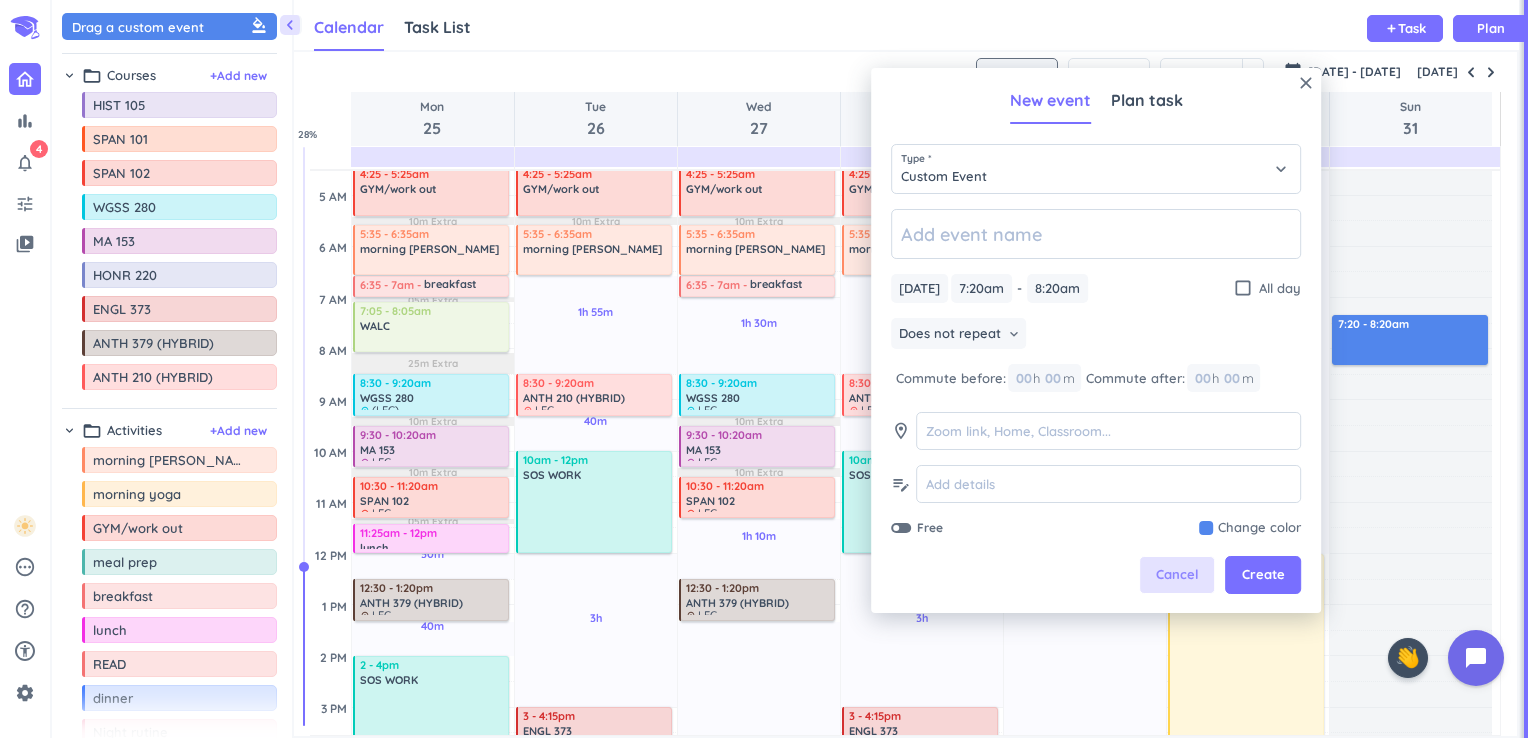 click on "Cancel" at bounding box center (1177, 575) 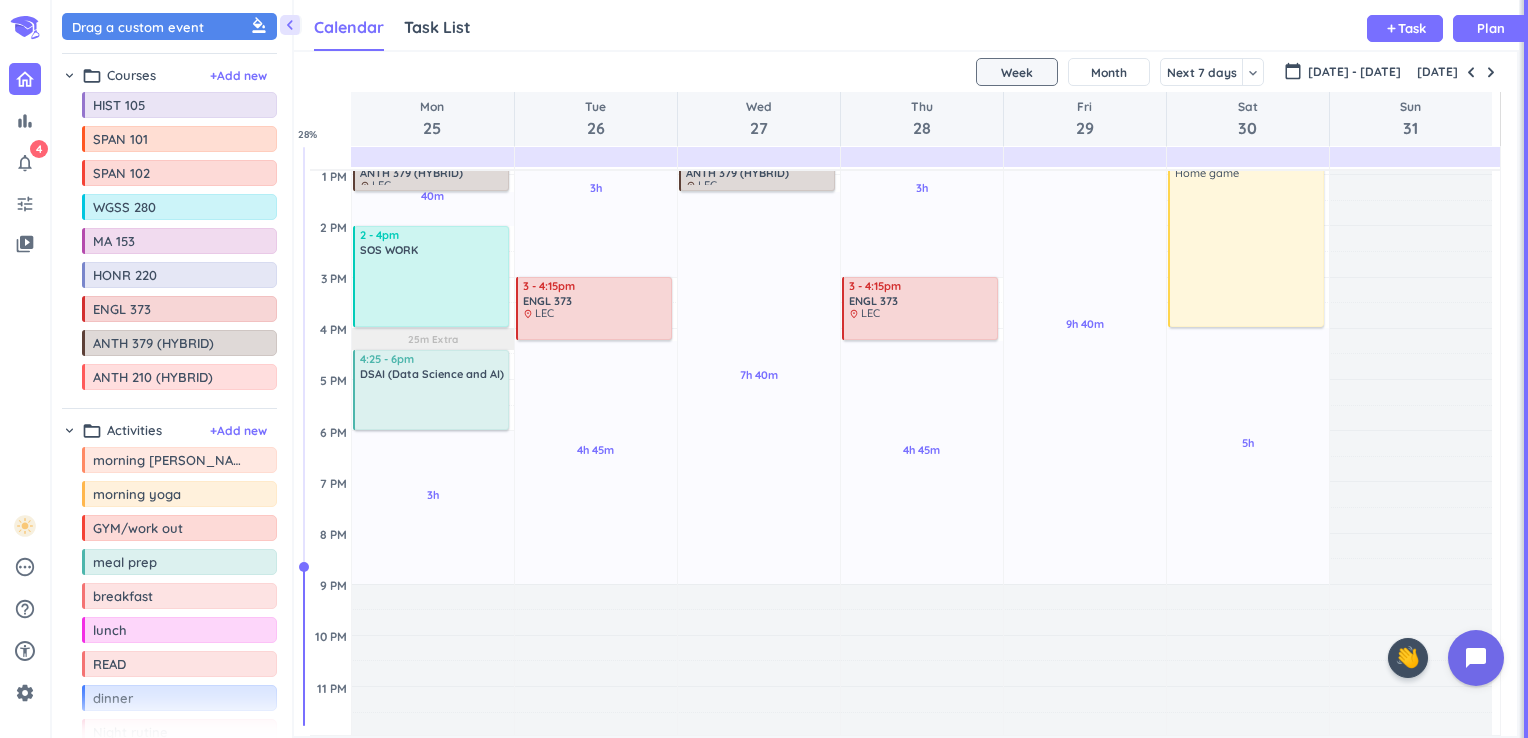 scroll, scrollTop: 664, scrollLeft: 0, axis: vertical 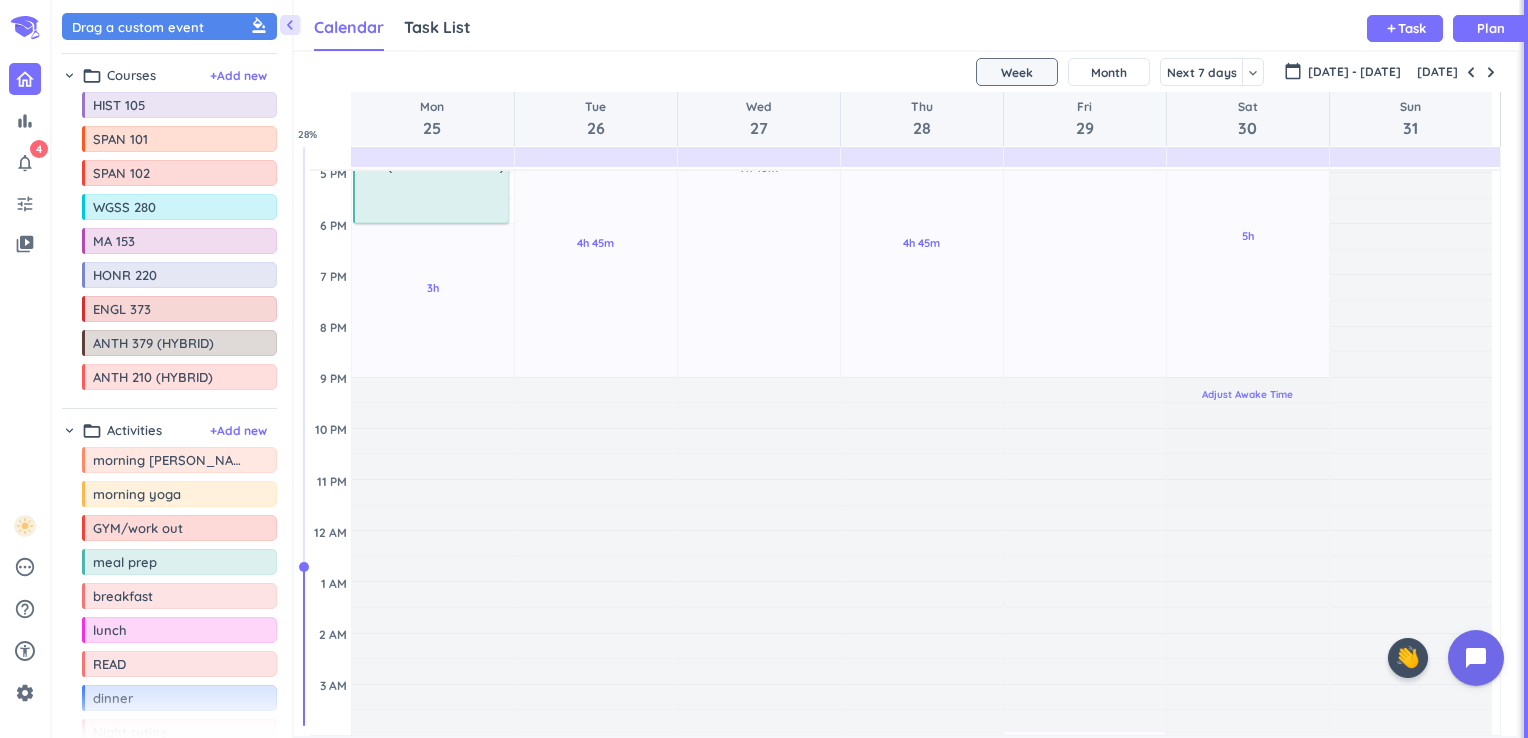click on "Adjust Awake Time" at bounding box center [1247, 394] 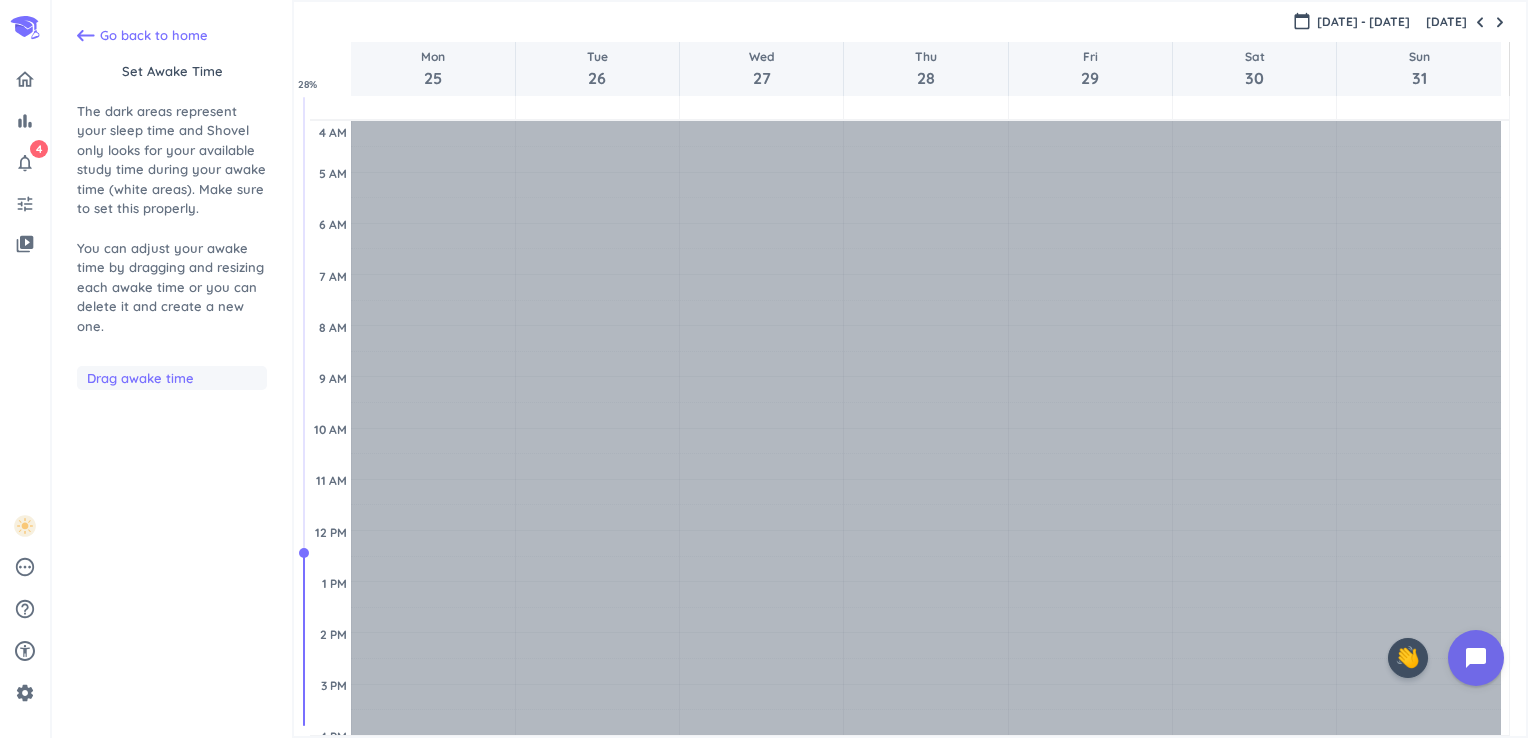 scroll, scrollTop: 27, scrollLeft: 0, axis: vertical 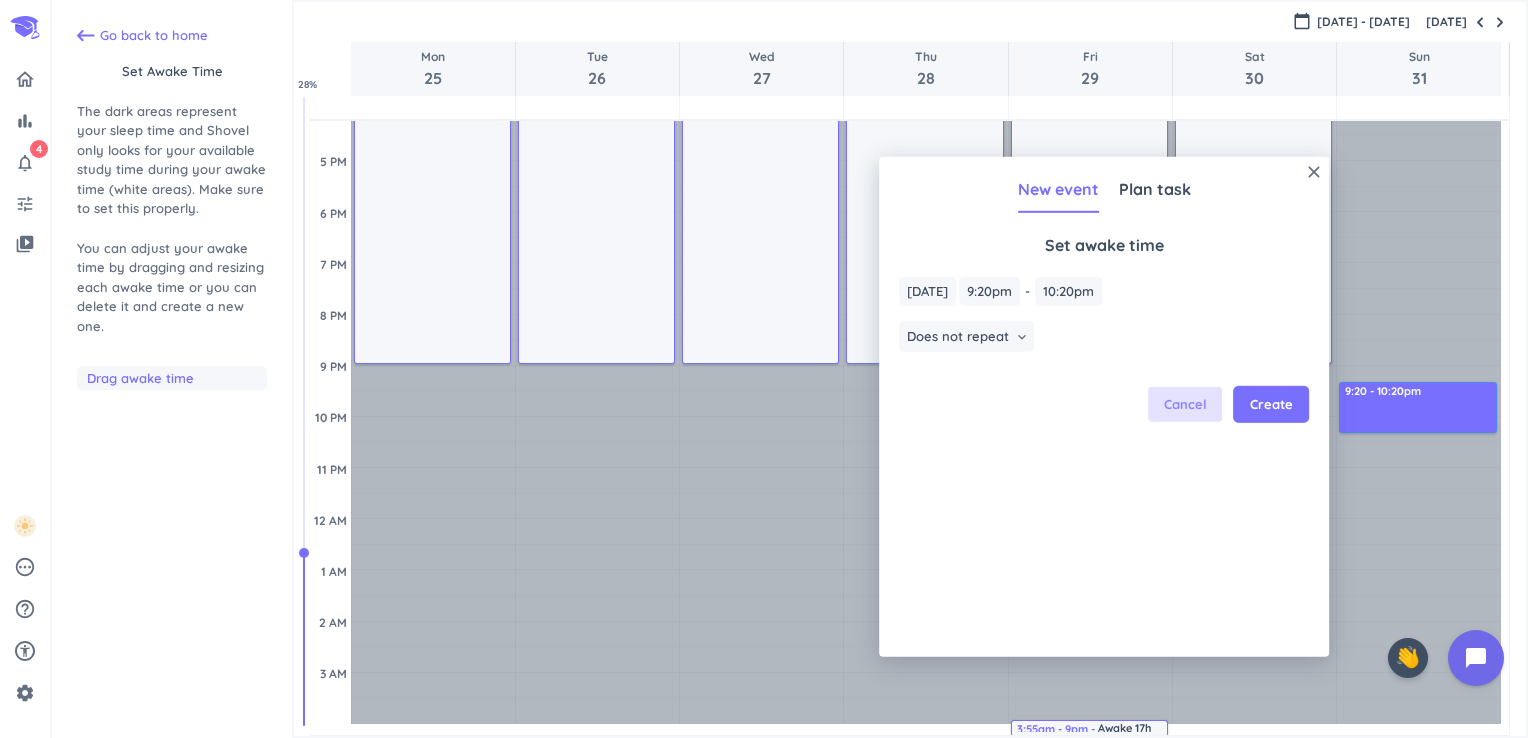 click on "Cancel" at bounding box center [1185, 405] 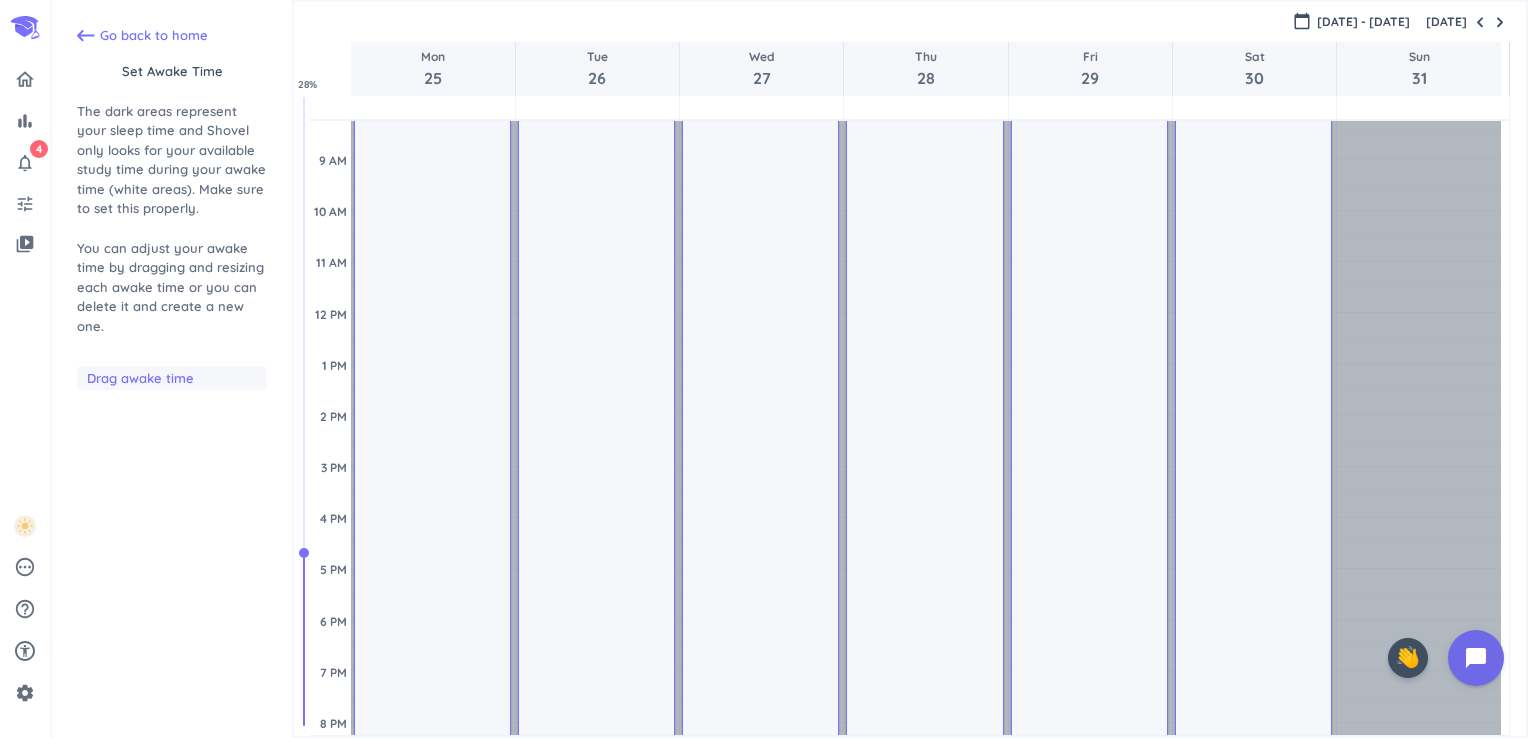 scroll, scrollTop: 0, scrollLeft: 0, axis: both 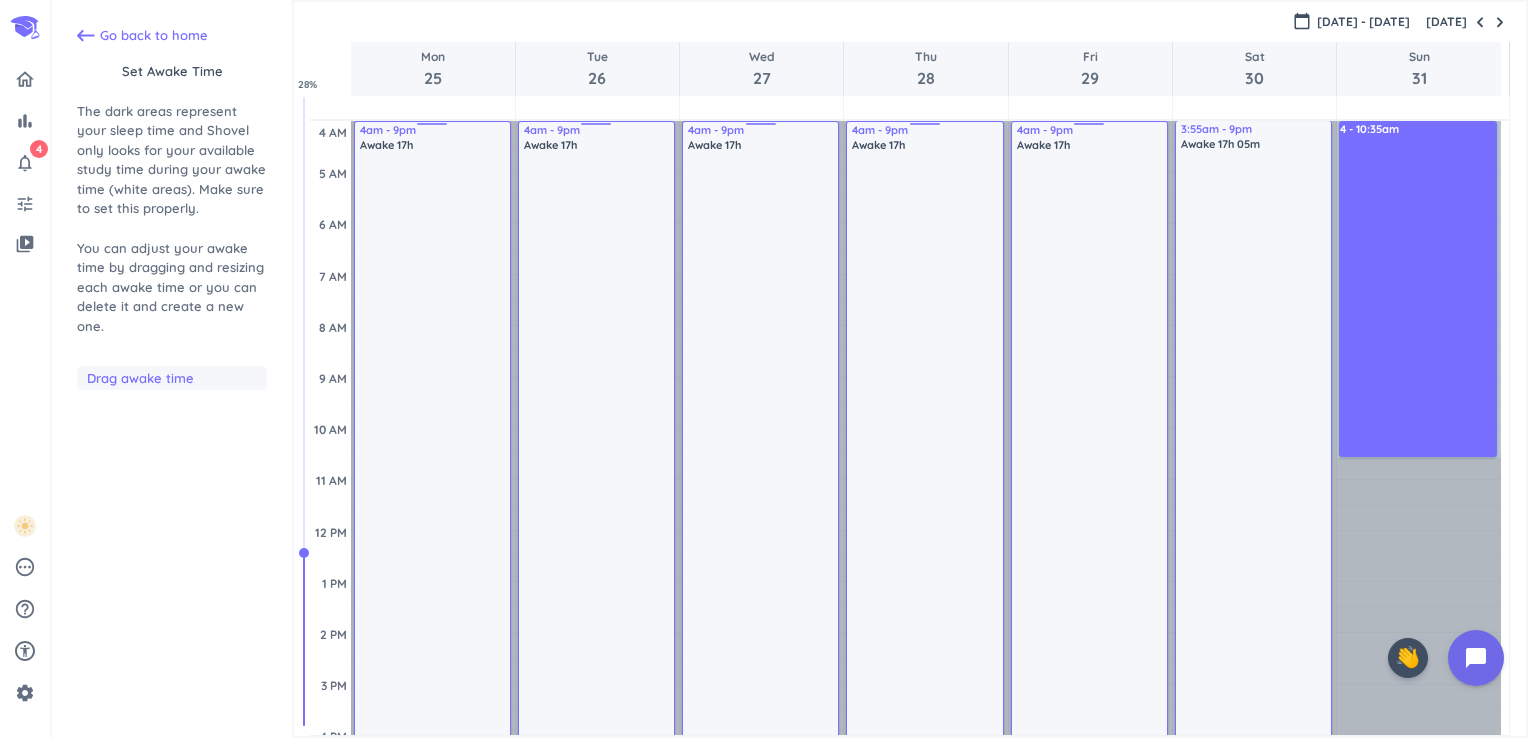drag, startPoint x: 1411, startPoint y: 125, endPoint x: 1466, endPoint y: 479, distance: 358.24713 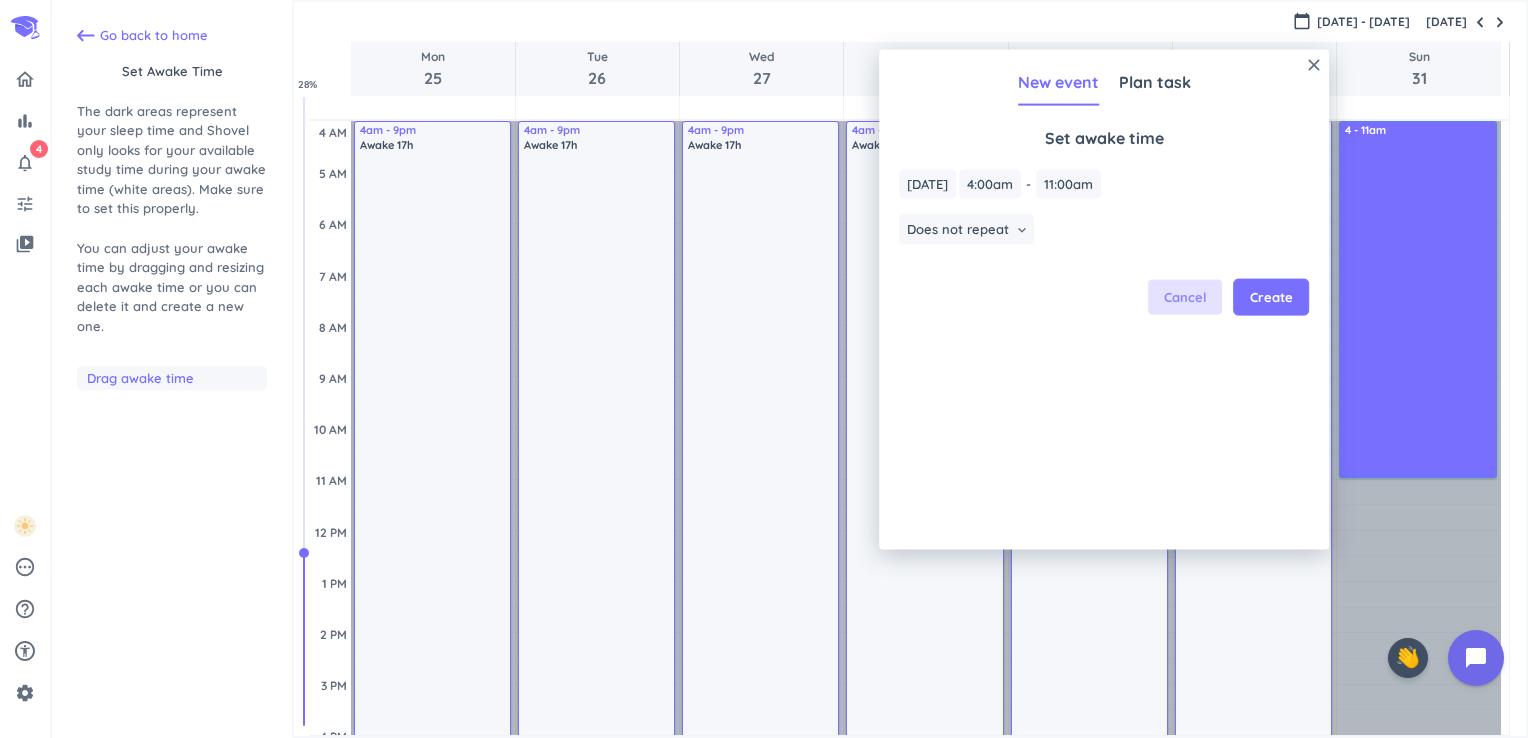 click on "Cancel" at bounding box center (1185, 297) 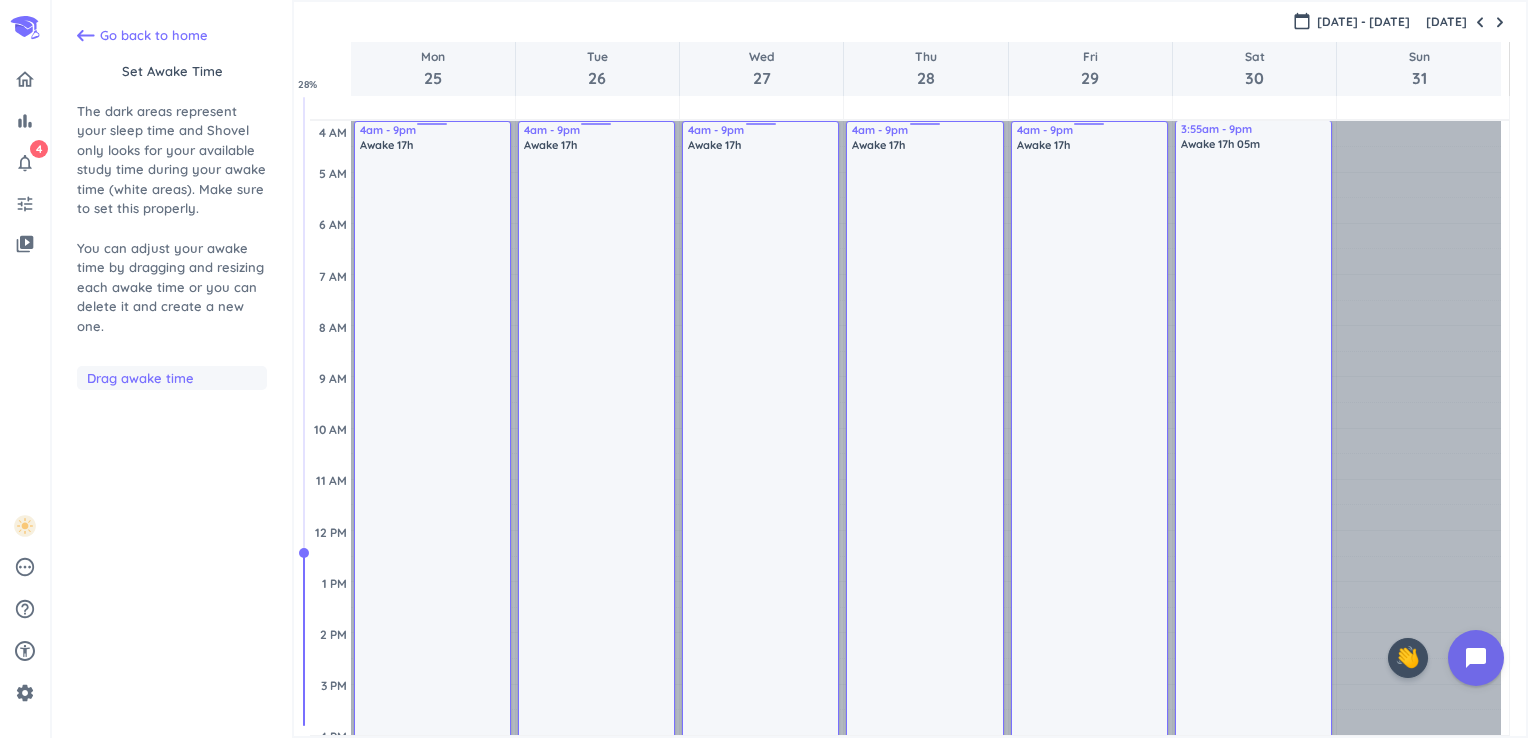 scroll, scrollTop: 626, scrollLeft: 0, axis: vertical 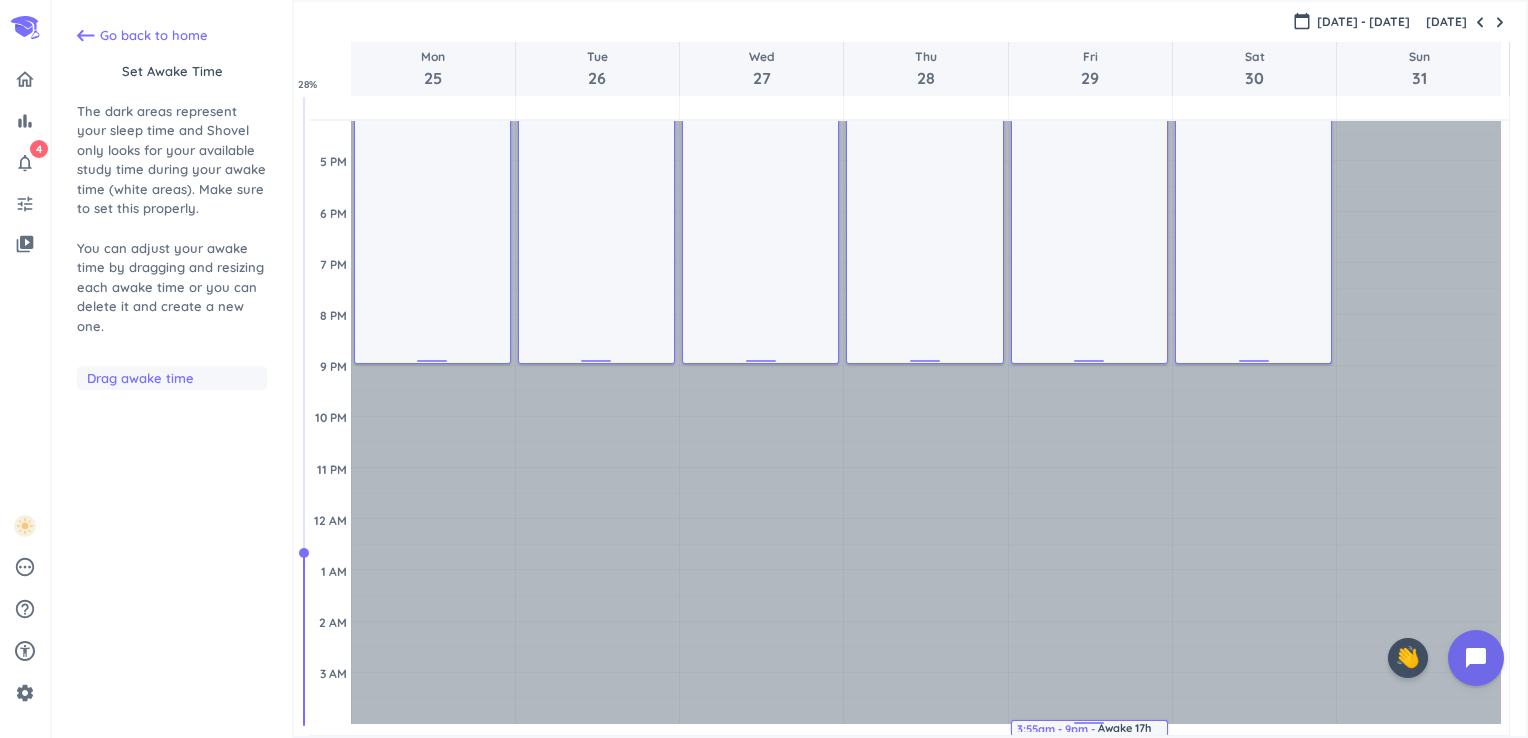 drag, startPoint x: 1068, startPoint y: 726, endPoint x: 1208, endPoint y: 708, distance: 141.1524 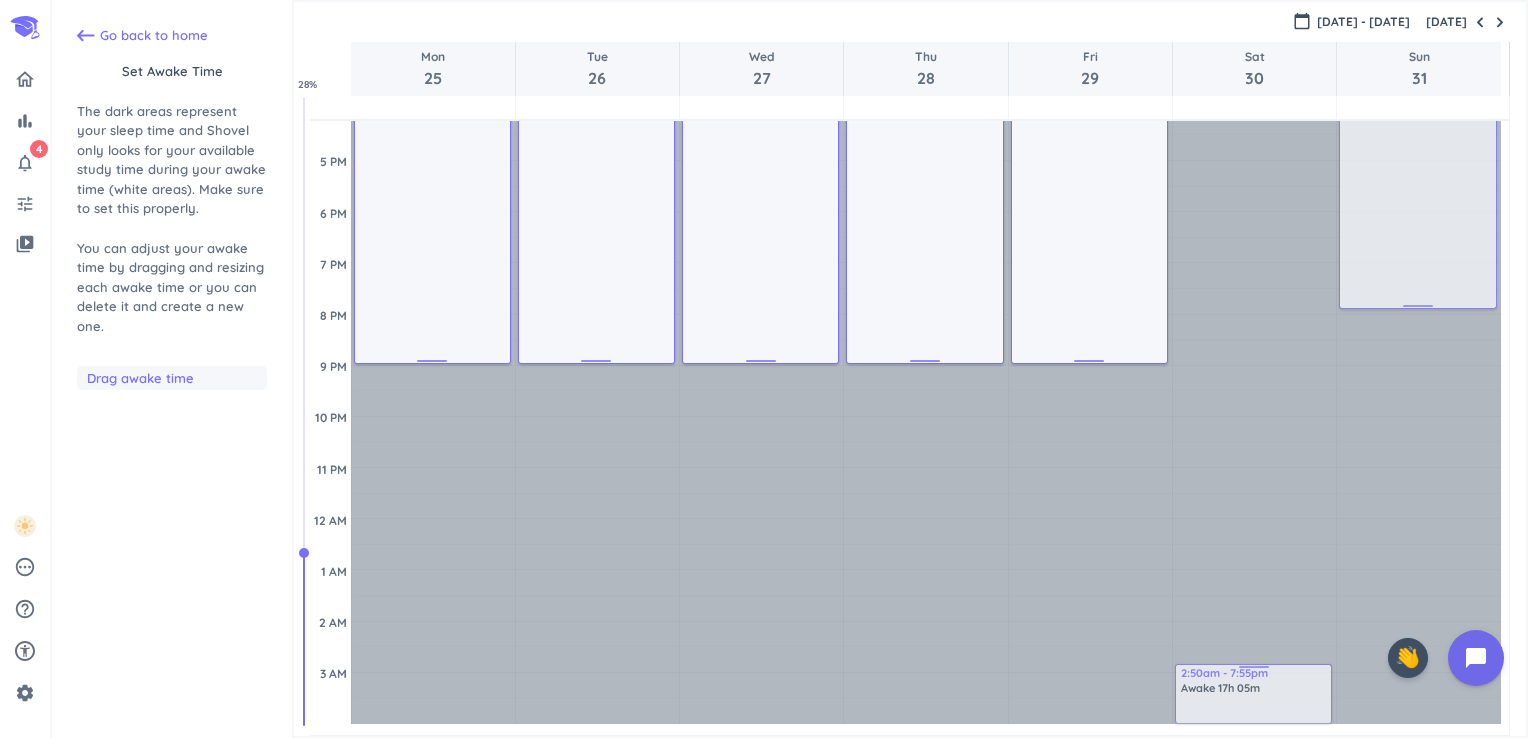 drag, startPoint x: 1088, startPoint y: 720, endPoint x: 1196, endPoint y: 663, distance: 122.1188 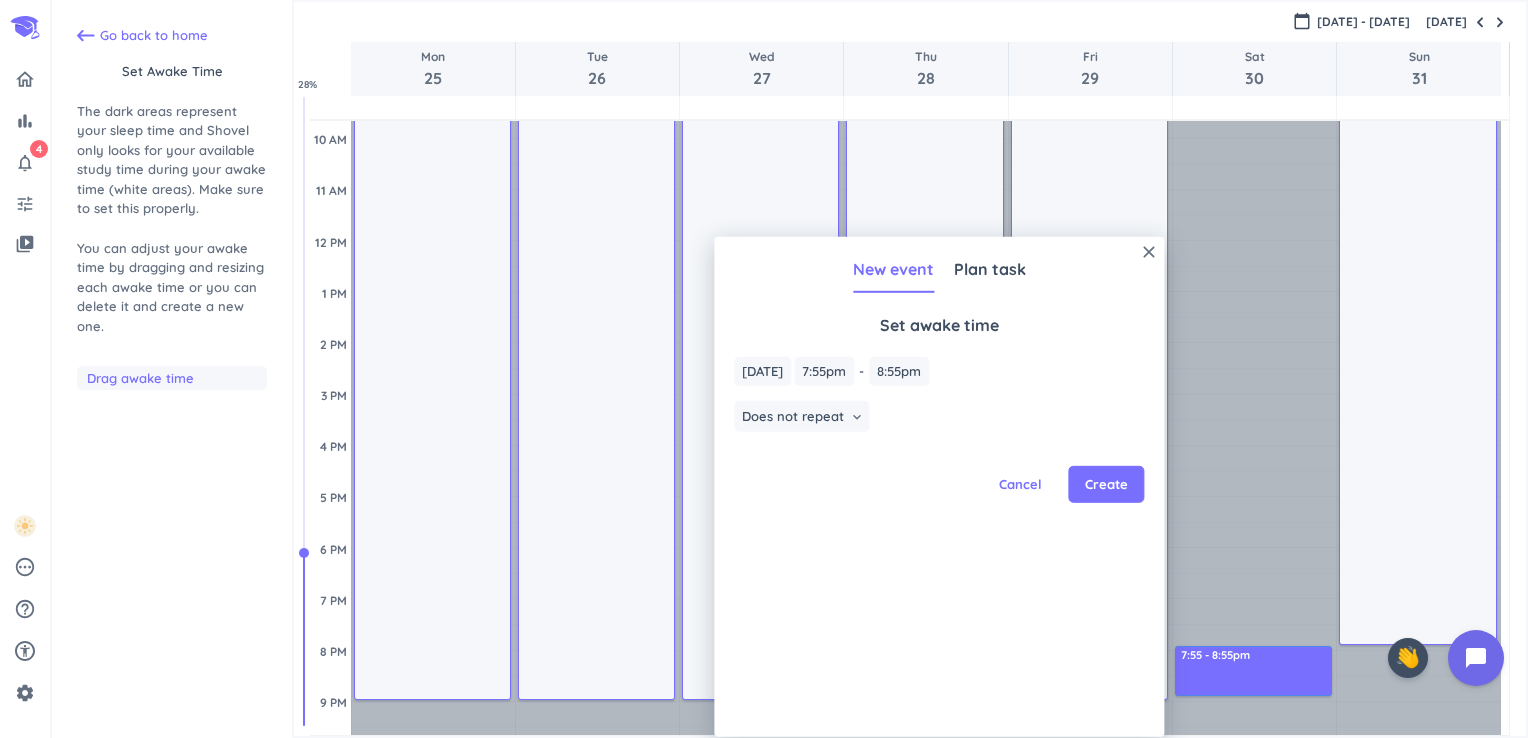 scroll, scrollTop: 291, scrollLeft: 0, axis: vertical 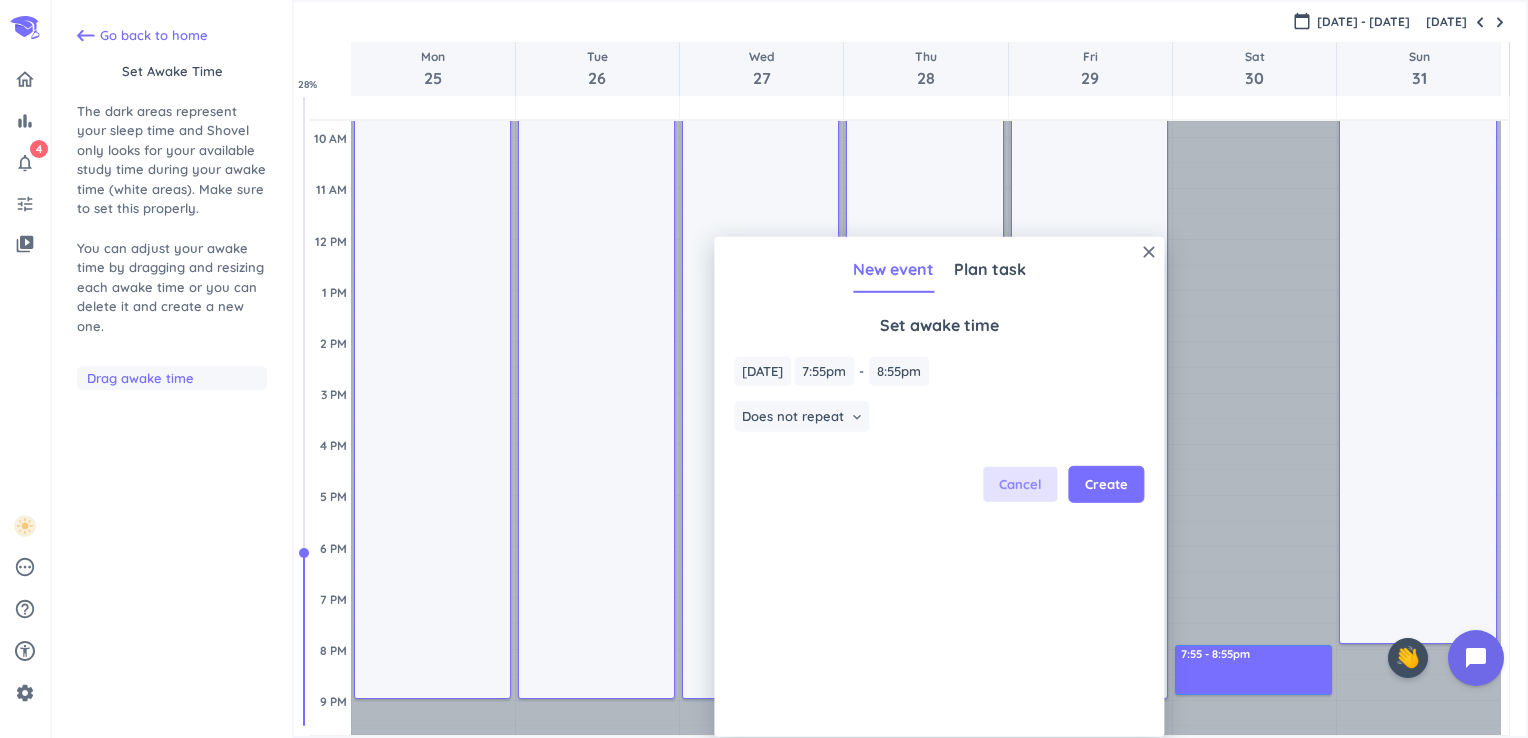 click on "Cancel" at bounding box center (1020, 485) 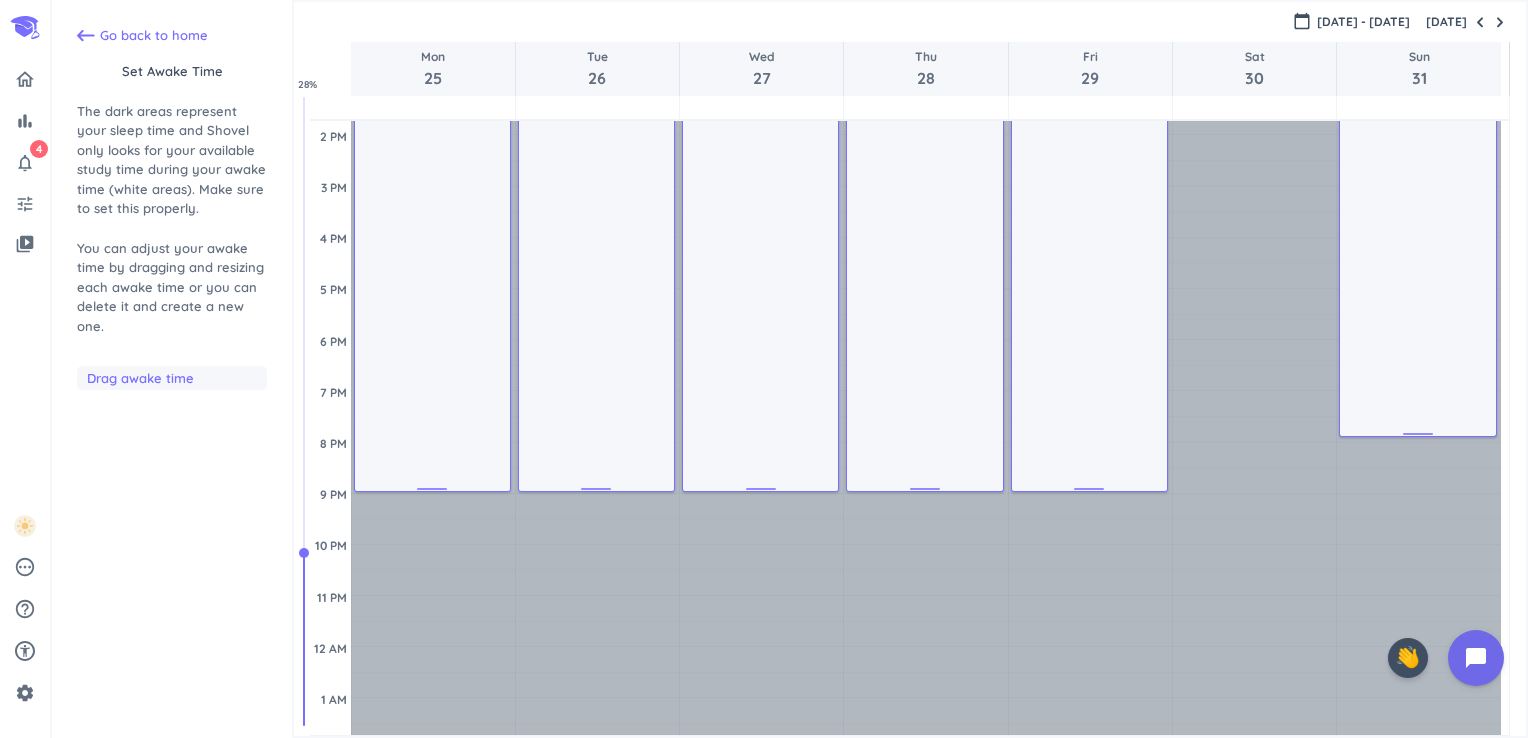 scroll, scrollTop: 499, scrollLeft: 0, axis: vertical 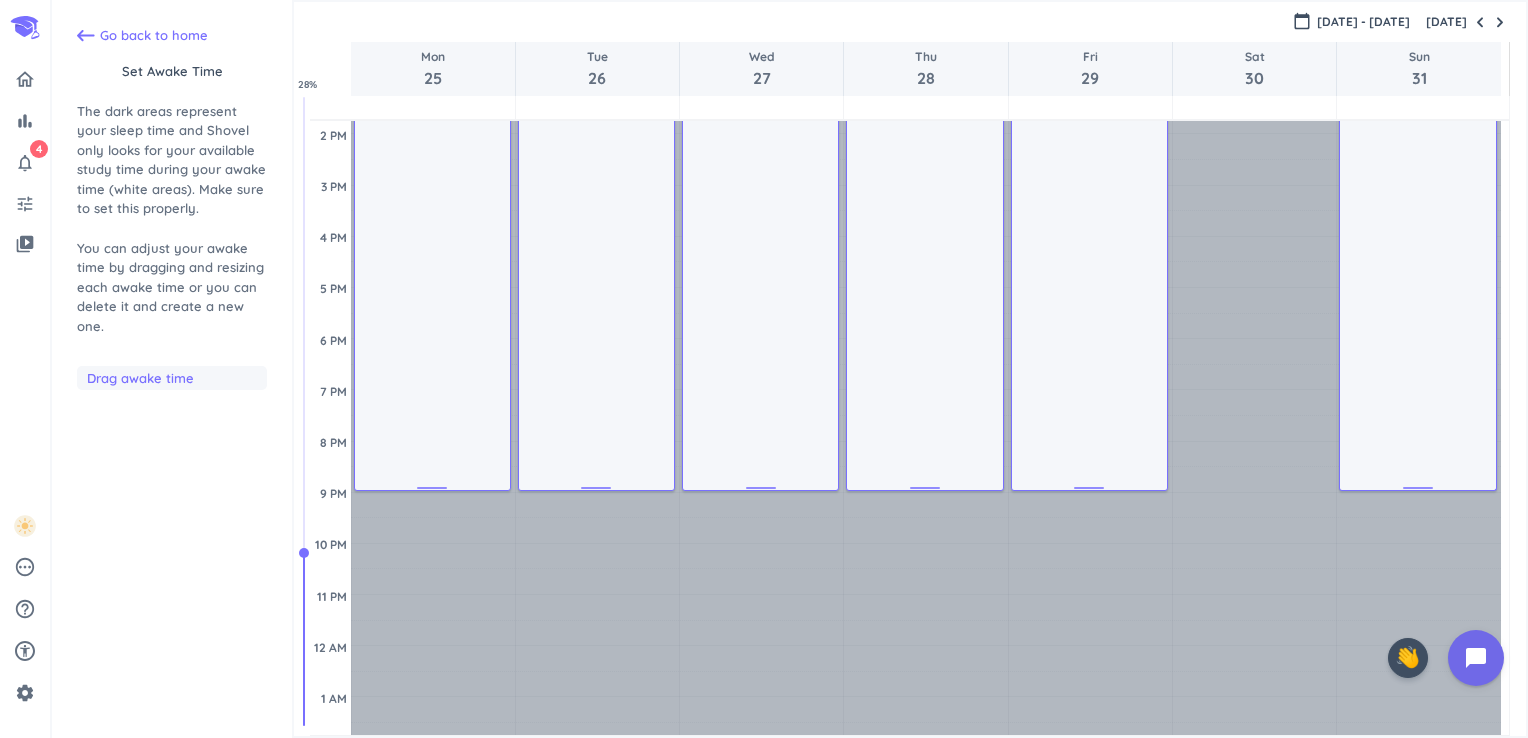 drag, startPoint x: 1409, startPoint y: 434, endPoint x: 1421, endPoint y: 490, distance: 57.271286 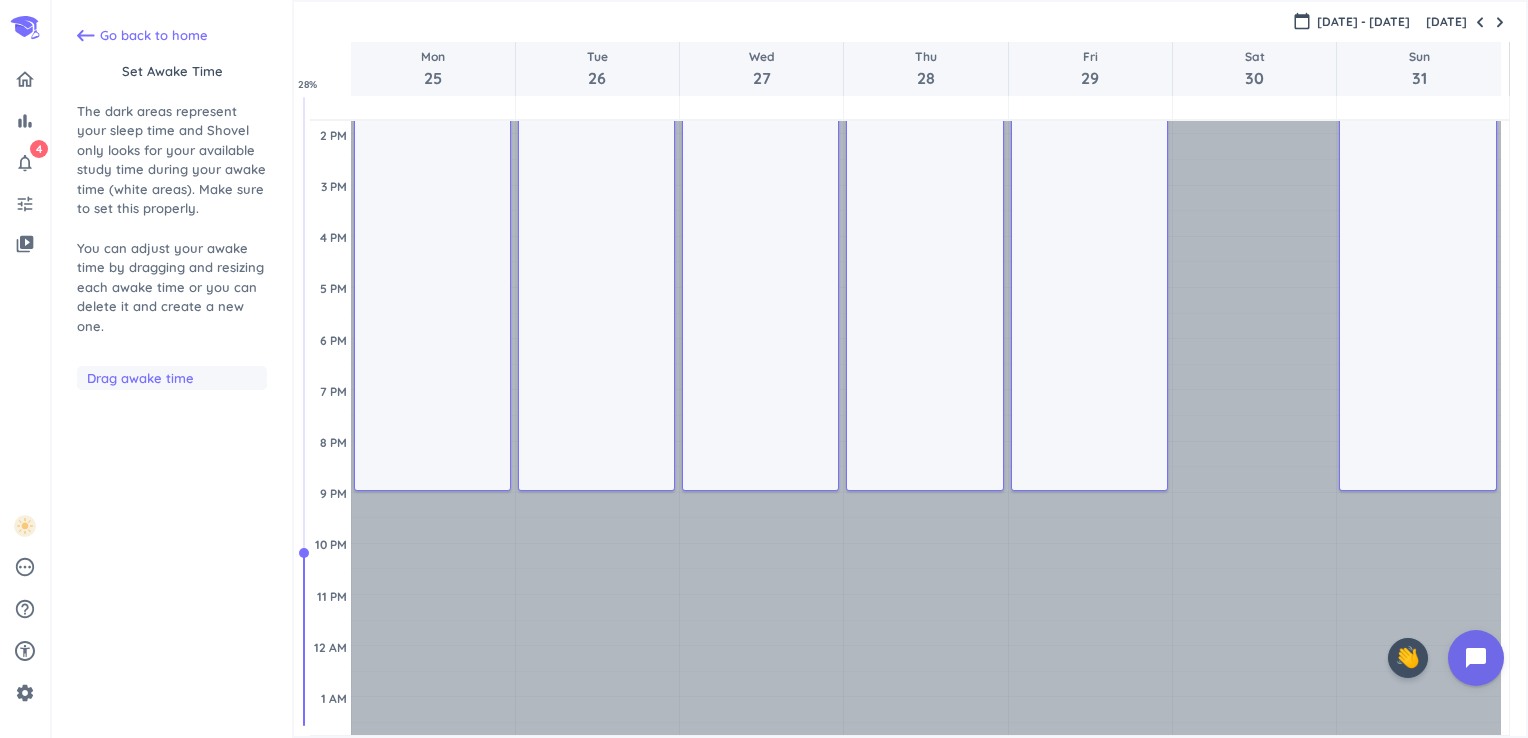 scroll, scrollTop: 614, scrollLeft: 0, axis: vertical 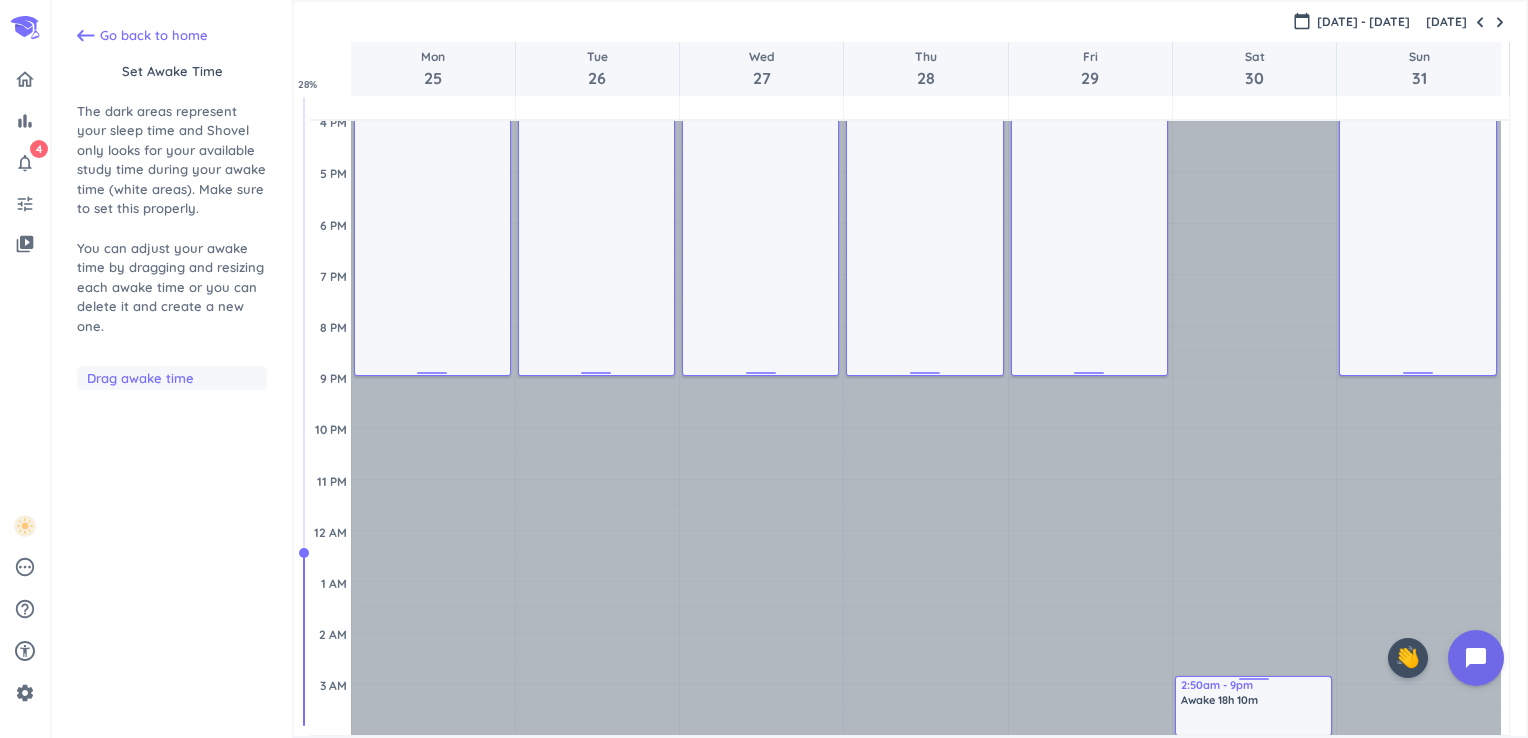 click at bounding box center (1253, 682) 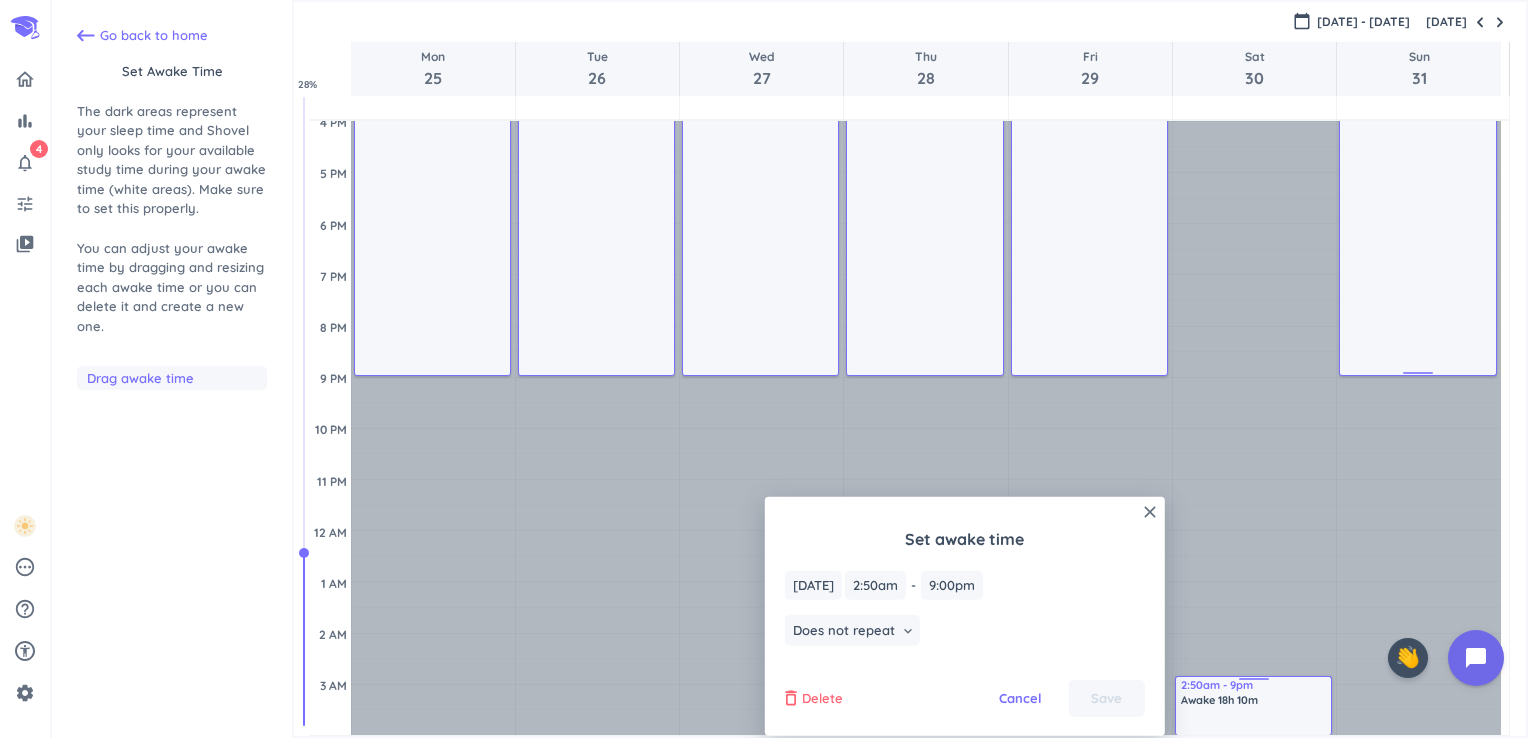click on "Delete" at bounding box center (822, 699) 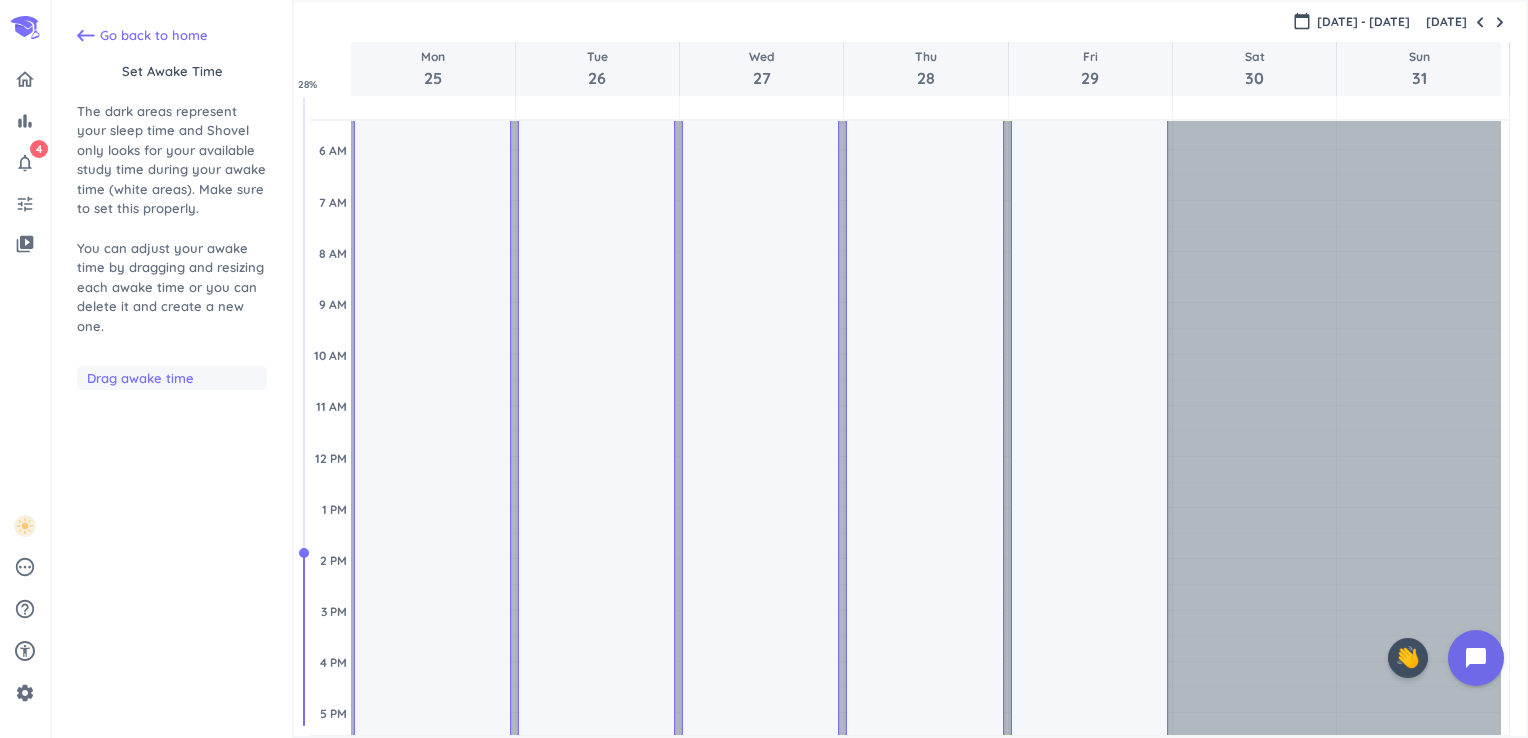 scroll, scrollTop: 0, scrollLeft: 0, axis: both 